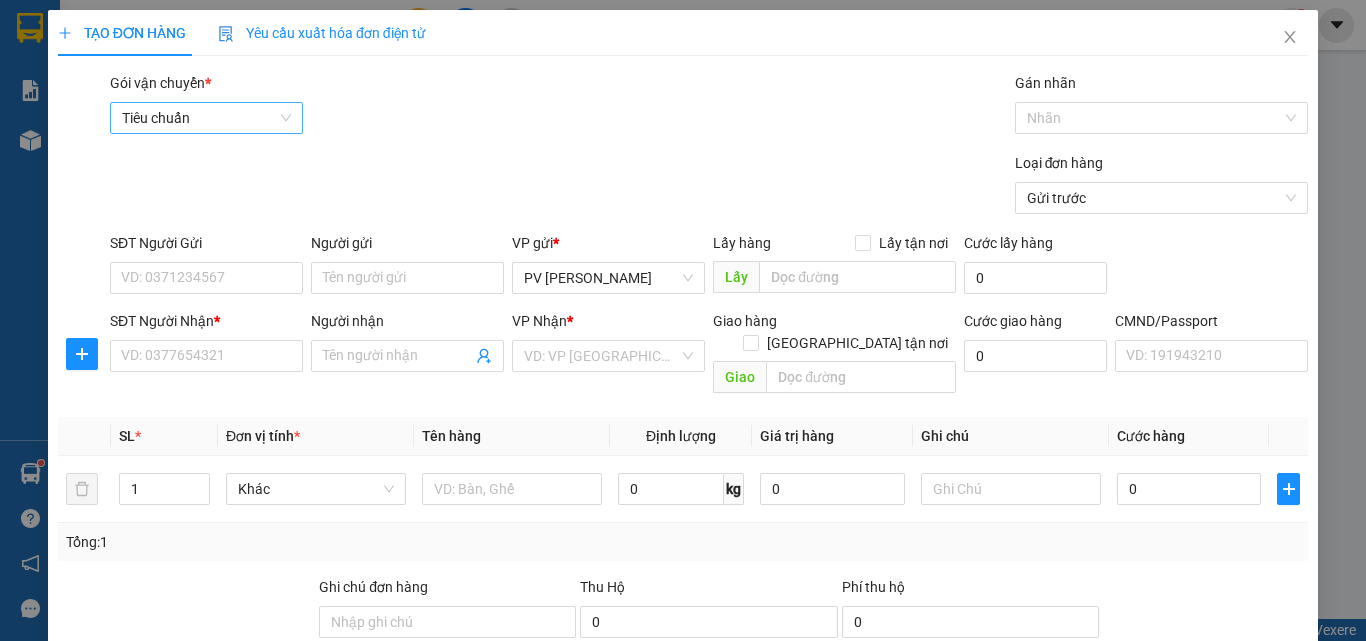 scroll, scrollTop: 0, scrollLeft: 0, axis: both 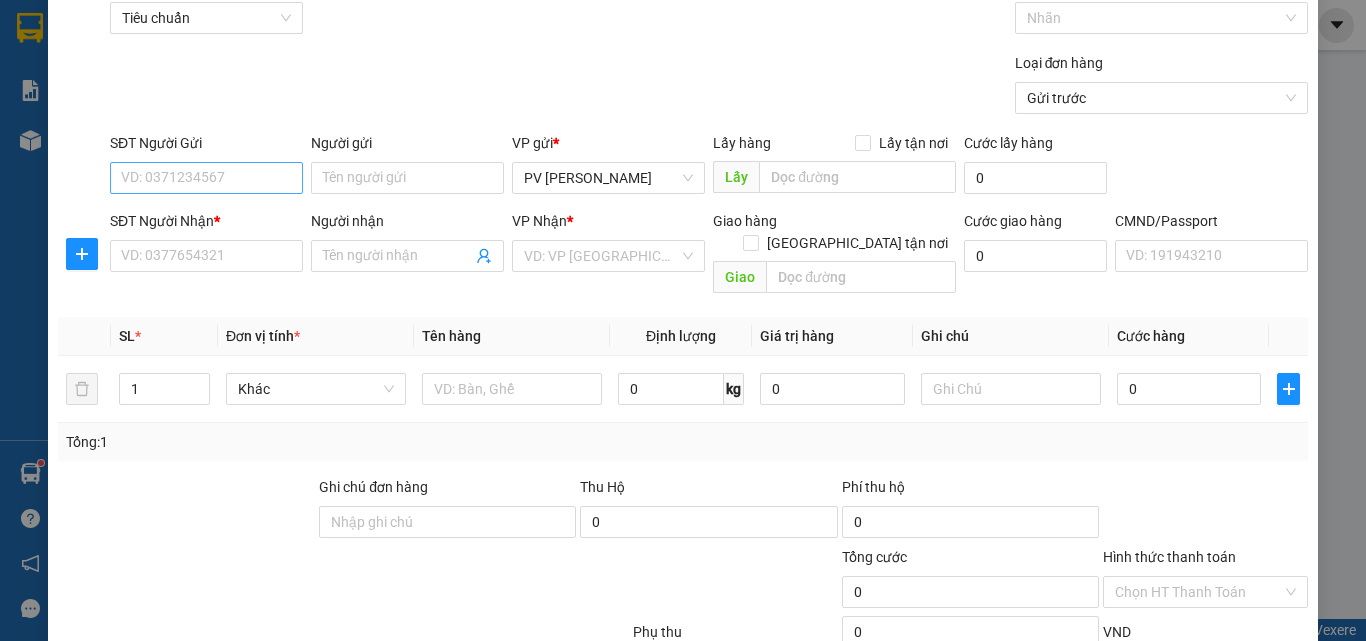 click on "SĐT Người Gửi" at bounding box center (206, 178) 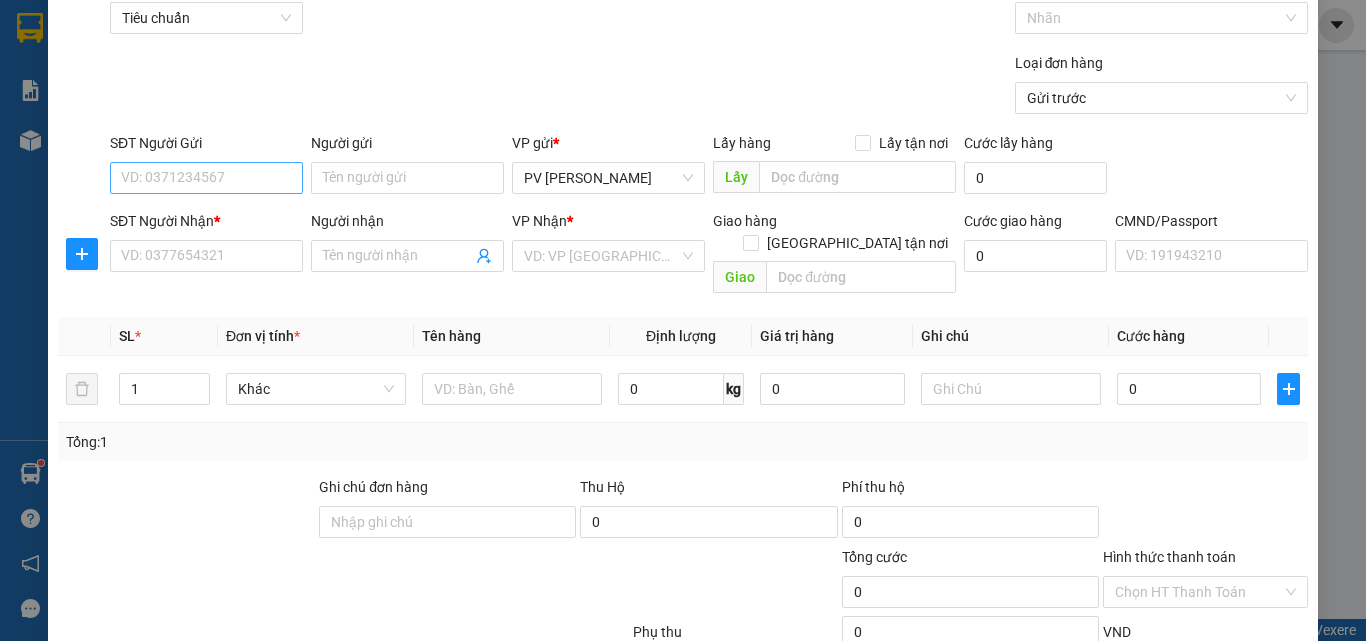 click on "SĐT Người Gửi" at bounding box center [206, 178] 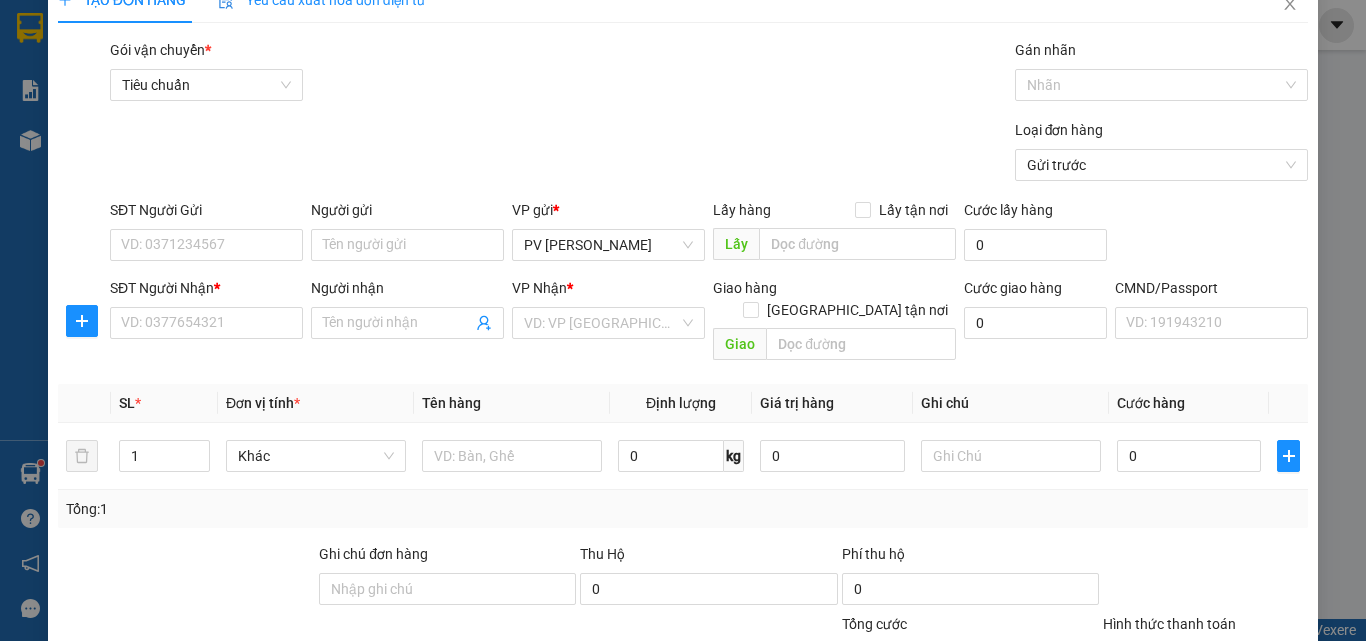 scroll, scrollTop: 0, scrollLeft: 0, axis: both 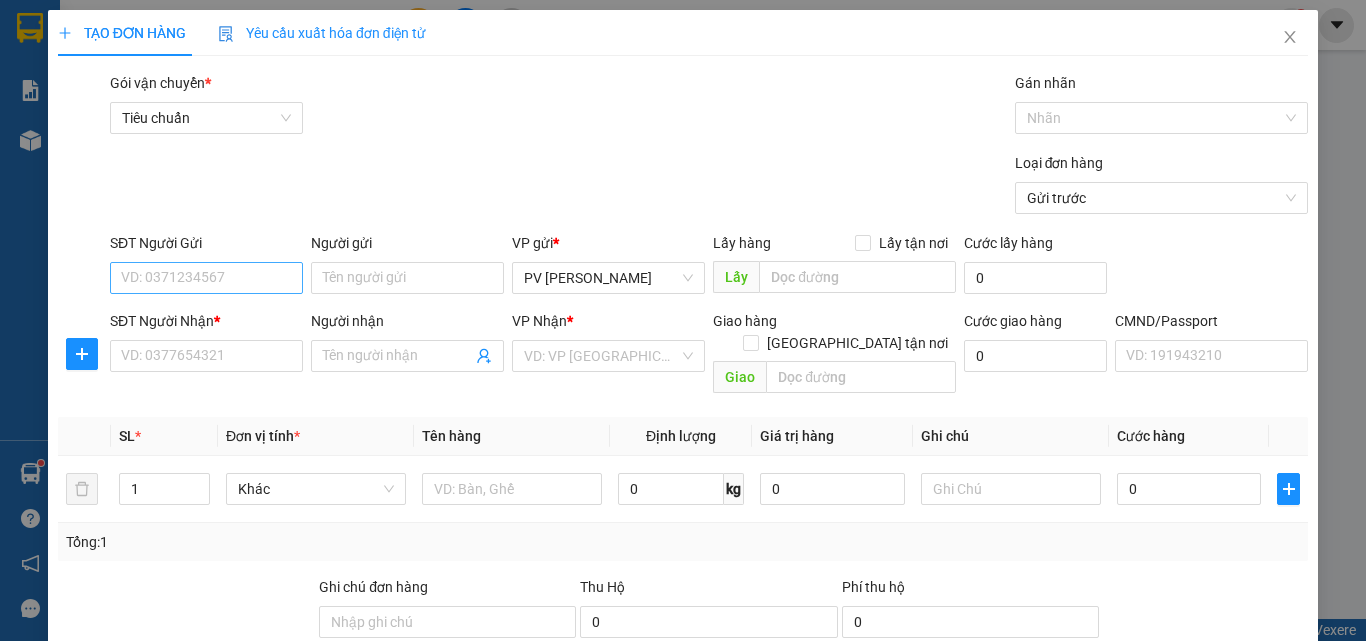 click on "SĐT Người Gửi" at bounding box center (206, 278) 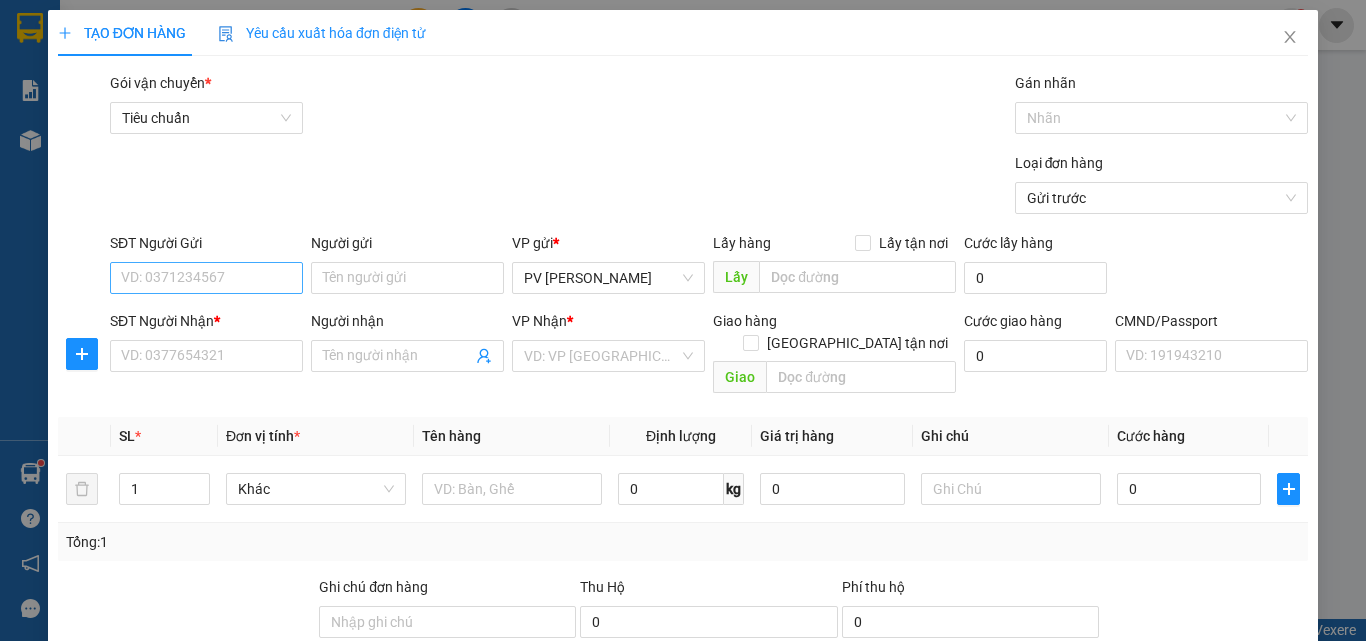 click on "SĐT Người Gửi" at bounding box center [206, 278] 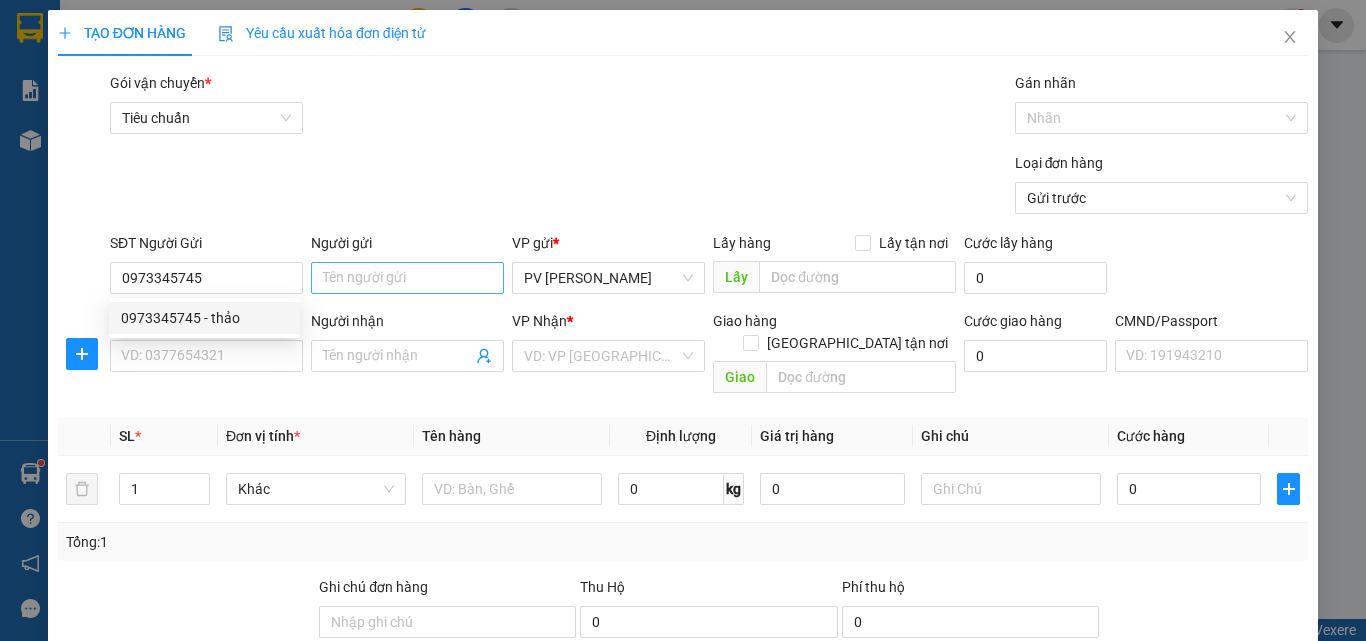 type on "0973345745" 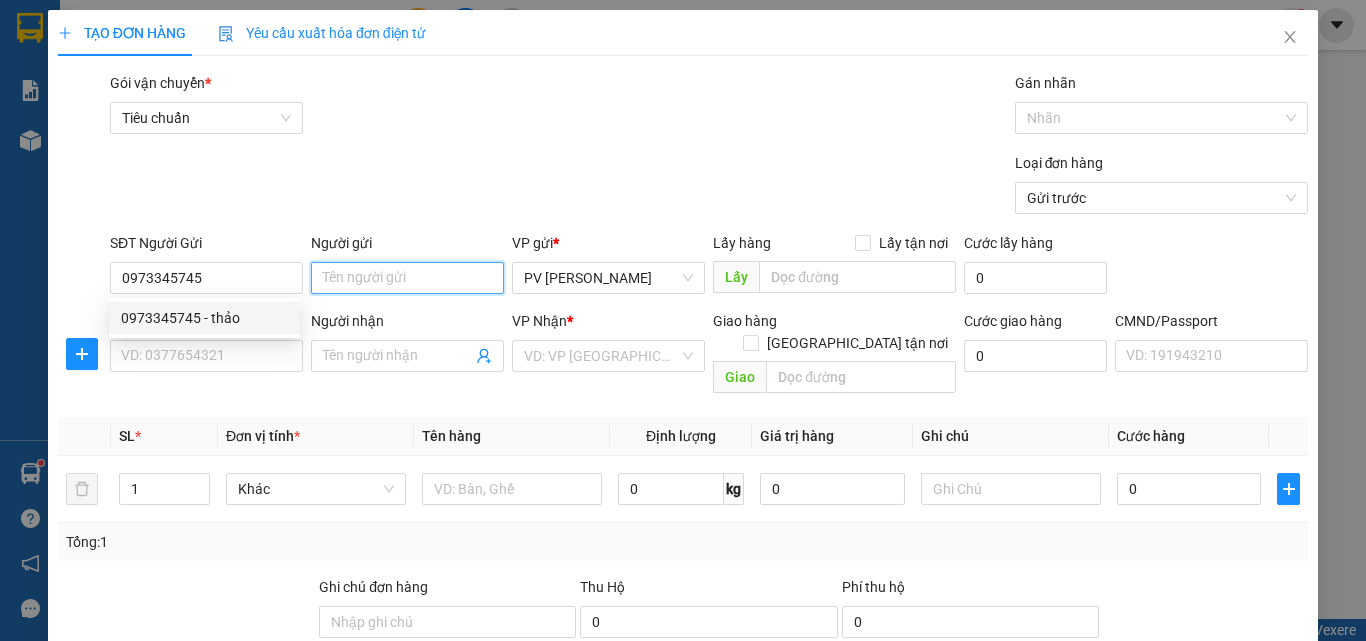 click on "Người gửi" at bounding box center (407, 278) 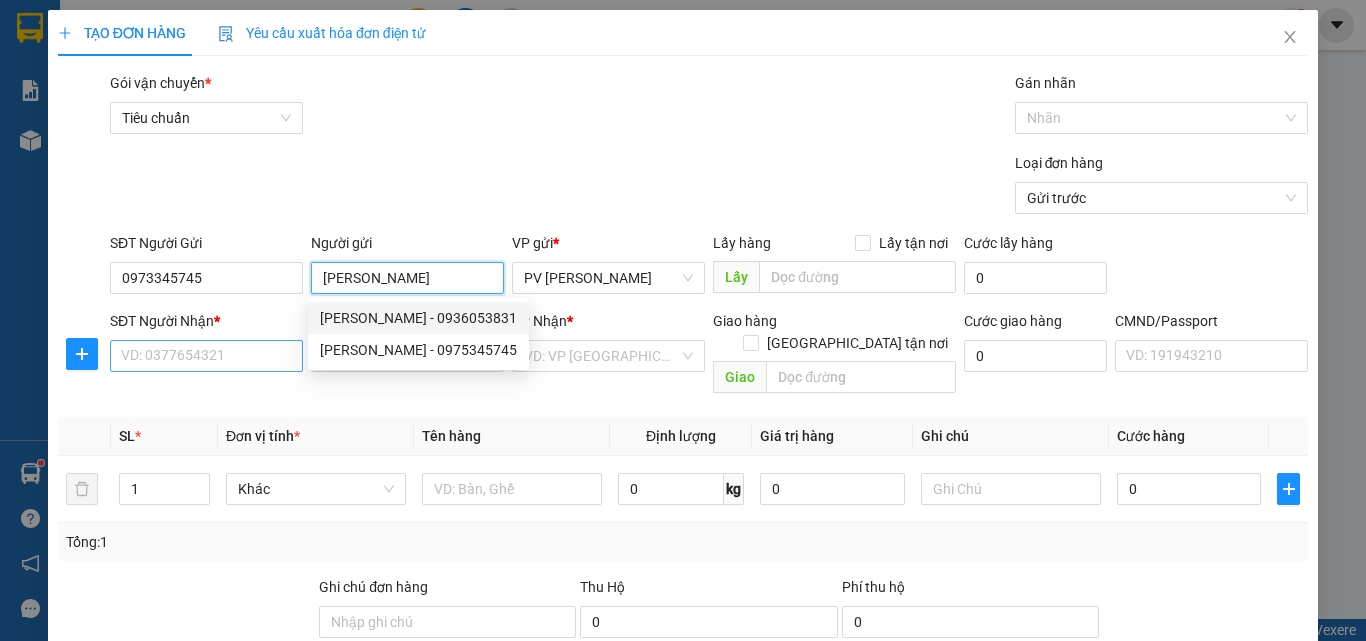 type on "[PERSON_NAME]" 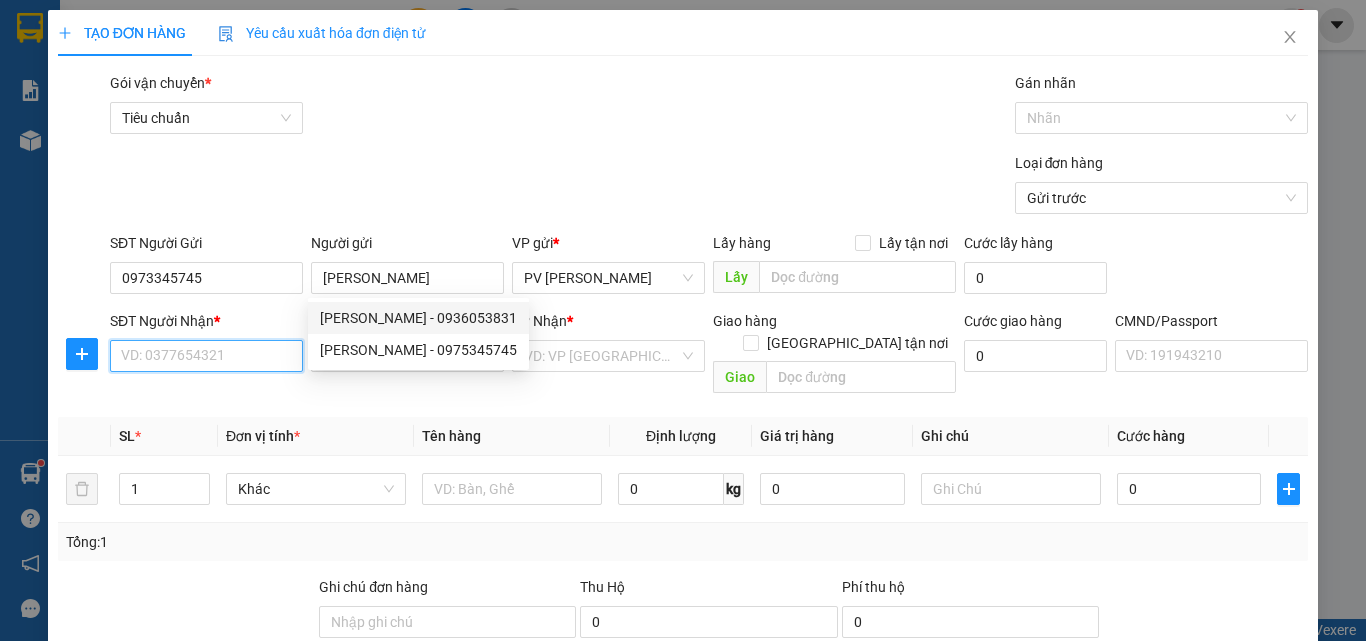 click on "SĐT Người Nhận  *" at bounding box center [206, 356] 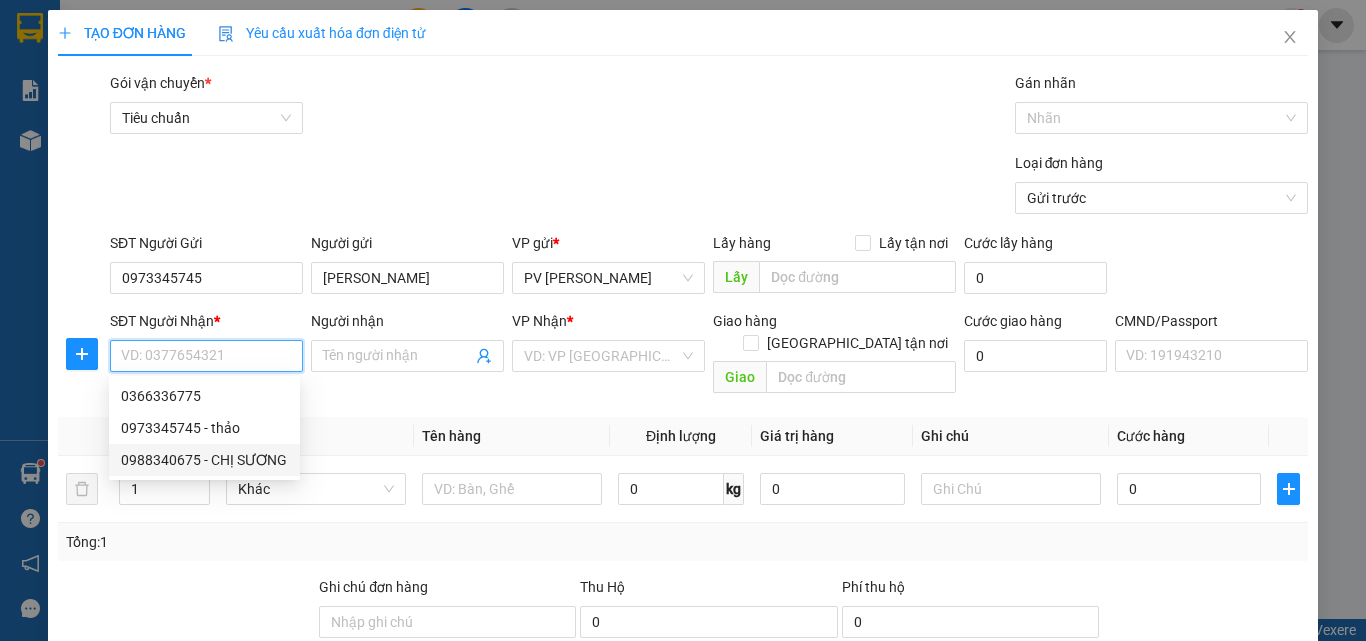 click on "0988340675 - CHỊ SƯƠNG" at bounding box center [204, 460] 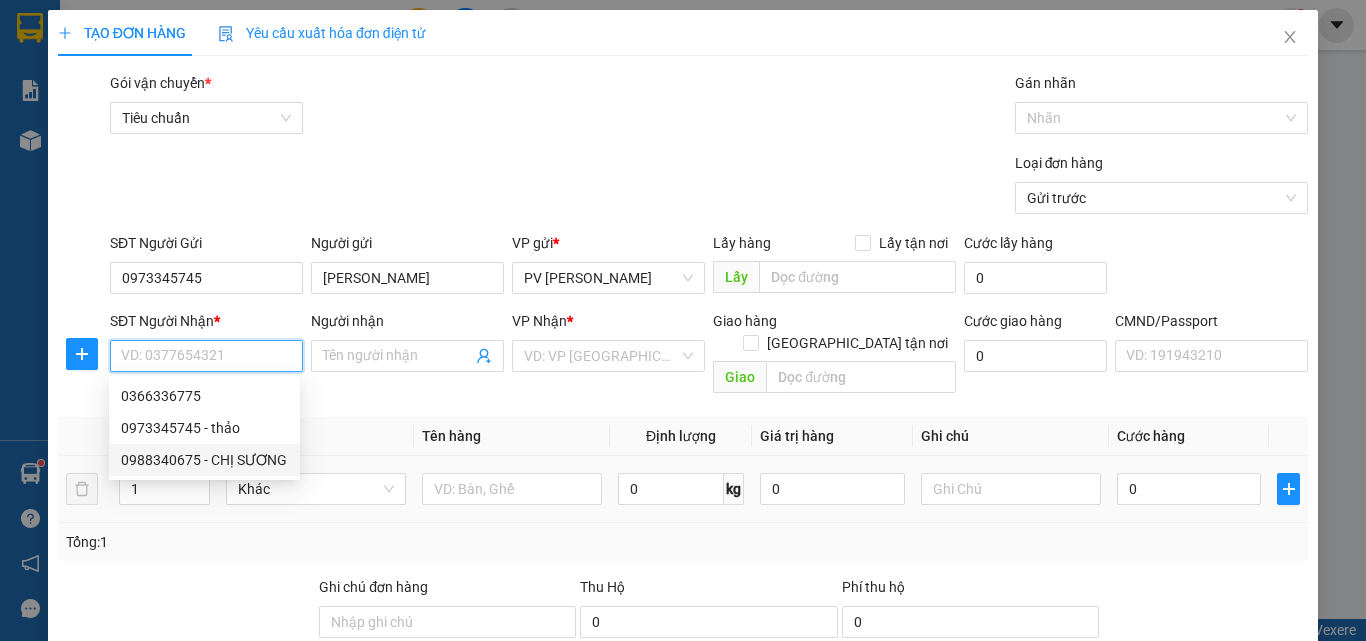 type on "0988340675" 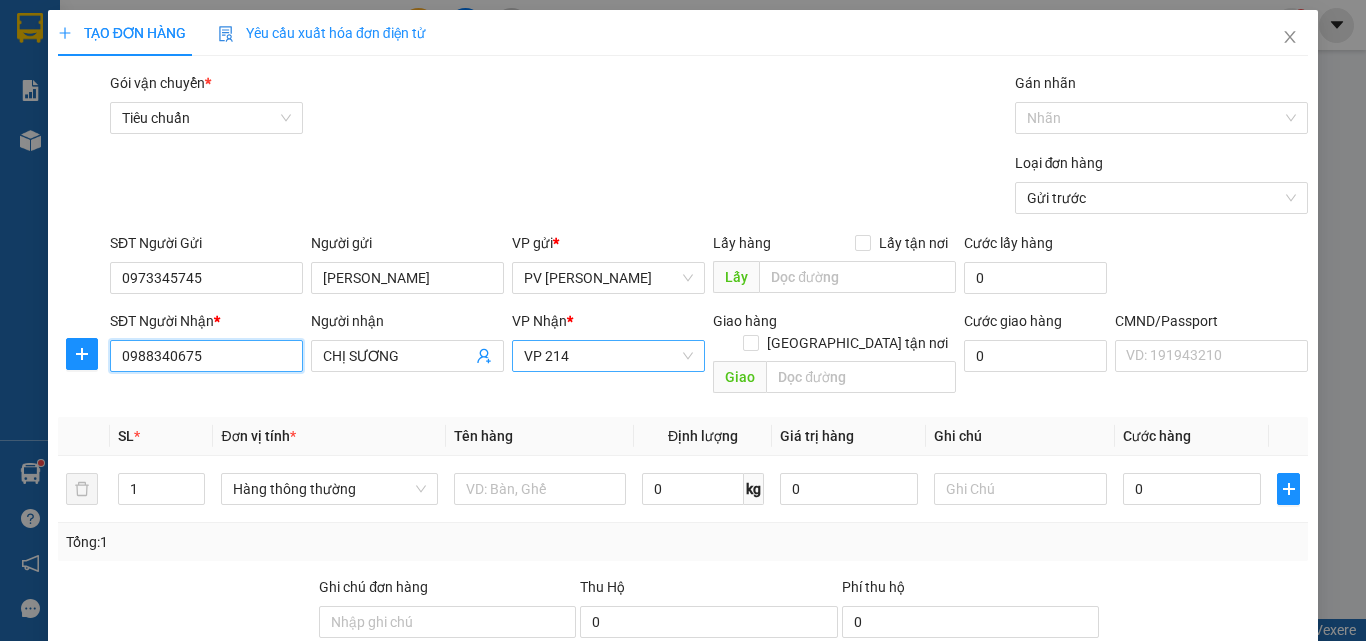 click on "VP 214" at bounding box center [608, 356] 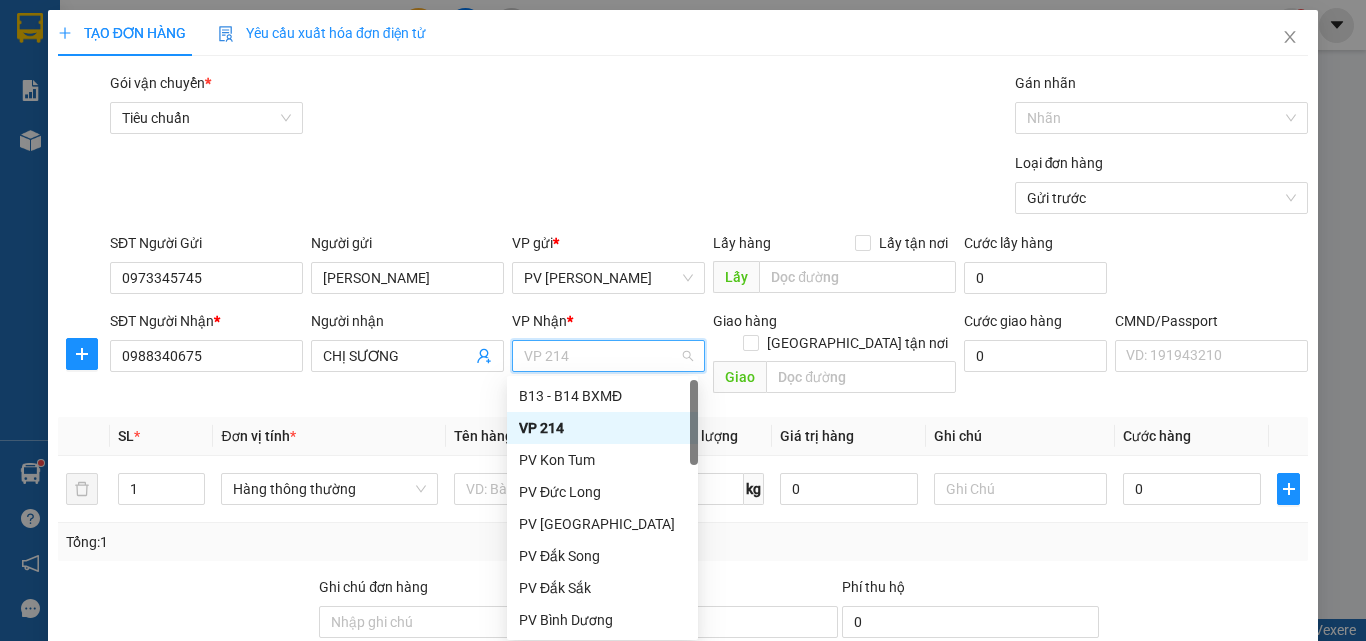 click on "VP 214" at bounding box center (602, 428) 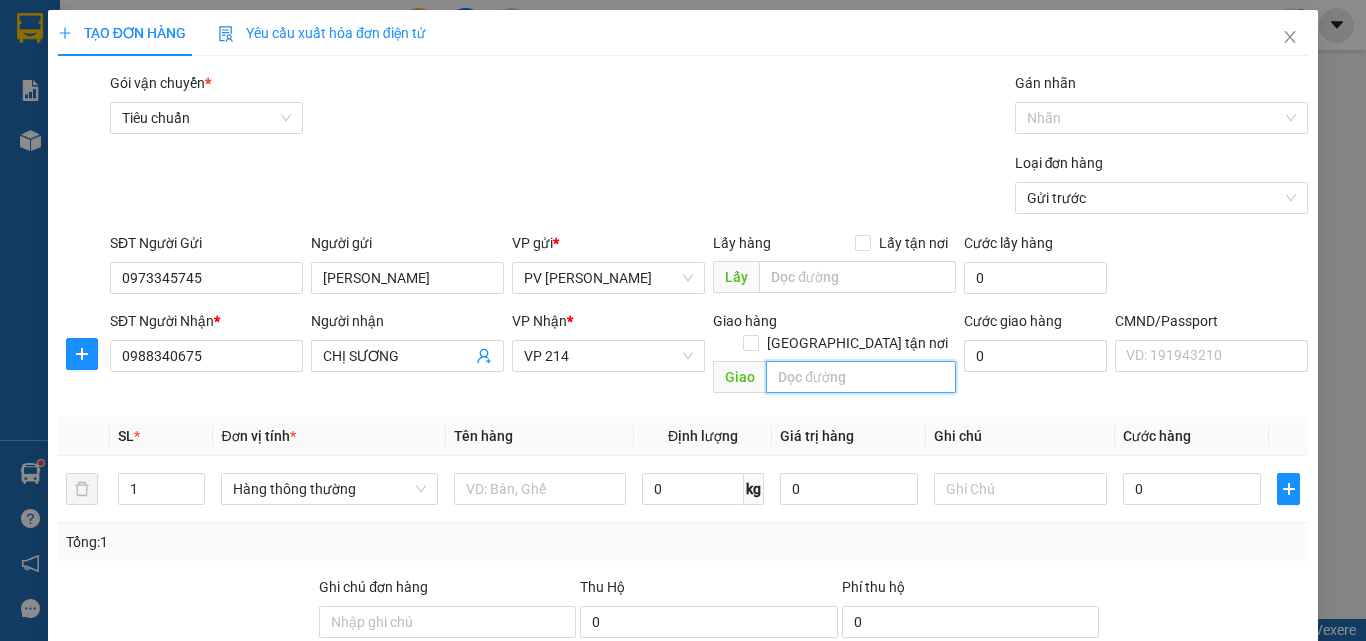 click at bounding box center (861, 377) 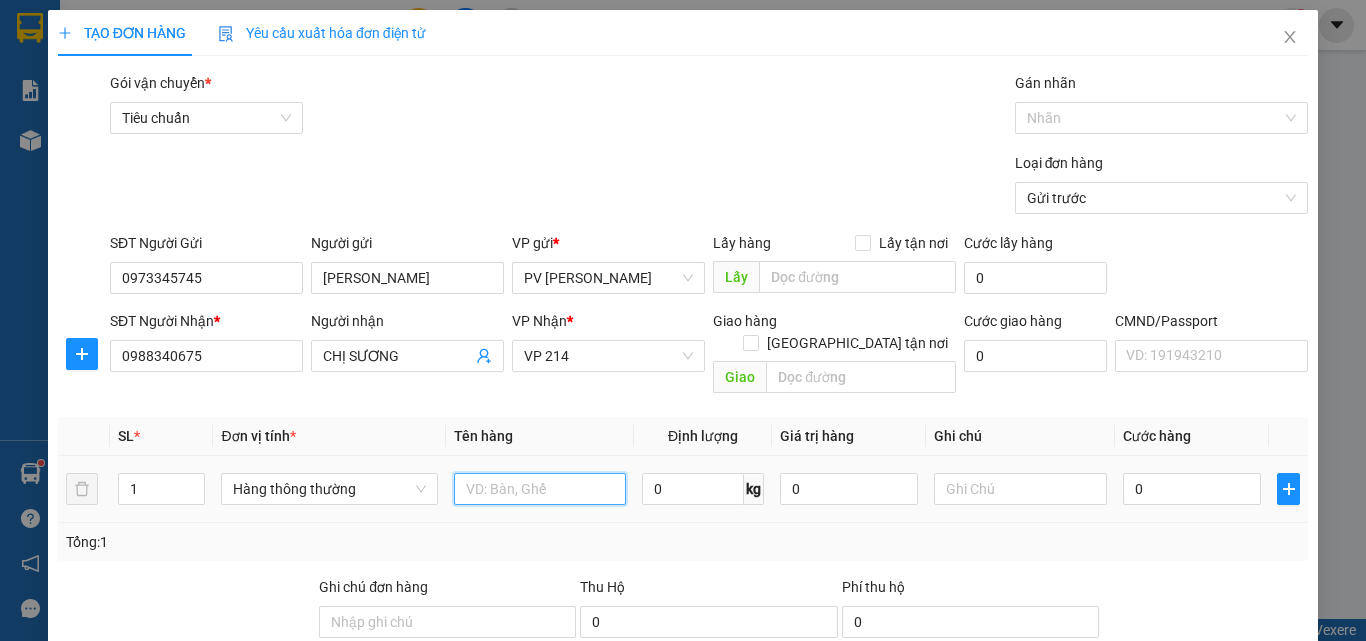 click at bounding box center [540, 489] 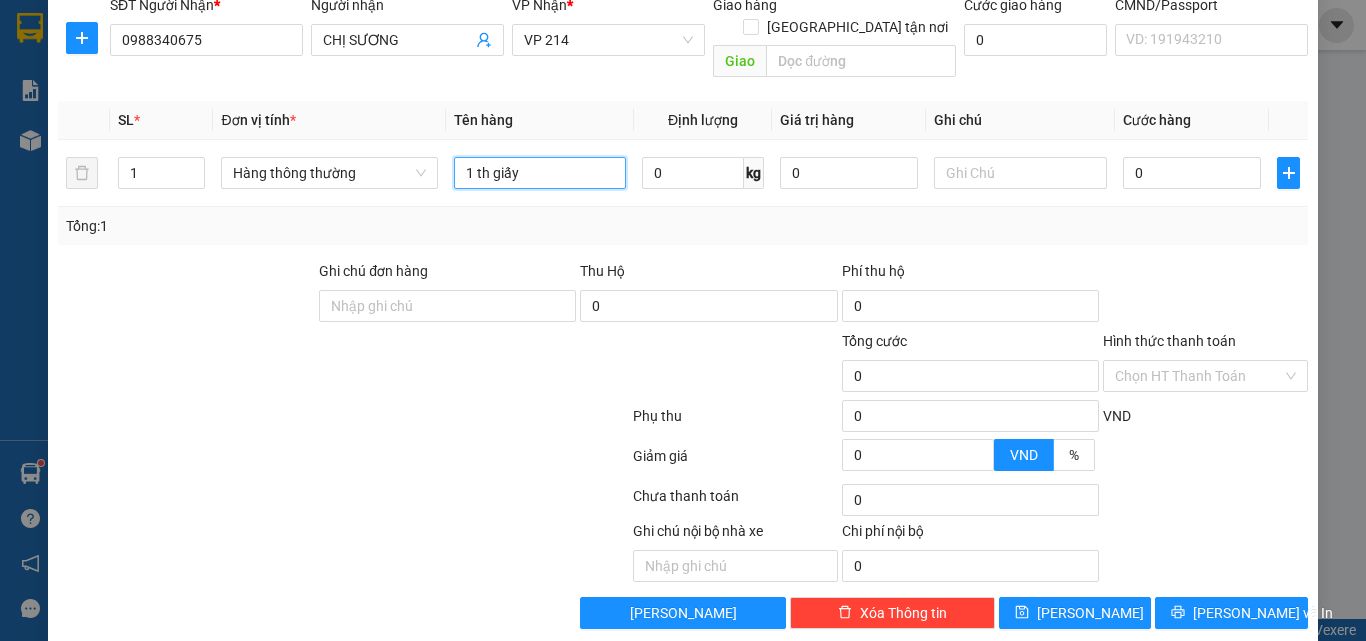 scroll, scrollTop: 321, scrollLeft: 0, axis: vertical 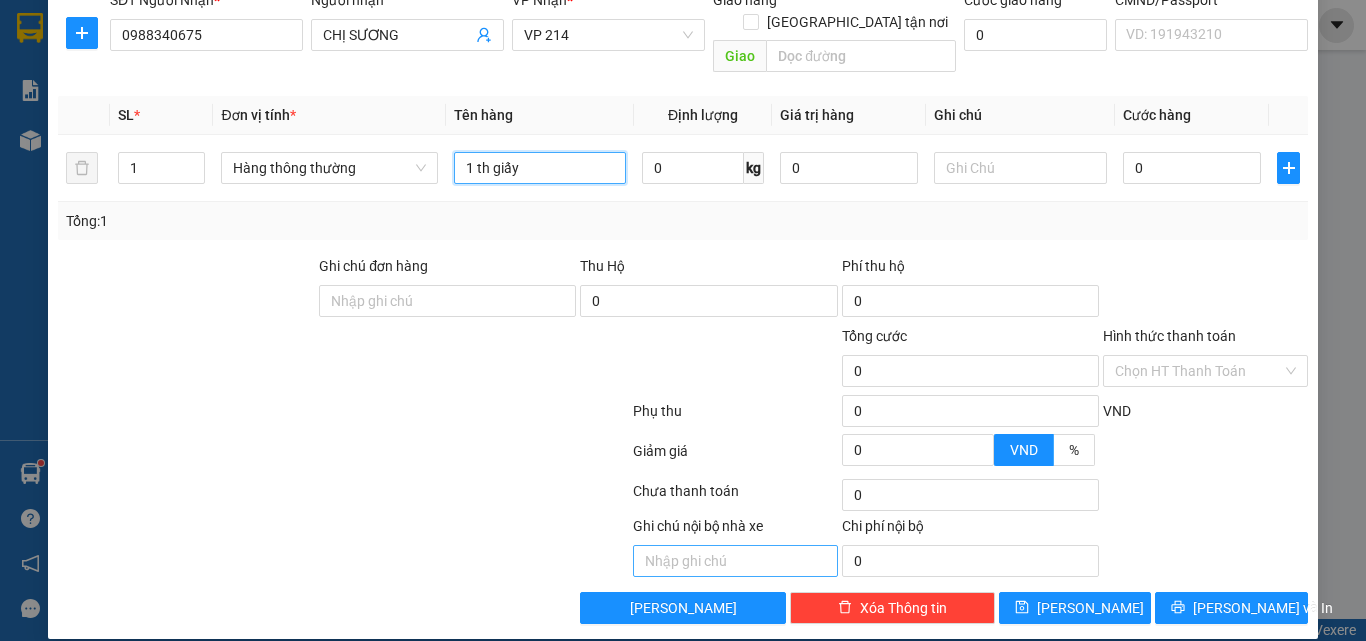 type on "1 th giấy" 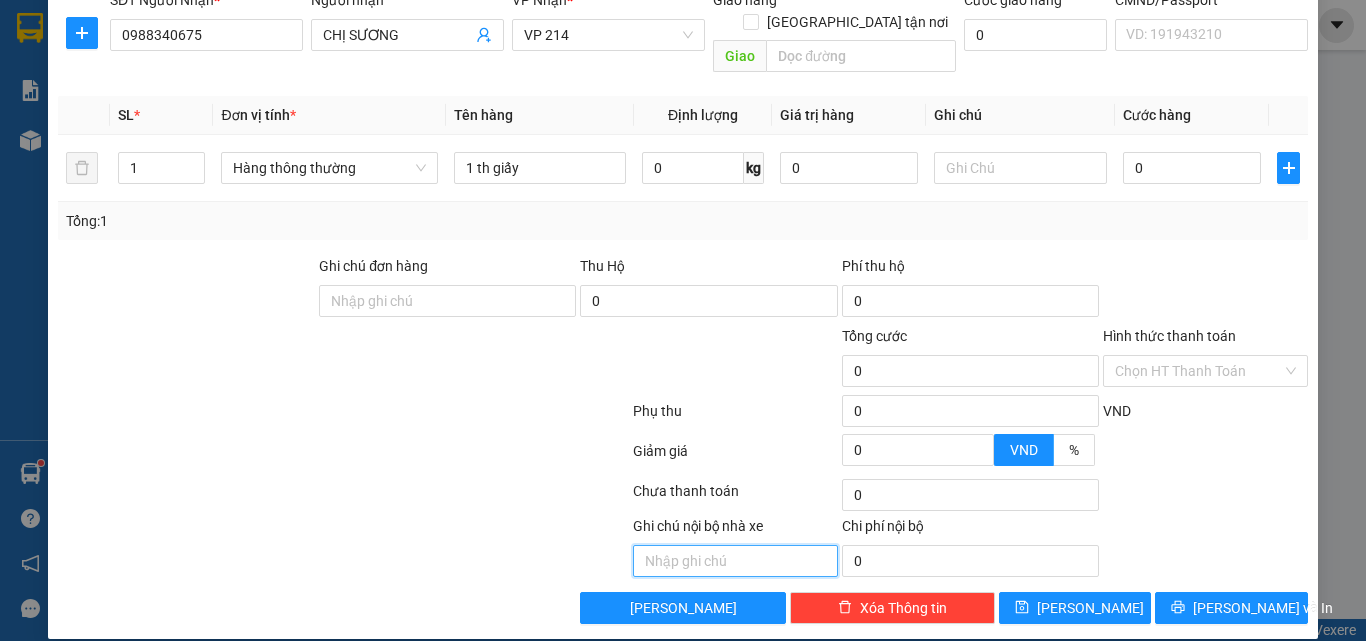 click at bounding box center [735, 561] 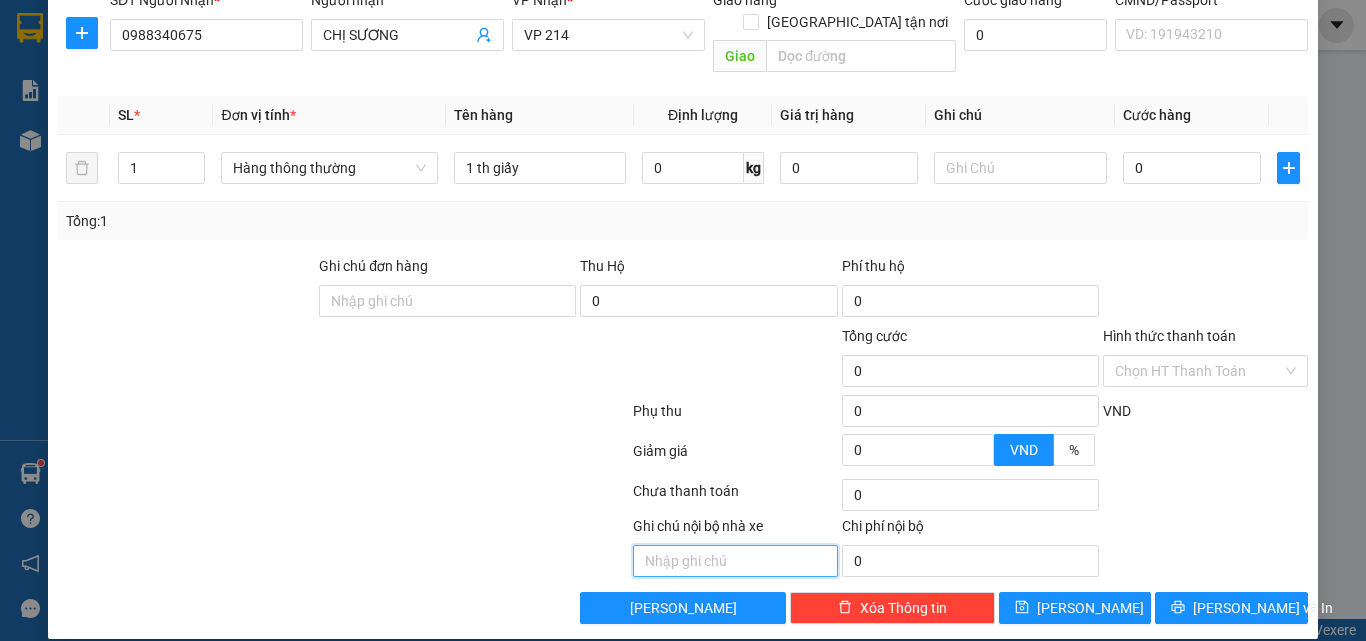 type on "d" 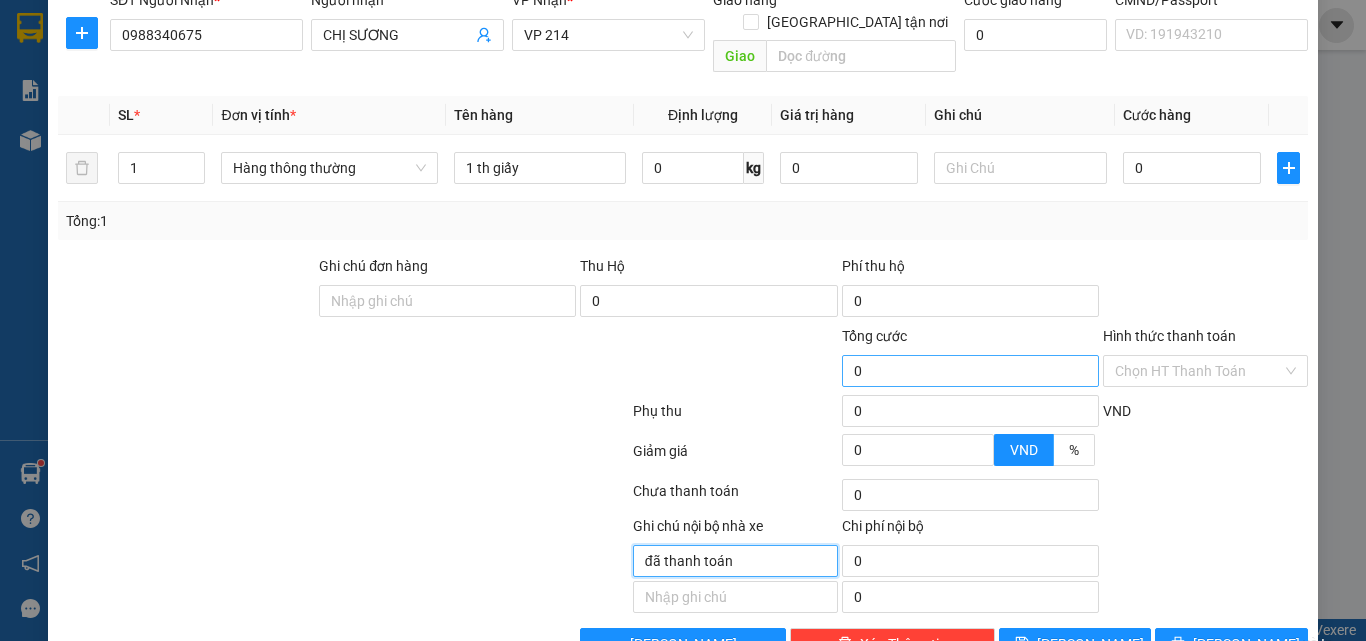 type on "đã thanh toán" 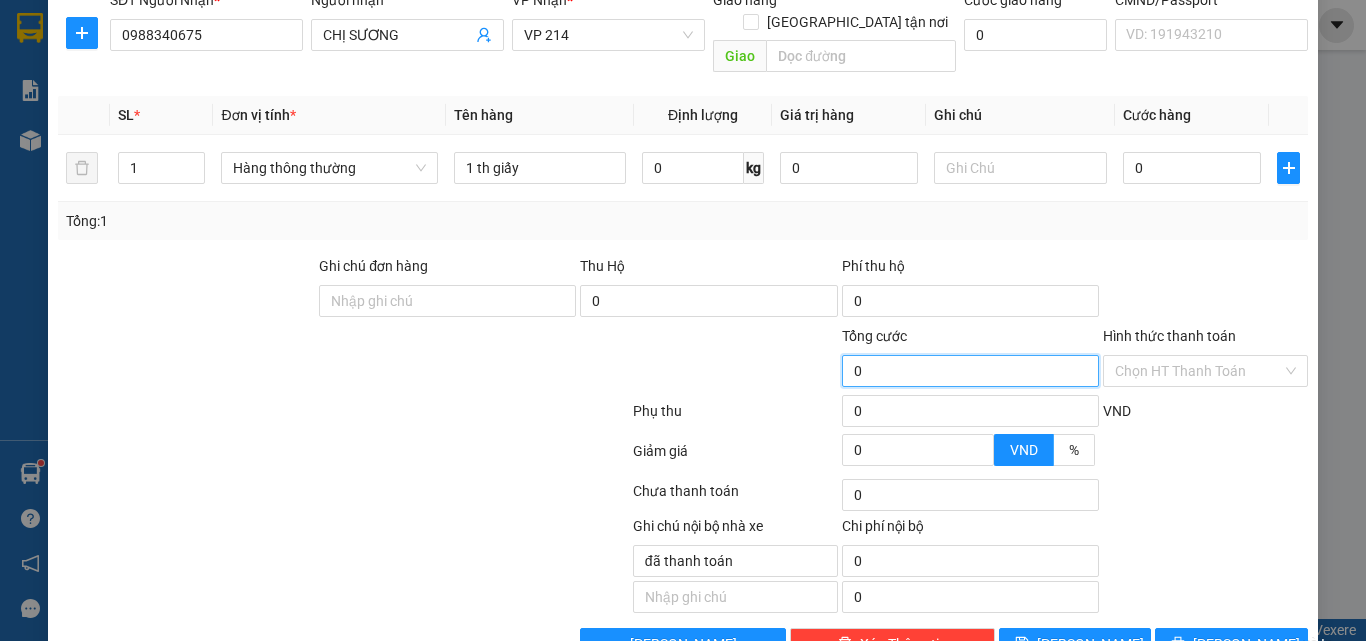 click on "0" at bounding box center [970, 371] 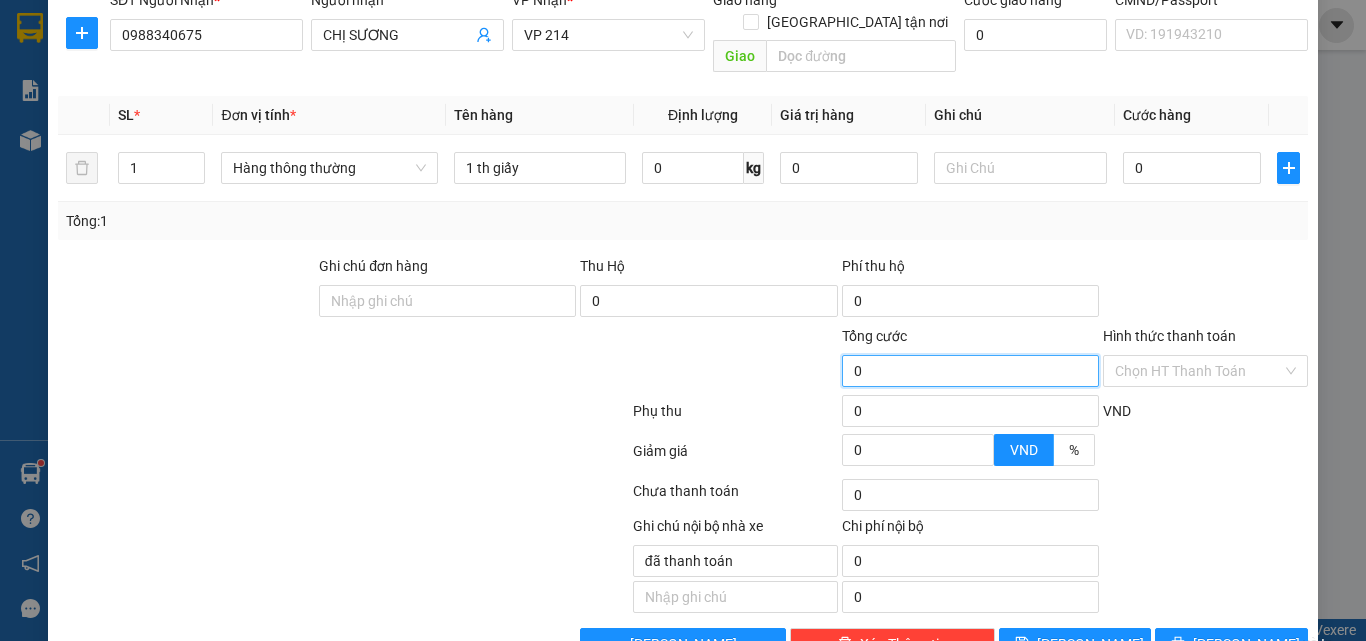 click on "0" at bounding box center [970, 371] 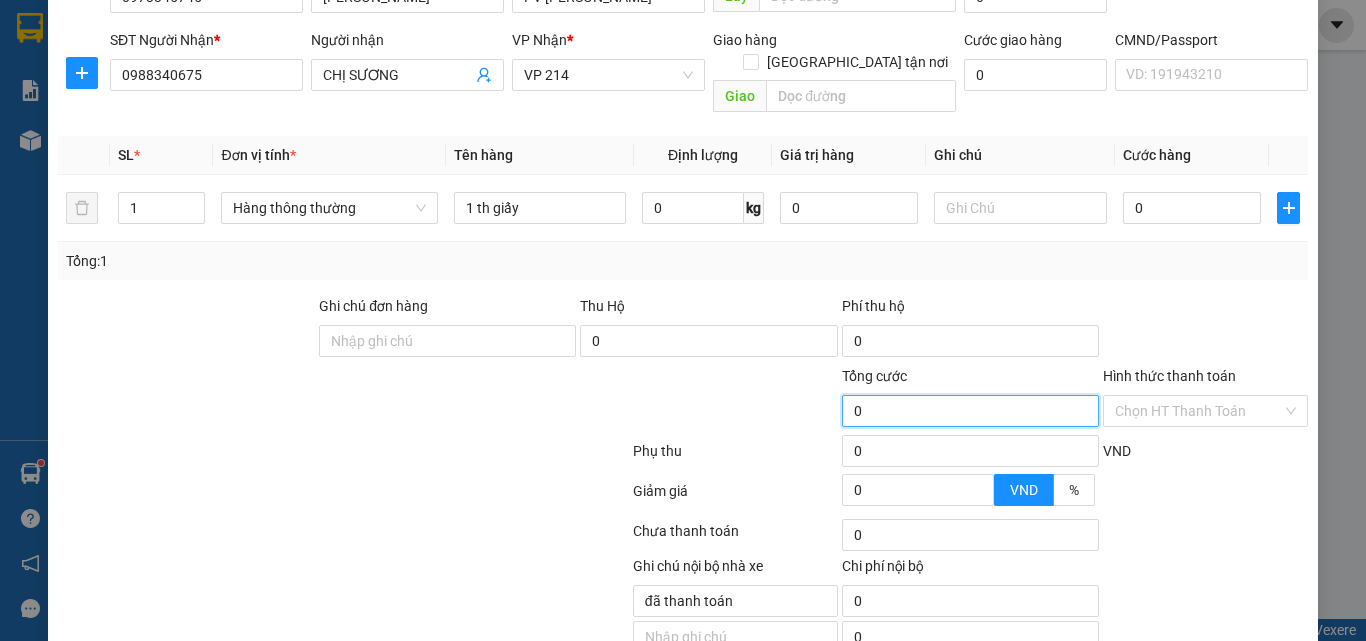 scroll, scrollTop: 321, scrollLeft: 0, axis: vertical 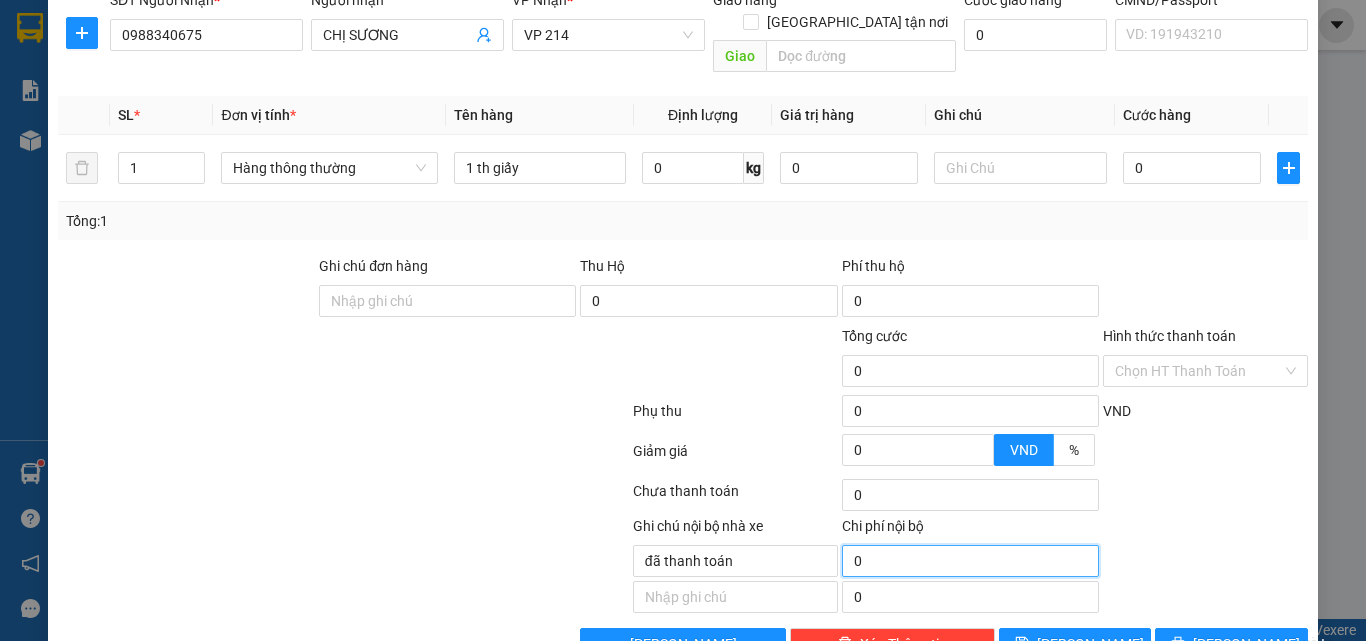 click on "0" at bounding box center (970, 561) 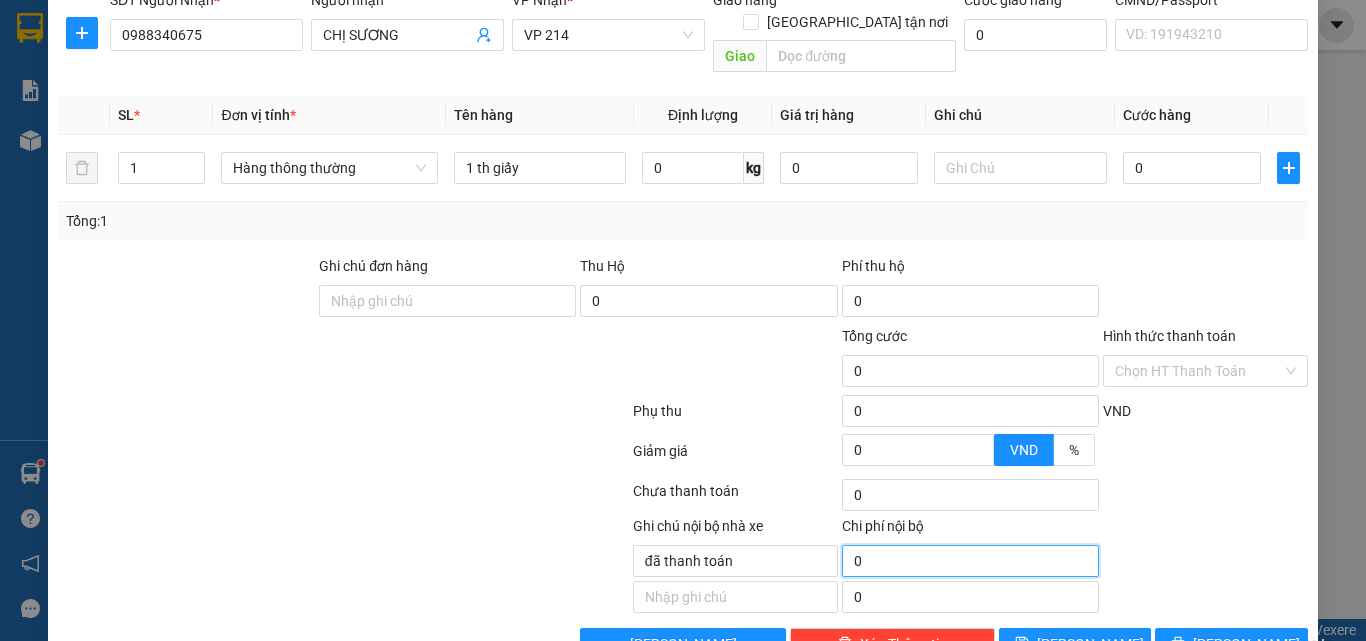 click on "0" at bounding box center [970, 561] 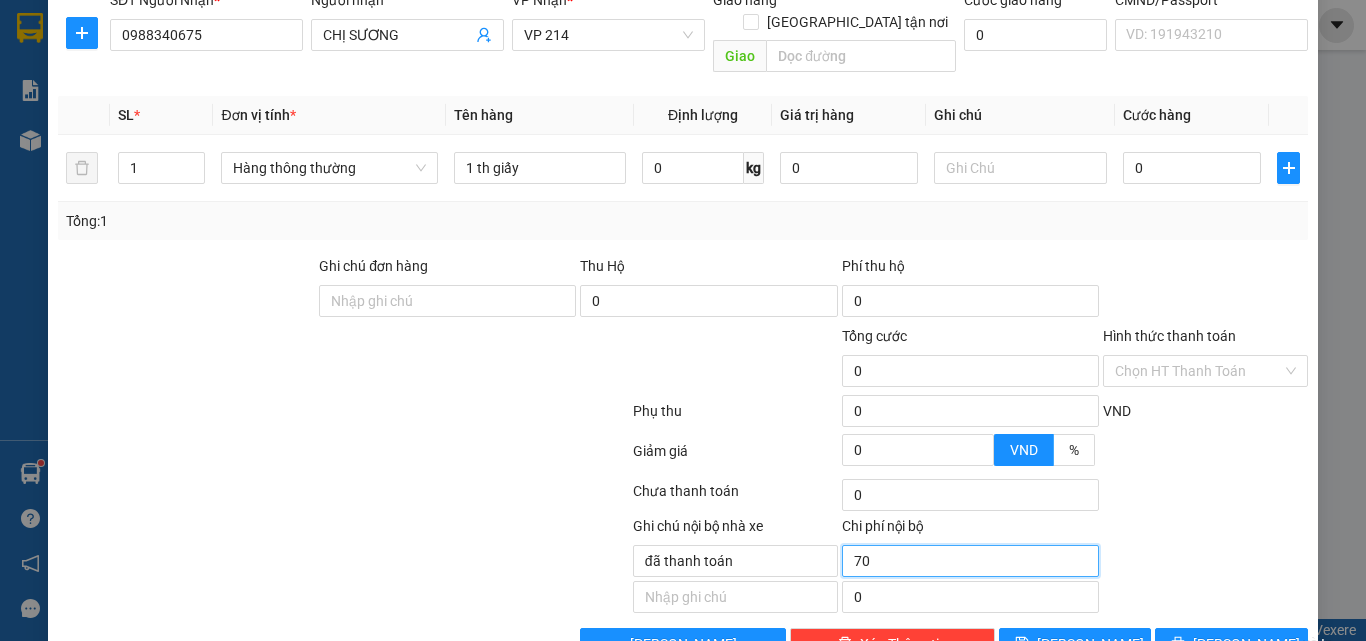 click on "70" at bounding box center [970, 561] 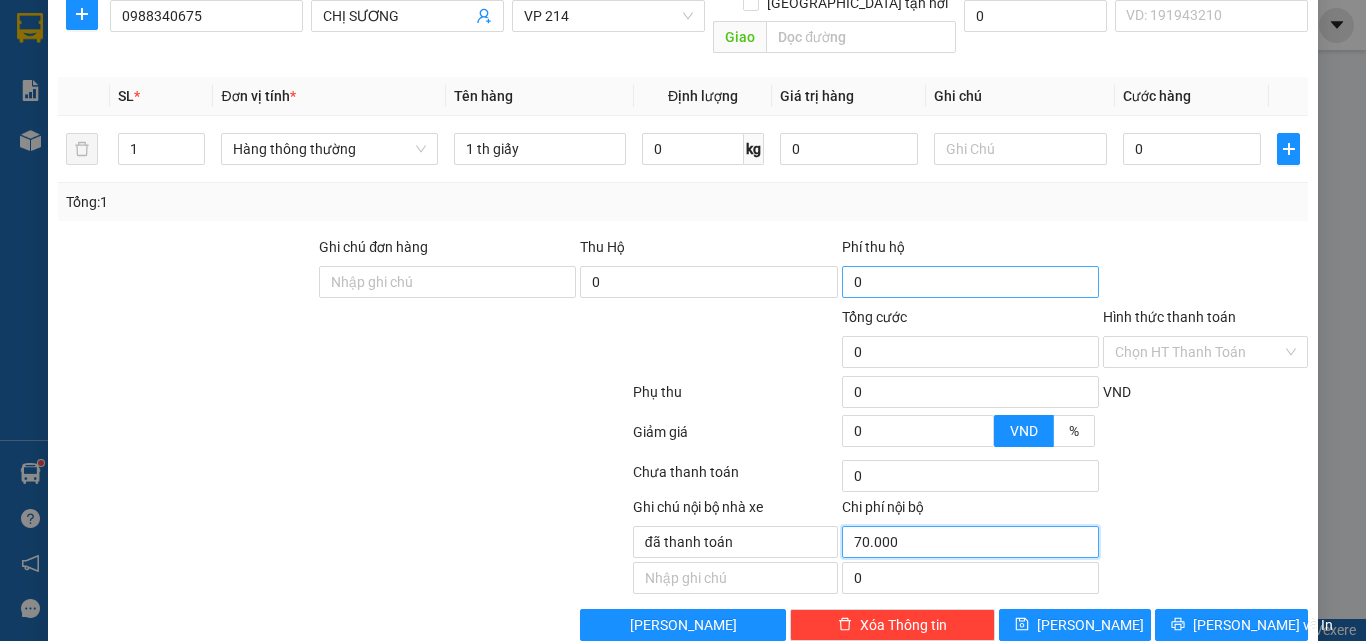 scroll, scrollTop: 357, scrollLeft: 0, axis: vertical 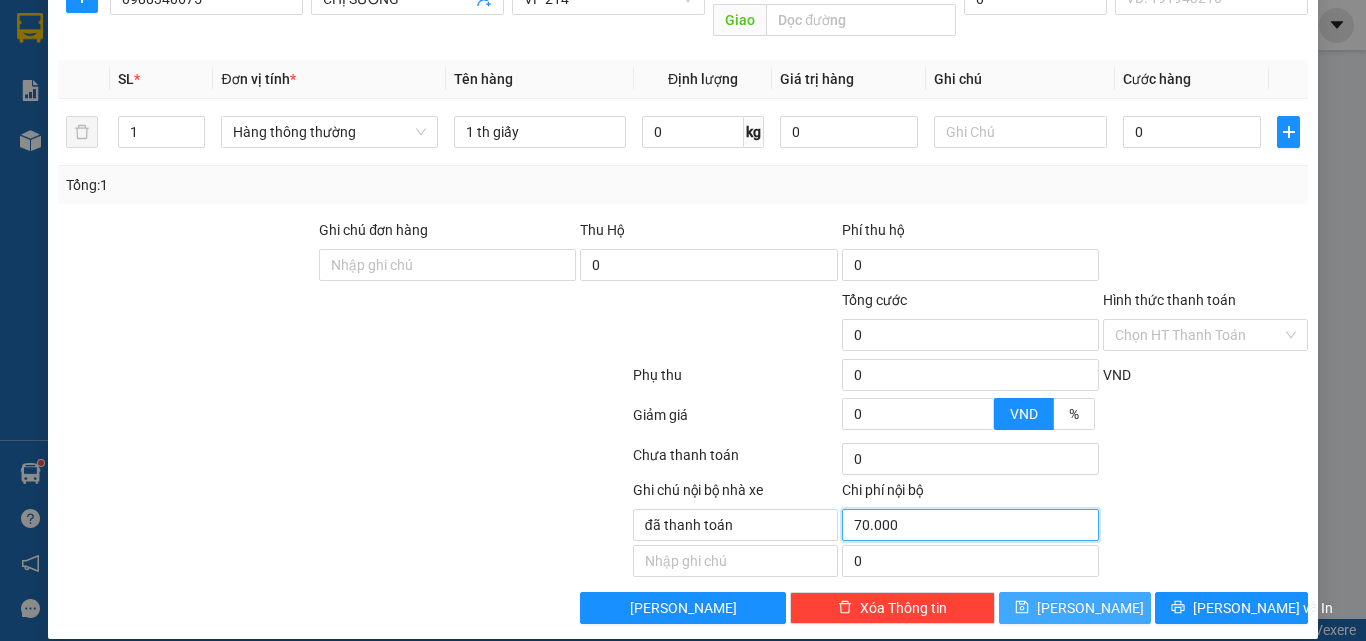type on "70.000" 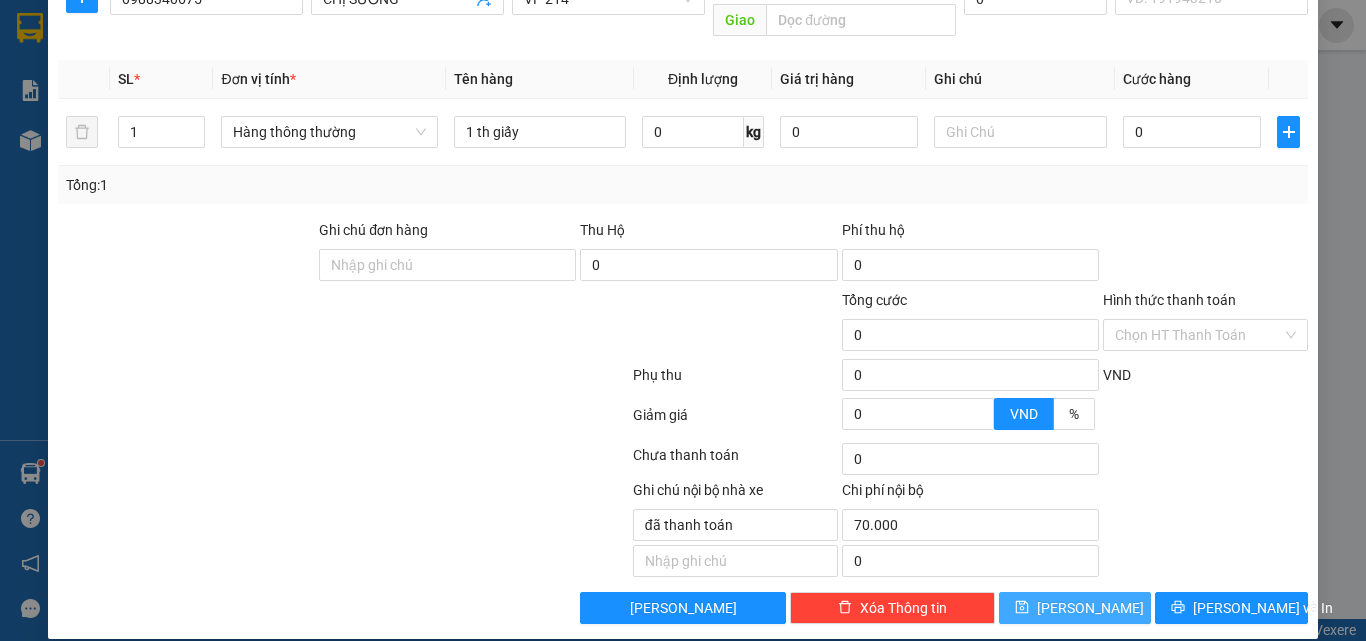 click on "[PERSON_NAME]" at bounding box center (1090, 608) 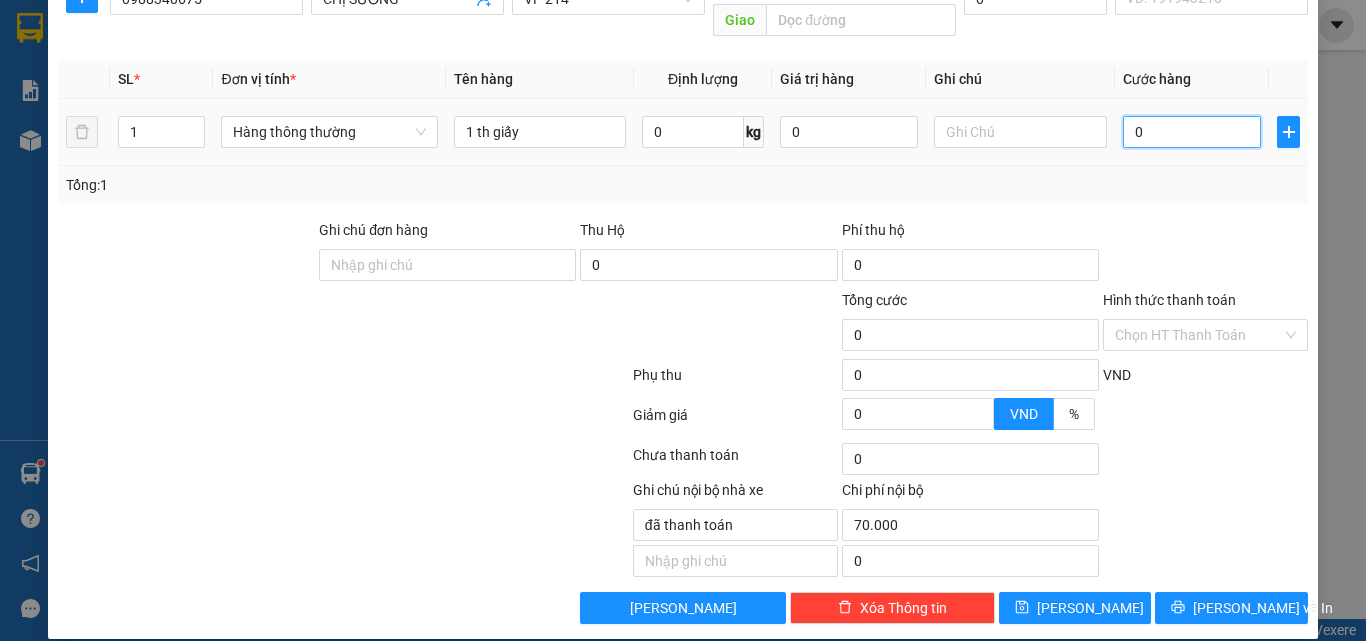 click on "0" at bounding box center (1192, 132) 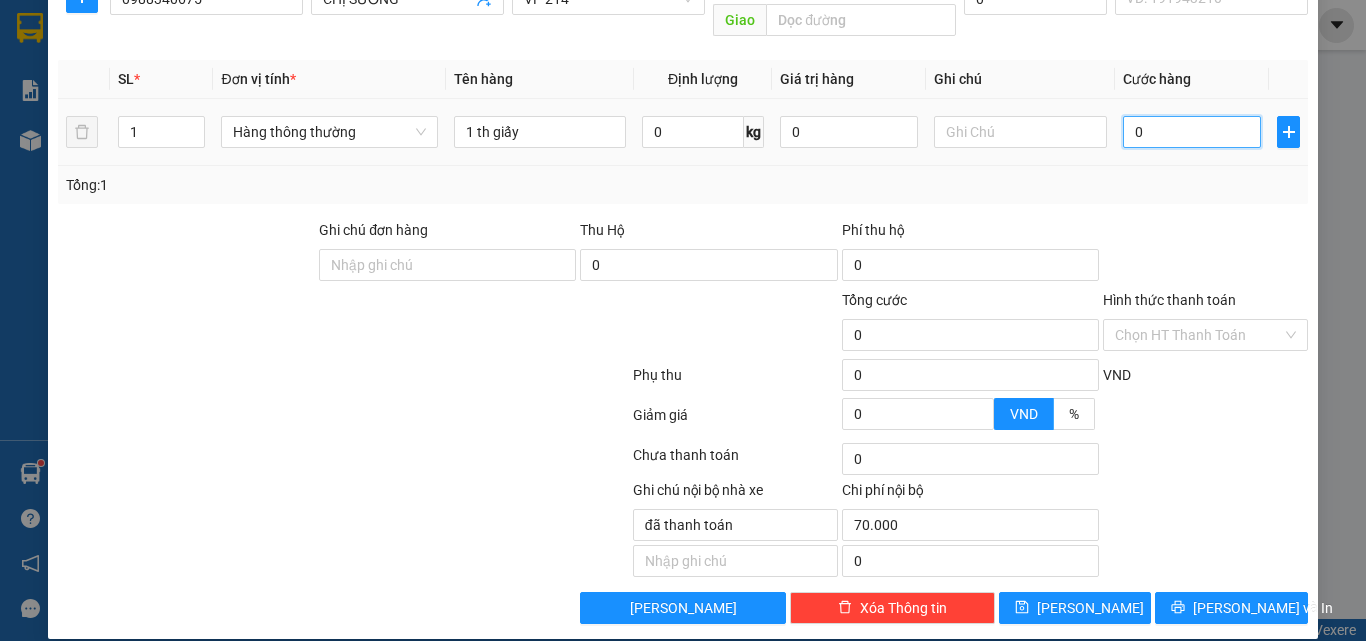 type on "7" 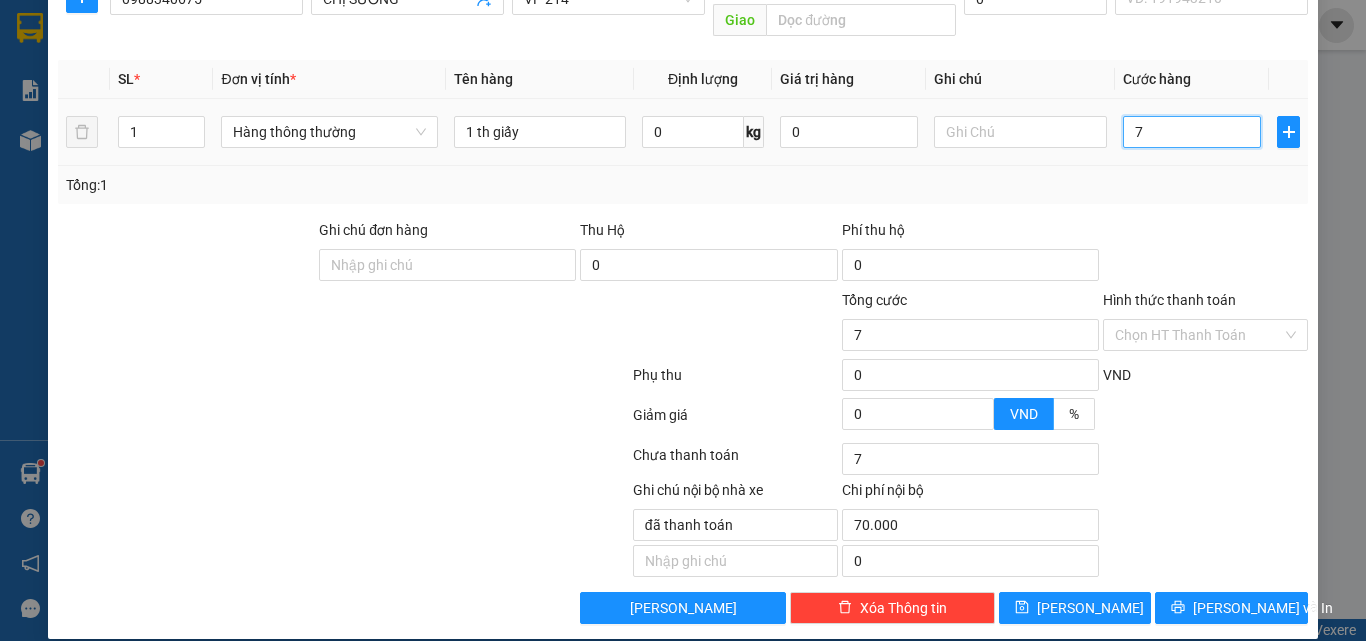 type on "70" 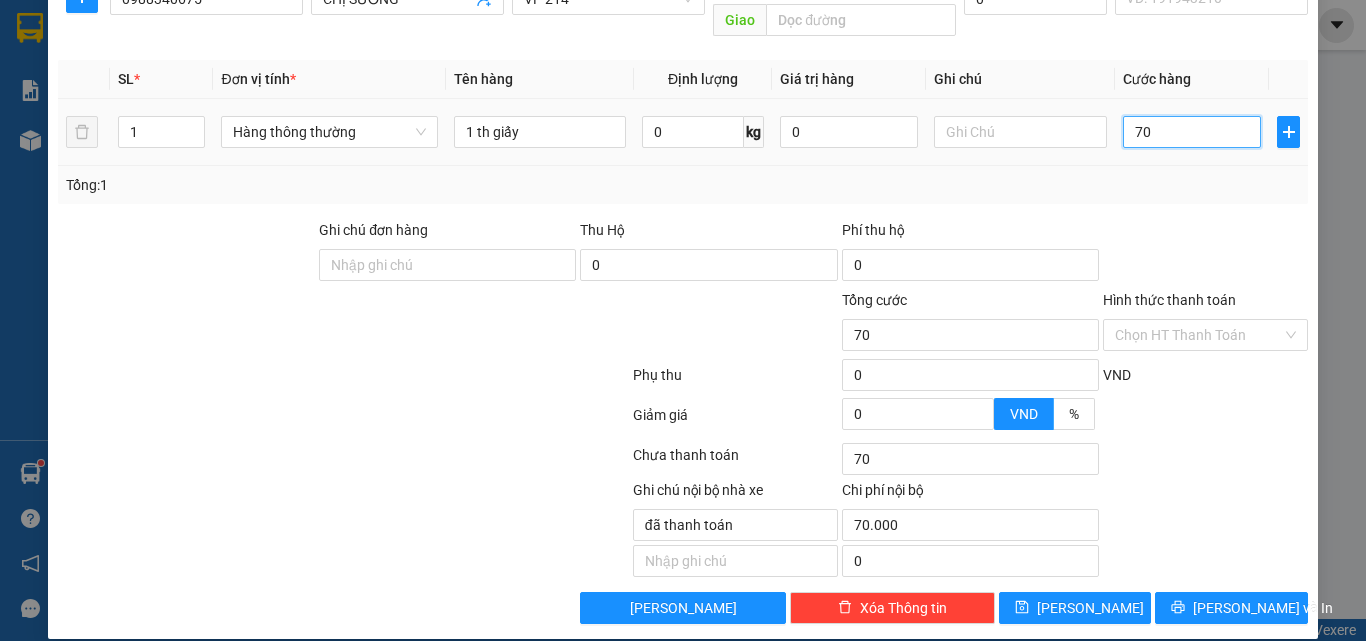 type on "700" 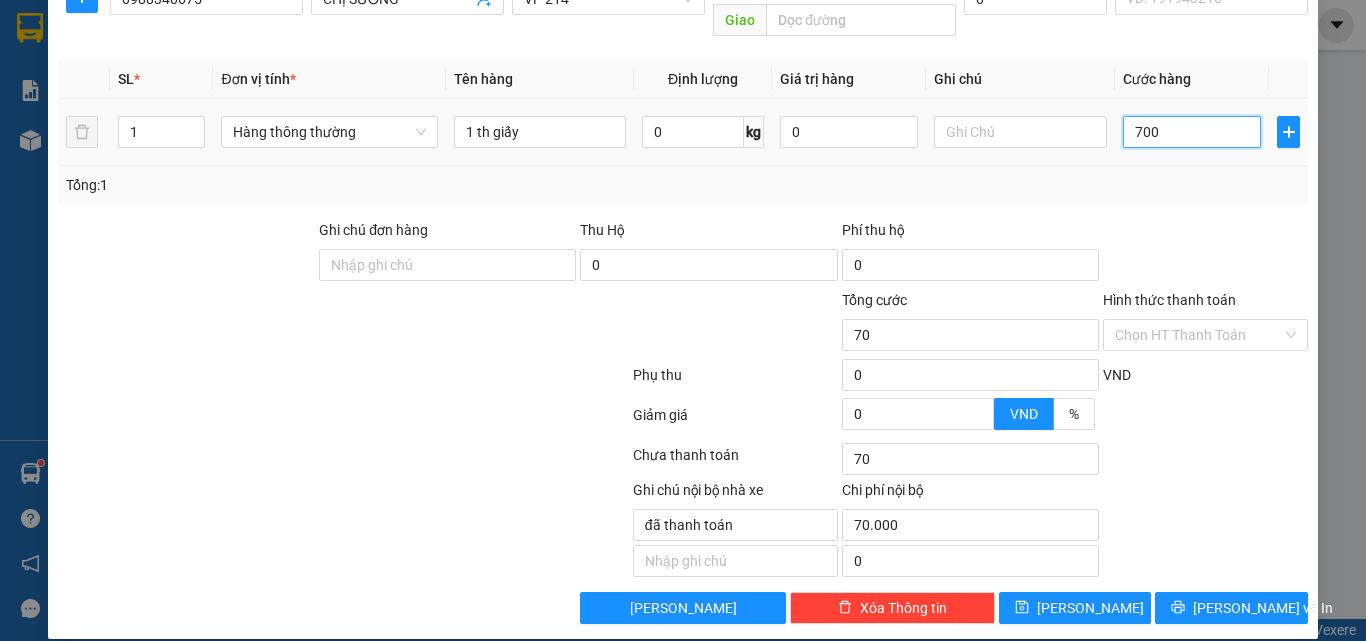 type on "700" 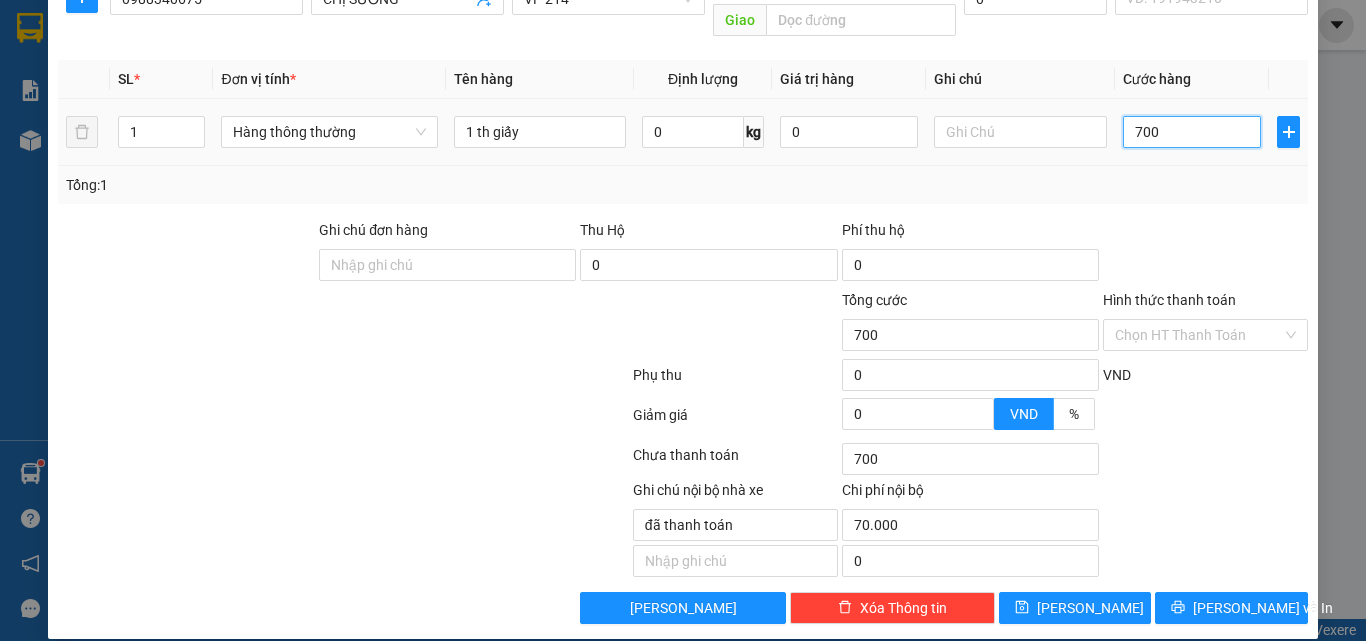 type on "7.000" 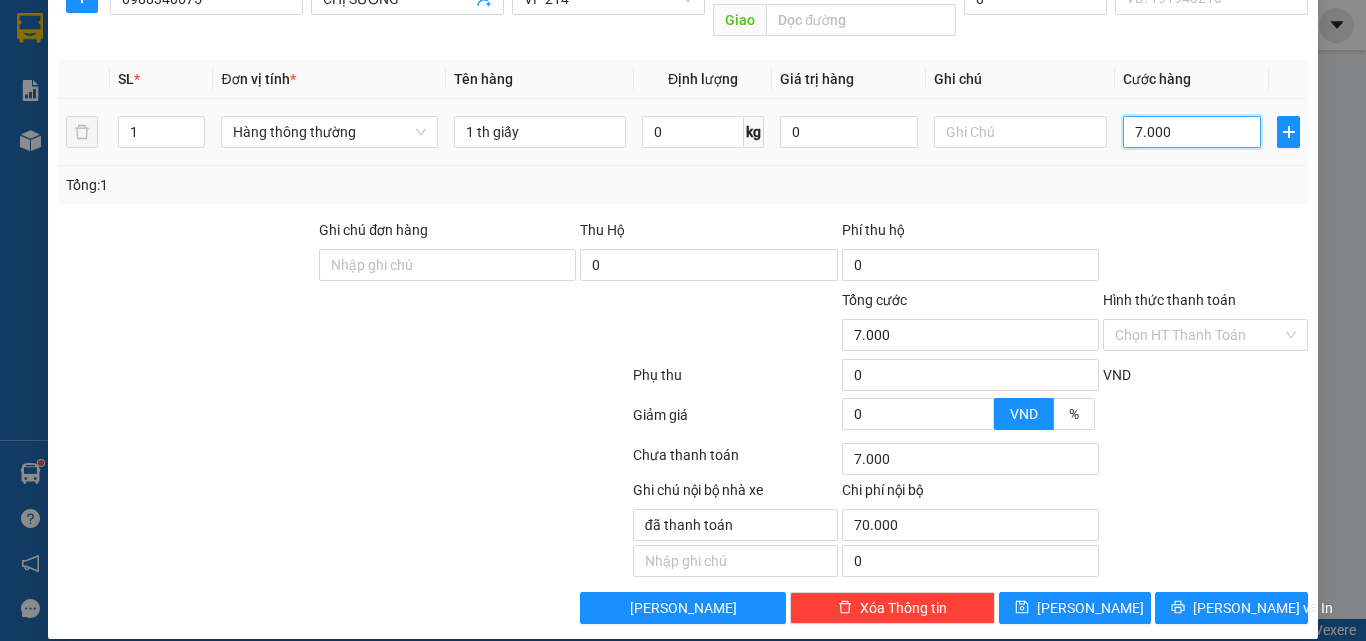 type on "70.000" 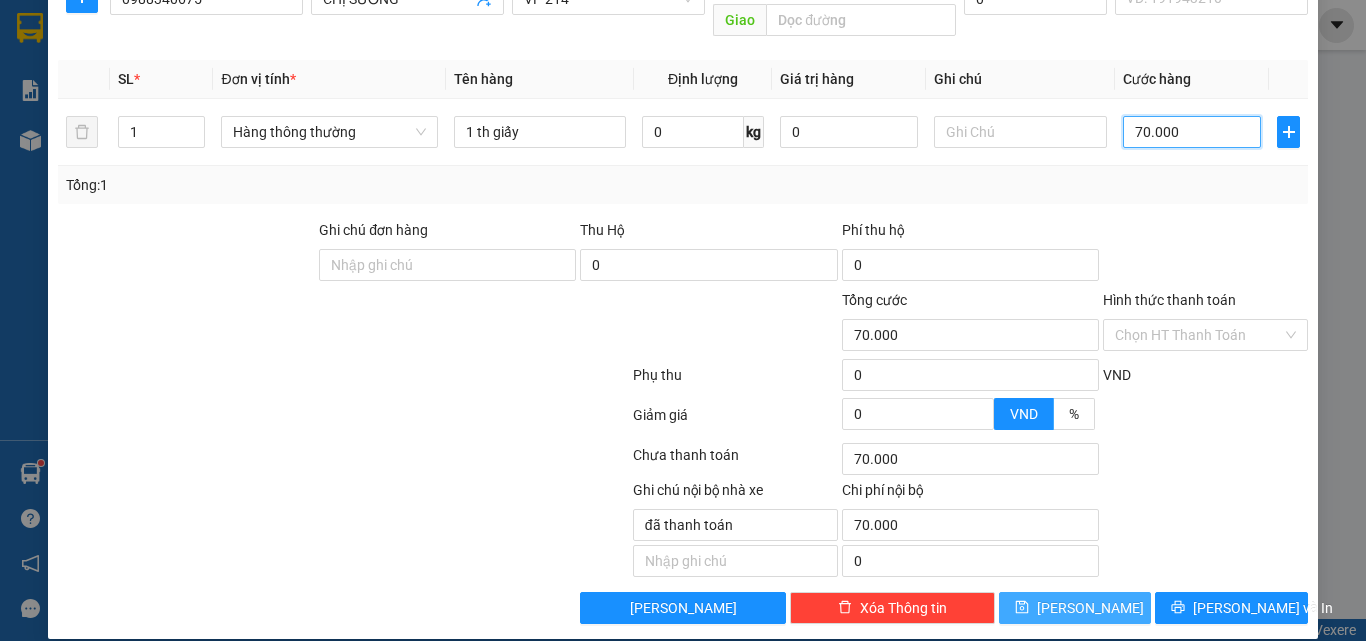 type on "70.000" 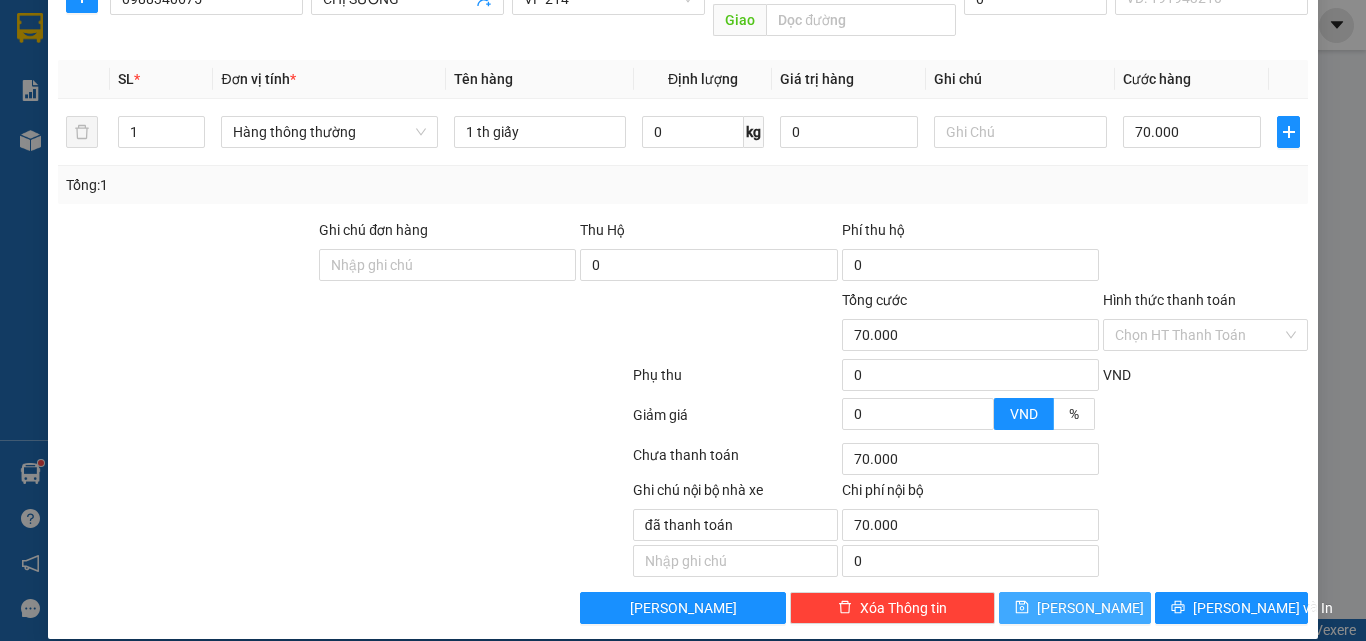 click on "[PERSON_NAME]" at bounding box center [1090, 608] 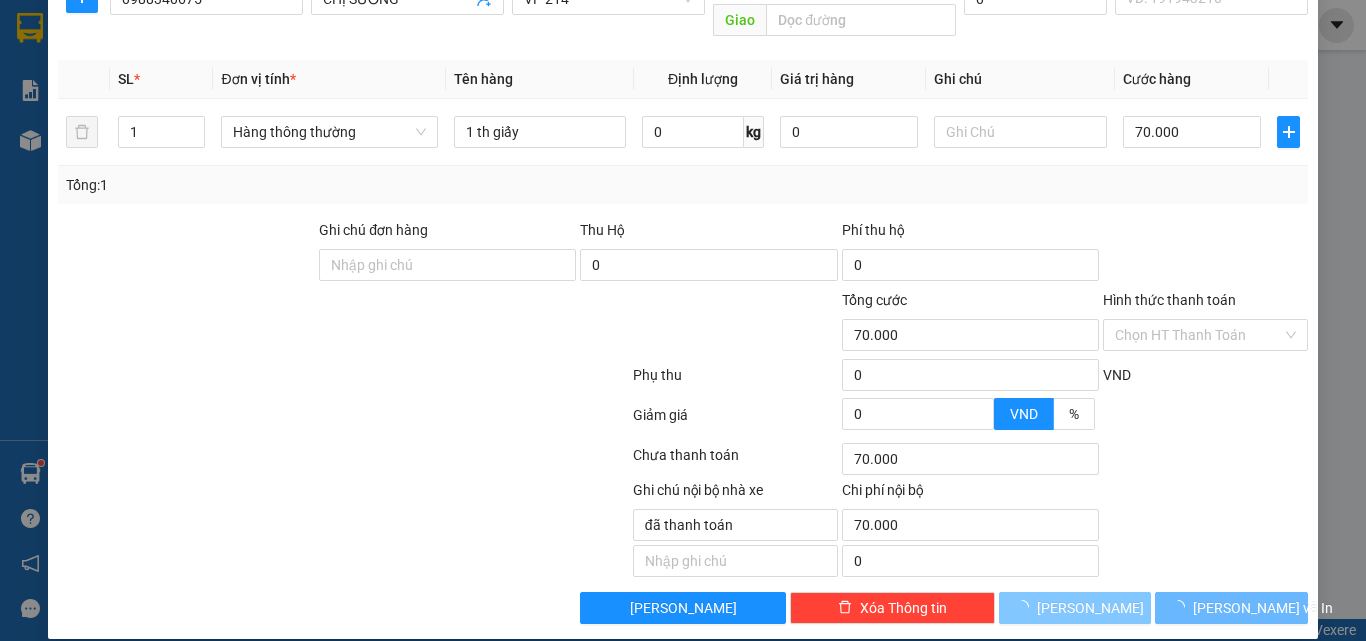 type 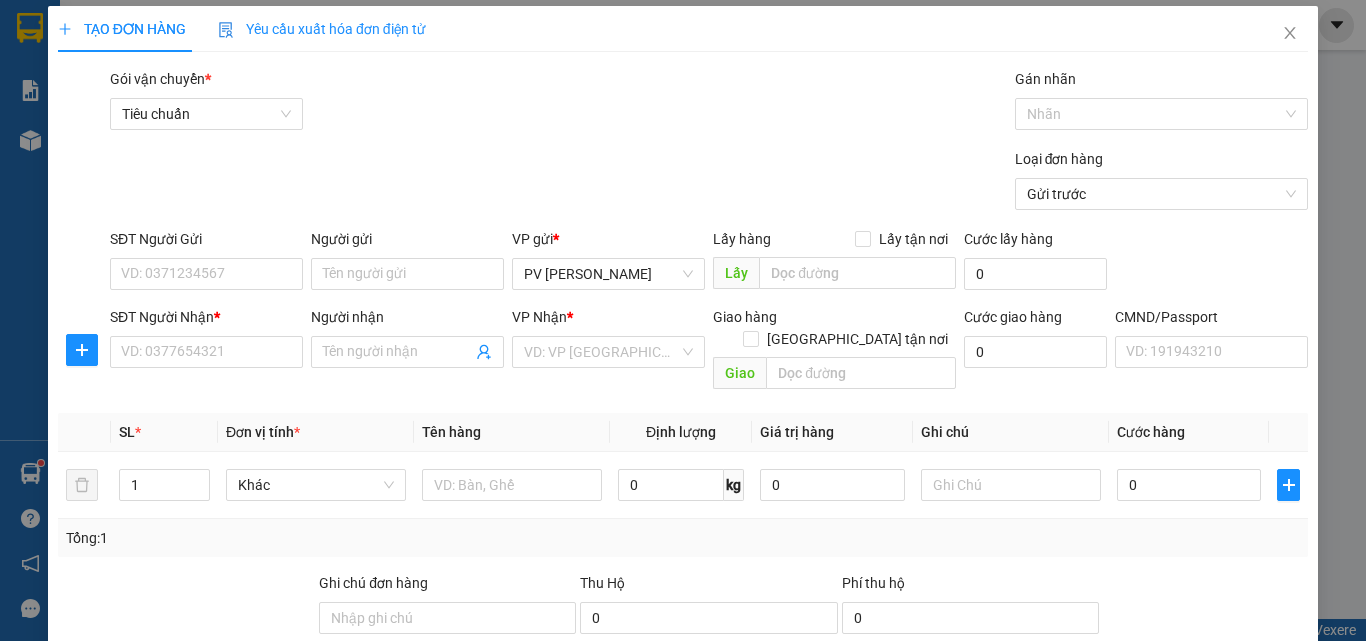 scroll, scrollTop: 0, scrollLeft: 0, axis: both 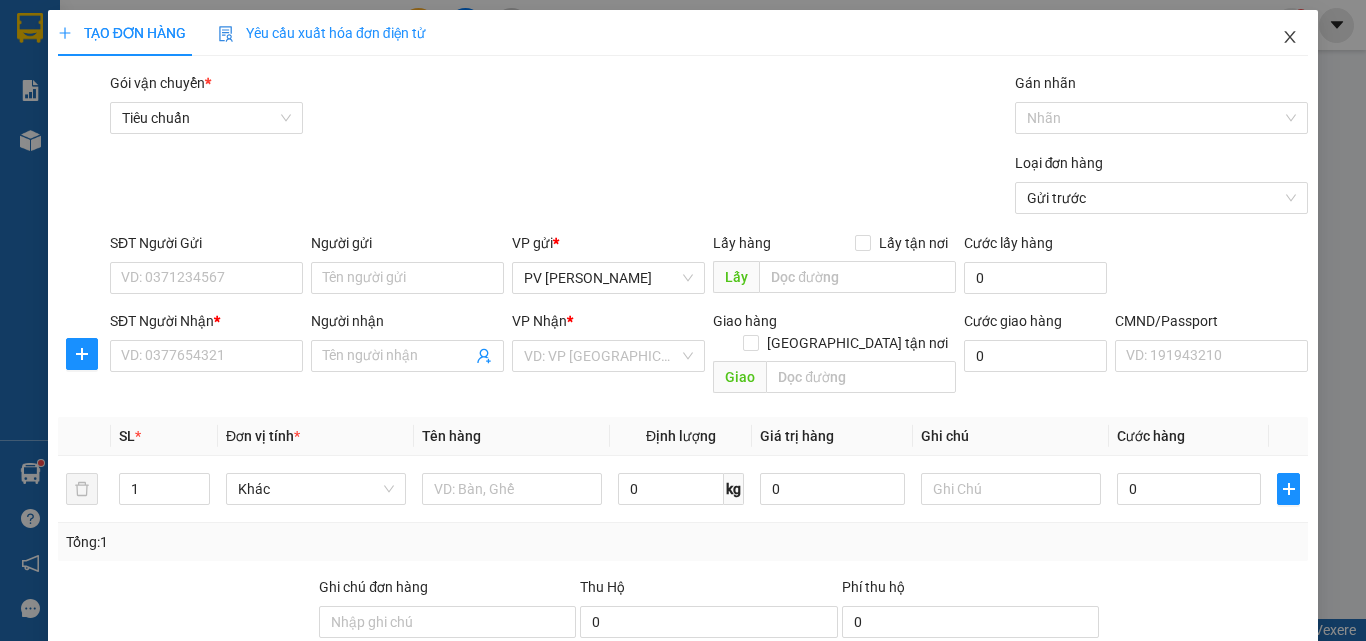 click 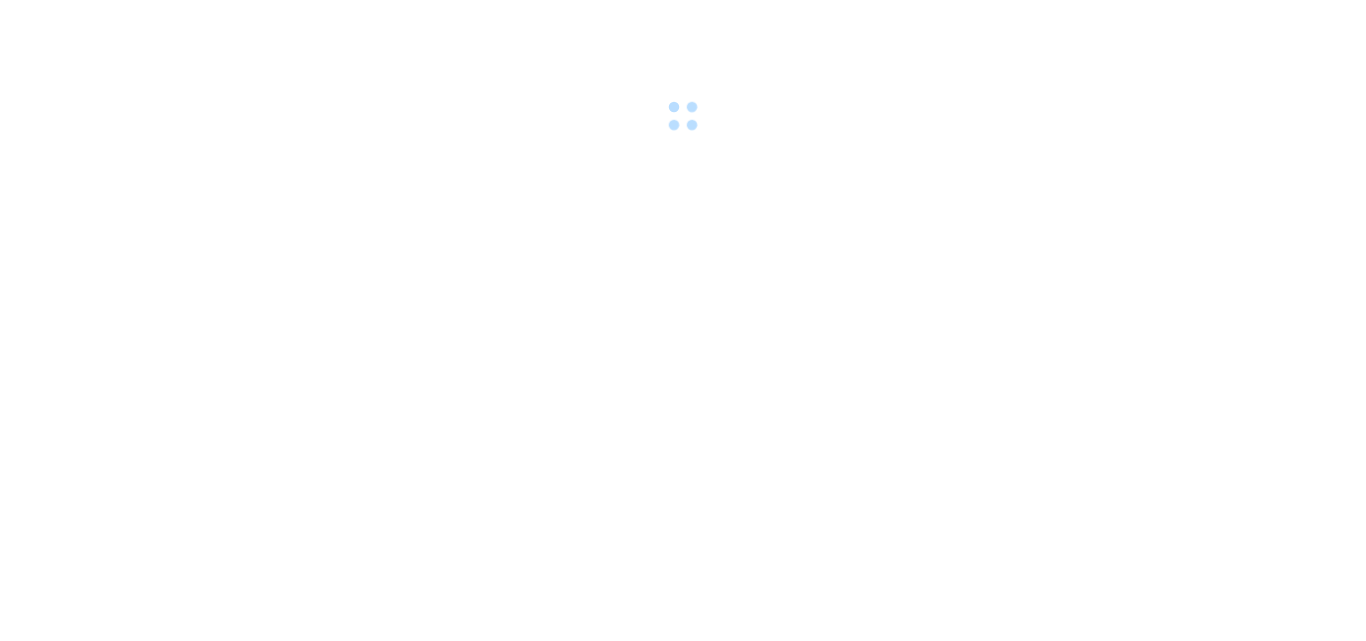 scroll, scrollTop: 0, scrollLeft: 0, axis: both 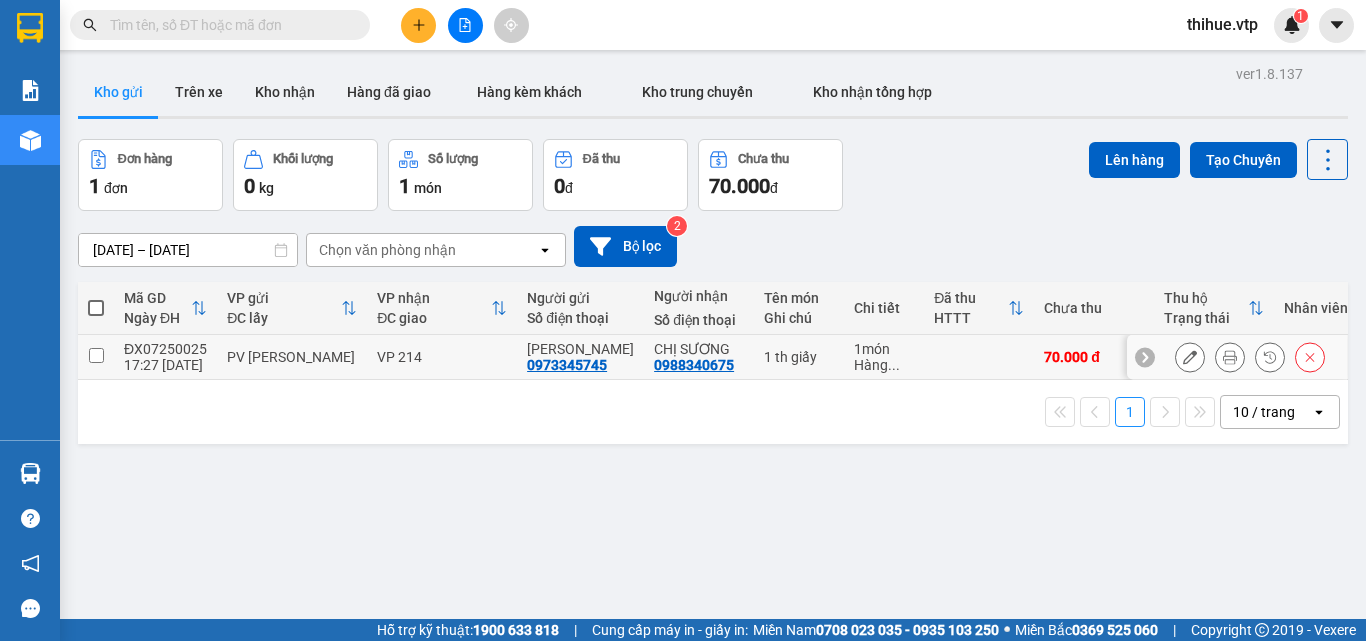 click at bounding box center [979, 357] 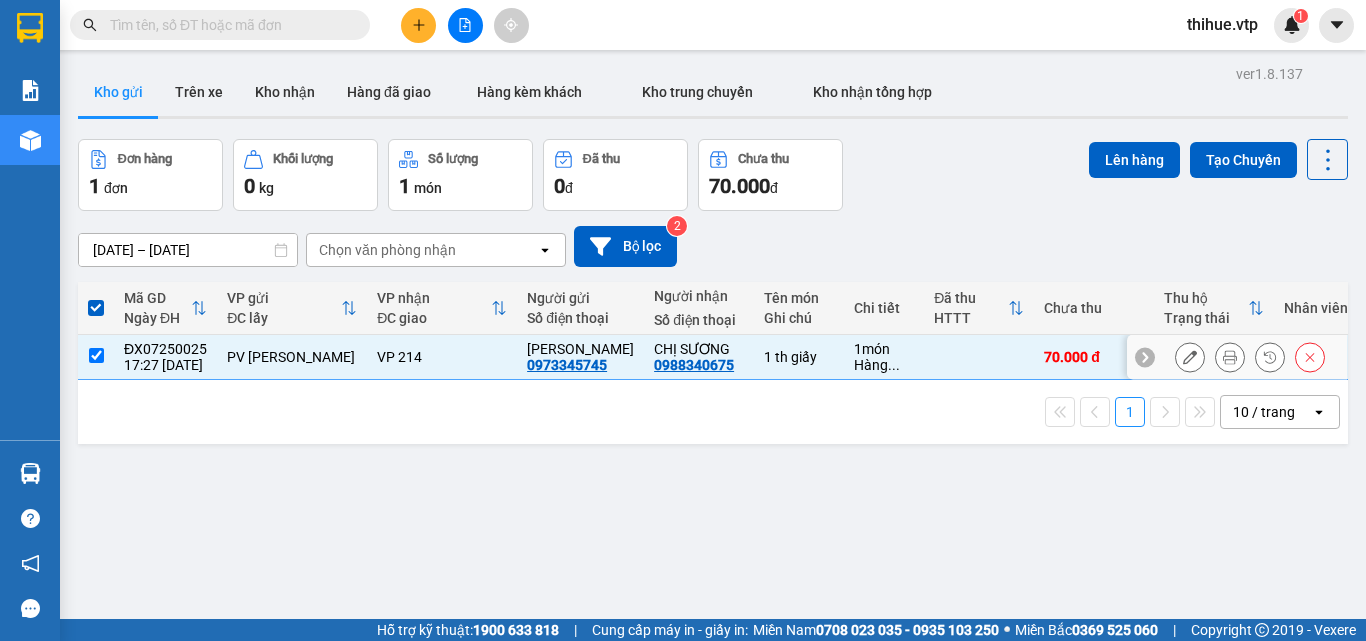 click at bounding box center [979, 357] 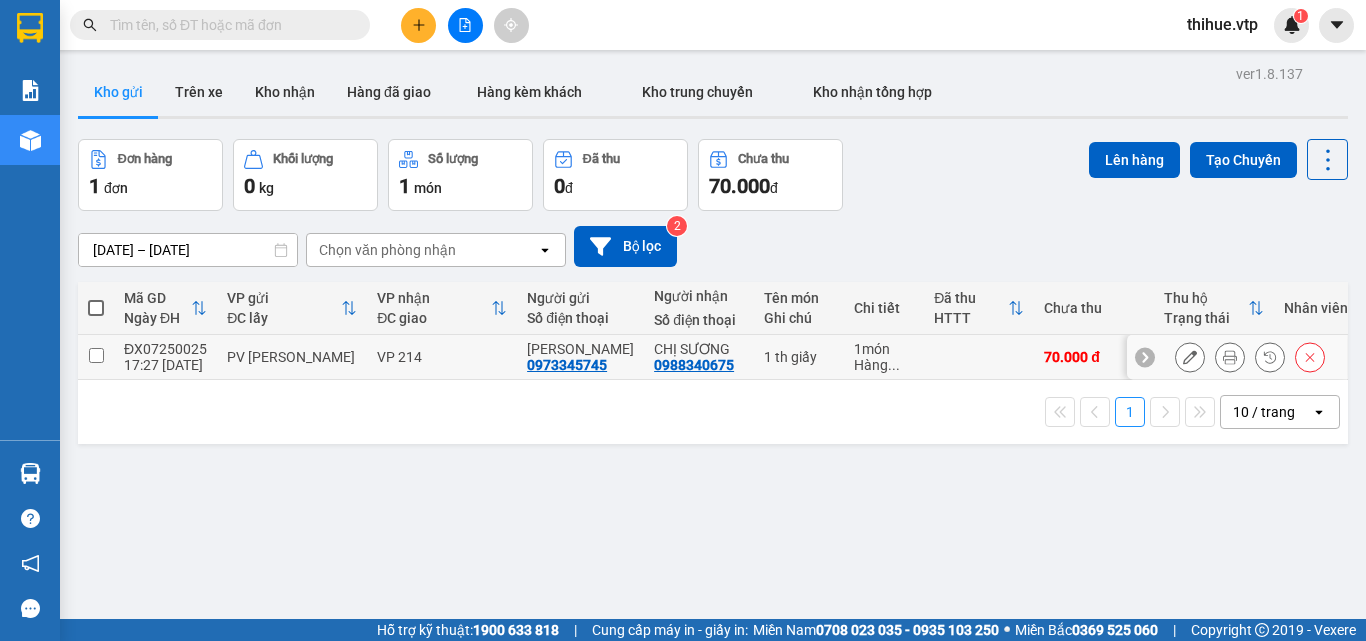 click at bounding box center (979, 357) 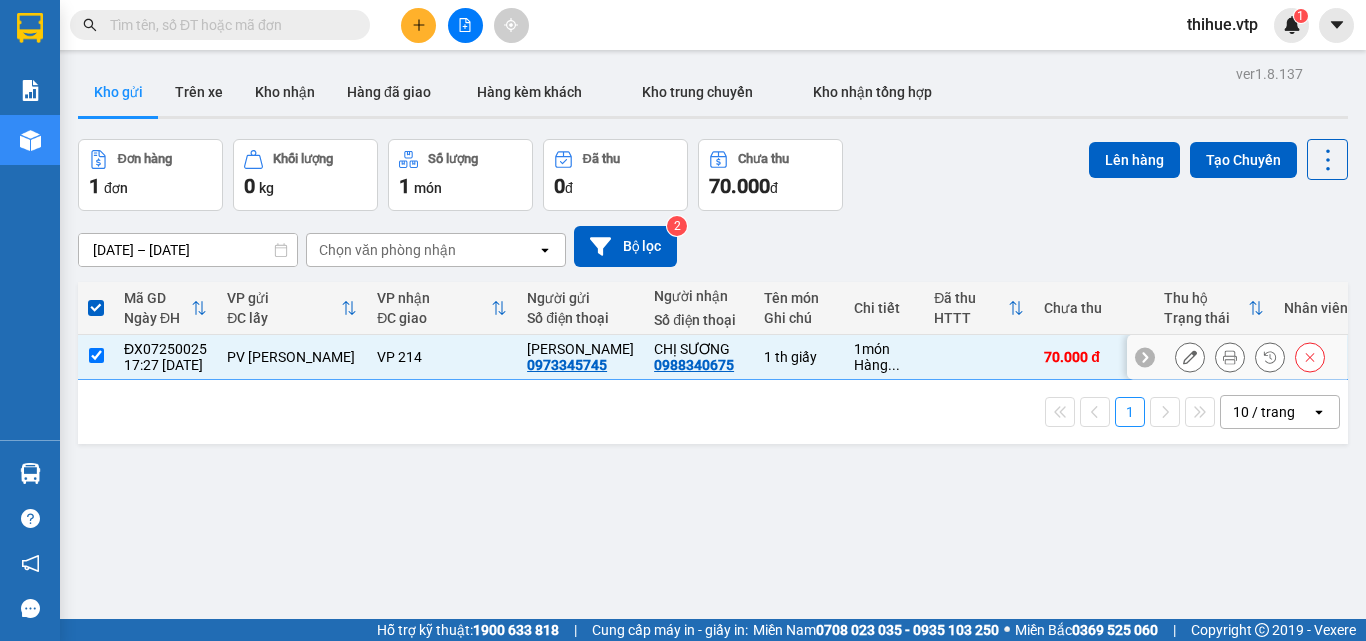 click at bounding box center [979, 357] 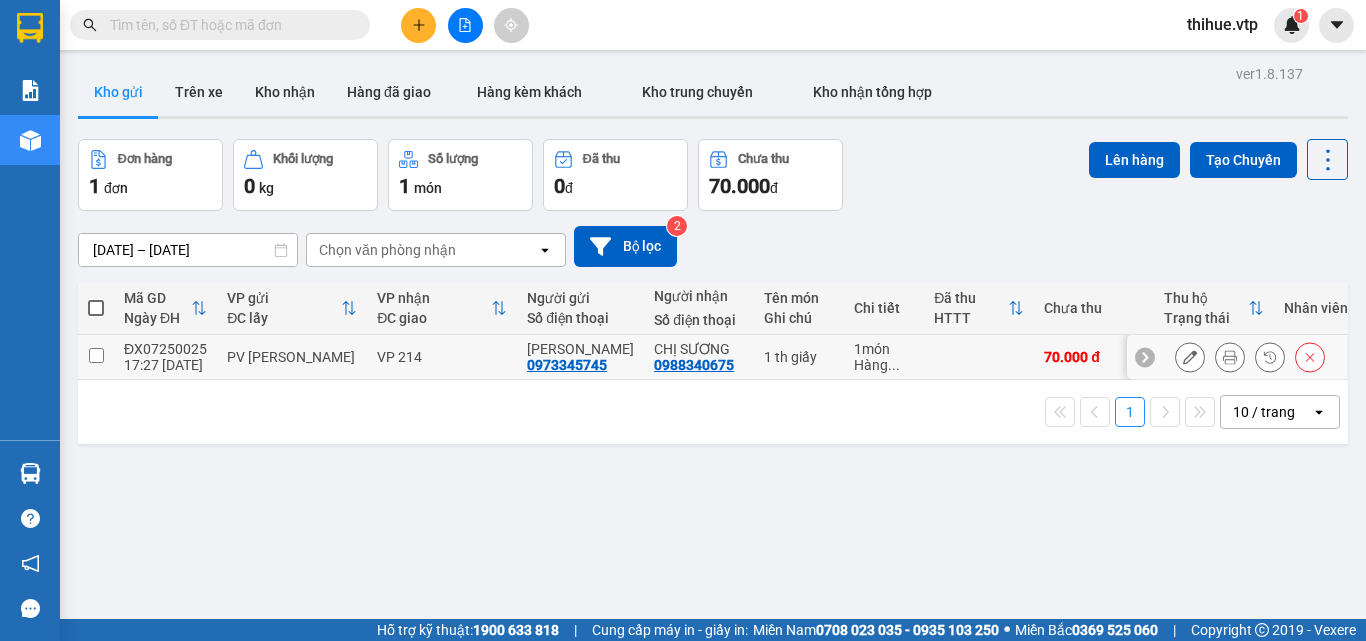 click at bounding box center (979, 357) 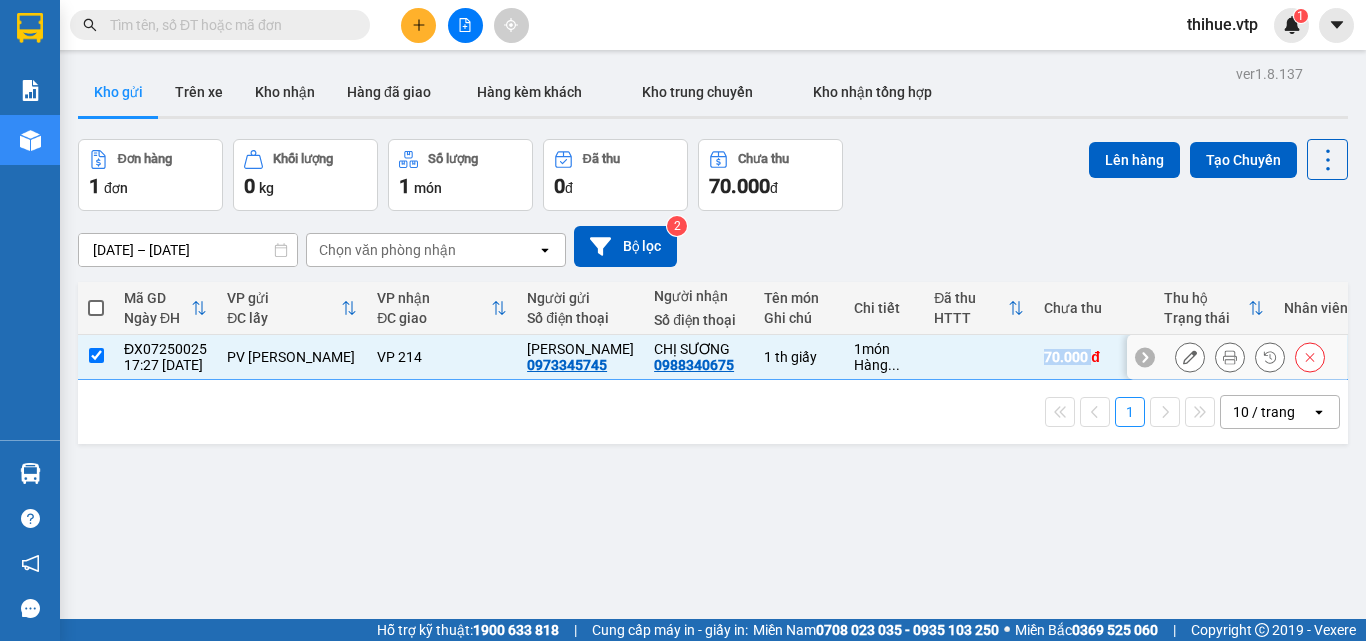 click at bounding box center [979, 357] 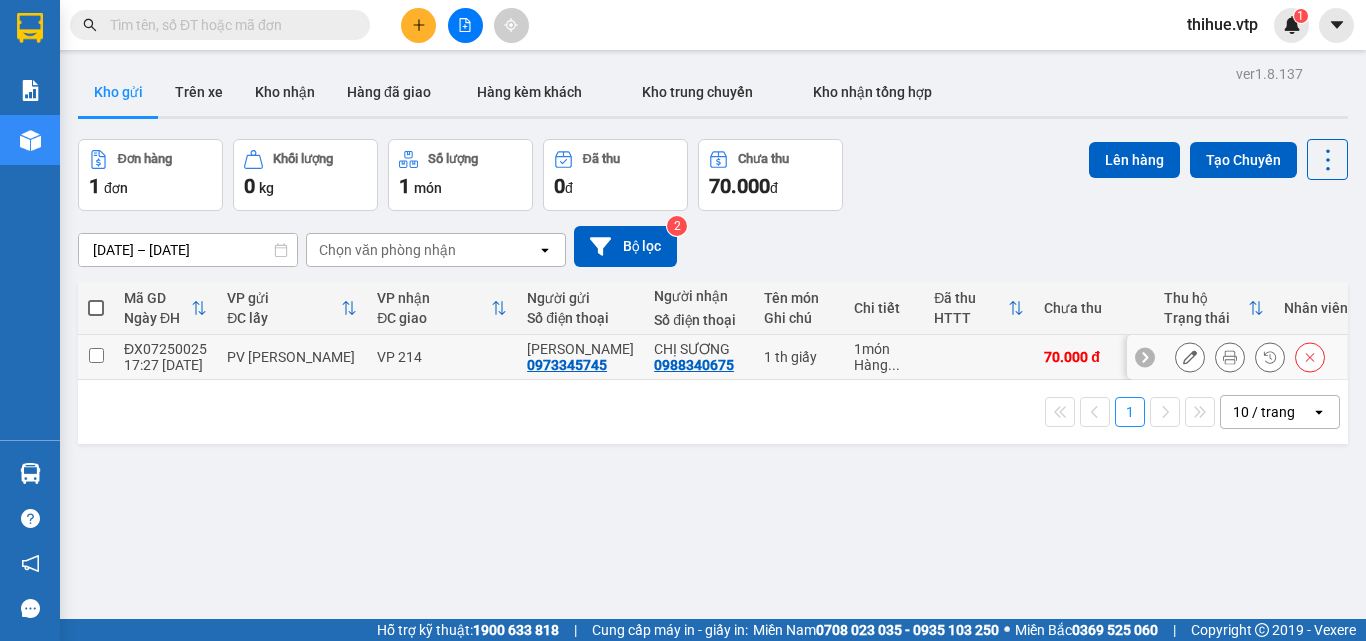 click 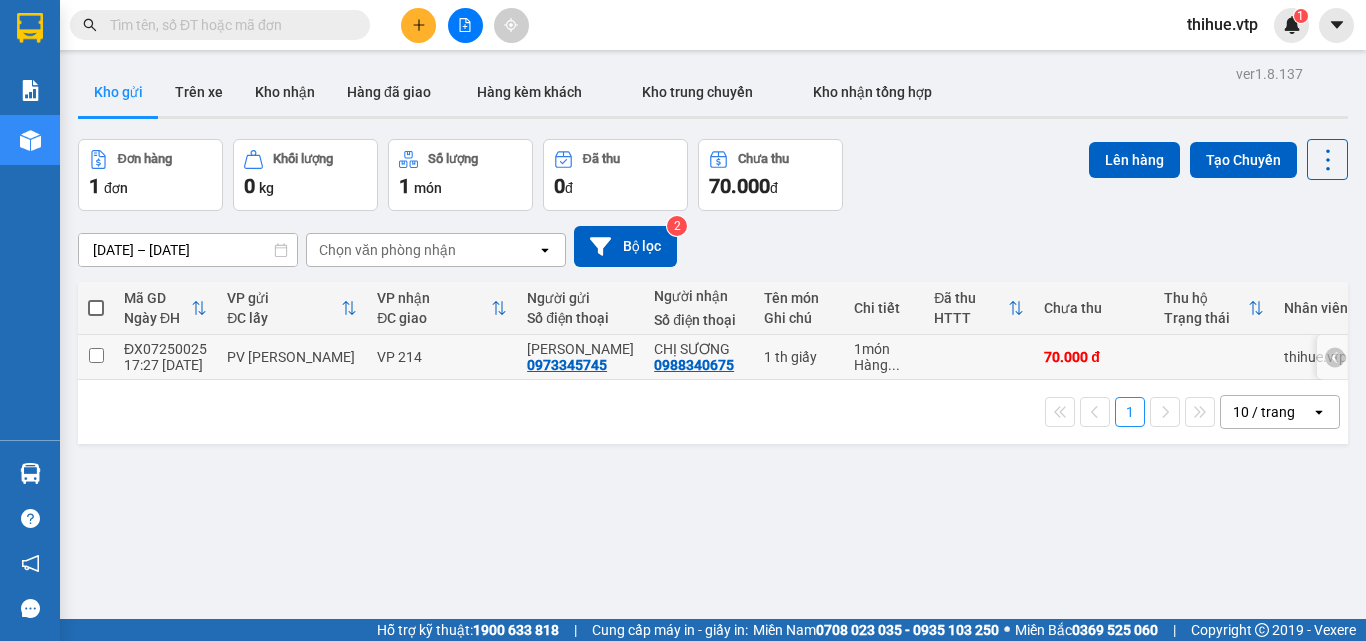 click at bounding box center [979, 357] 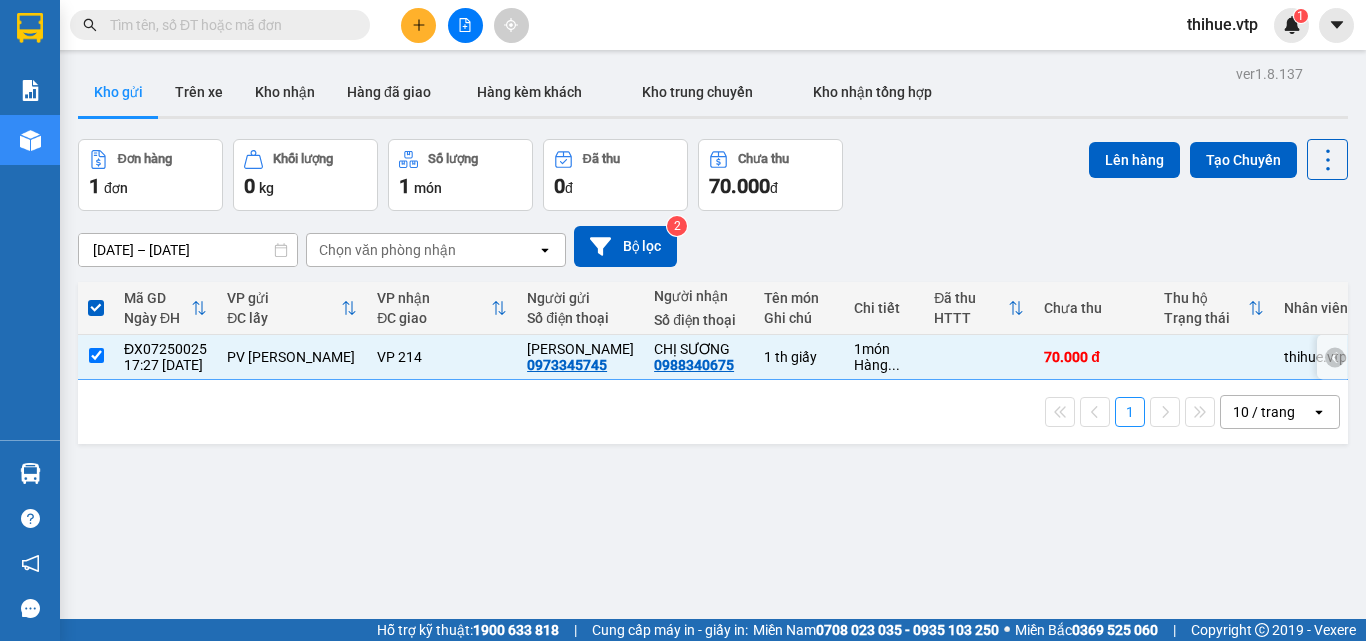 click at bounding box center (979, 357) 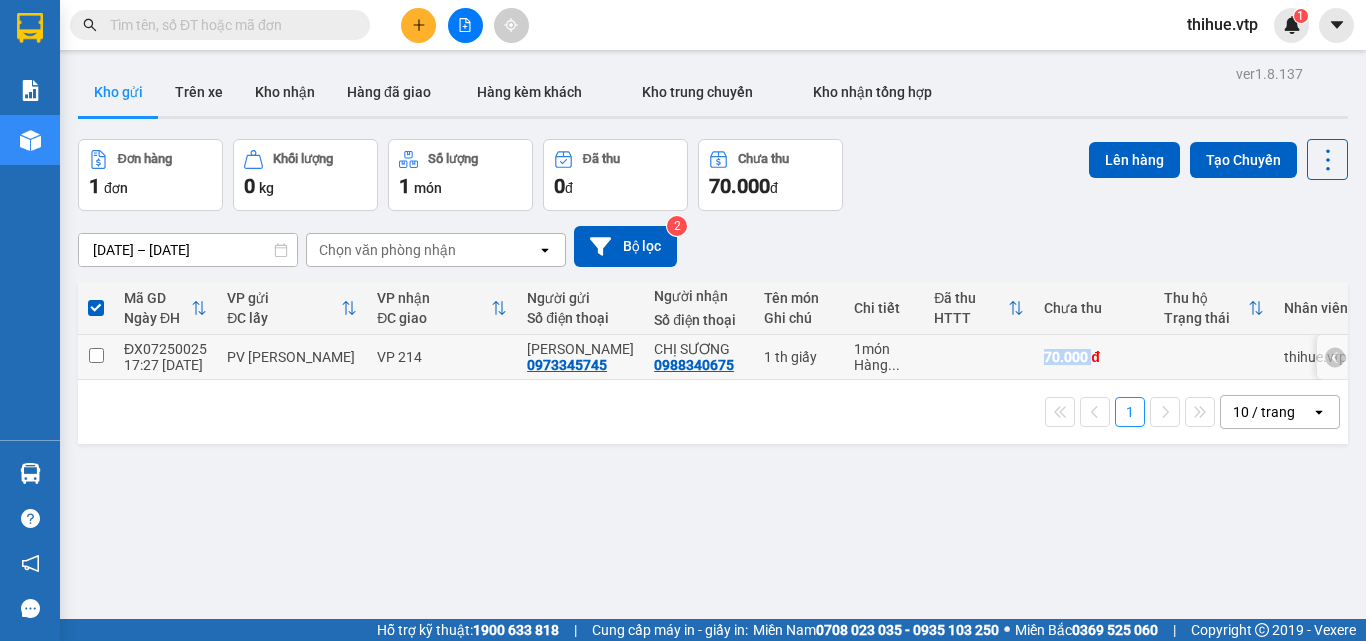 click at bounding box center [979, 357] 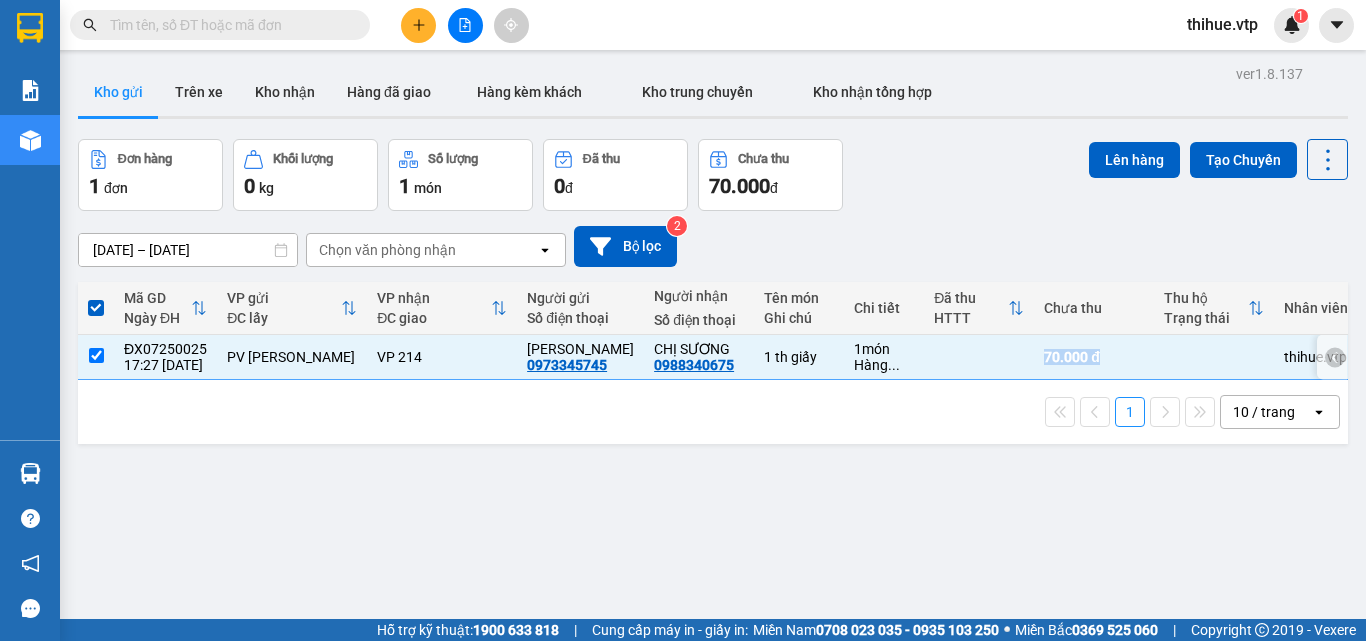 click at bounding box center [979, 357] 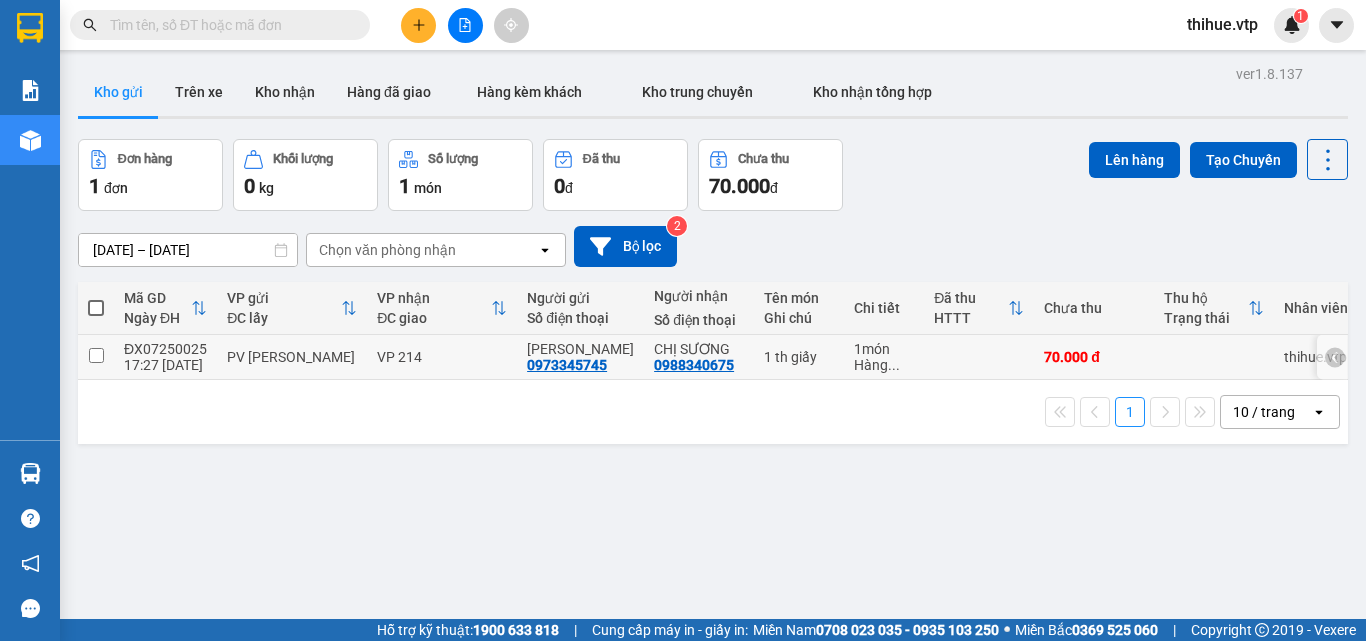 click at bounding box center [1214, 357] 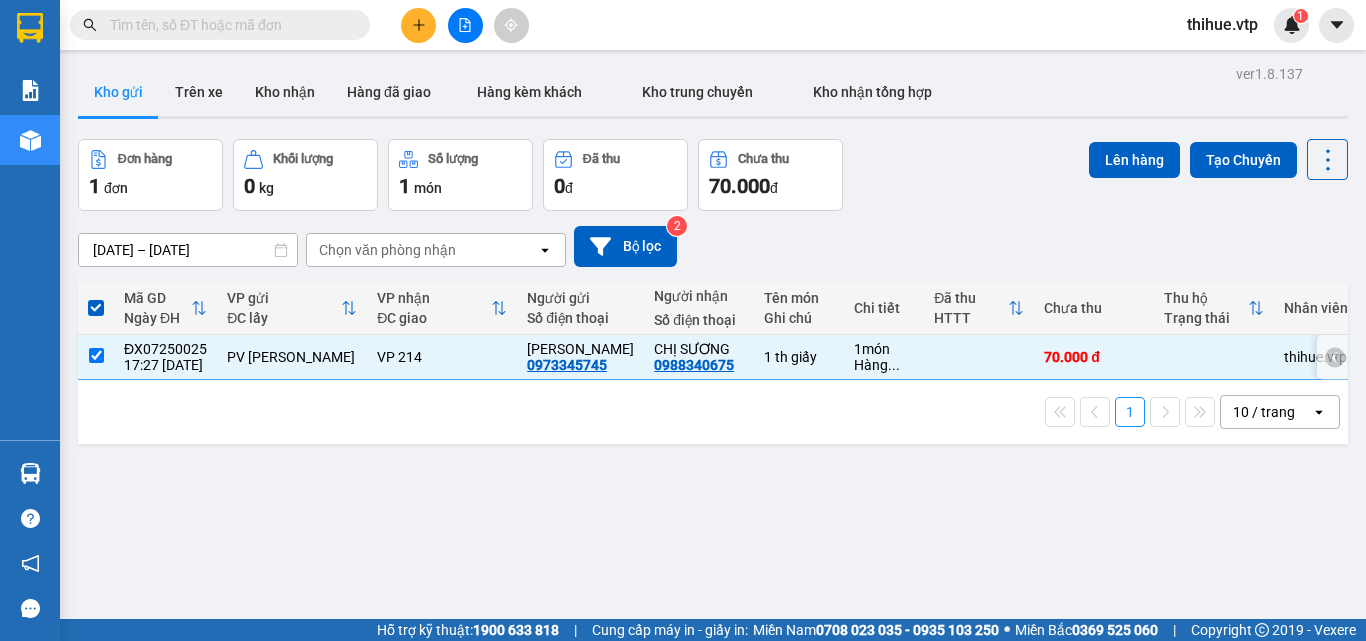 click at bounding box center [979, 357] 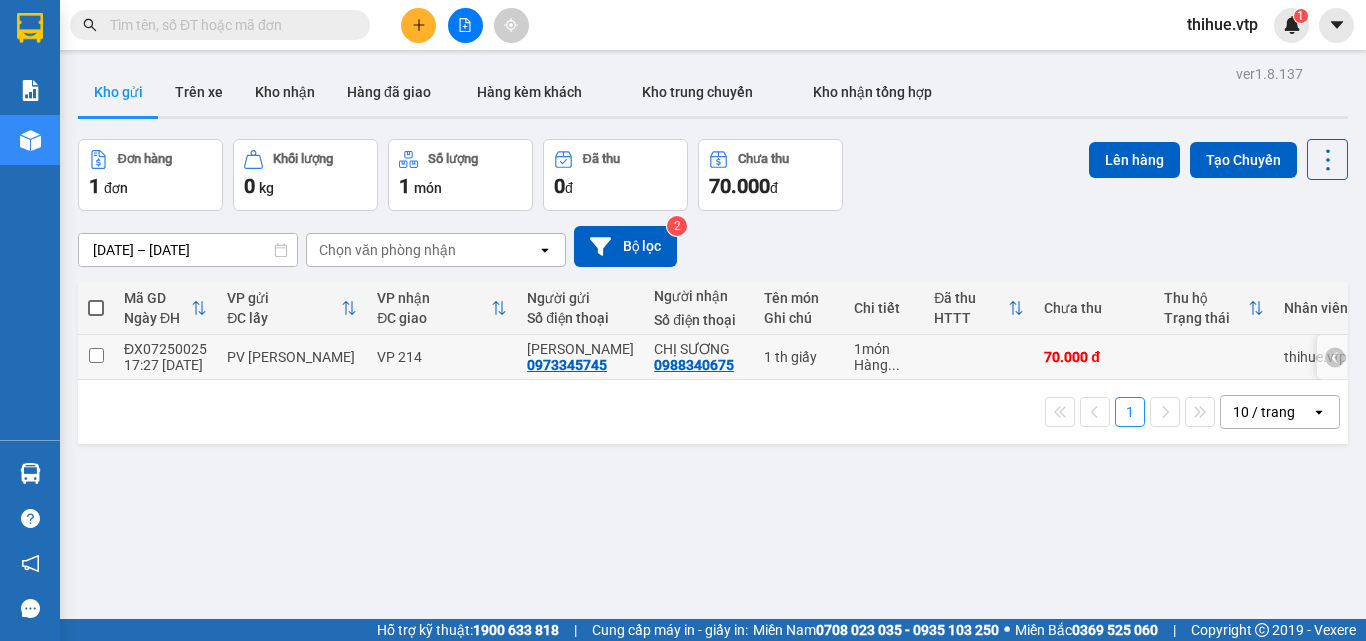 click at bounding box center [1214, 357] 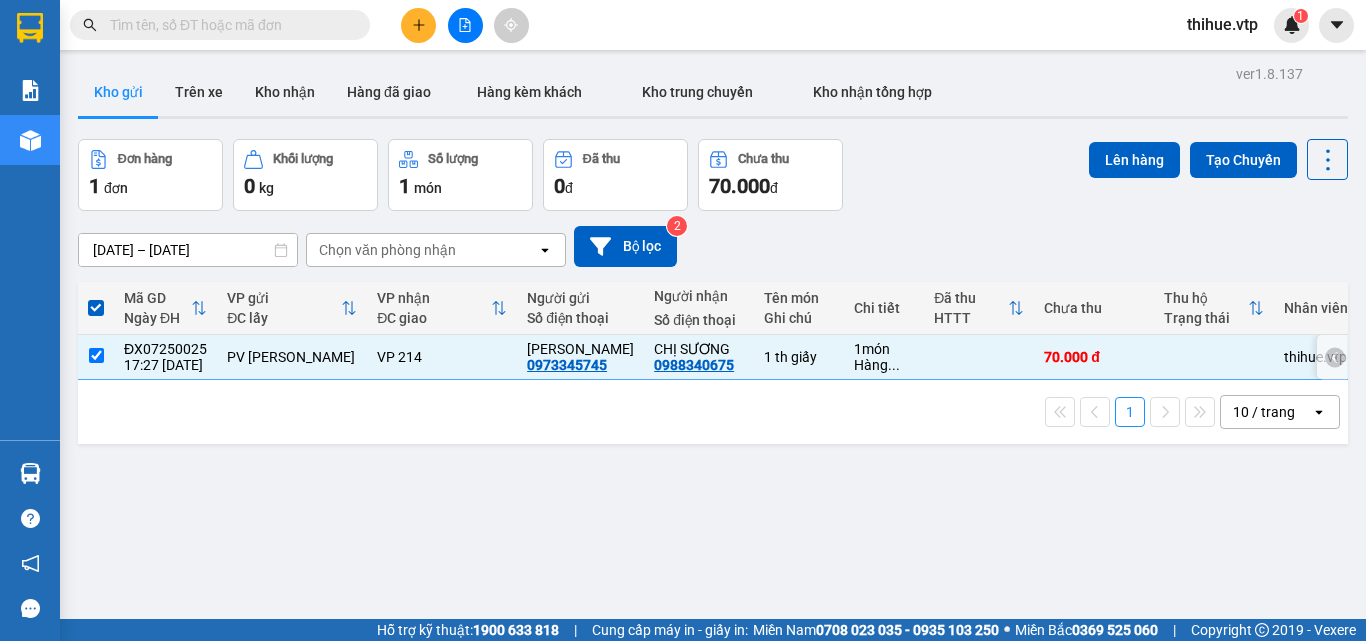 click on "70.000 đ" at bounding box center (1094, 357) 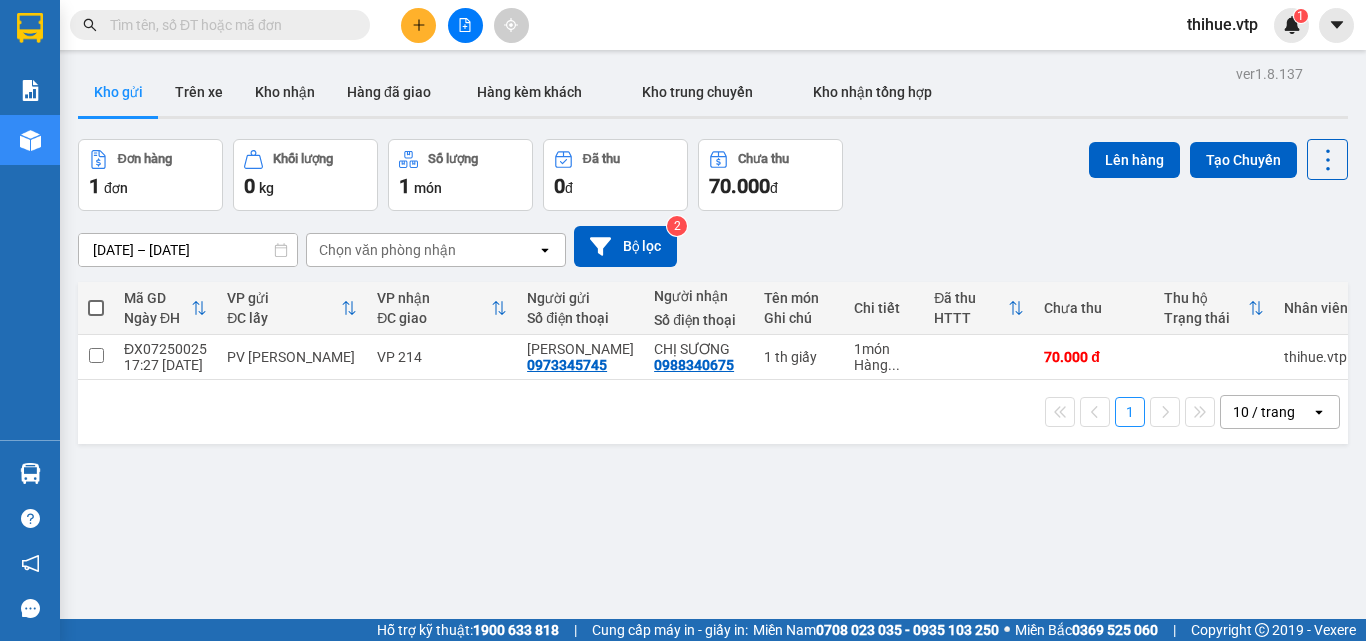 click on "1" at bounding box center (1130, 412) 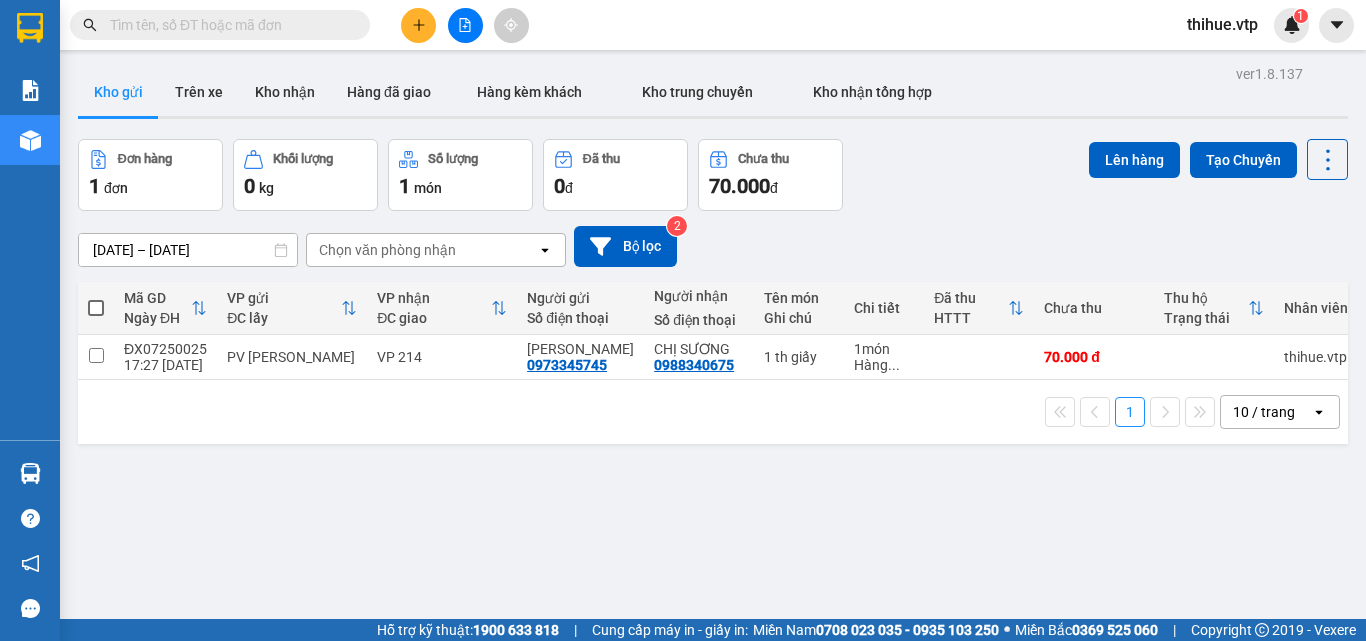 click on "Đã thu" at bounding box center (971, 298) 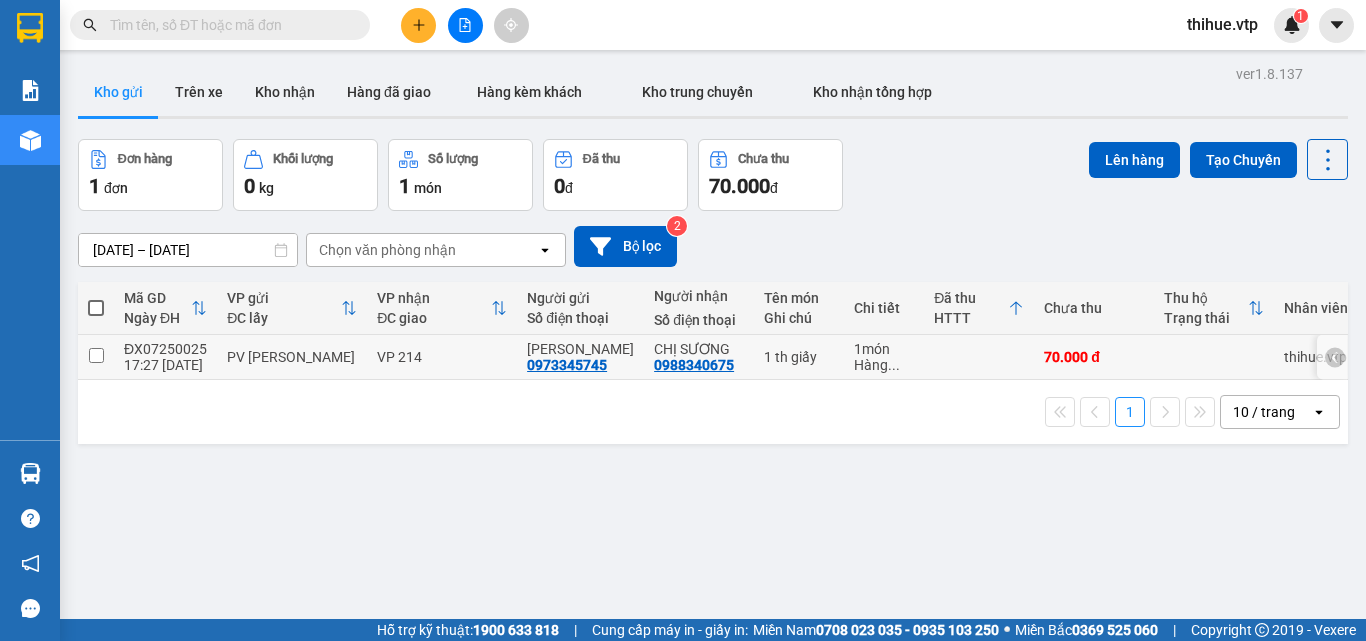 click at bounding box center [979, 357] 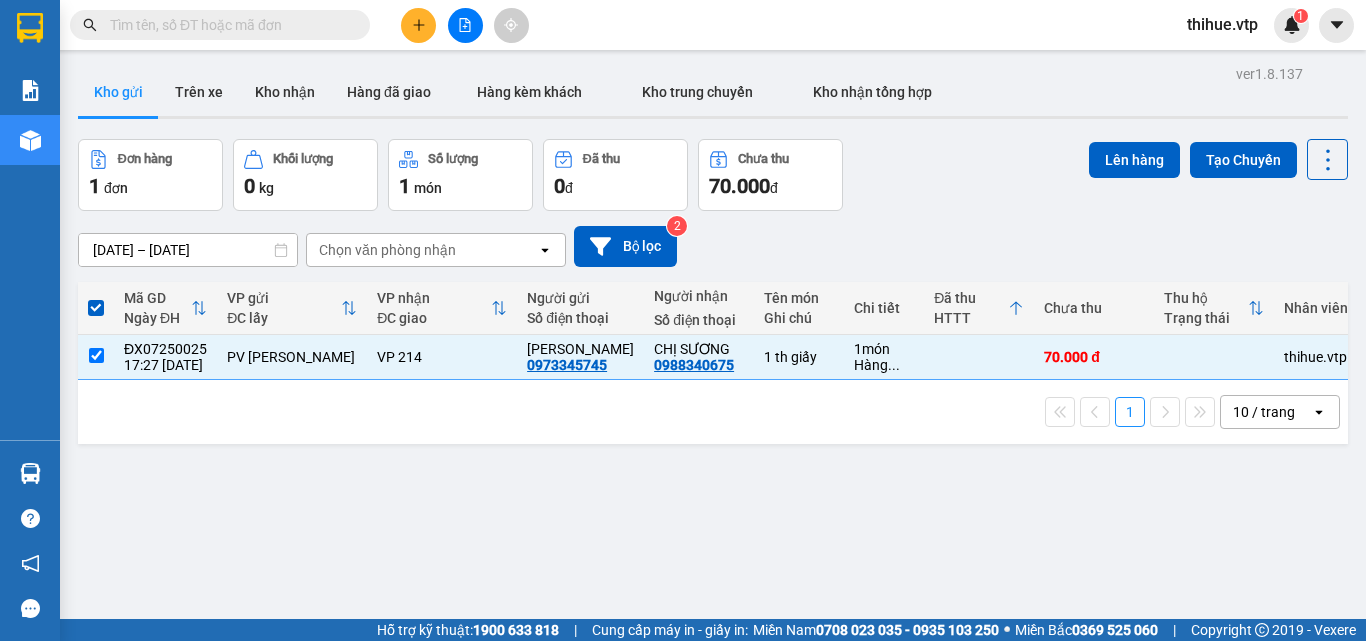click on "HTTT" at bounding box center [971, 318] 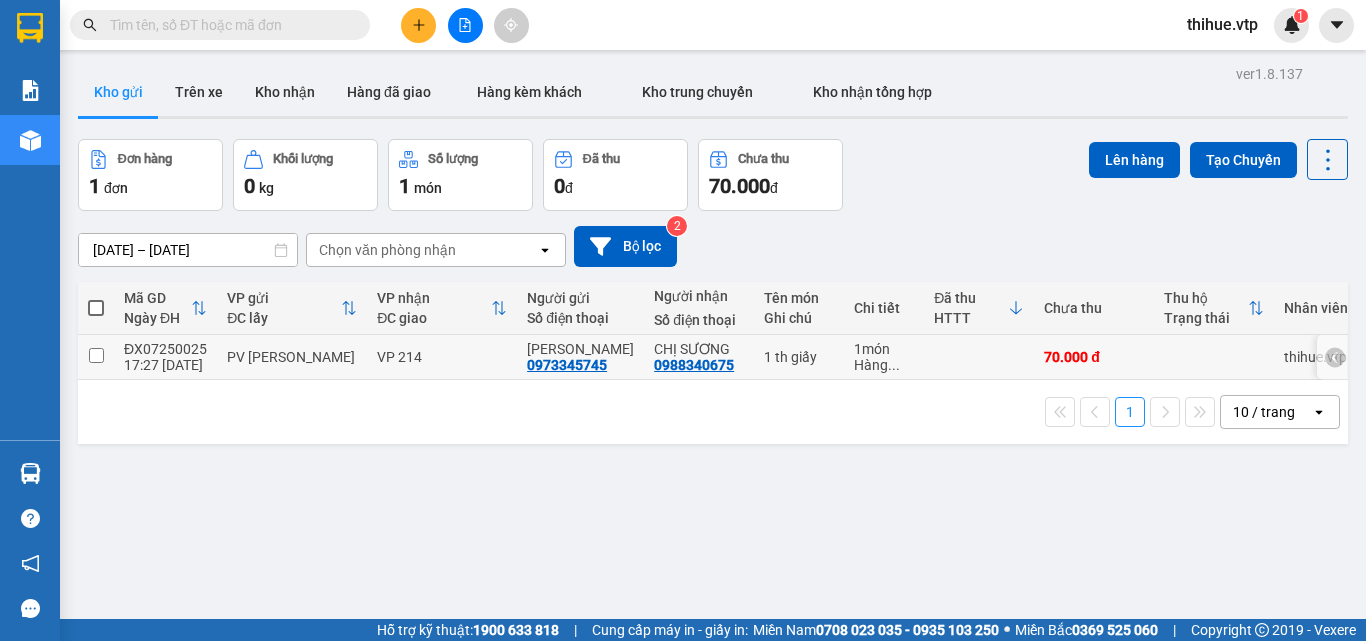 click at bounding box center [96, 355] 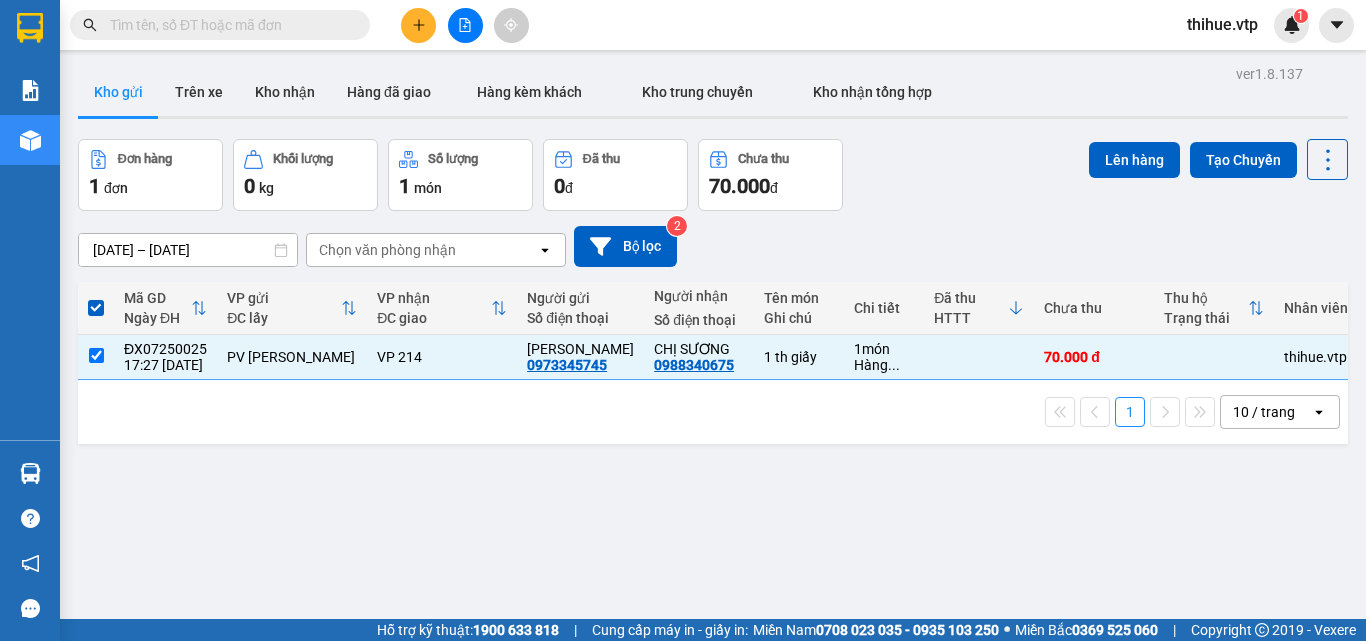 click on "HTTT" at bounding box center [971, 318] 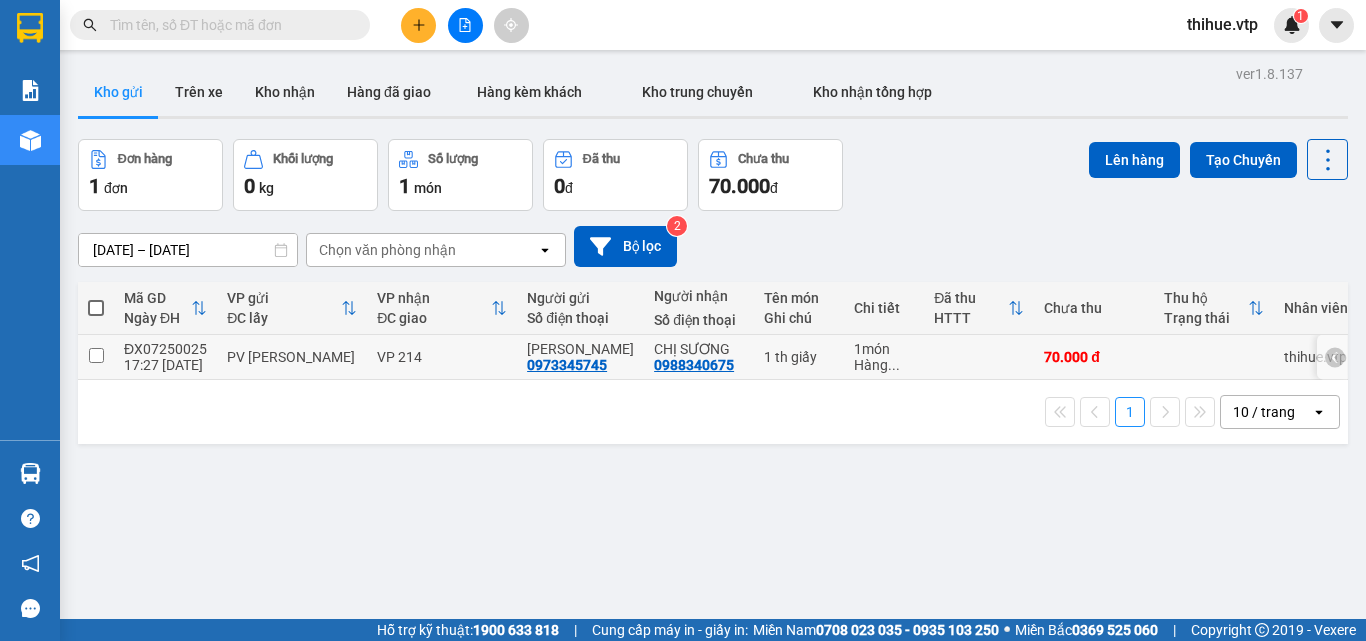 click at bounding box center [96, 355] 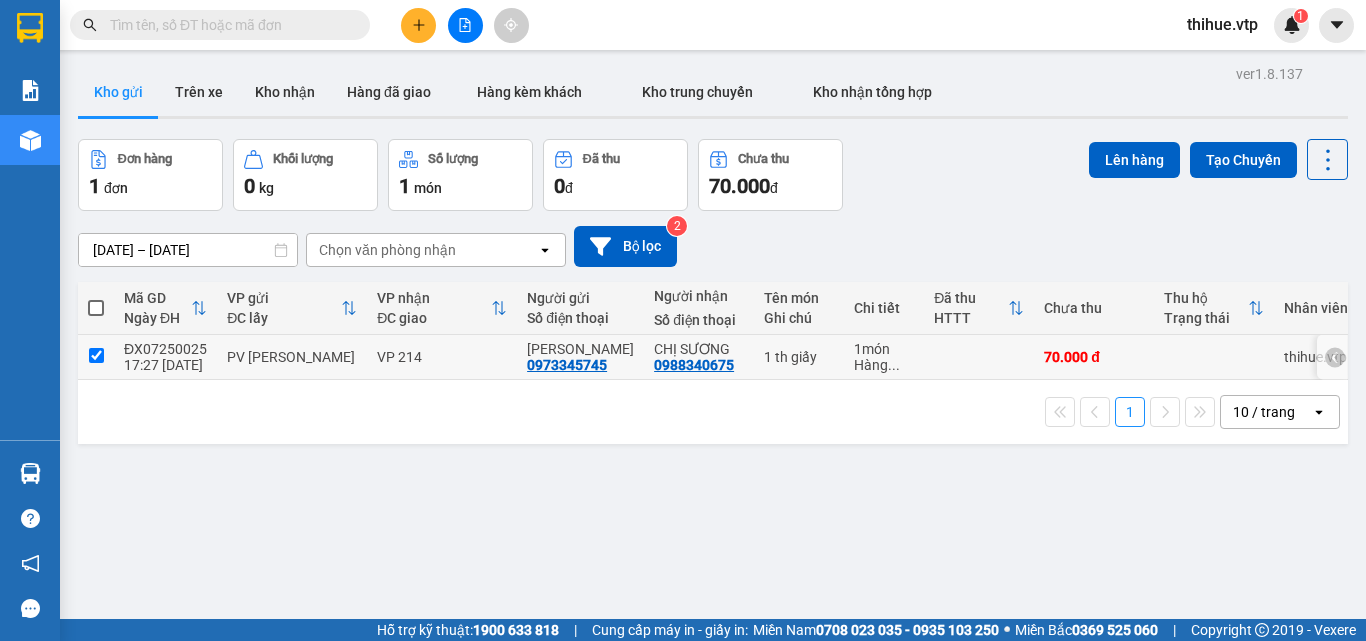 checkbox on "true" 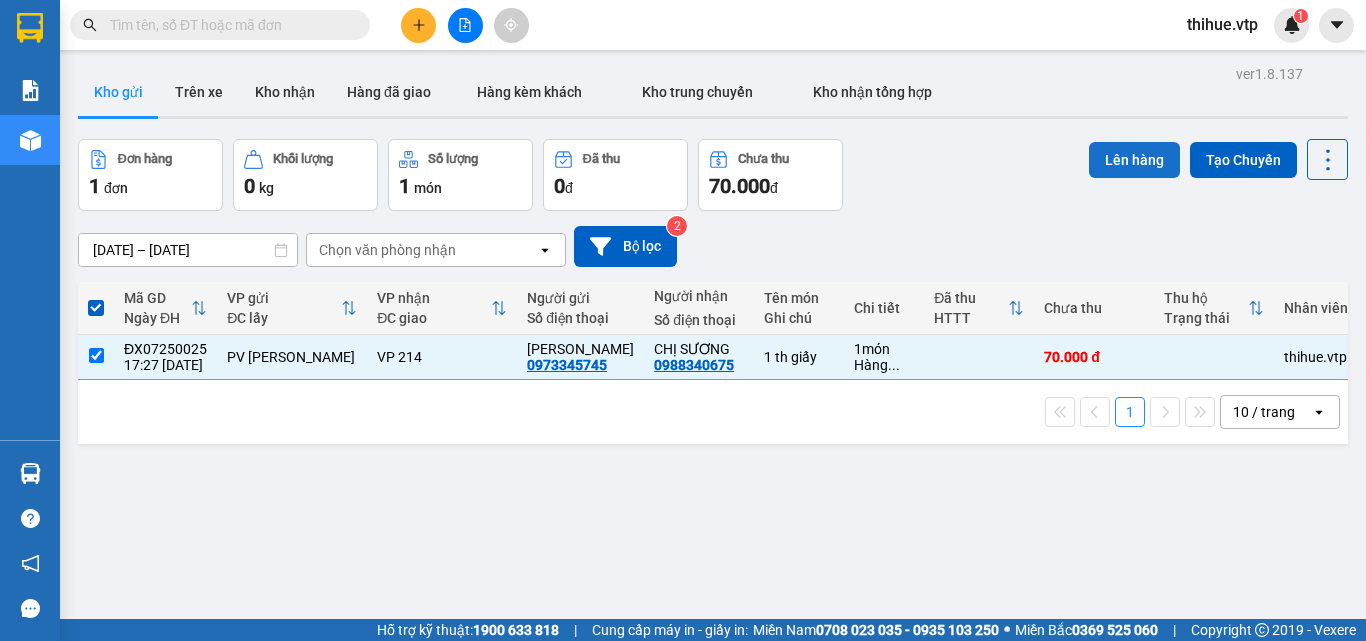 click on "Lên hàng" at bounding box center [1134, 160] 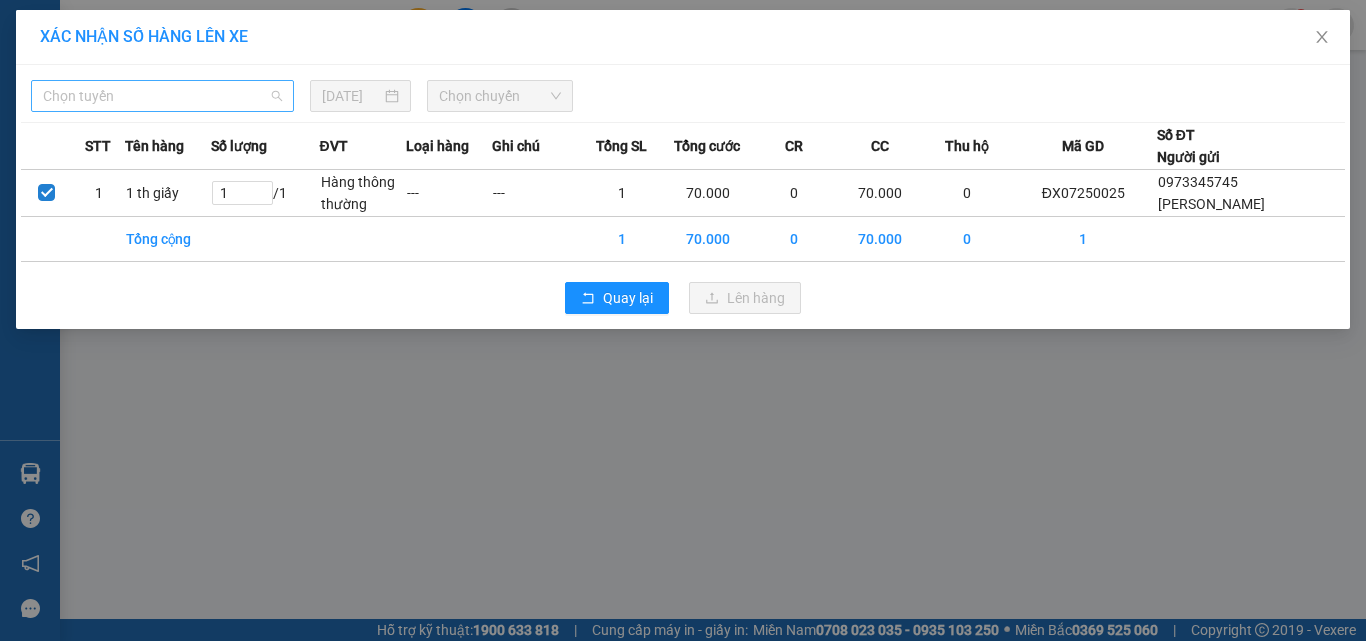 click on "Chọn tuyến" at bounding box center (162, 96) 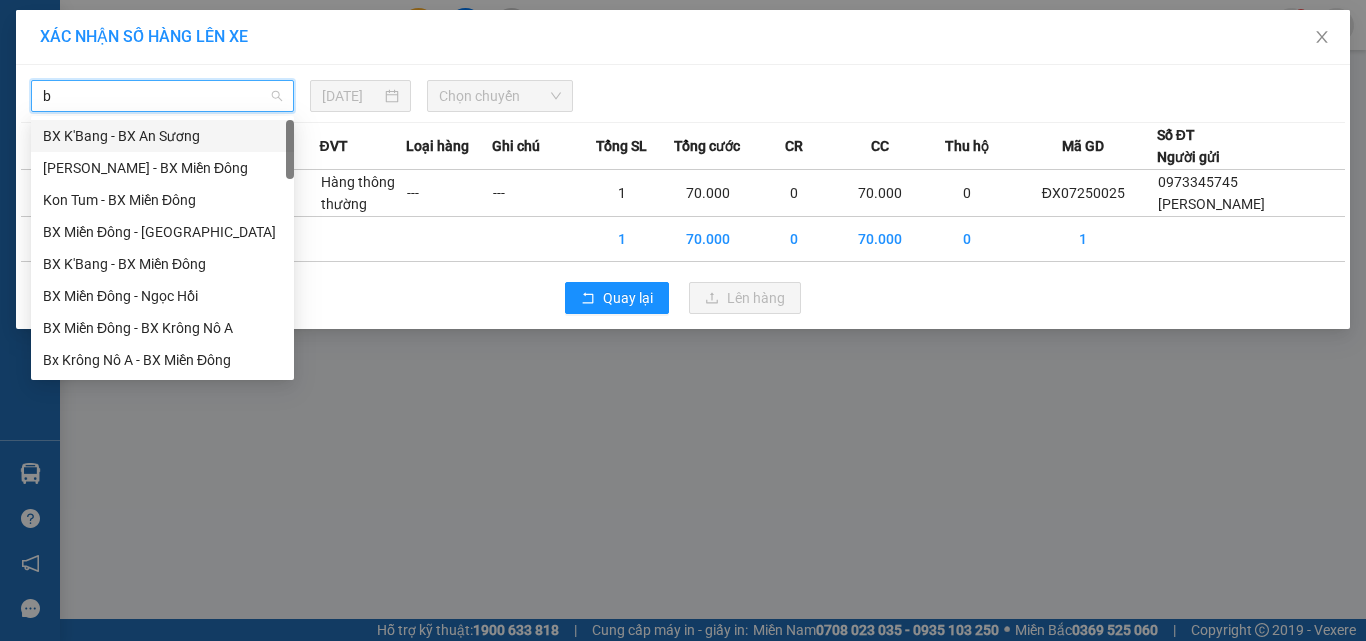 type on "b" 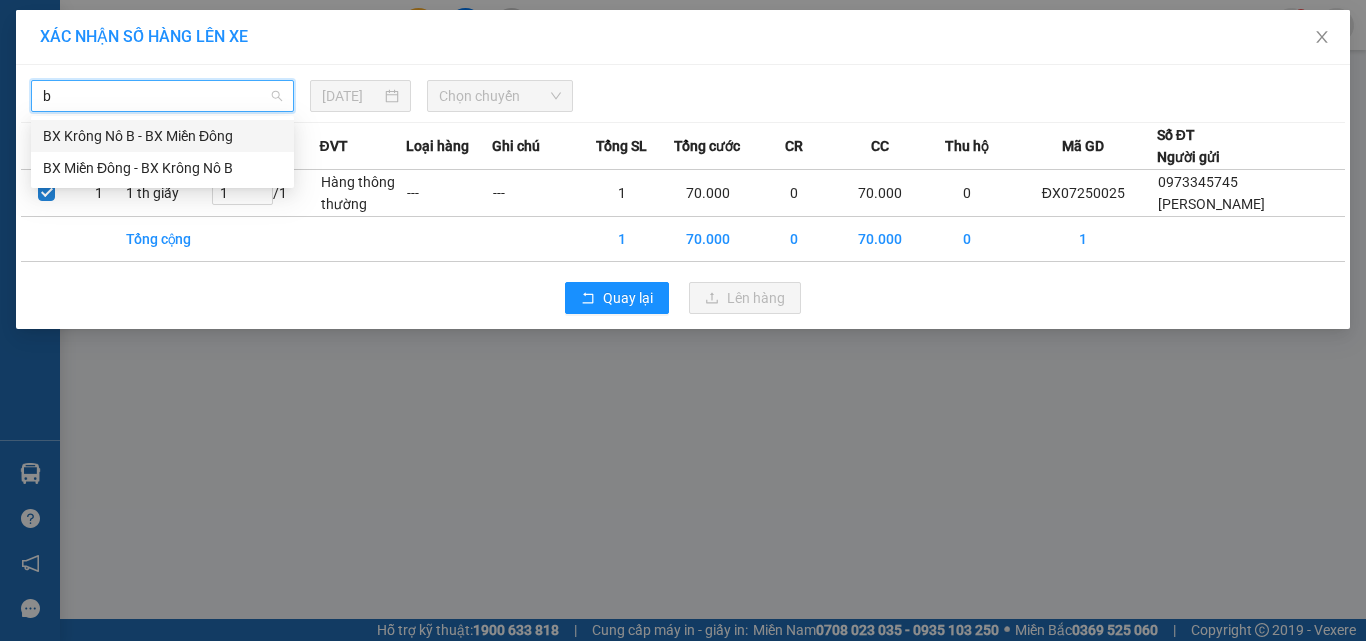 click on "BX Krông Nô B - BX Miền Đông" at bounding box center (162, 136) 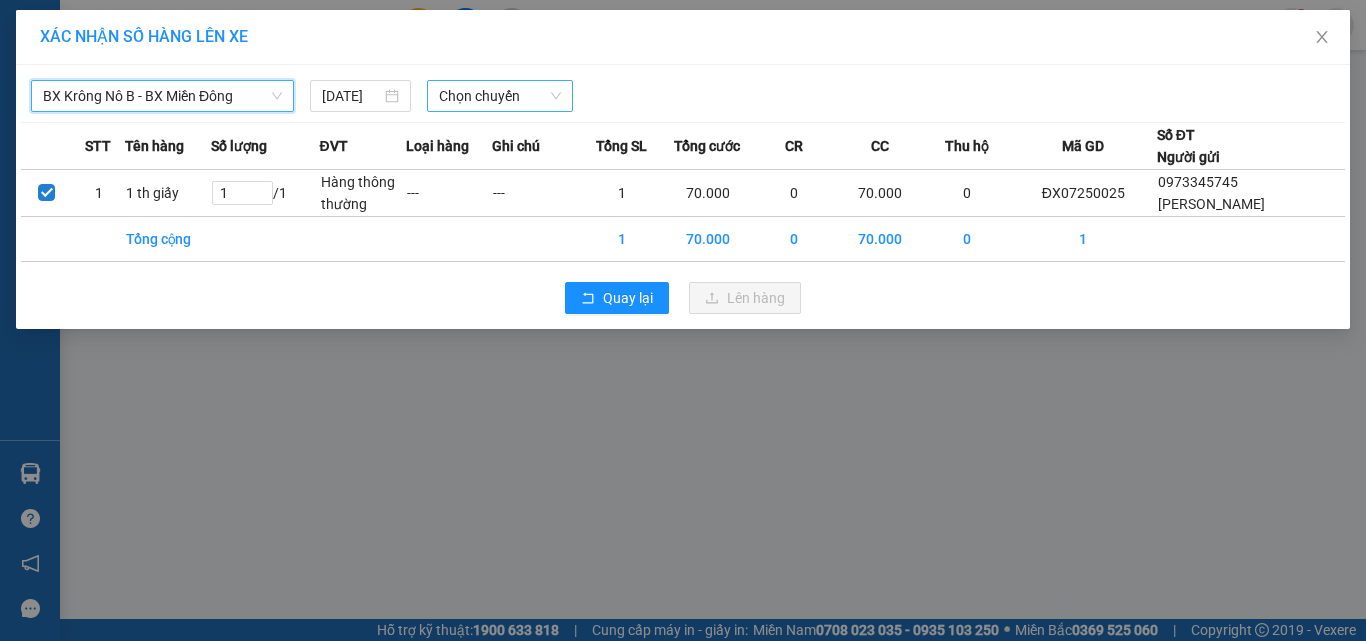 click on "Chọn chuyến" at bounding box center [500, 96] 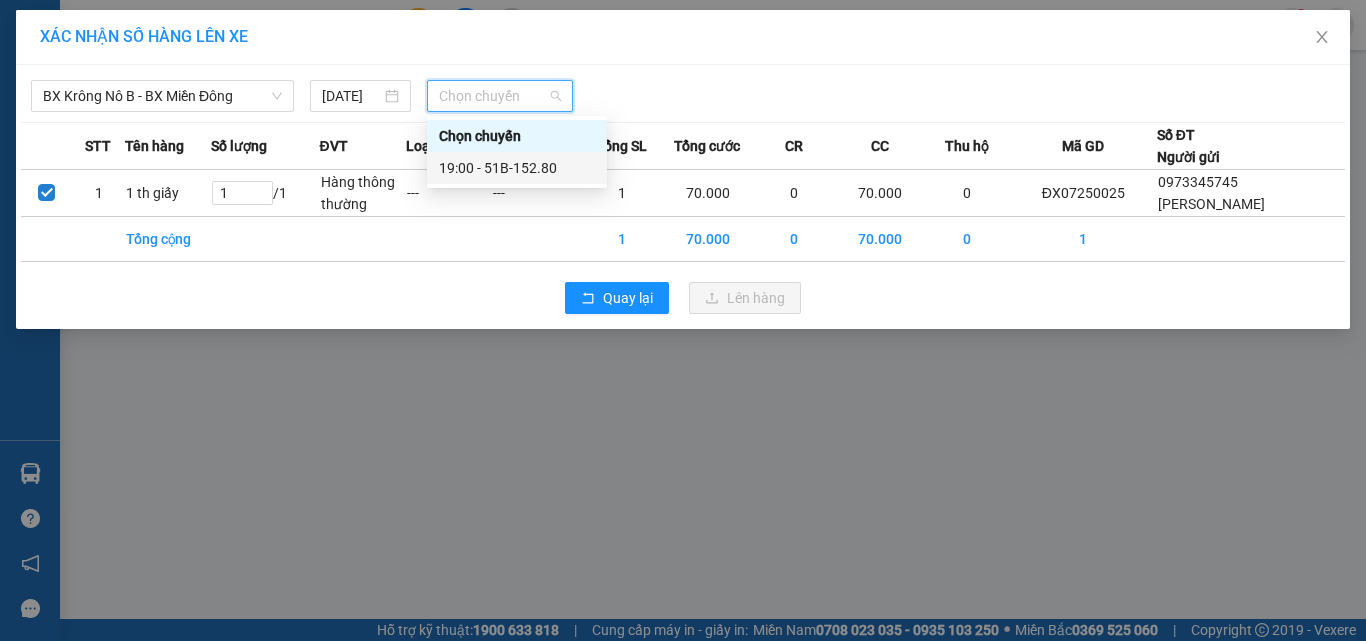 click on "19:00     - 51B-152.80" at bounding box center [517, 168] 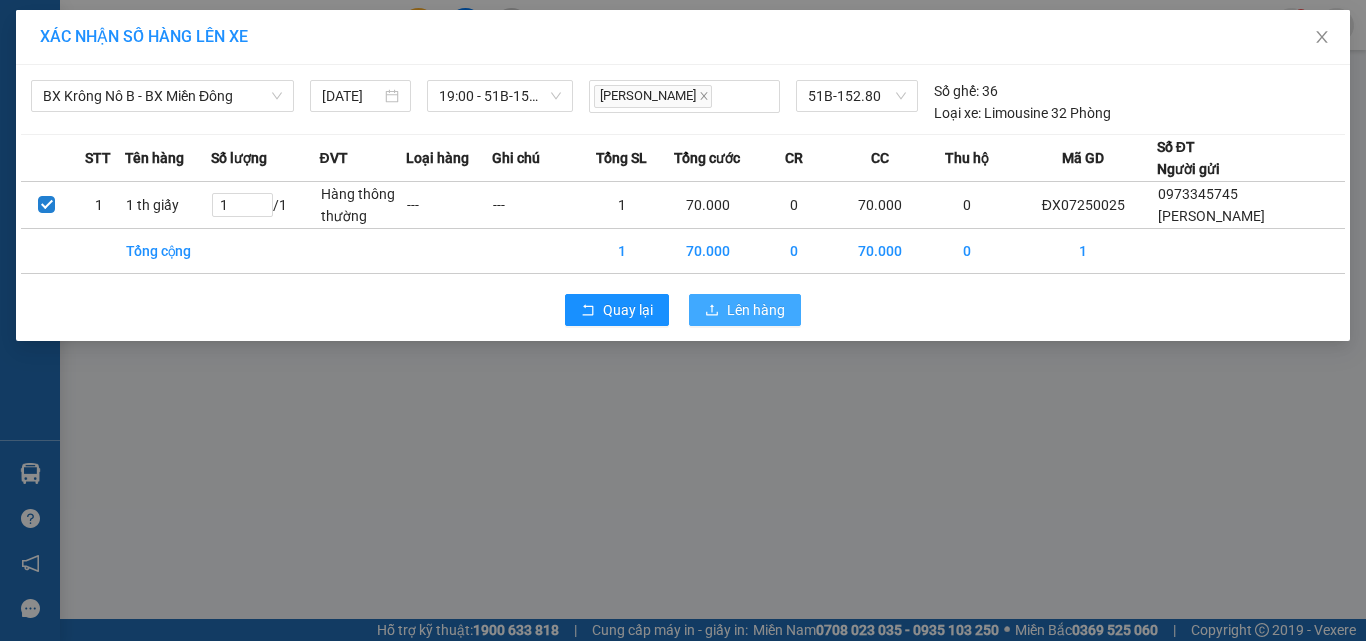click on "Lên hàng" at bounding box center (756, 310) 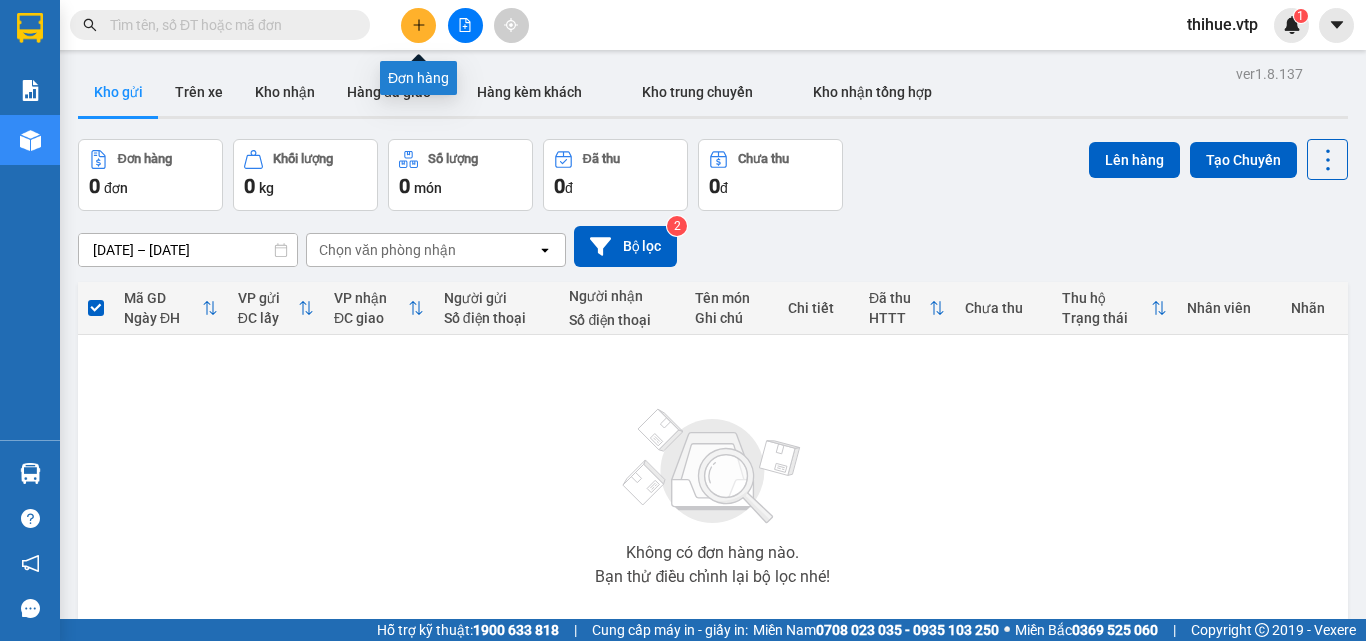 click 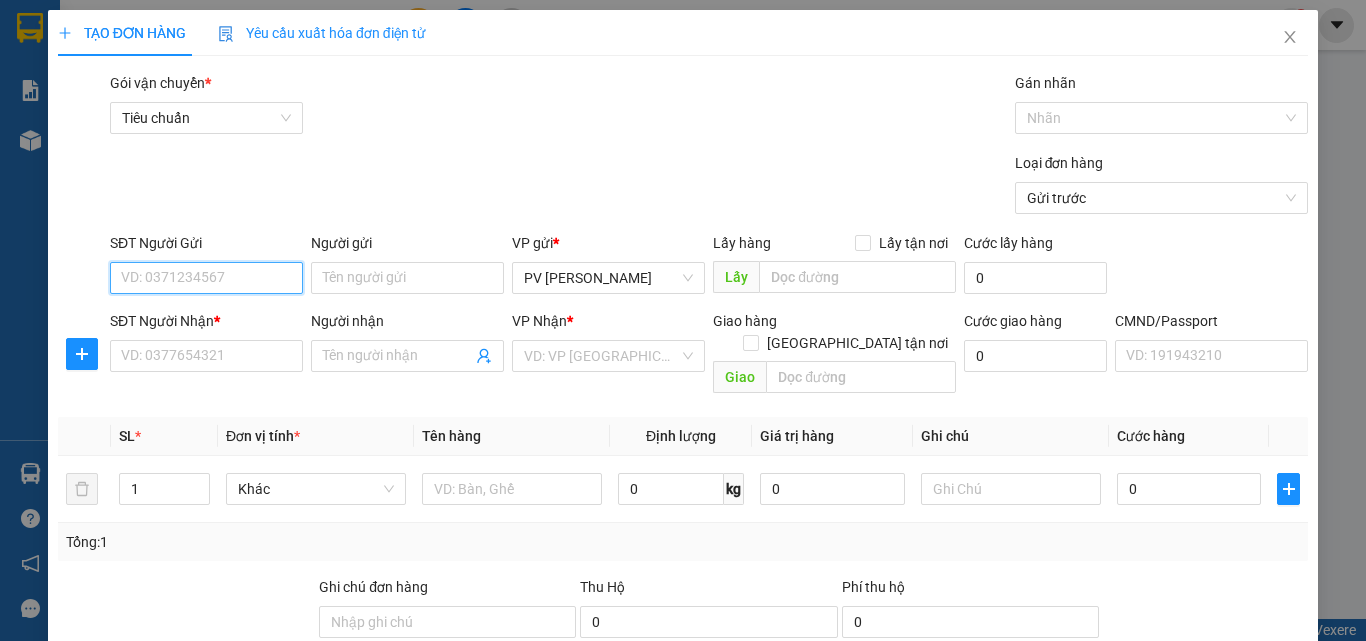 click on "SĐT Người Gửi" at bounding box center [206, 278] 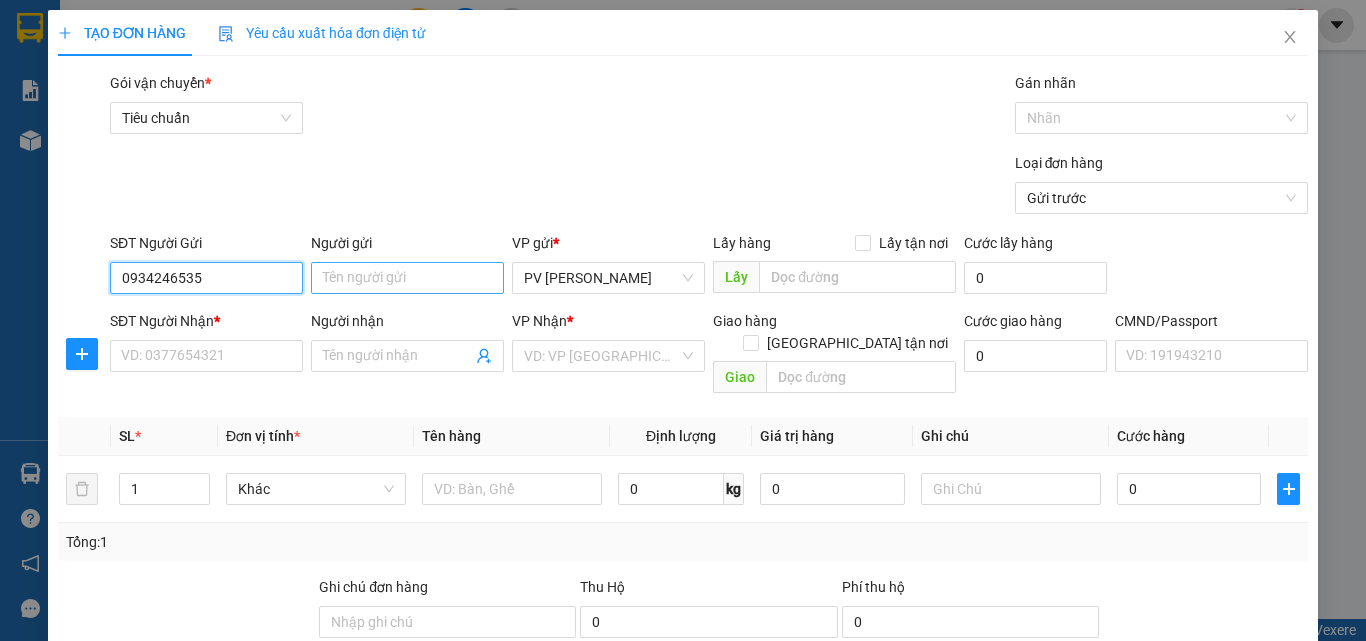 type on "0934246535" 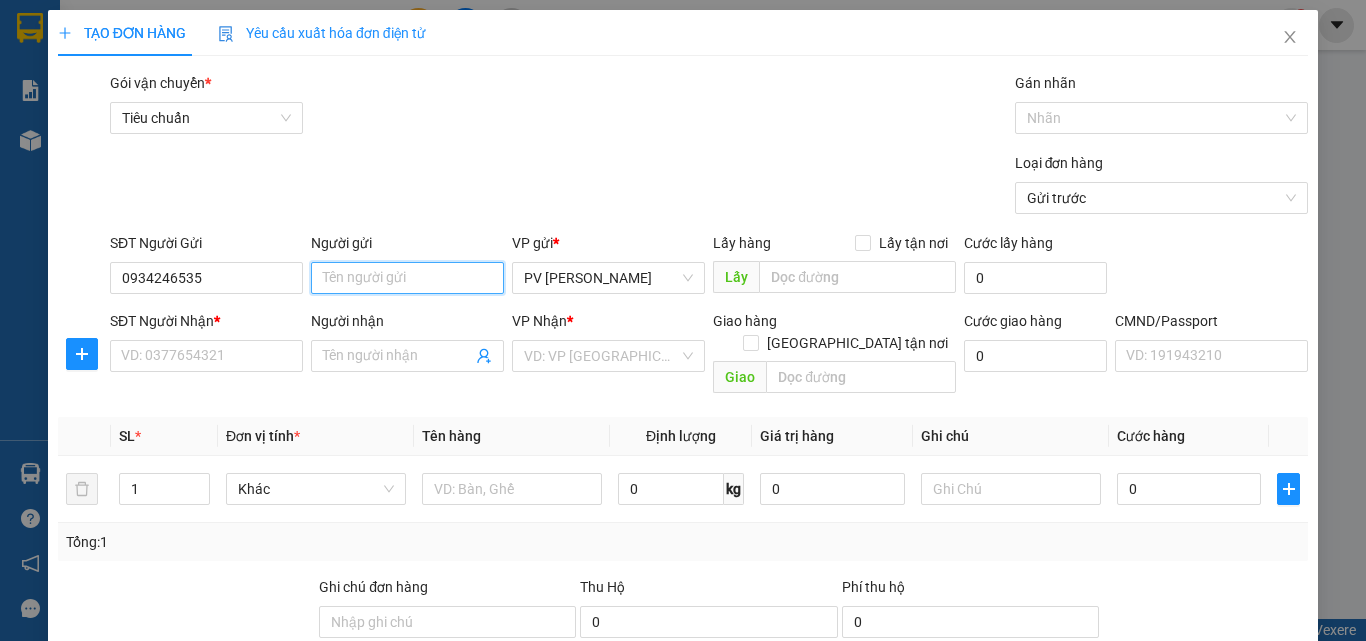 click on "Người gửi" at bounding box center (407, 278) 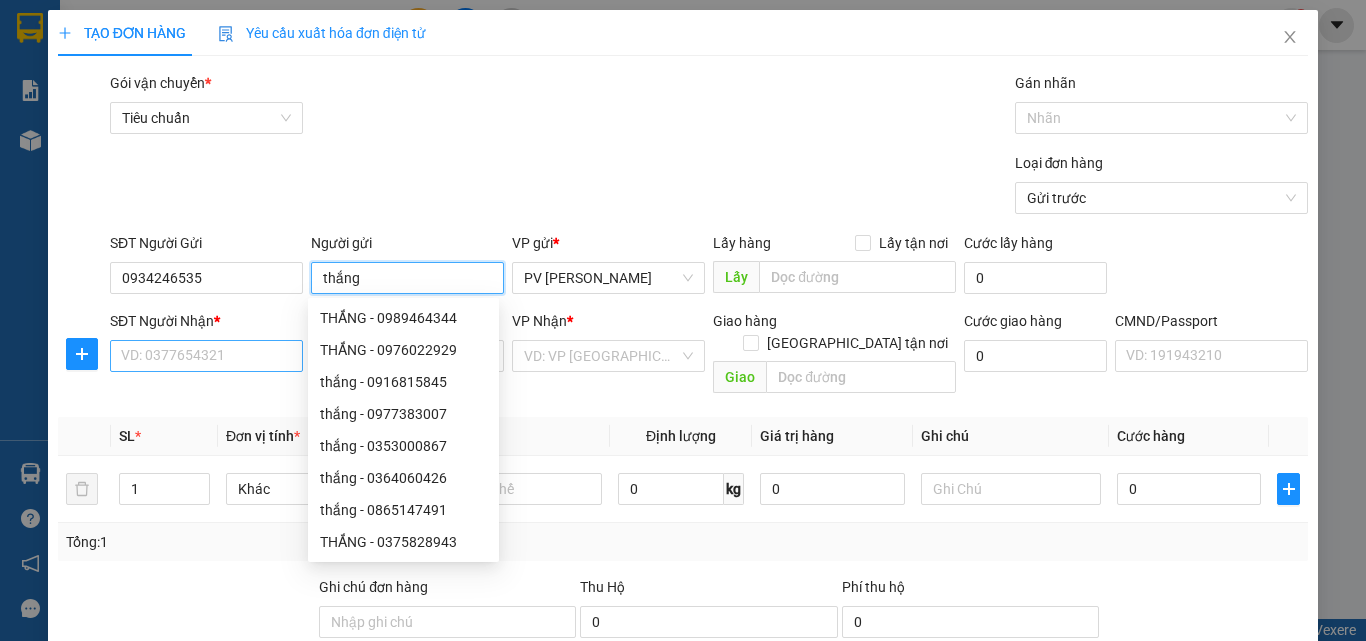 type on "thắng" 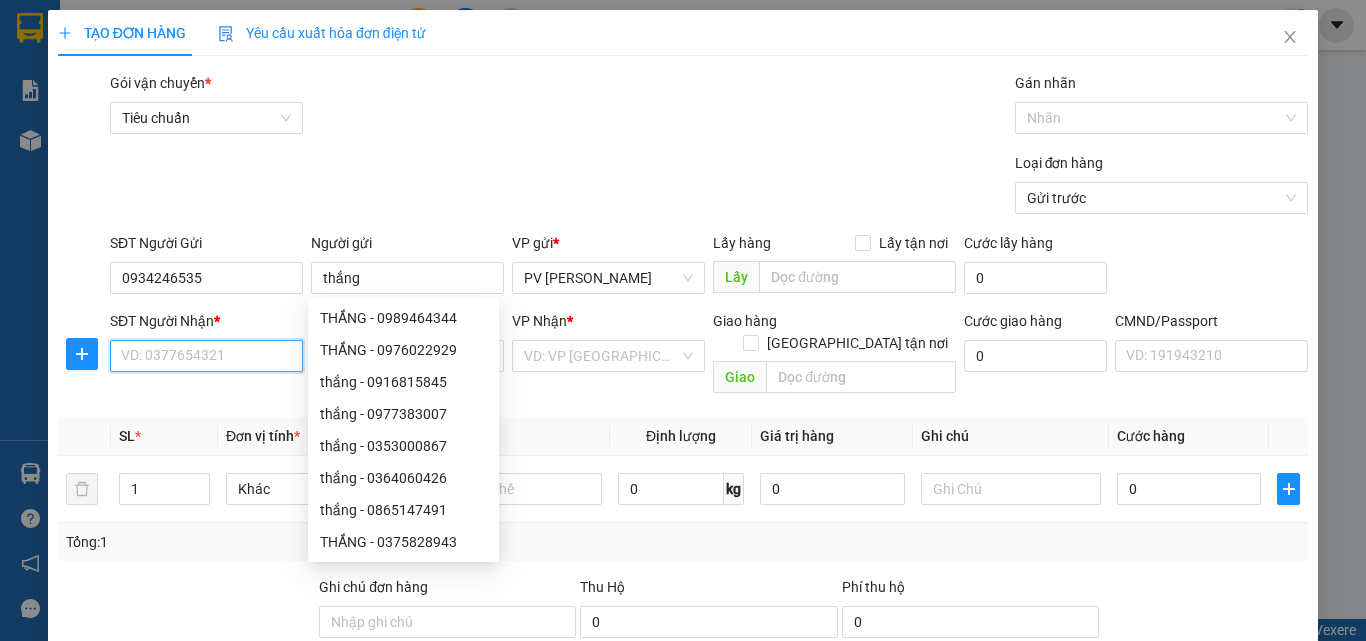 click on "SĐT Người Nhận  *" at bounding box center [206, 356] 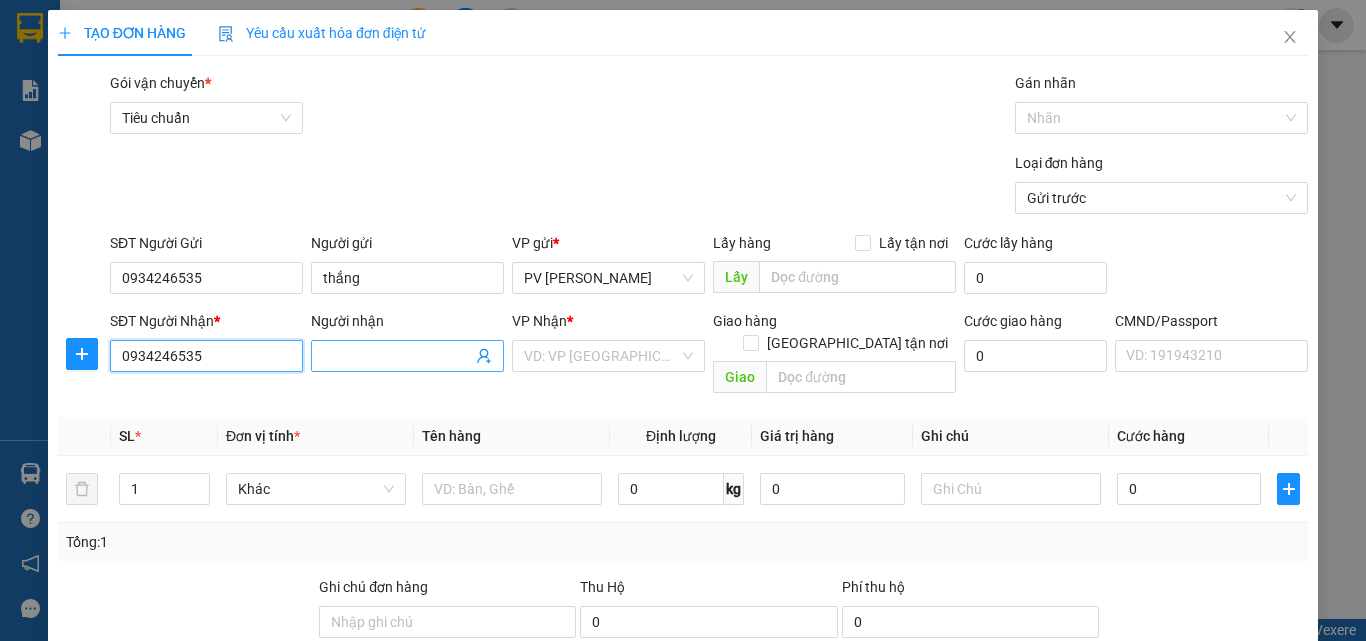 type on "0934246535" 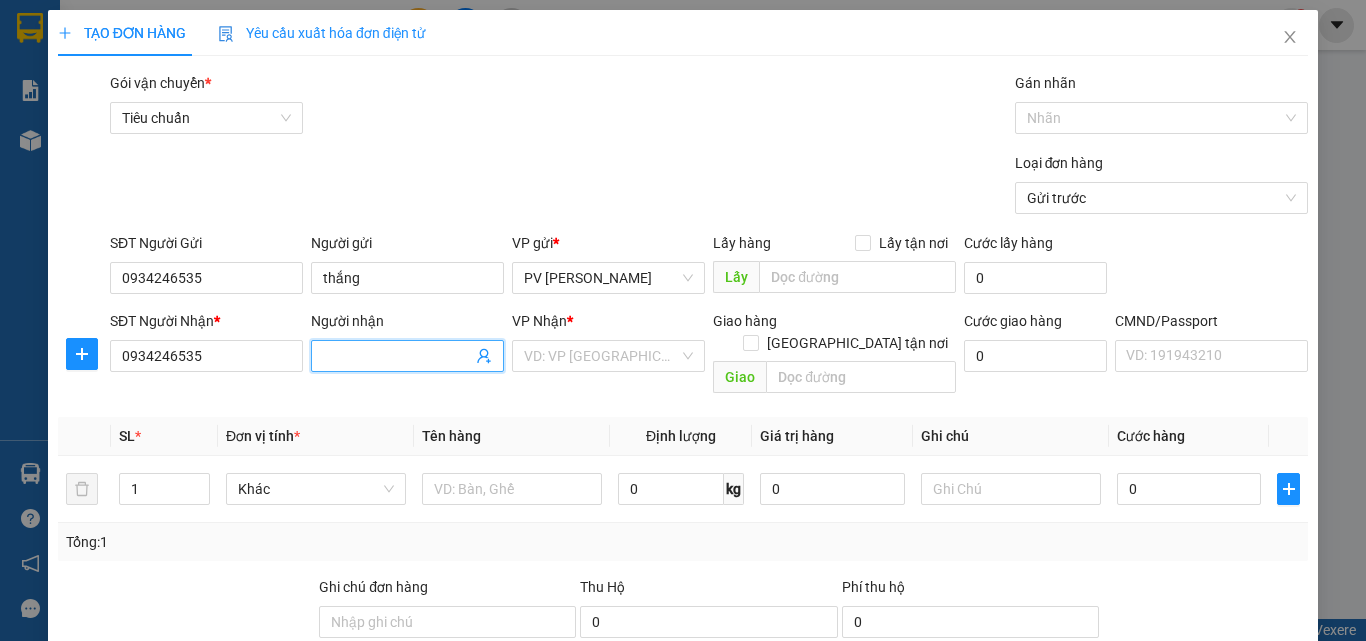 click on "Người nhận" at bounding box center [397, 356] 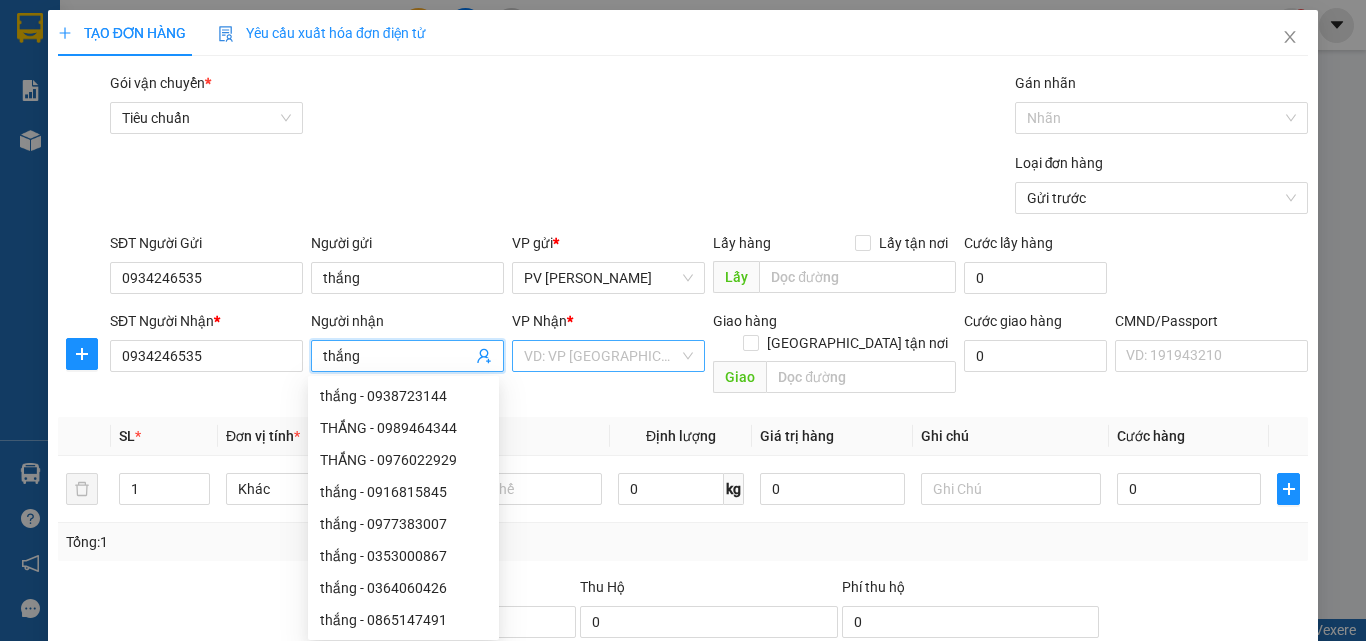 type on "thắng" 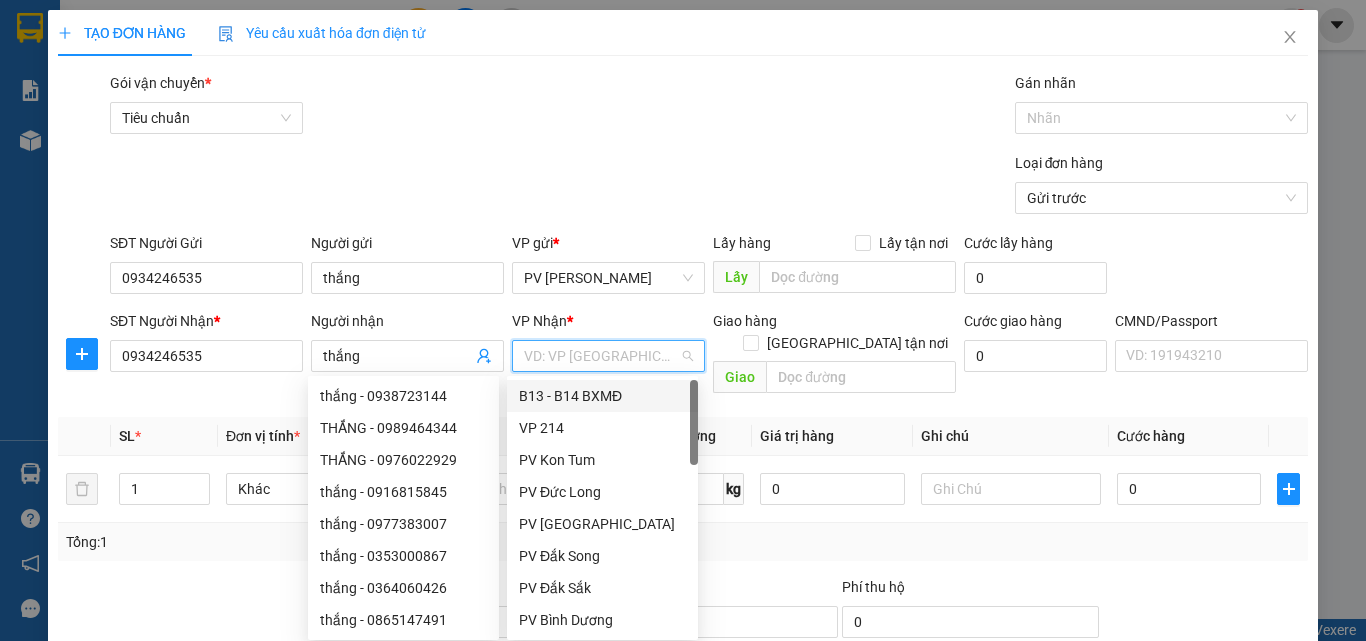 click at bounding box center (601, 356) 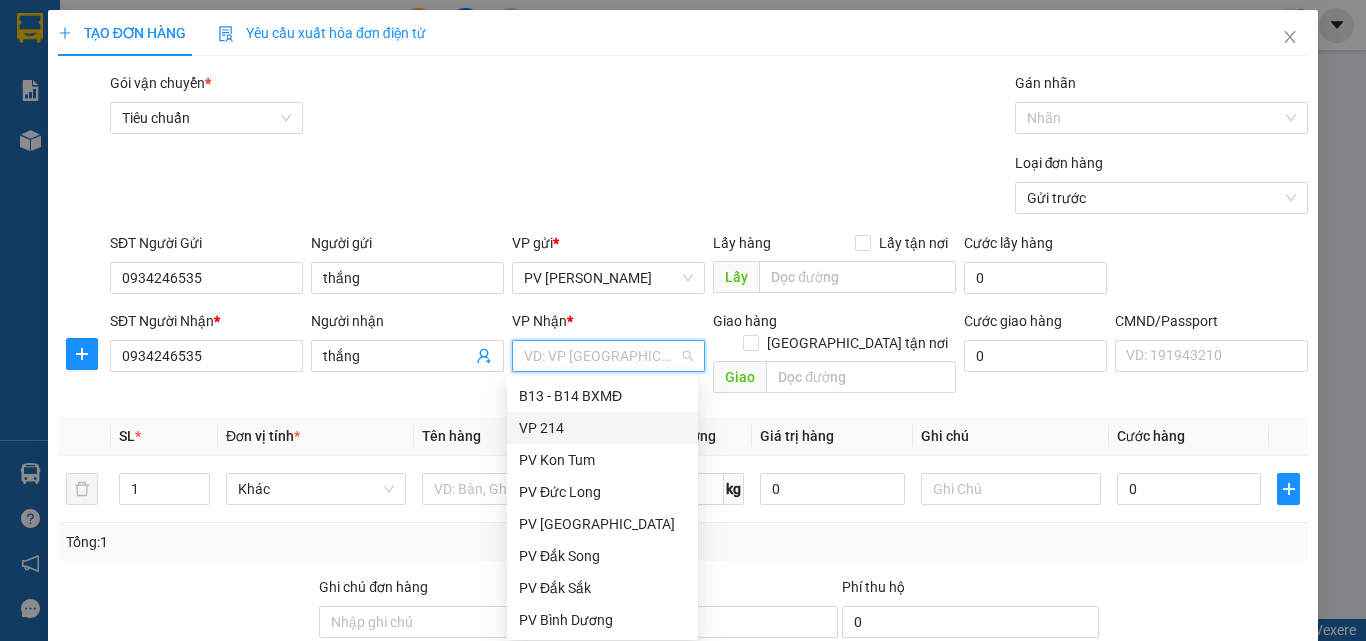 drag, startPoint x: 583, startPoint y: 429, endPoint x: 646, endPoint y: 391, distance: 73.57309 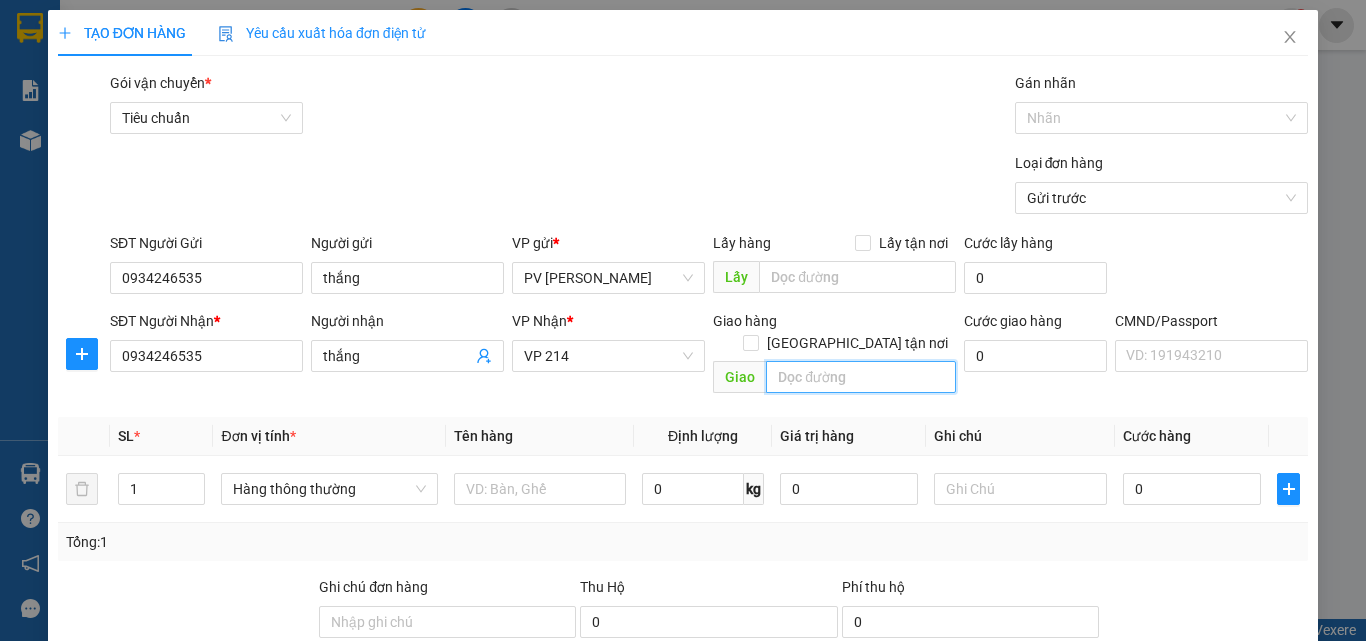 click at bounding box center (861, 377) 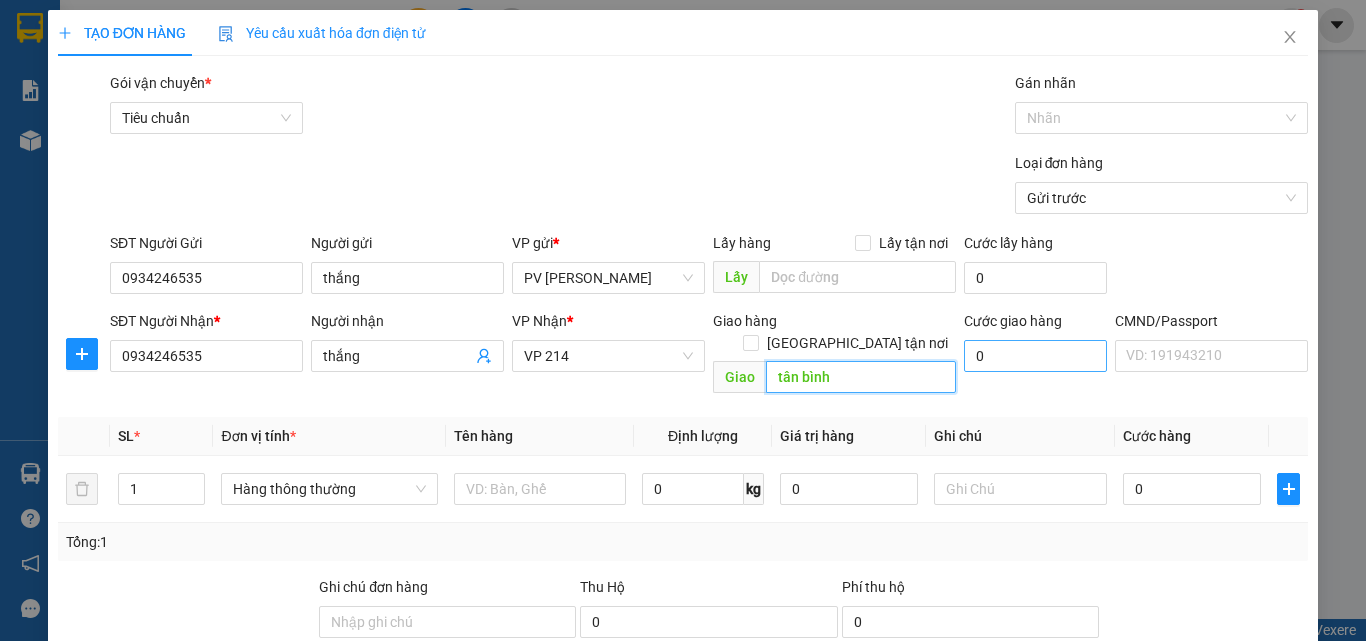 type on "tân bình" 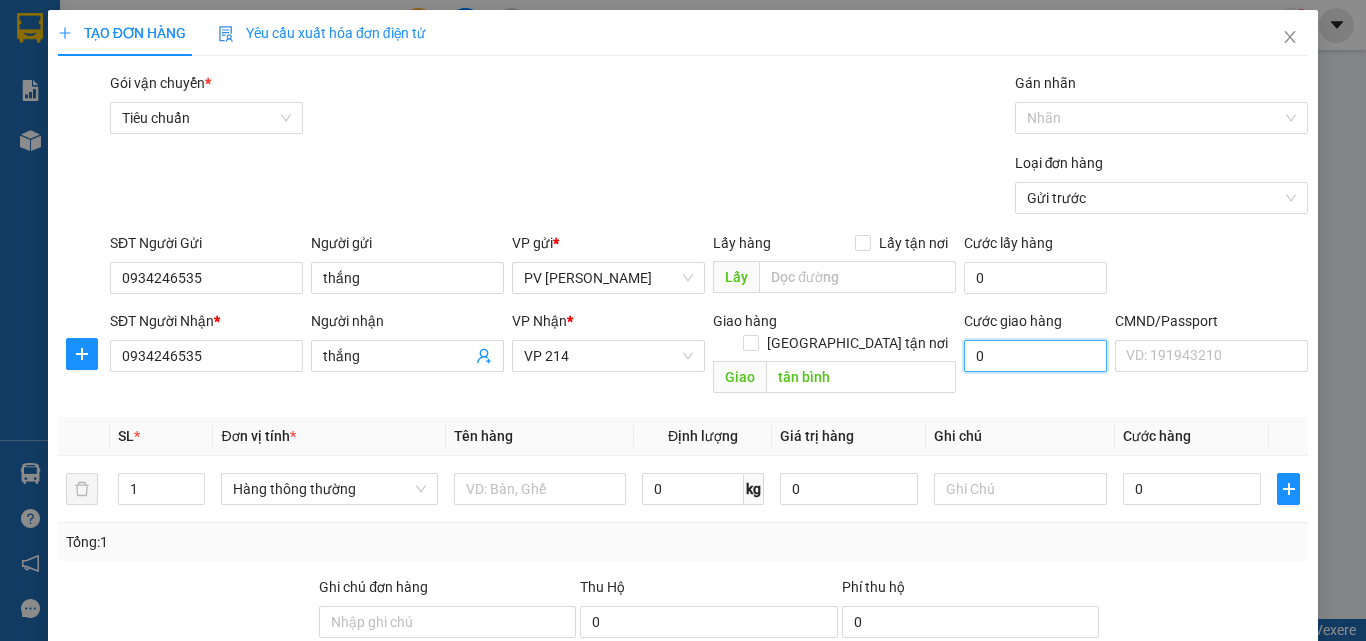 click on "0" at bounding box center (1035, 356) 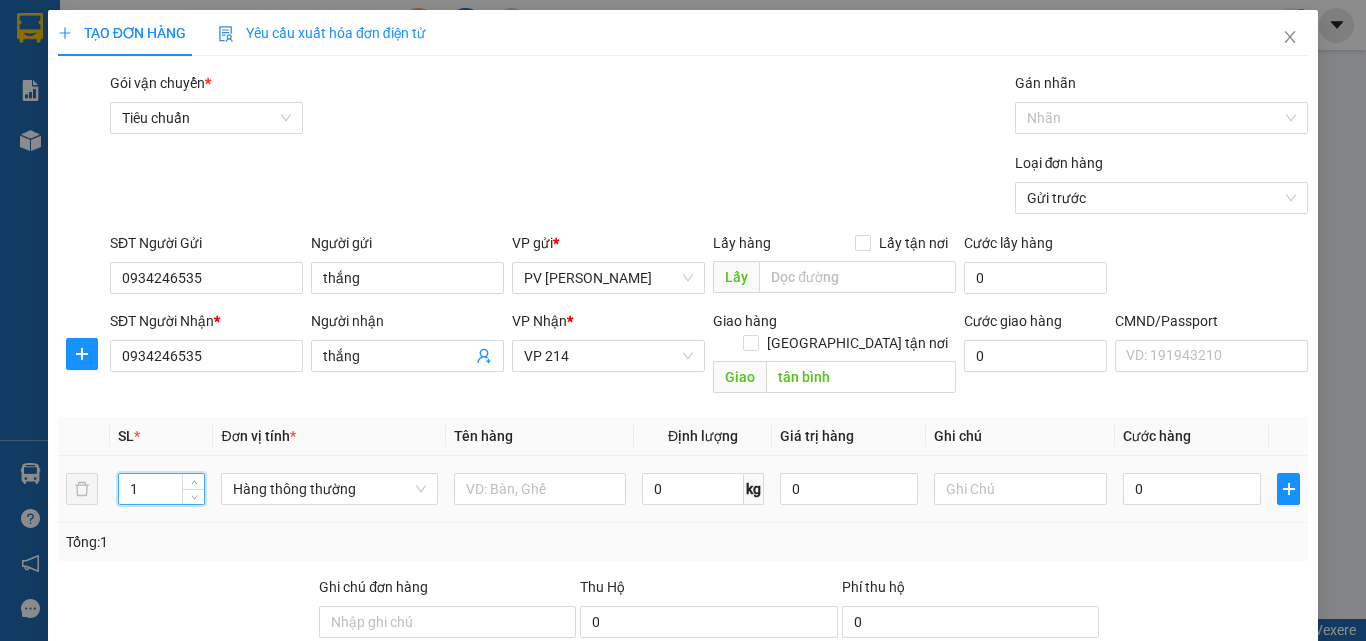 click on "1" at bounding box center (161, 489) 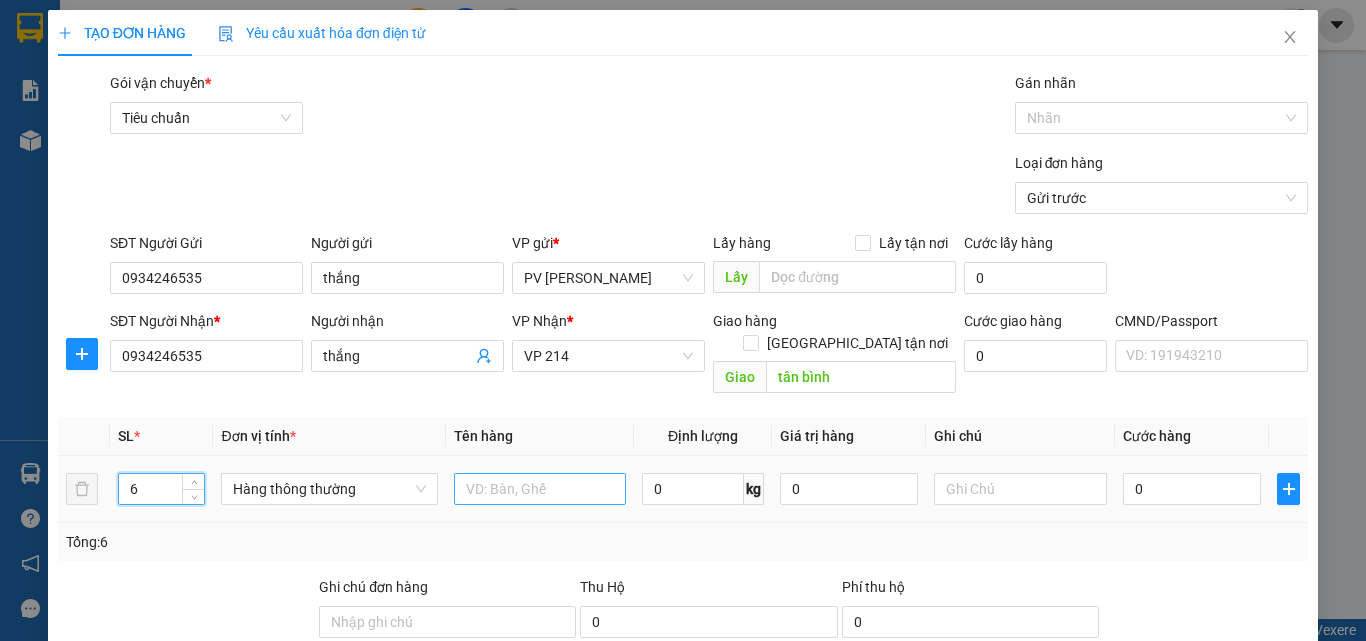 type on "6" 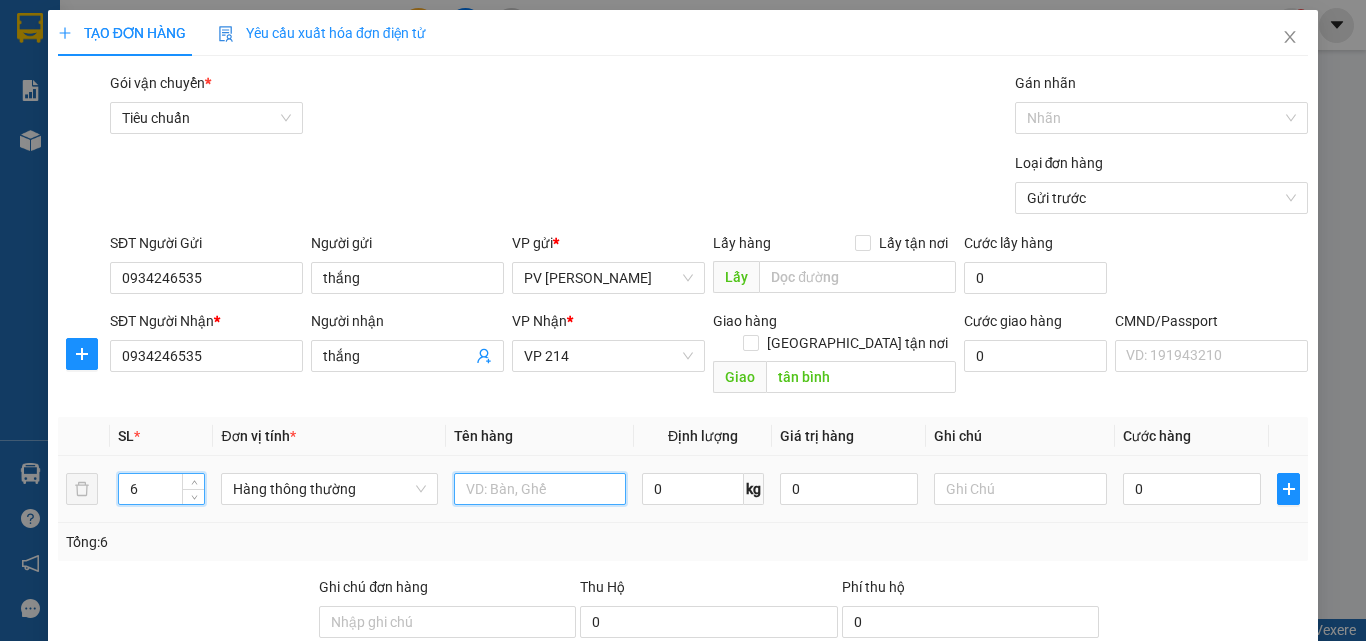click at bounding box center (540, 489) 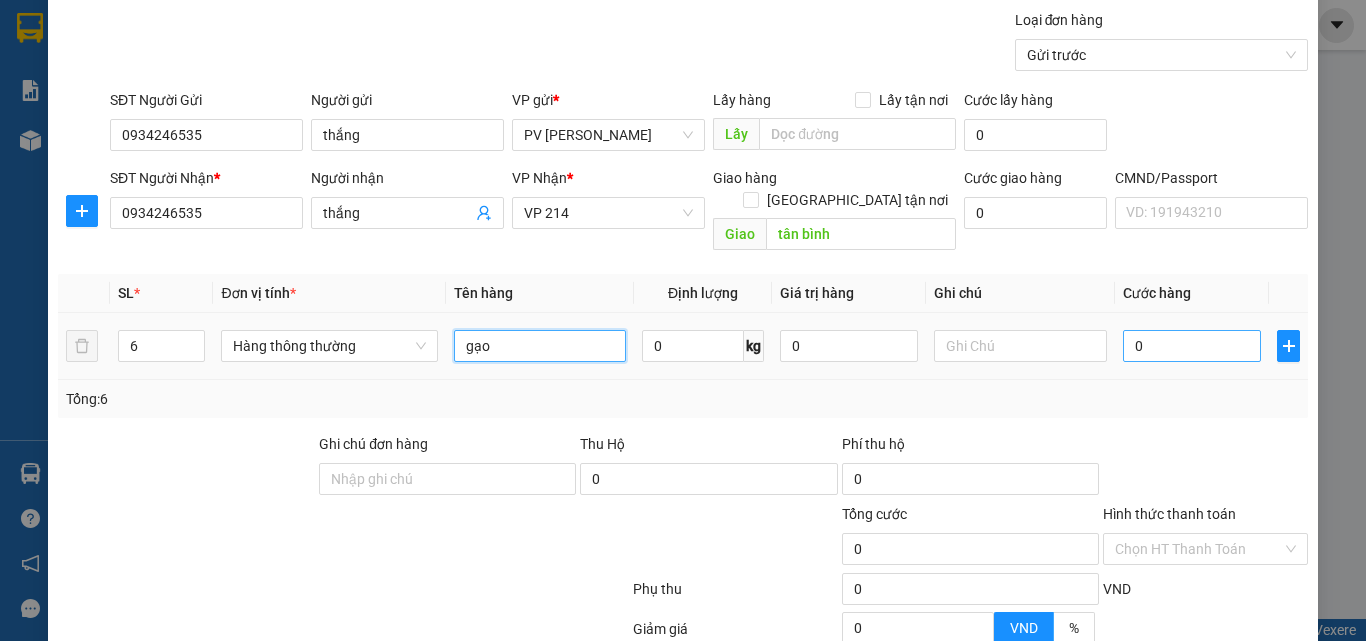 scroll, scrollTop: 200, scrollLeft: 0, axis: vertical 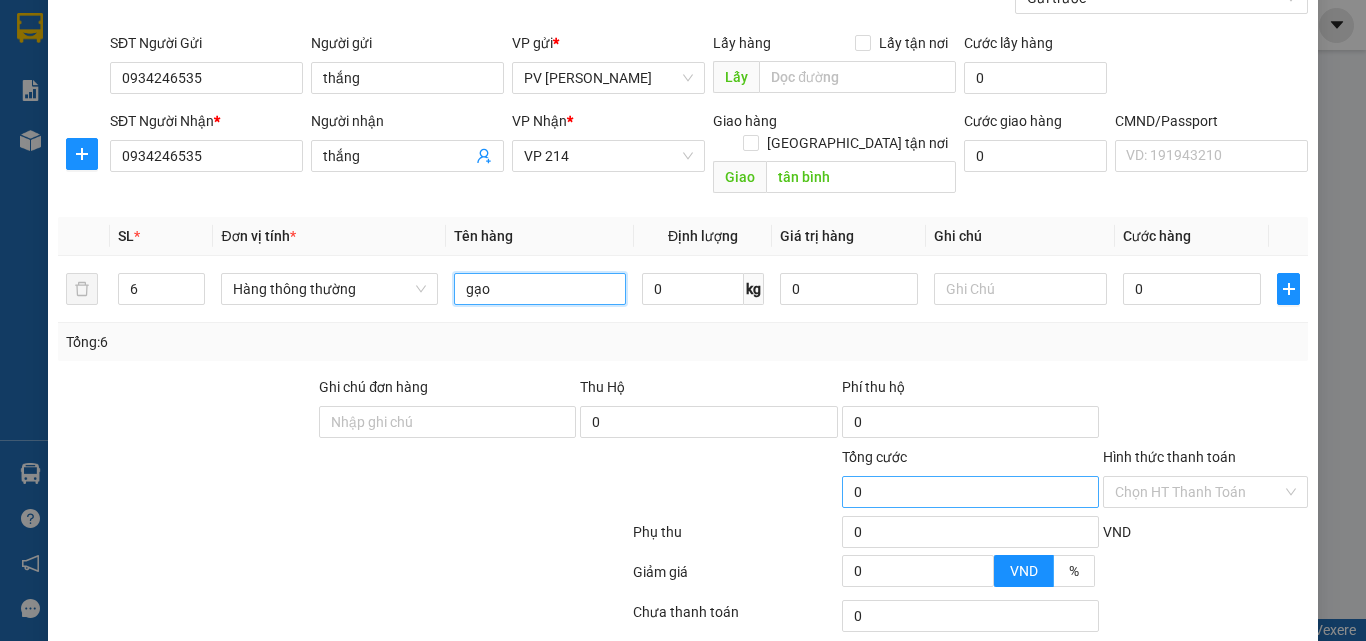 type on "gạo" 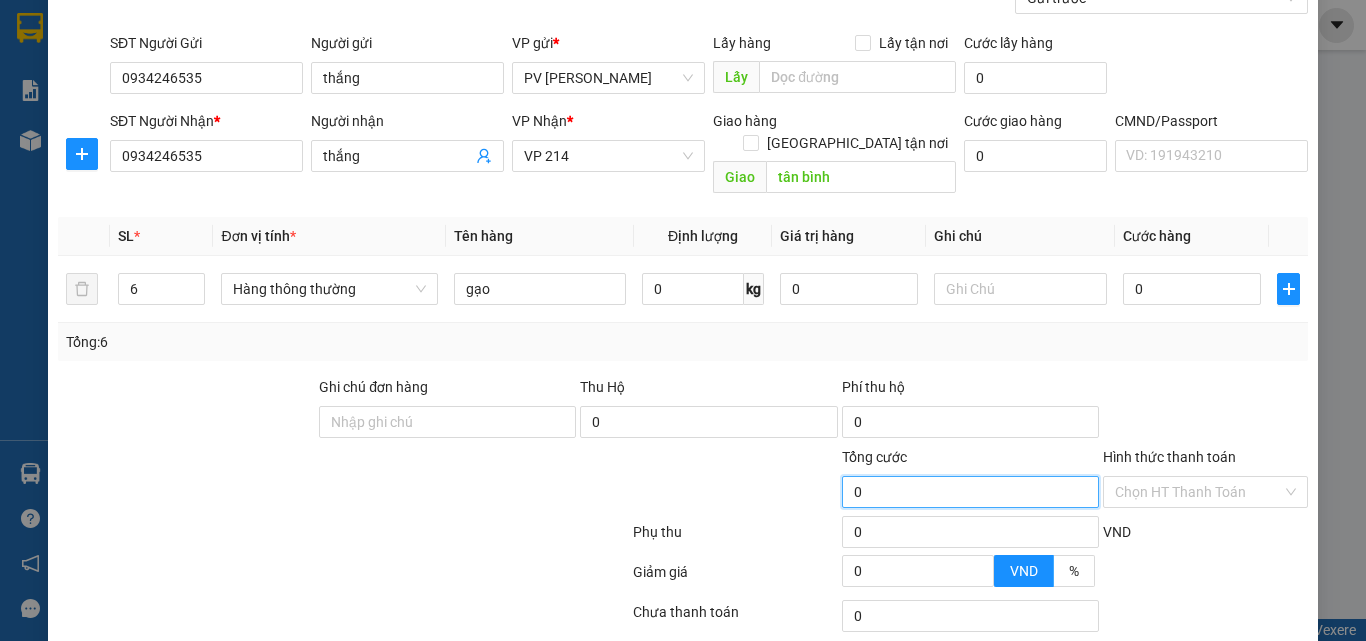 click on "0" at bounding box center (970, 492) 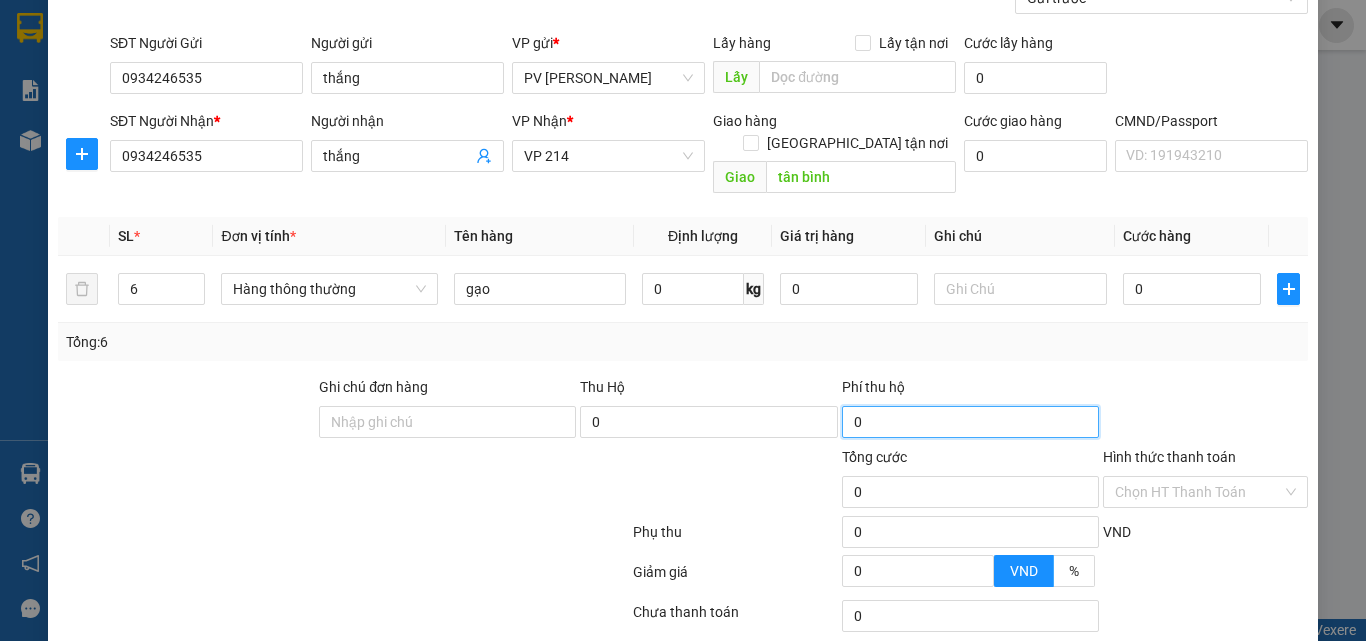 click on "0" at bounding box center (970, 422) 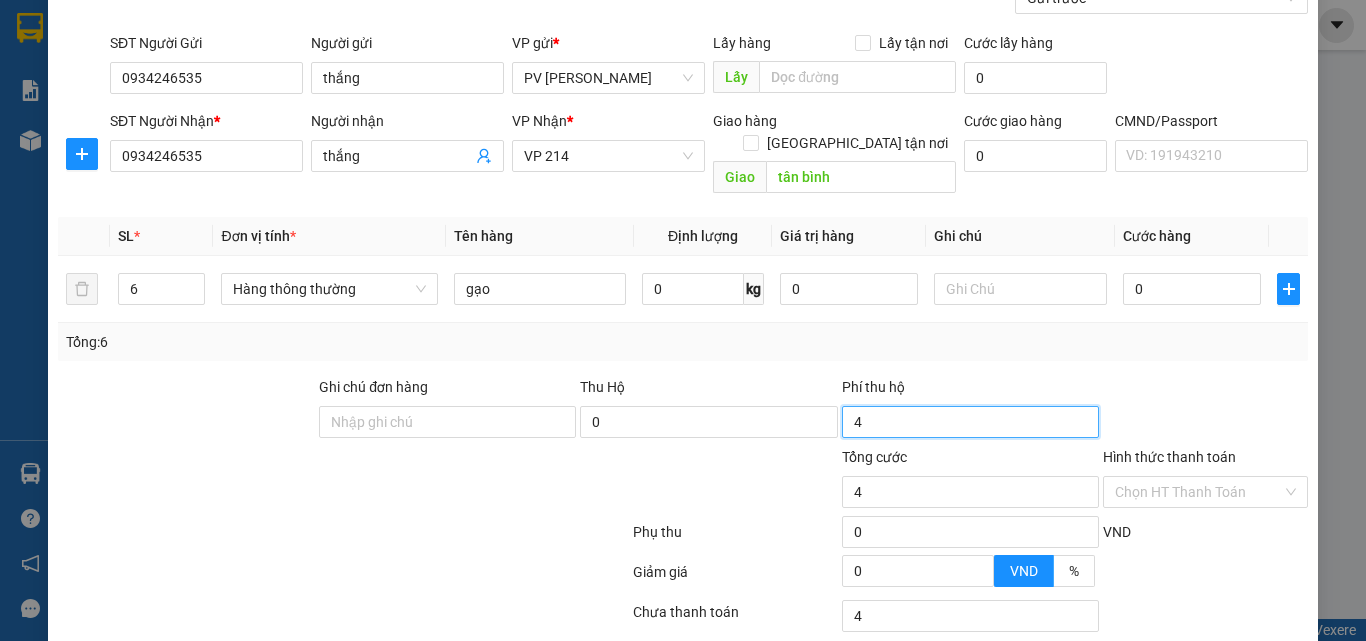 type on "45" 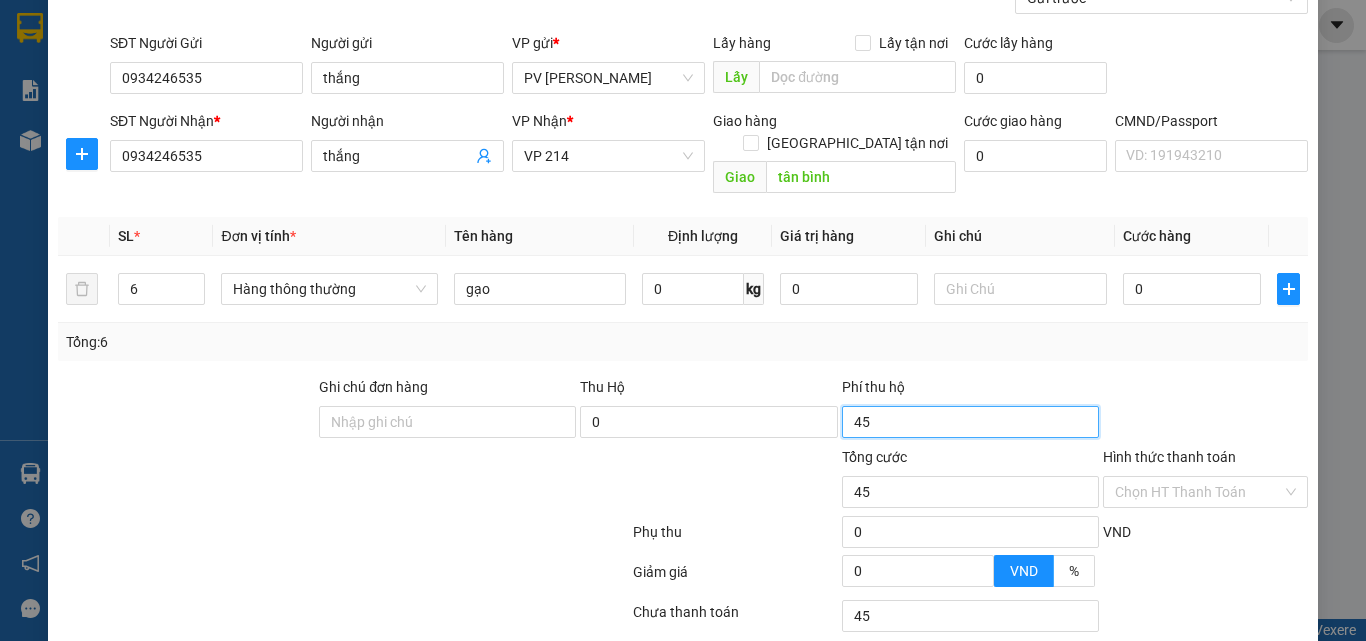type on "450" 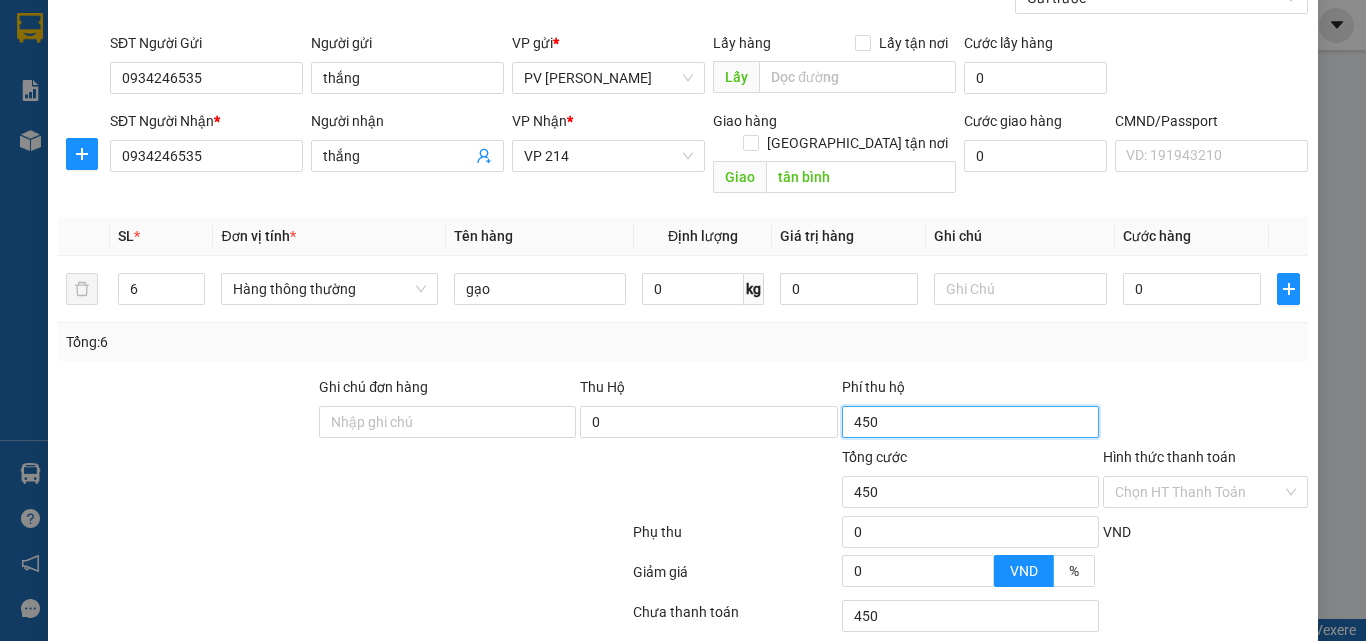 type on "4.500" 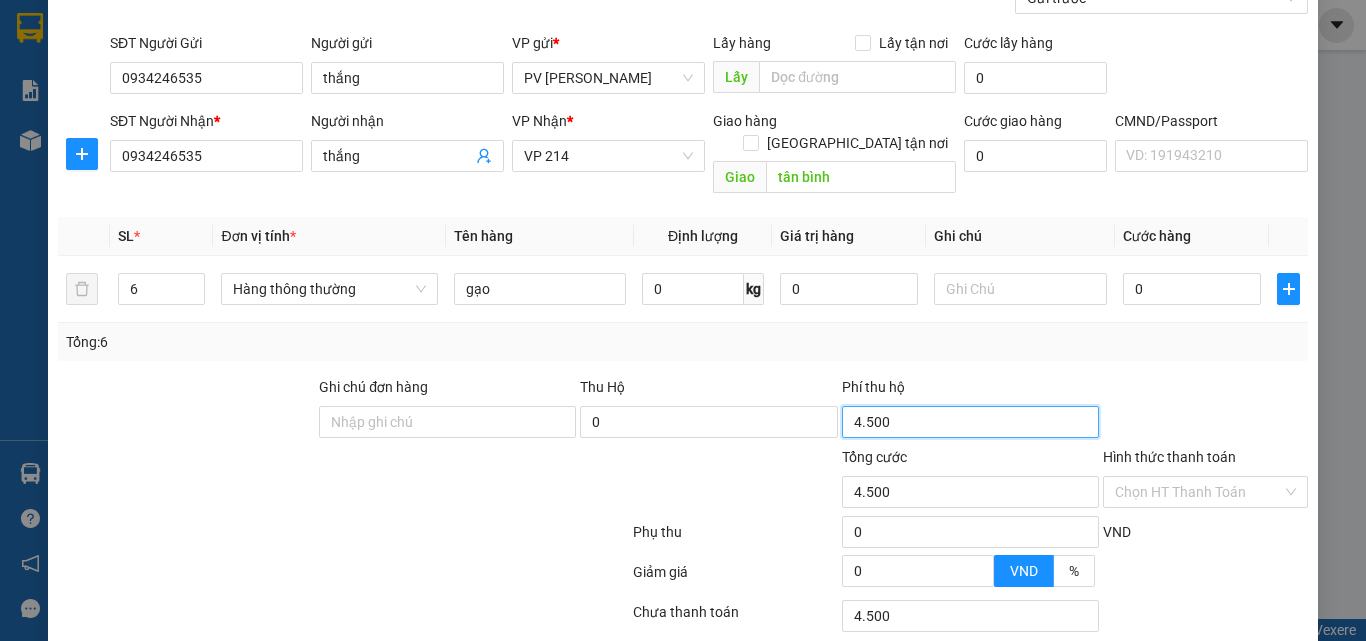 type on "45.000" 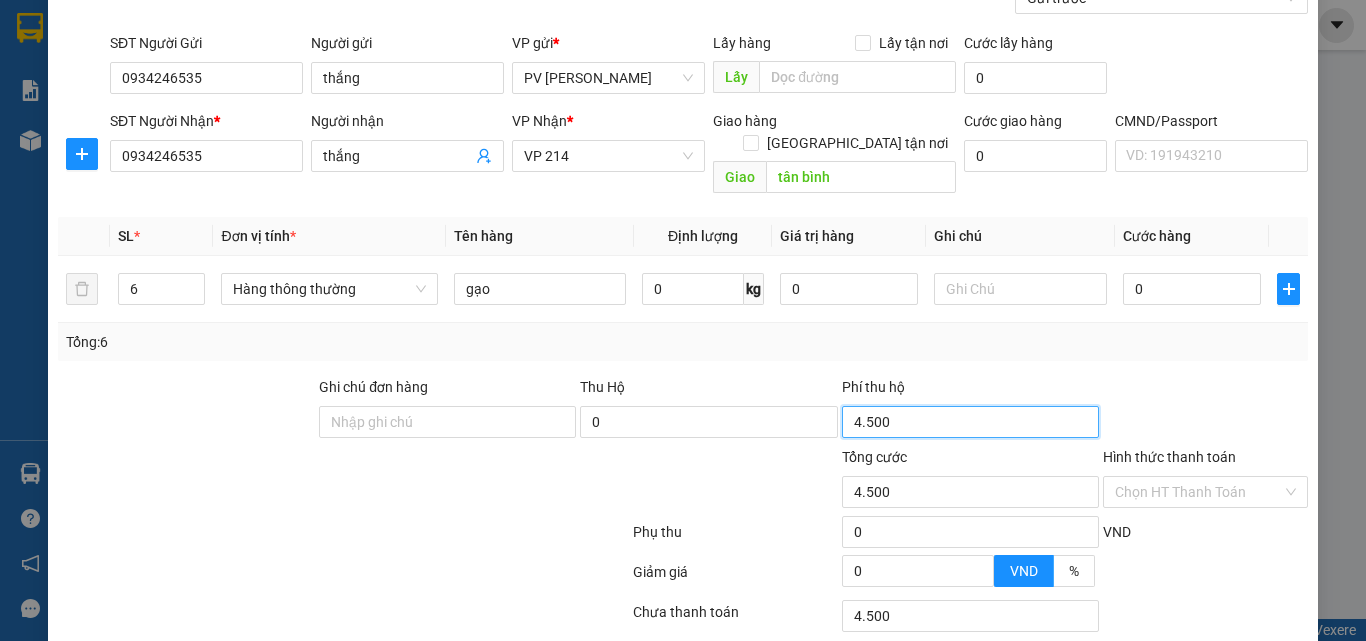 type on "45.000" 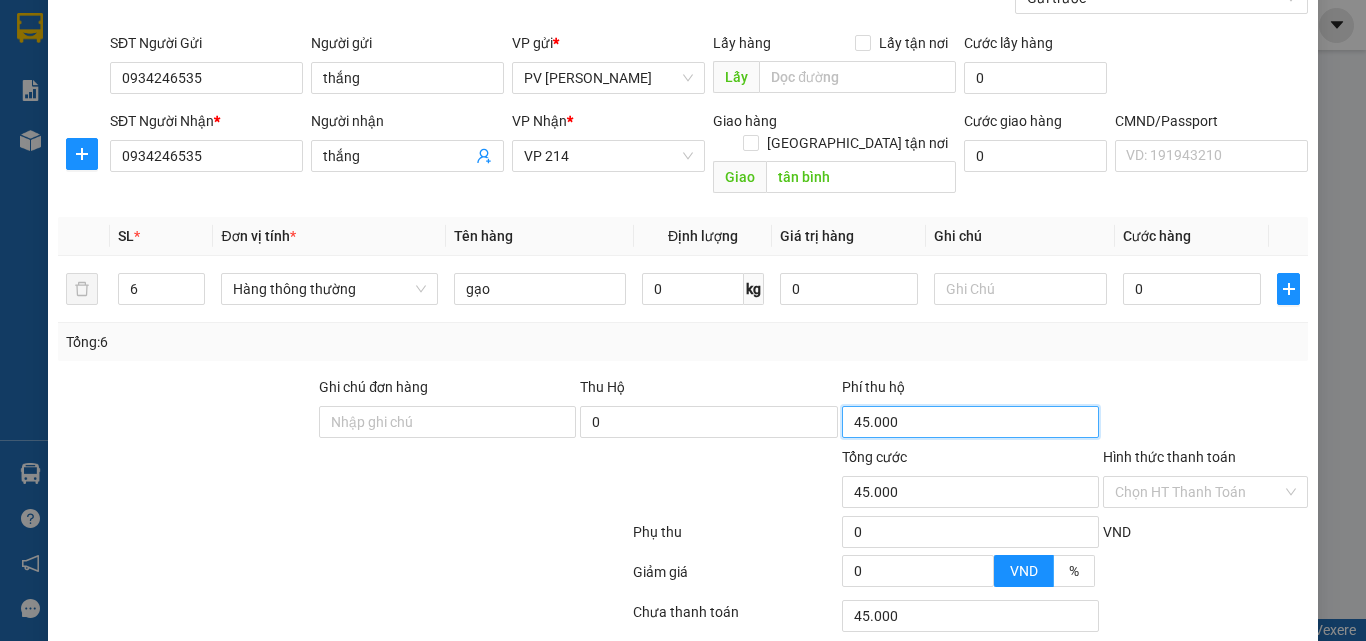 type on "450.000" 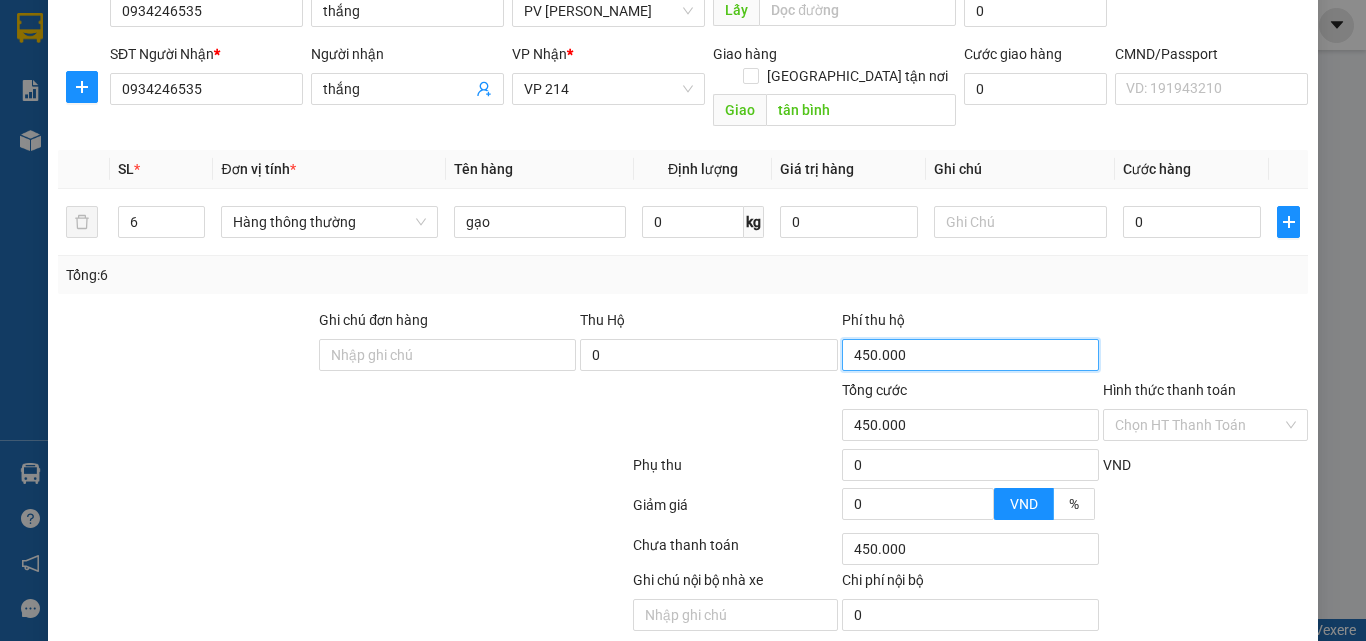 scroll, scrollTop: 321, scrollLeft: 0, axis: vertical 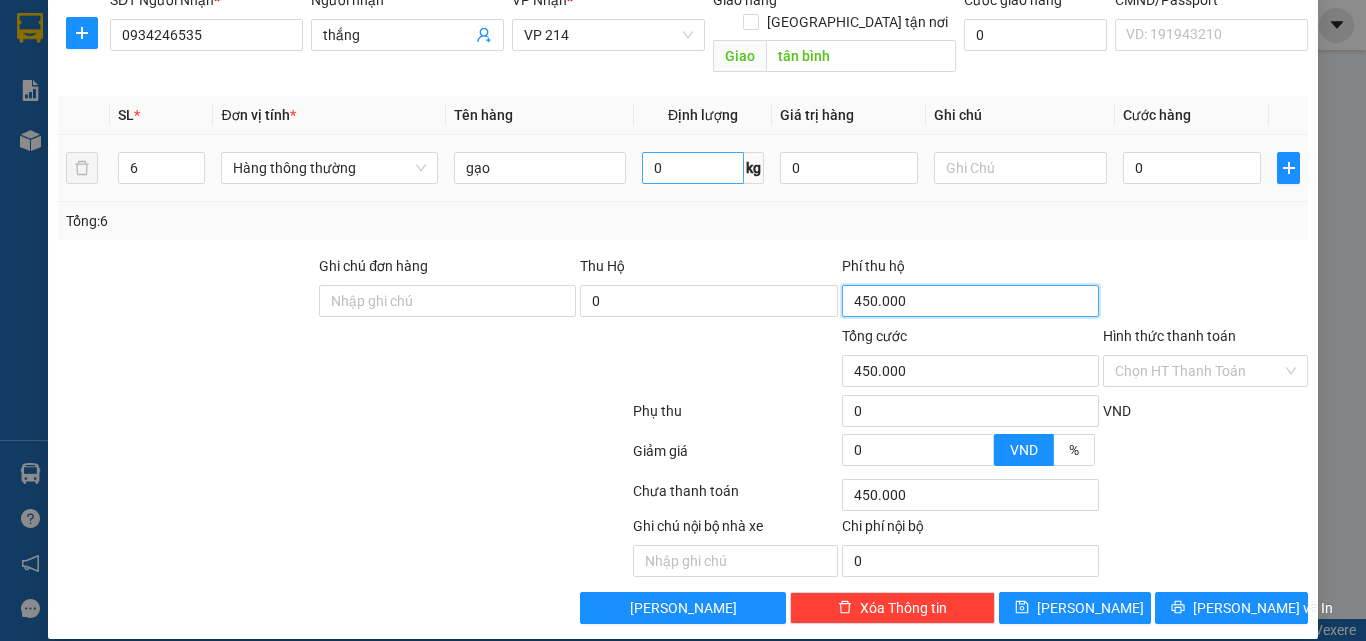 type on "450.000" 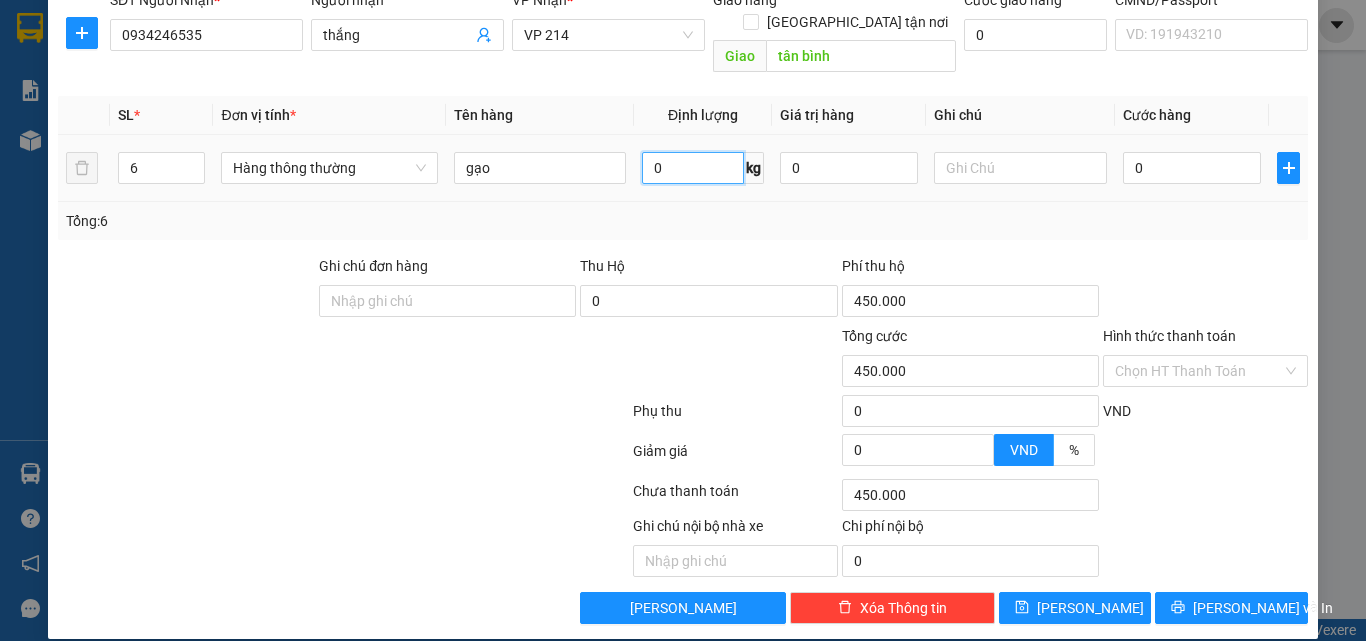 click on "0" at bounding box center [692, 168] 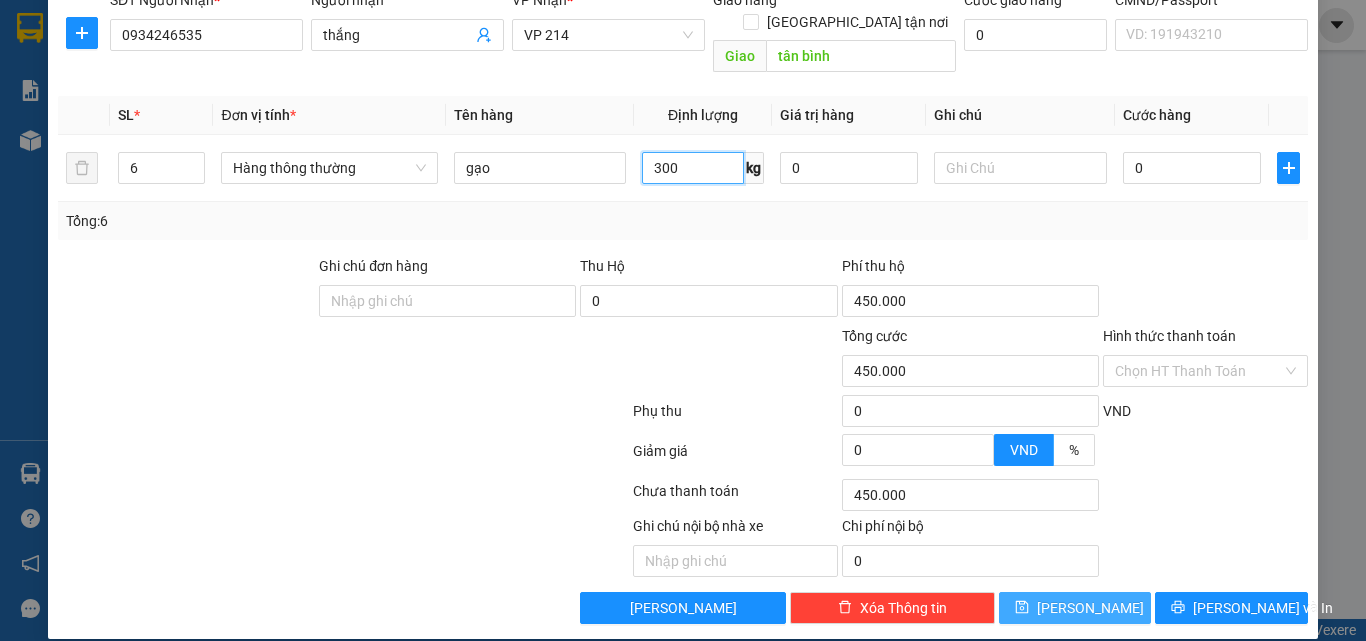 type on "300" 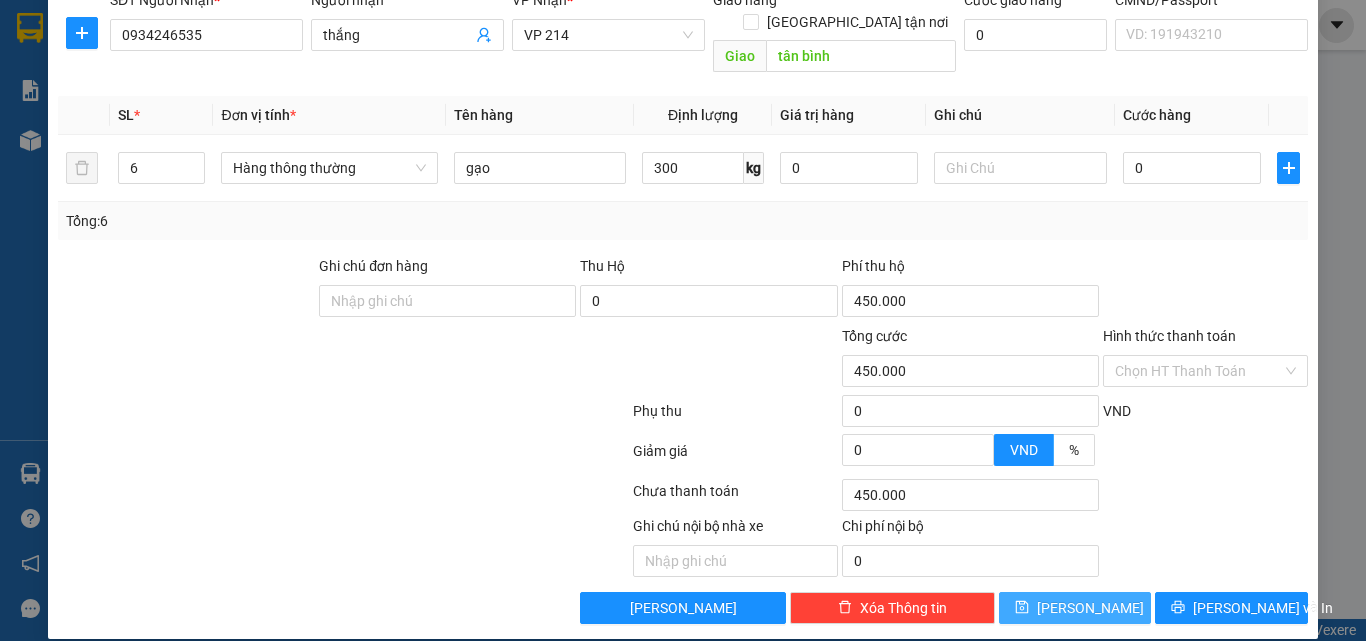 click on "[PERSON_NAME]" at bounding box center [1090, 608] 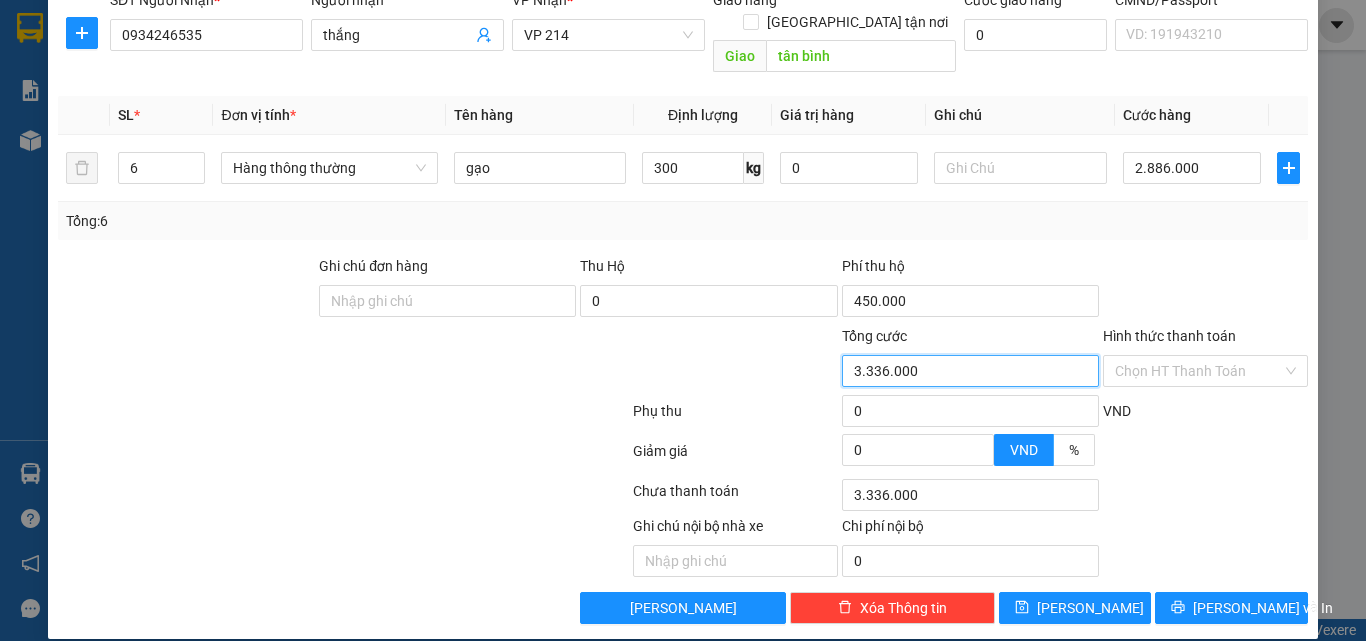 click on "3.336.000" at bounding box center (970, 371) 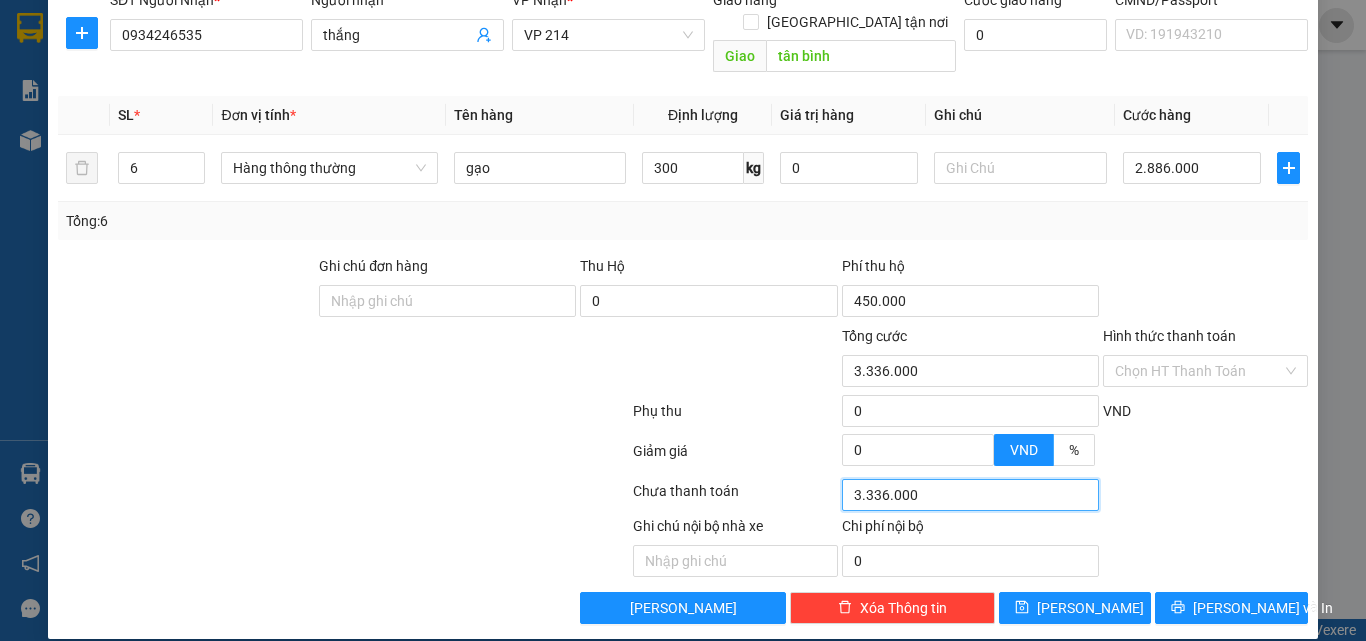 click on "3.336.000" at bounding box center [970, 495] 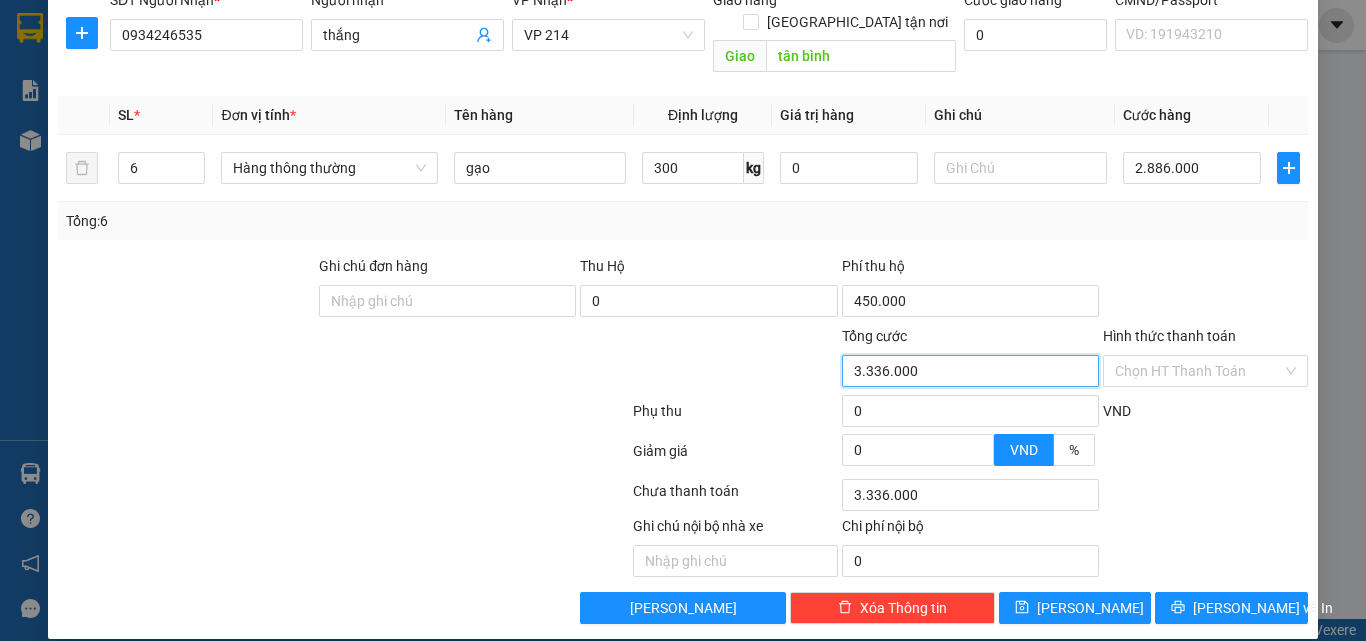 click on "3.336.000" at bounding box center (970, 371) 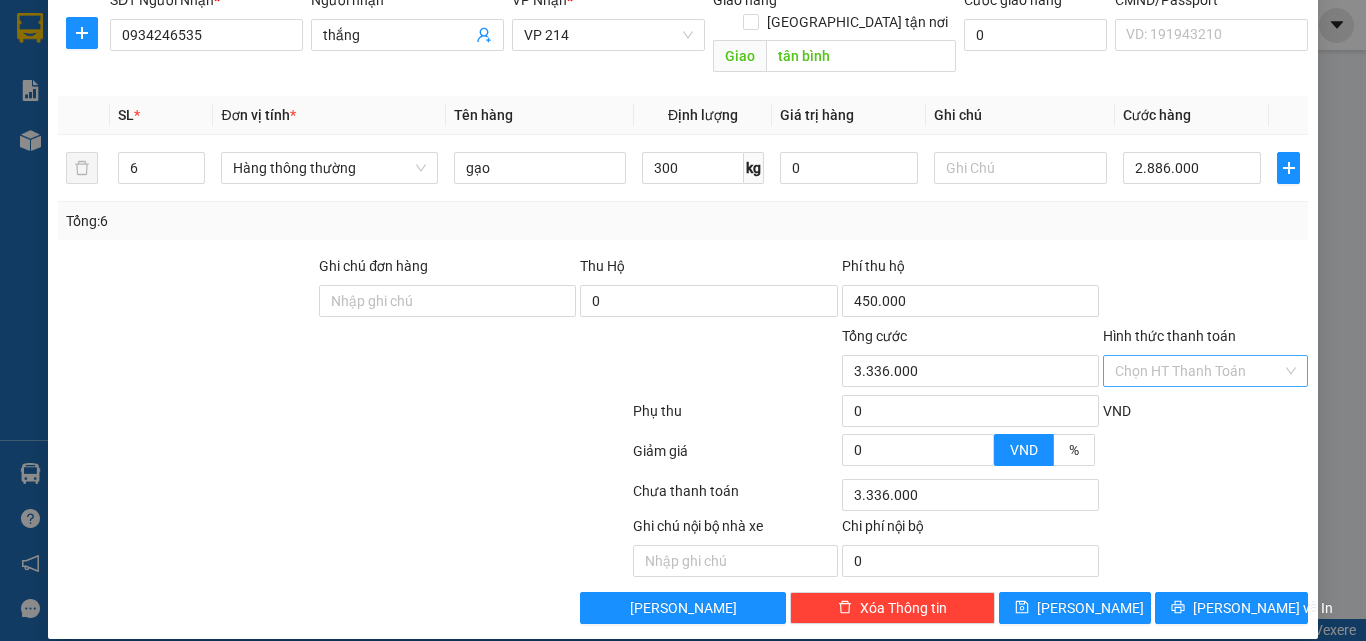 click on "Hình thức thanh toán" at bounding box center [1198, 371] 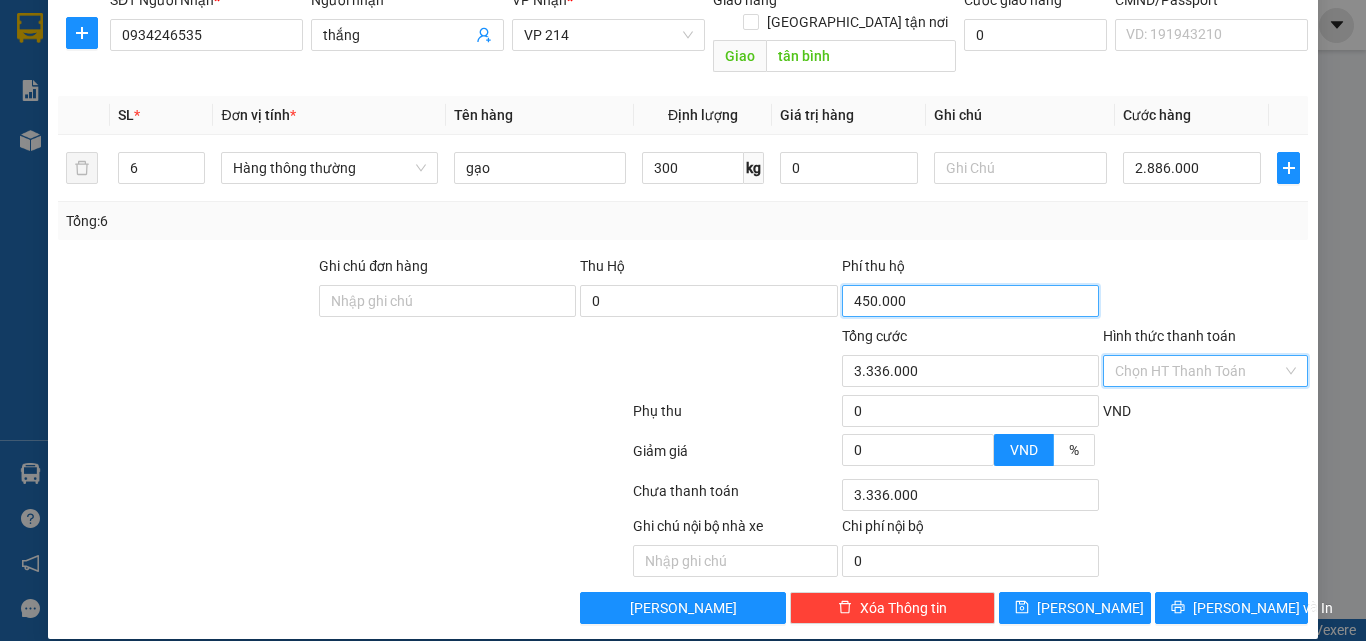 click on "450.000" at bounding box center (970, 301) 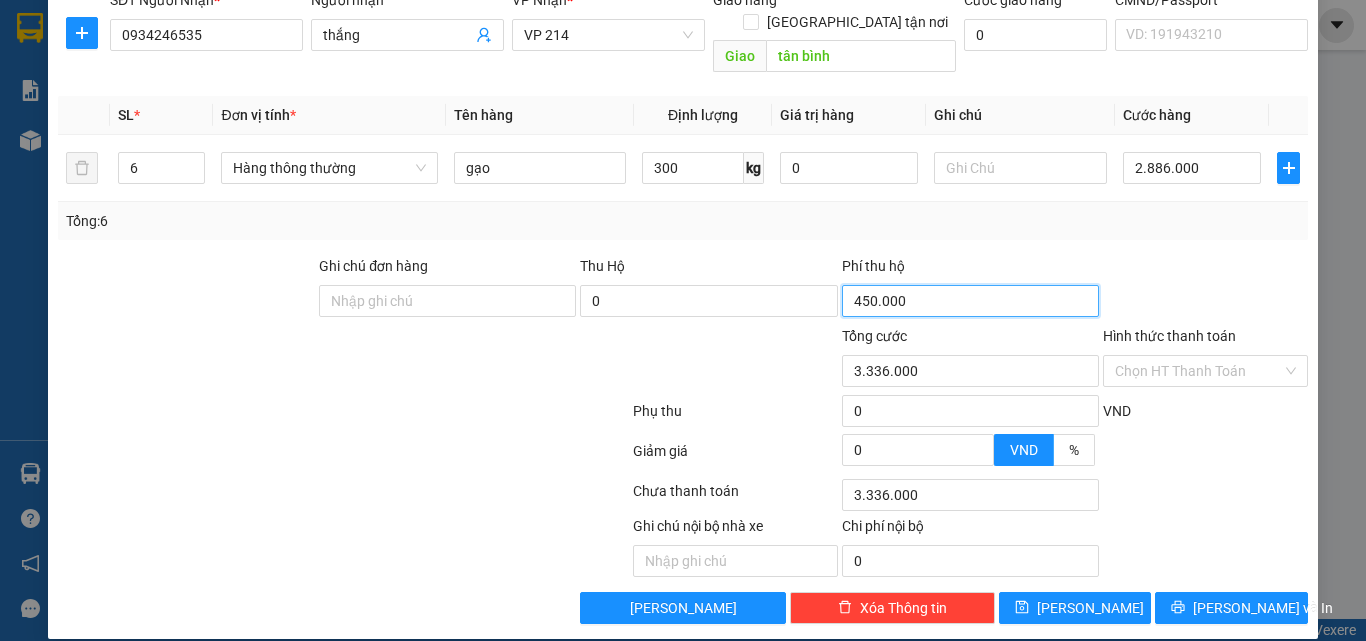 type on "0" 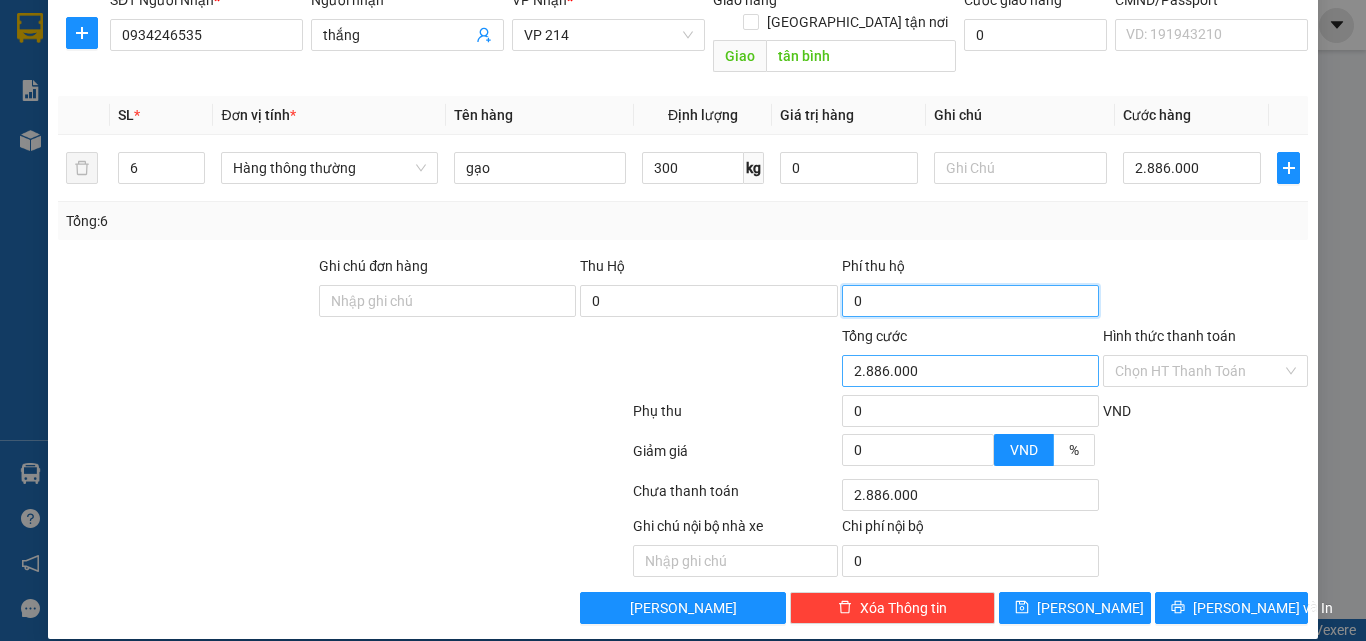 type on "0" 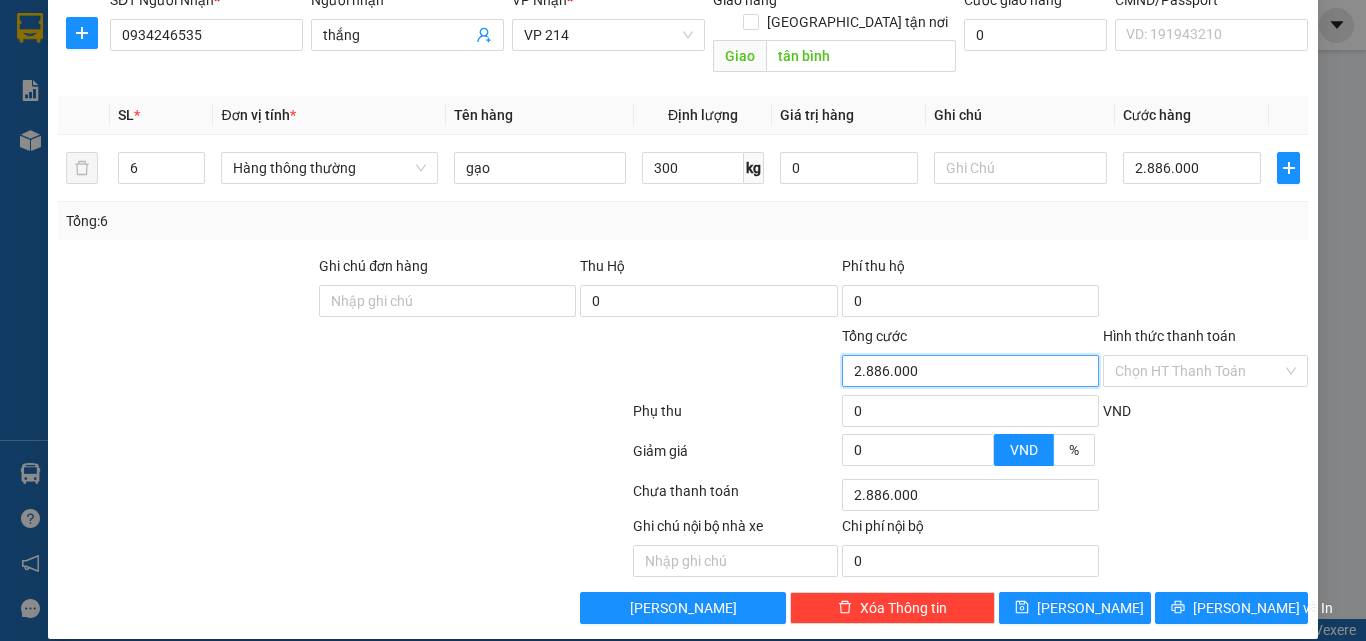 click on "2.886.000" at bounding box center [970, 371] 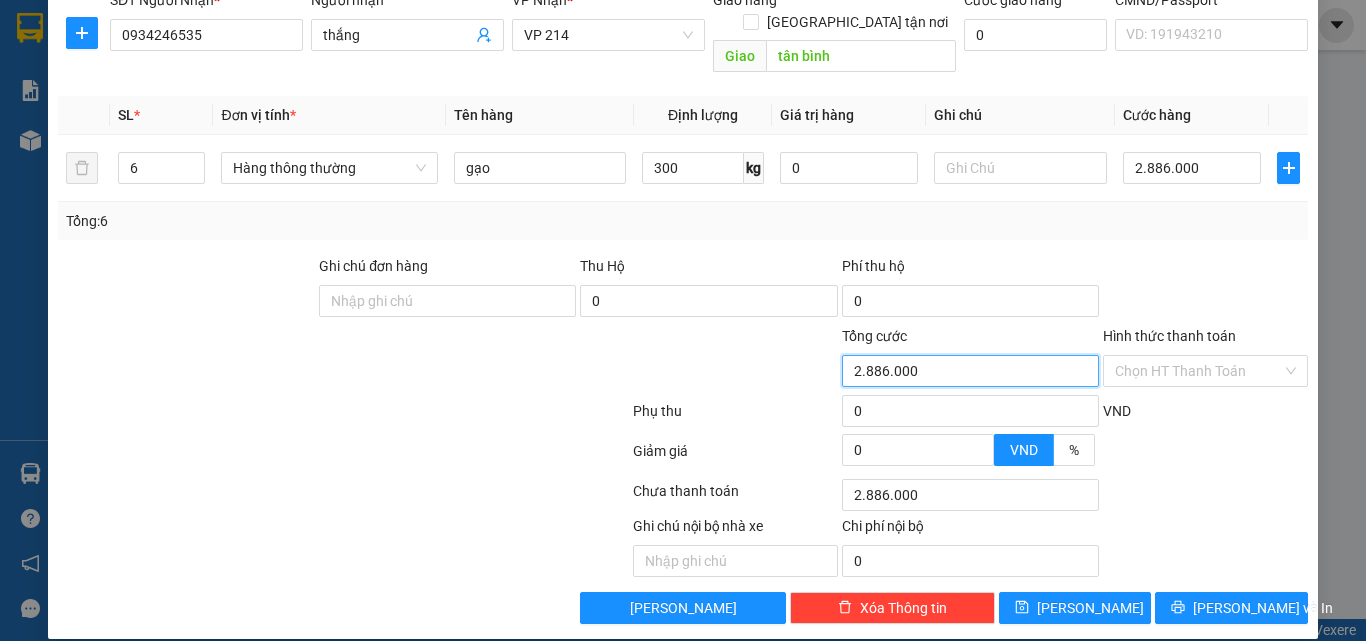 click on "2.886.000" at bounding box center [970, 371] 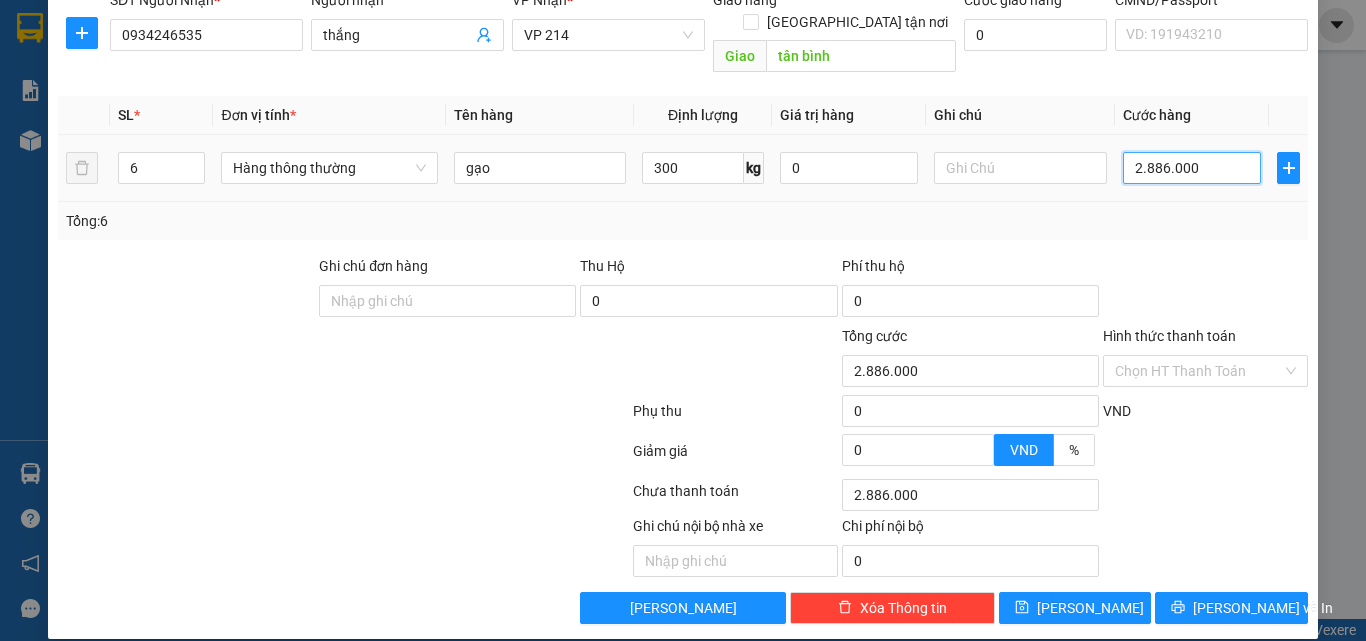click on "2.886.000" at bounding box center (1192, 168) 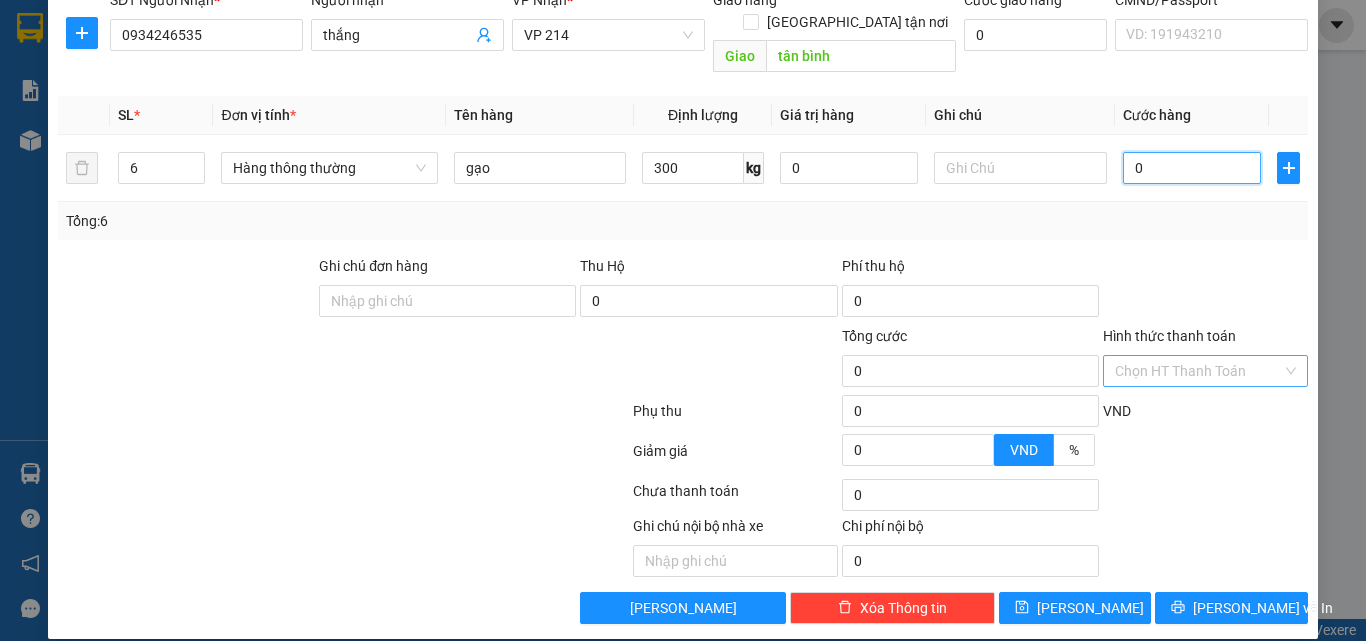 type on "0" 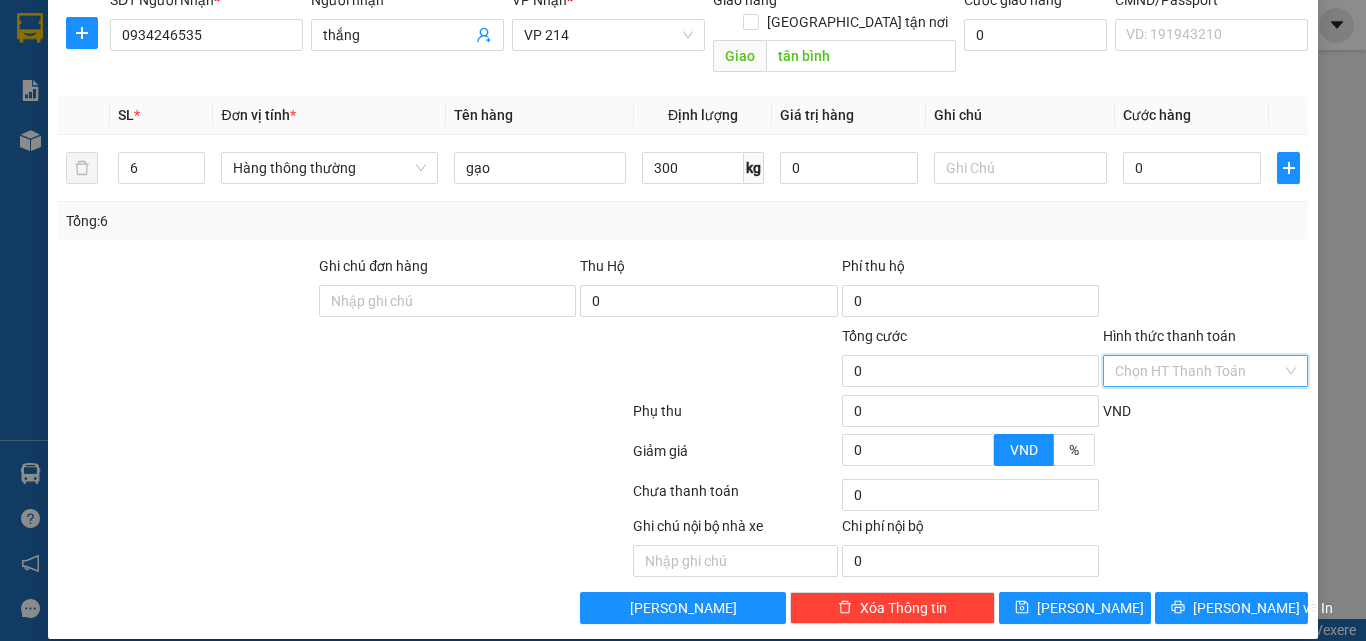 click on "Hình thức thanh toán" at bounding box center [1198, 371] 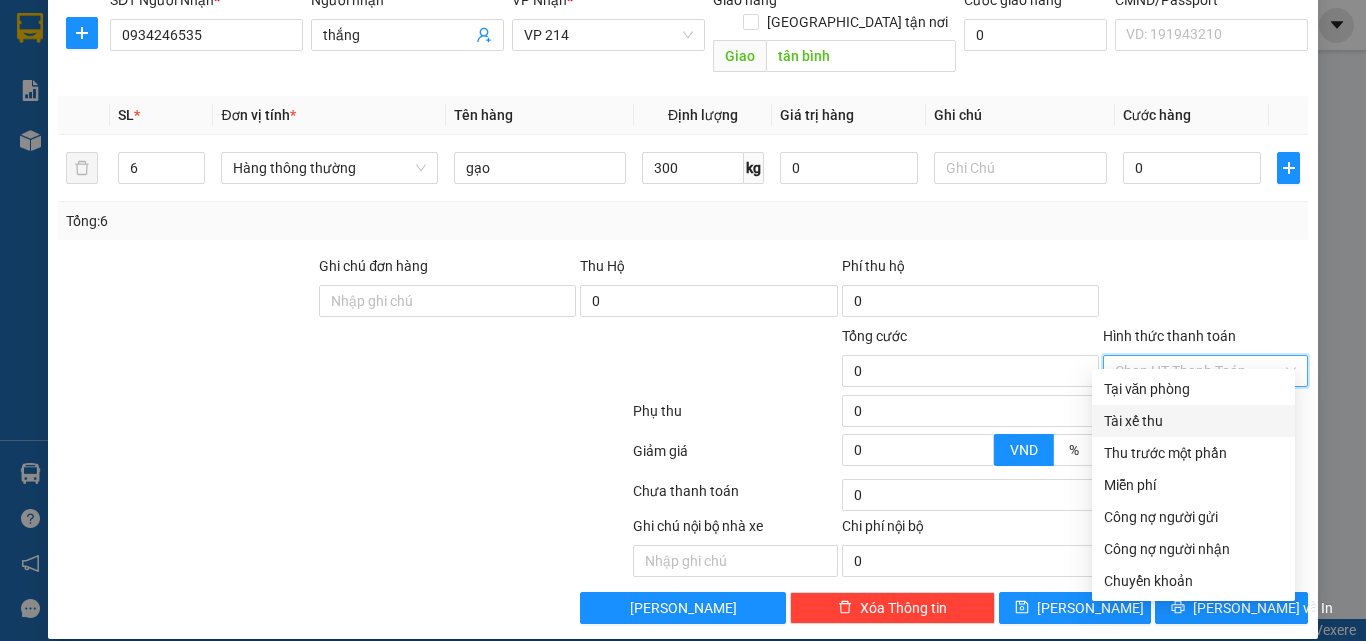 click on "Tài xế thu" at bounding box center [1193, 421] 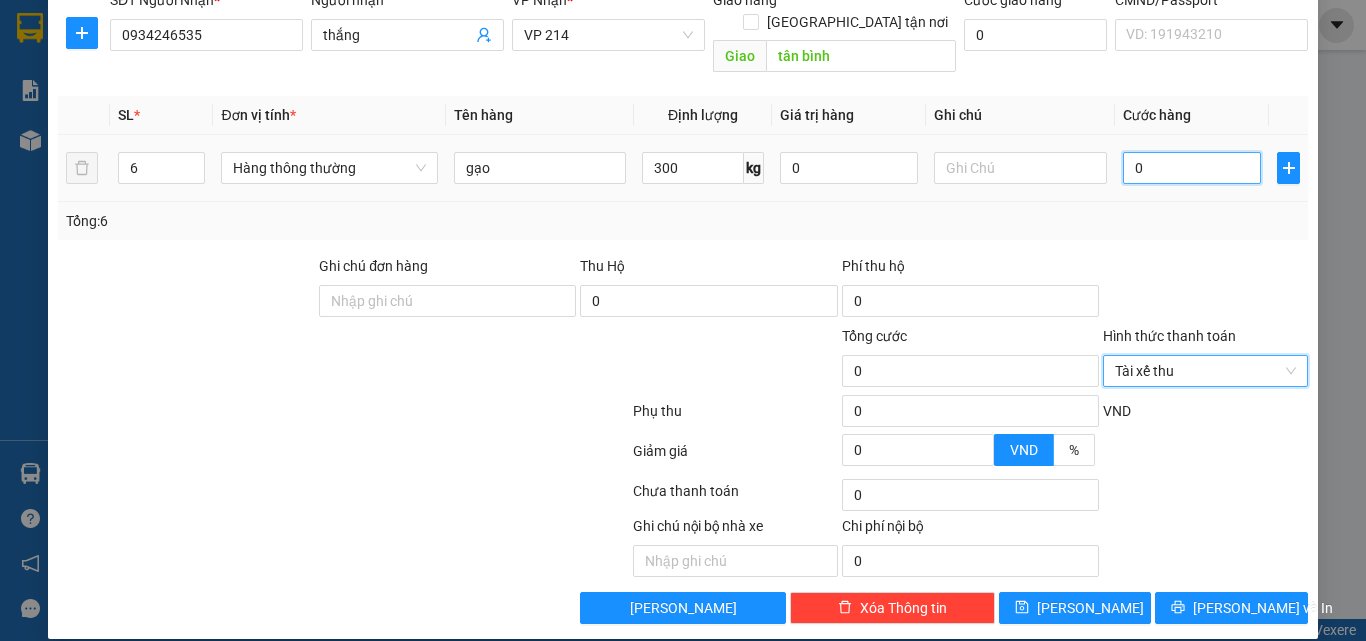 click on "0" at bounding box center [1192, 168] 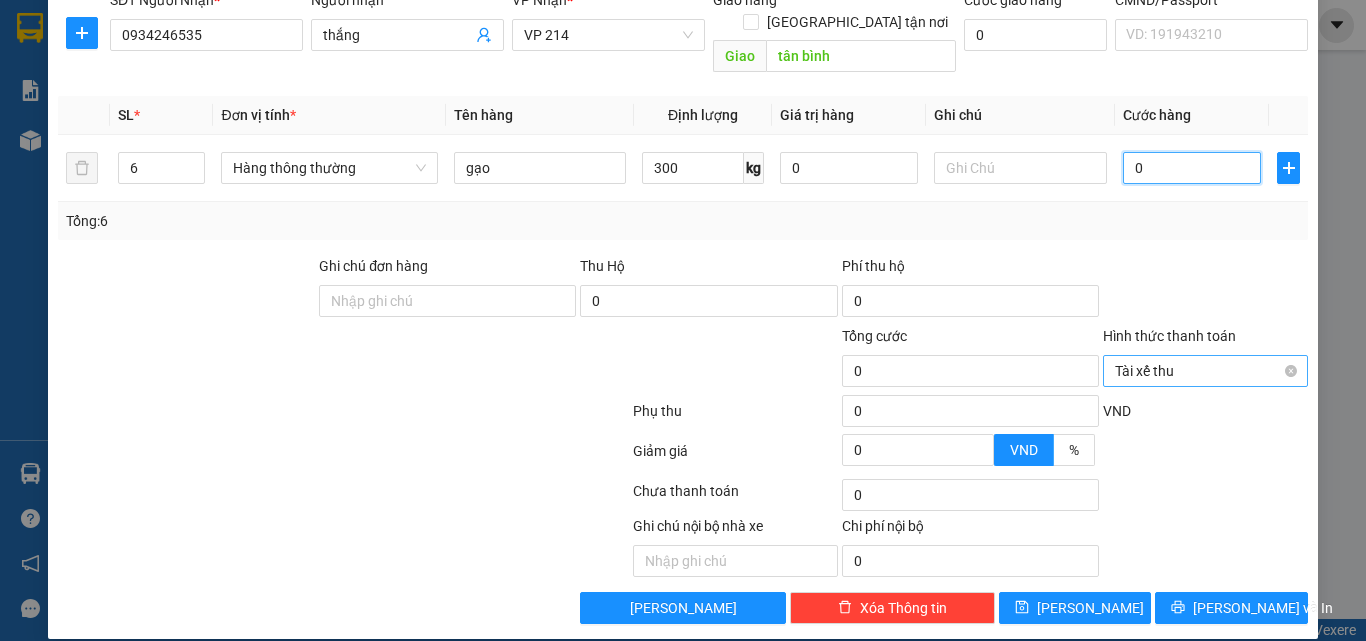 click on "Tài xế thu" at bounding box center (1205, 371) 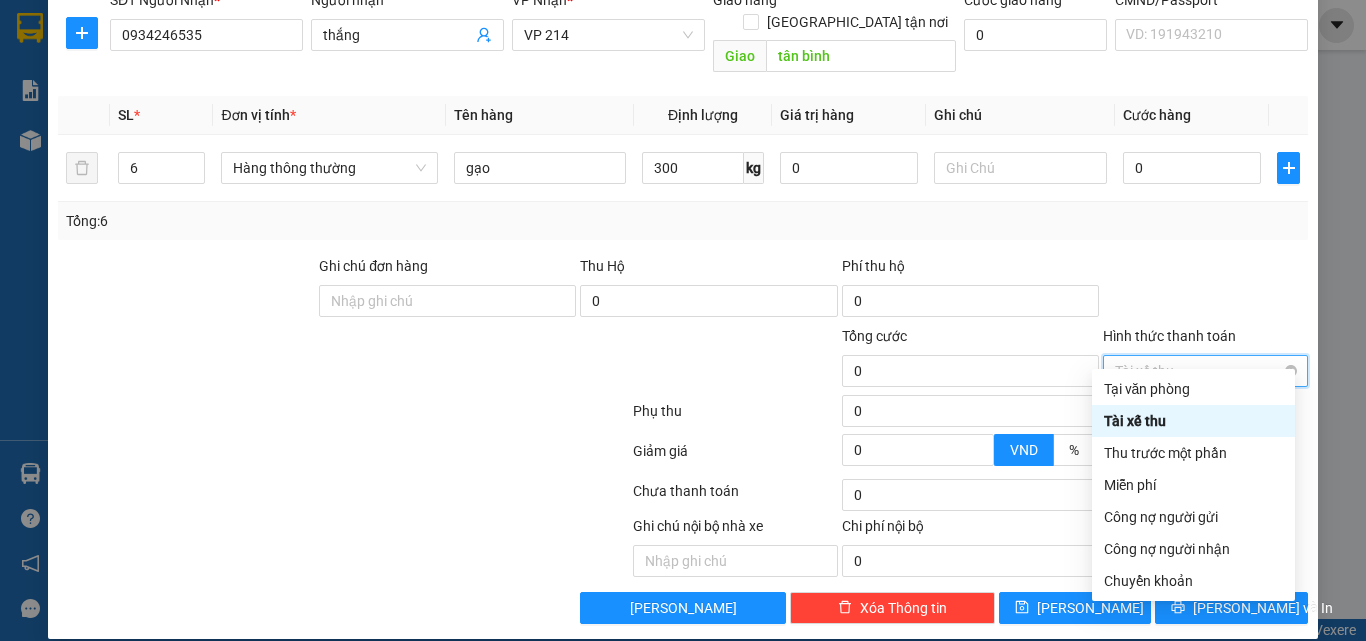 click on "Tài xế thu" at bounding box center (1205, 371) 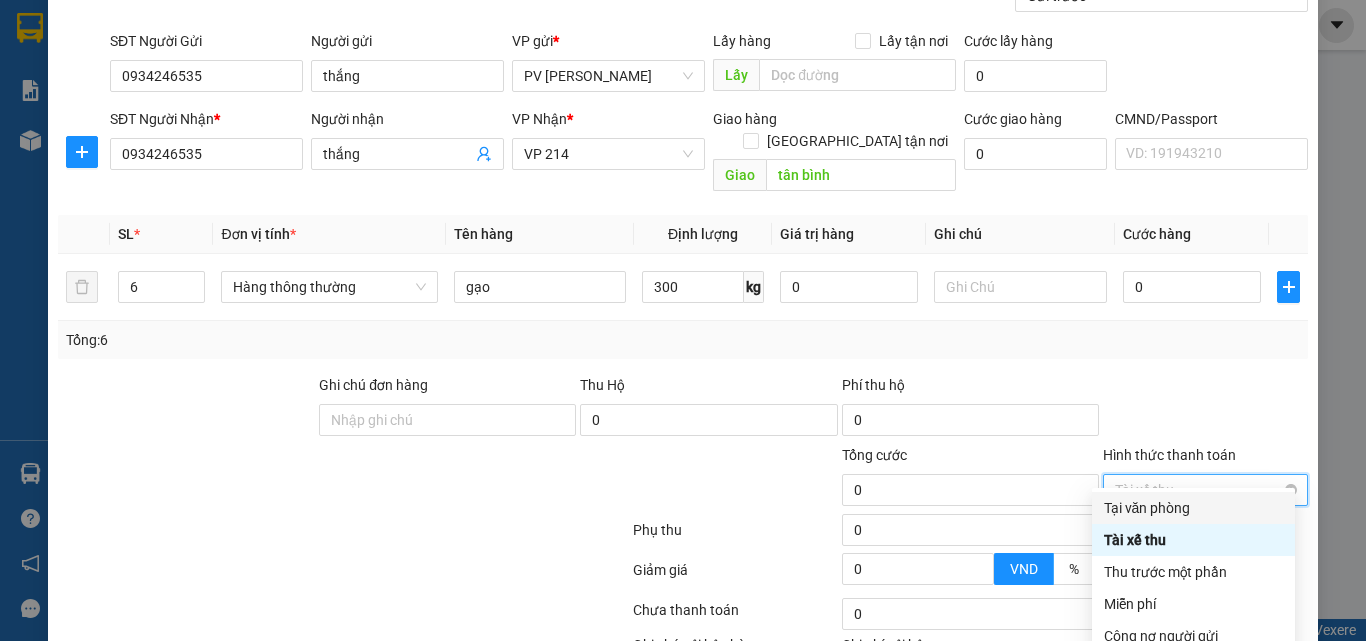 scroll, scrollTop: 321, scrollLeft: 0, axis: vertical 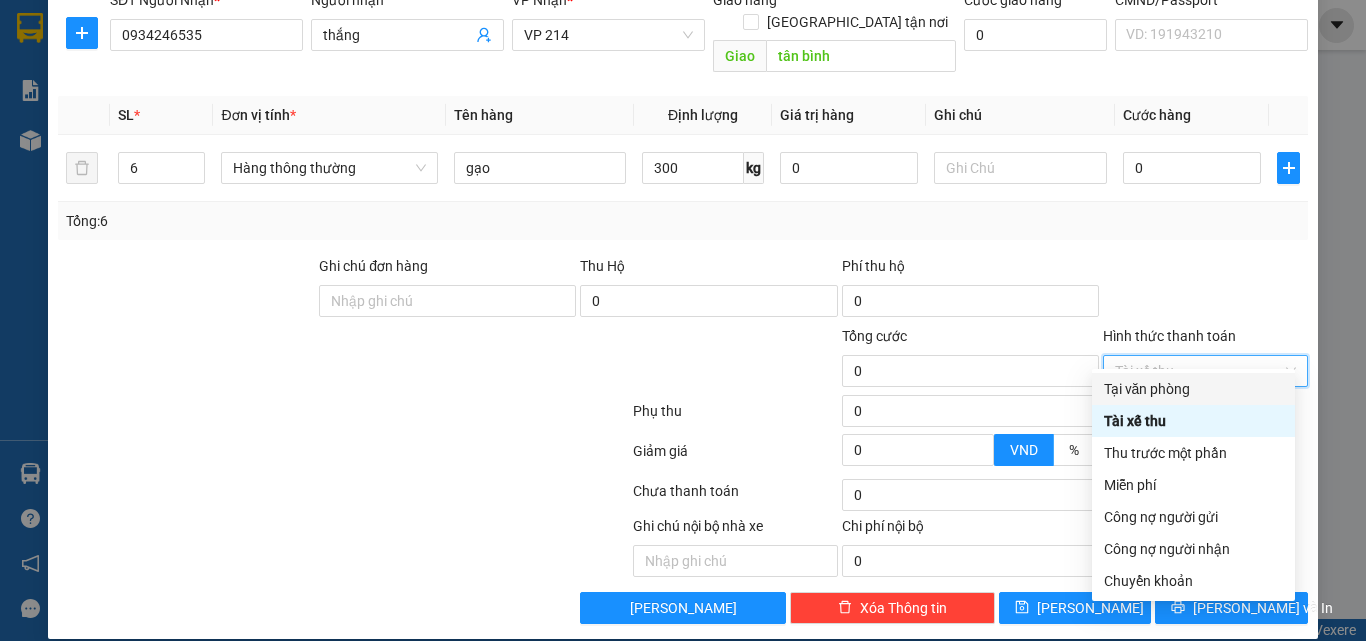 click on "Tại văn phòng" at bounding box center [1193, 389] 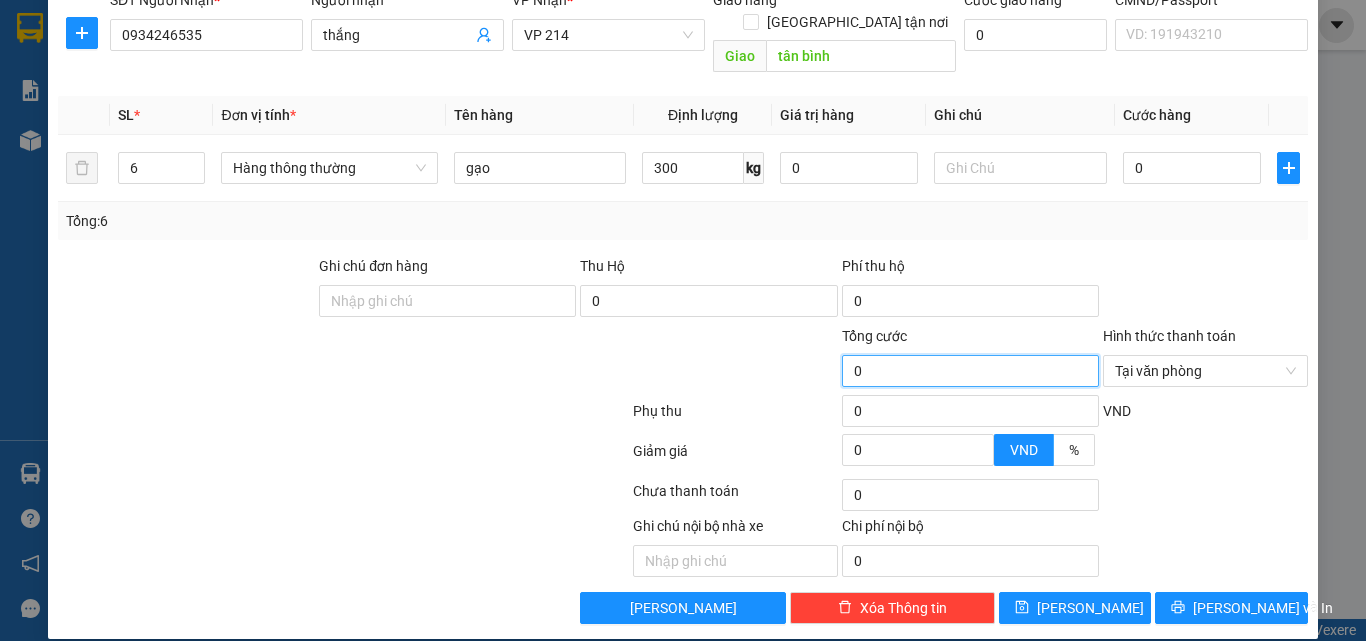click on "0" at bounding box center (970, 371) 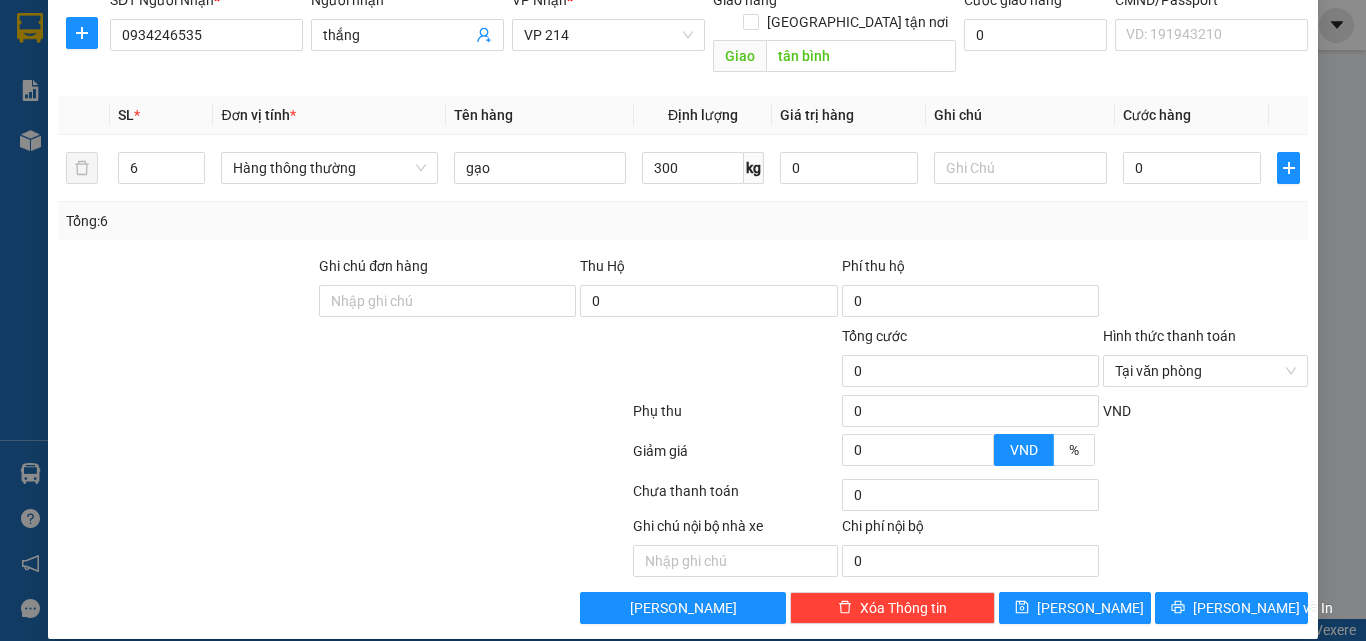 click at bounding box center [735, 360] 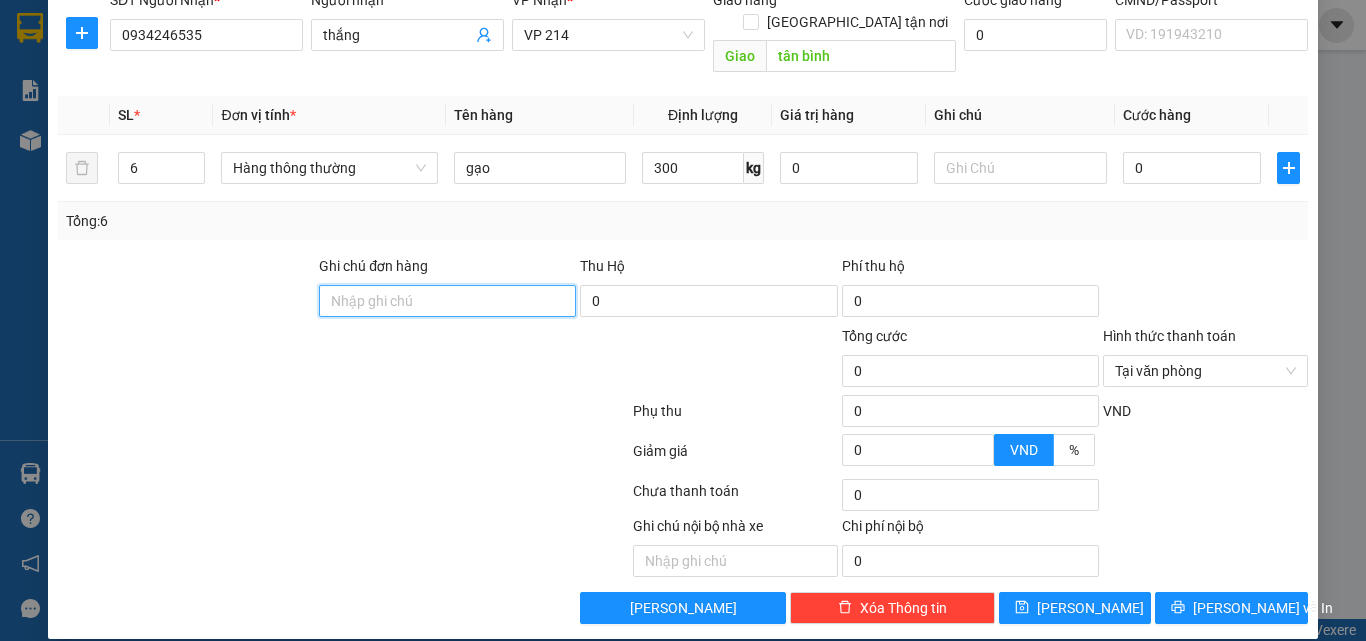 click on "Ghi chú đơn hàng" at bounding box center [447, 301] 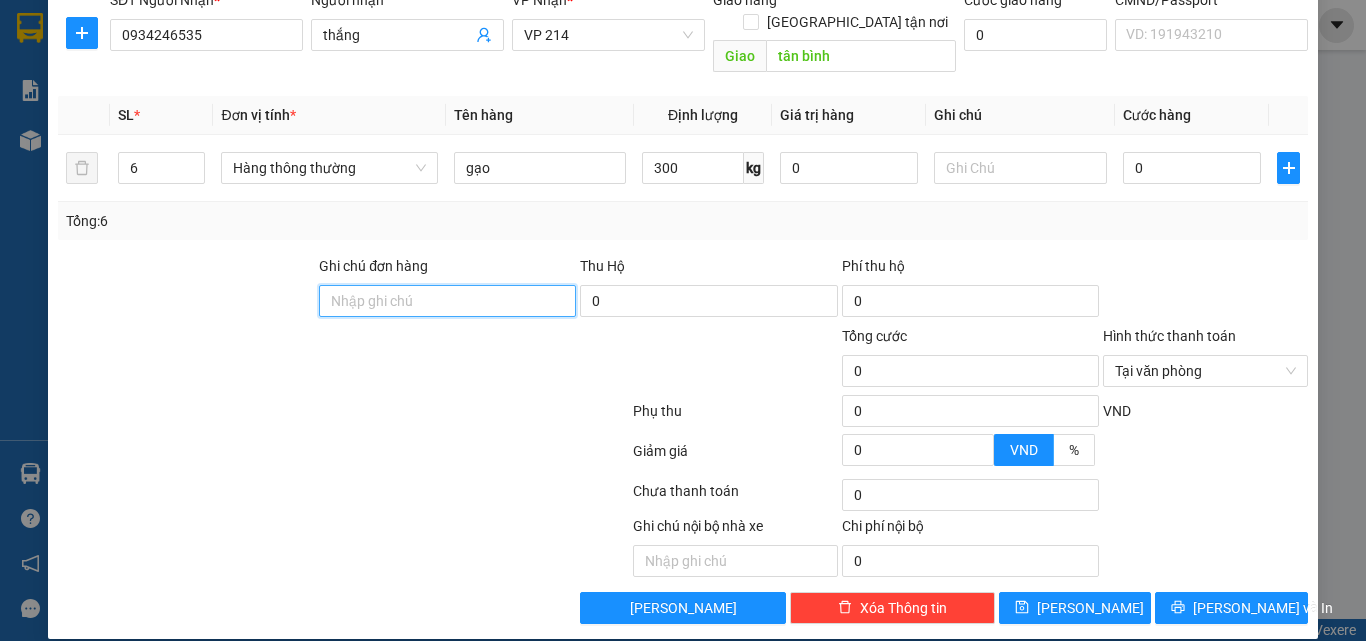type on "d" 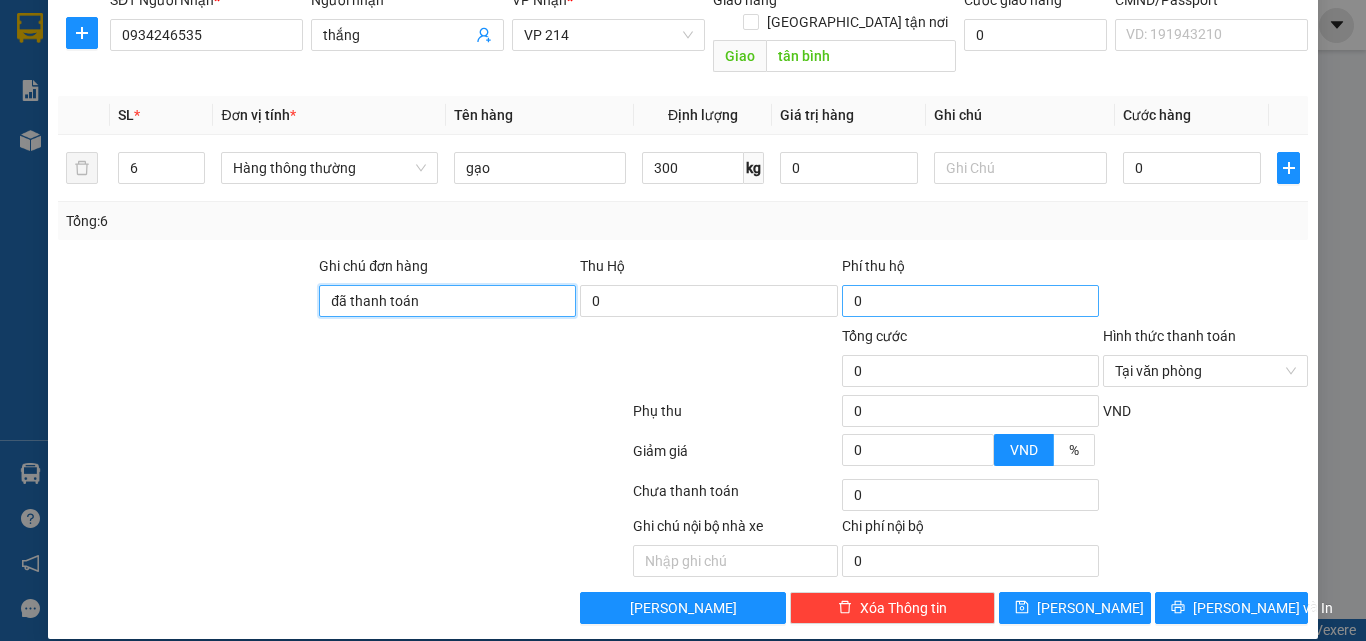type on "đã thanh toán" 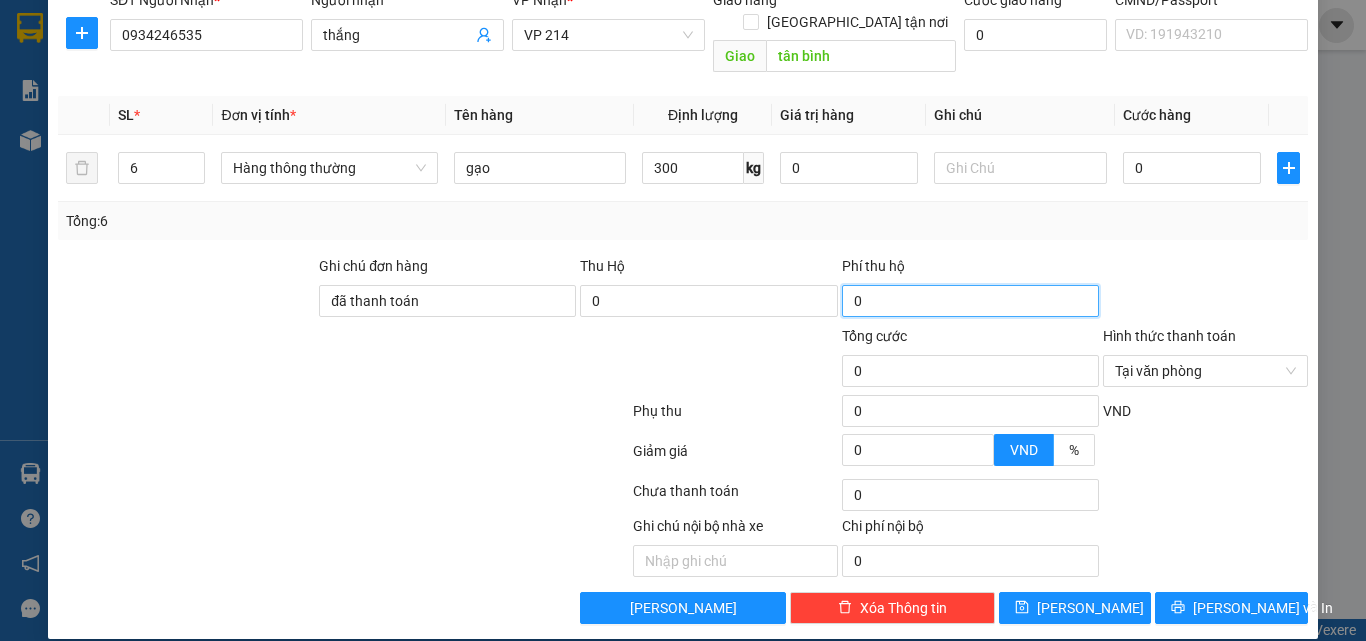 click on "0" at bounding box center [970, 301] 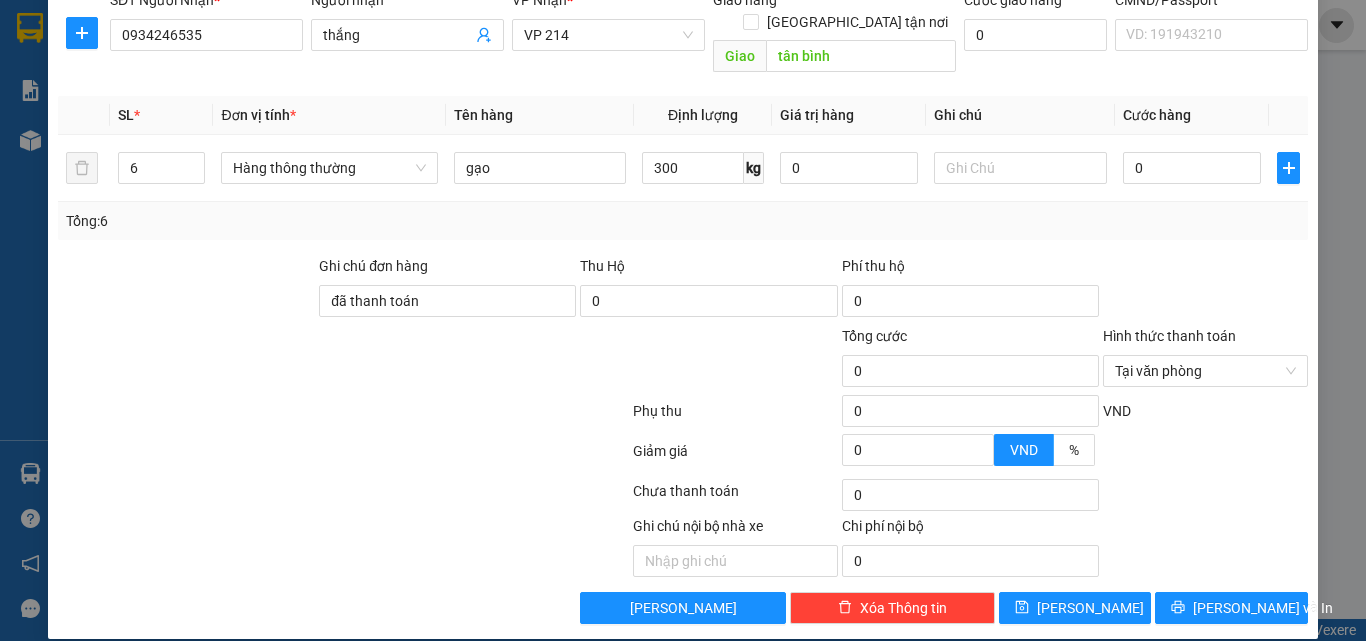 drag, startPoint x: 724, startPoint y: 390, endPoint x: 748, endPoint y: 391, distance: 24.020824 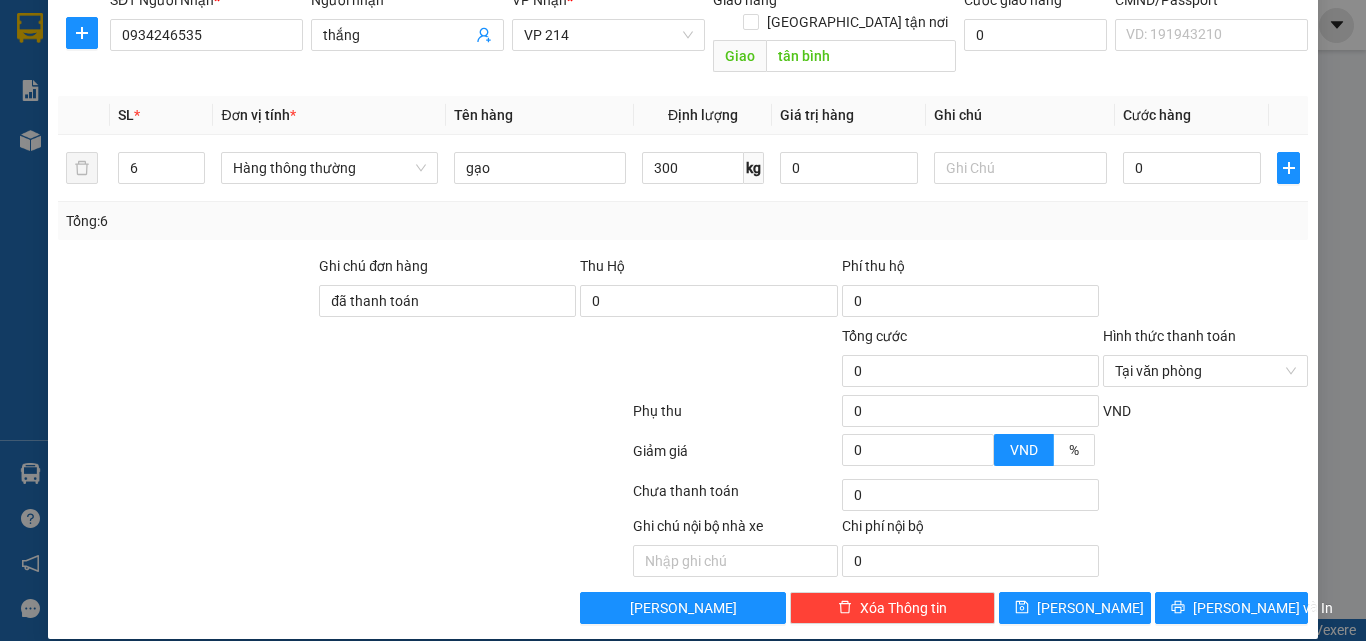 click on "Phụ thu" at bounding box center [735, 417] 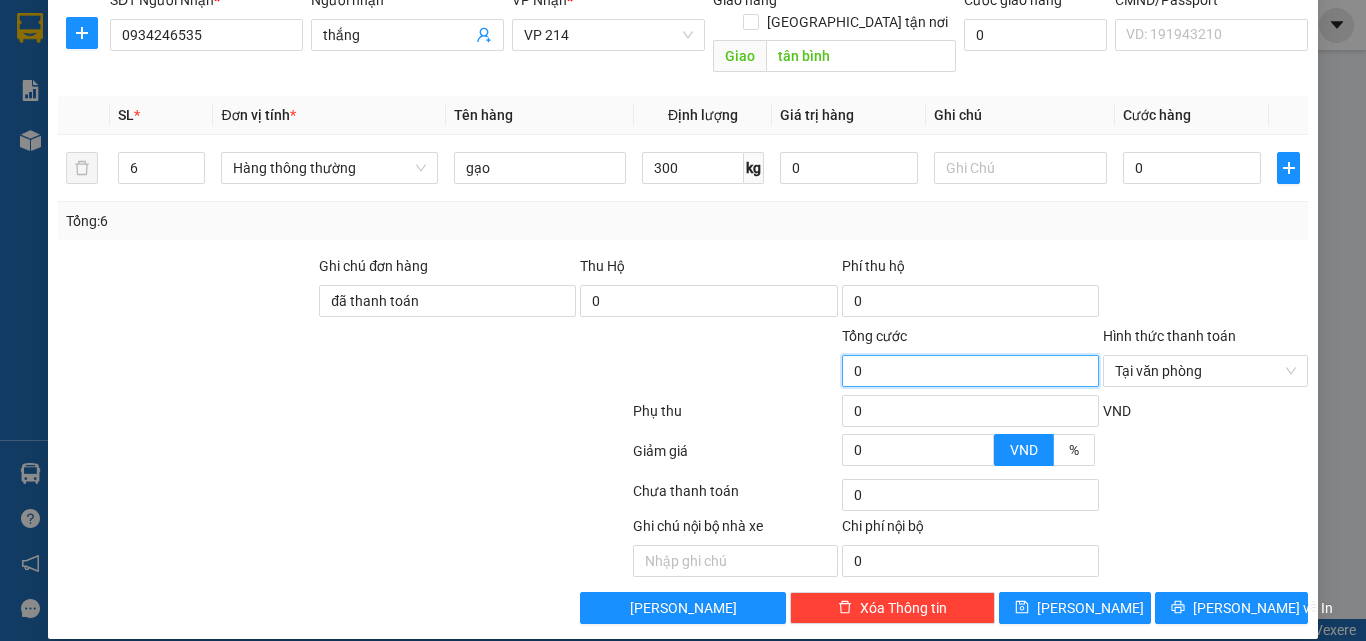 click on "0" at bounding box center (970, 371) 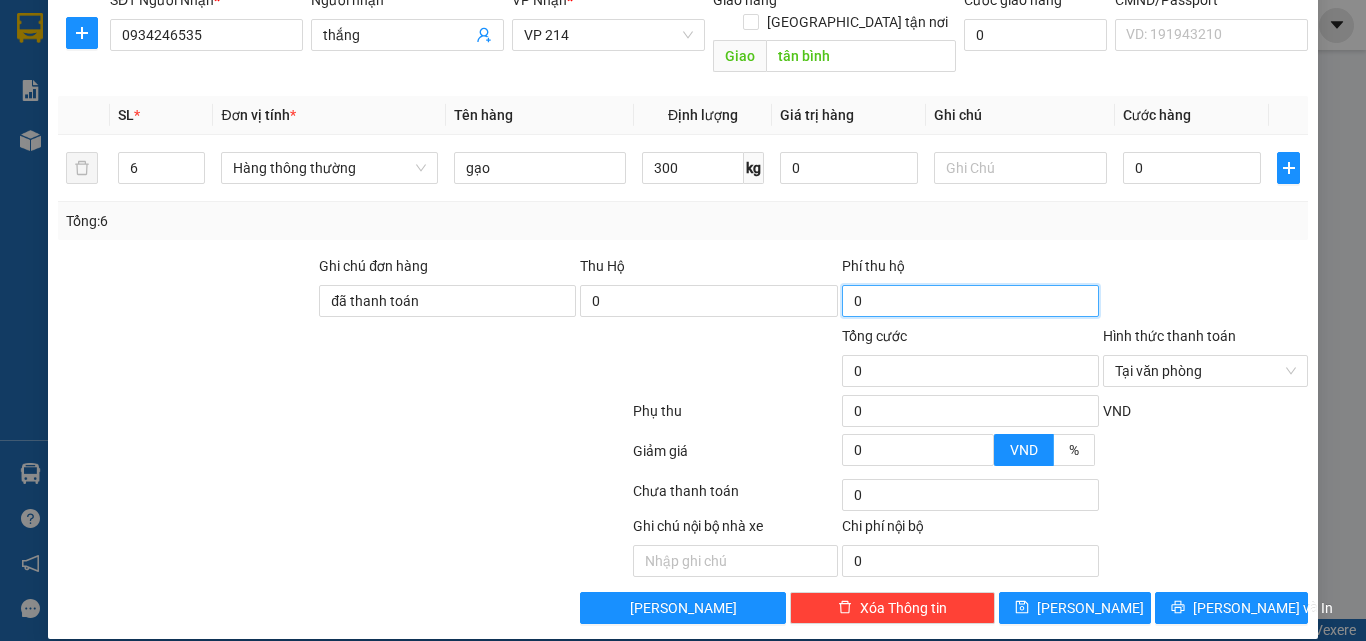 click on "0" at bounding box center (970, 301) 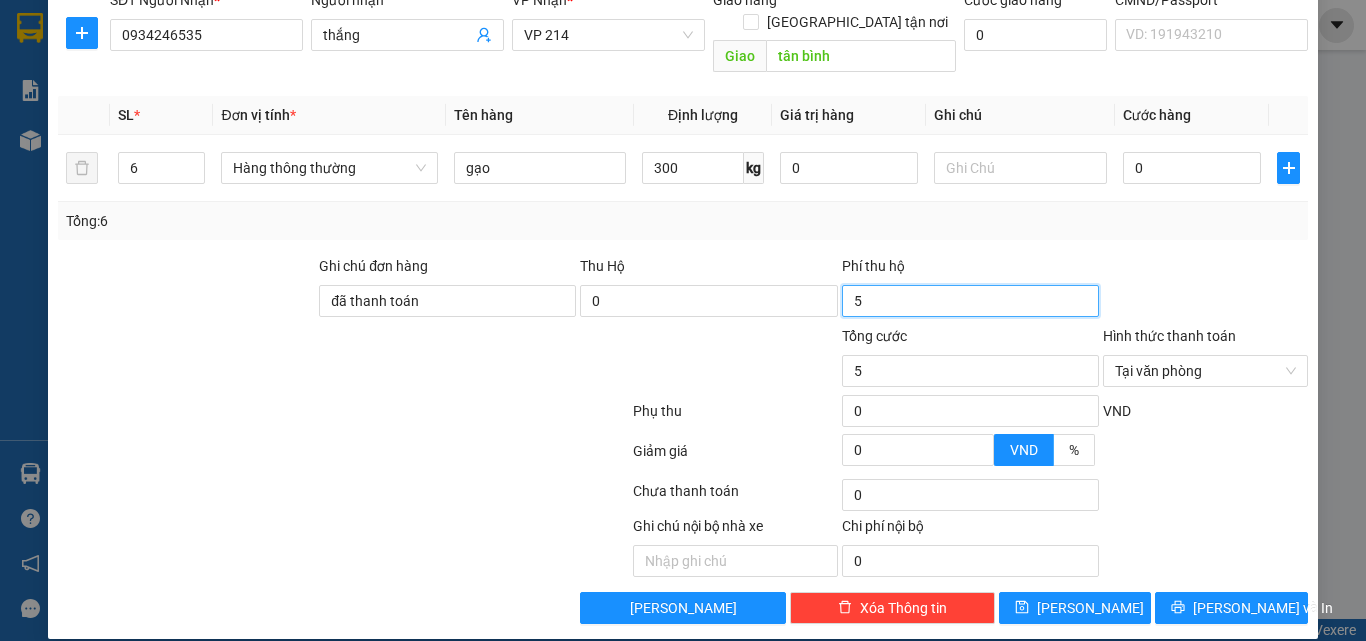 type on "55" 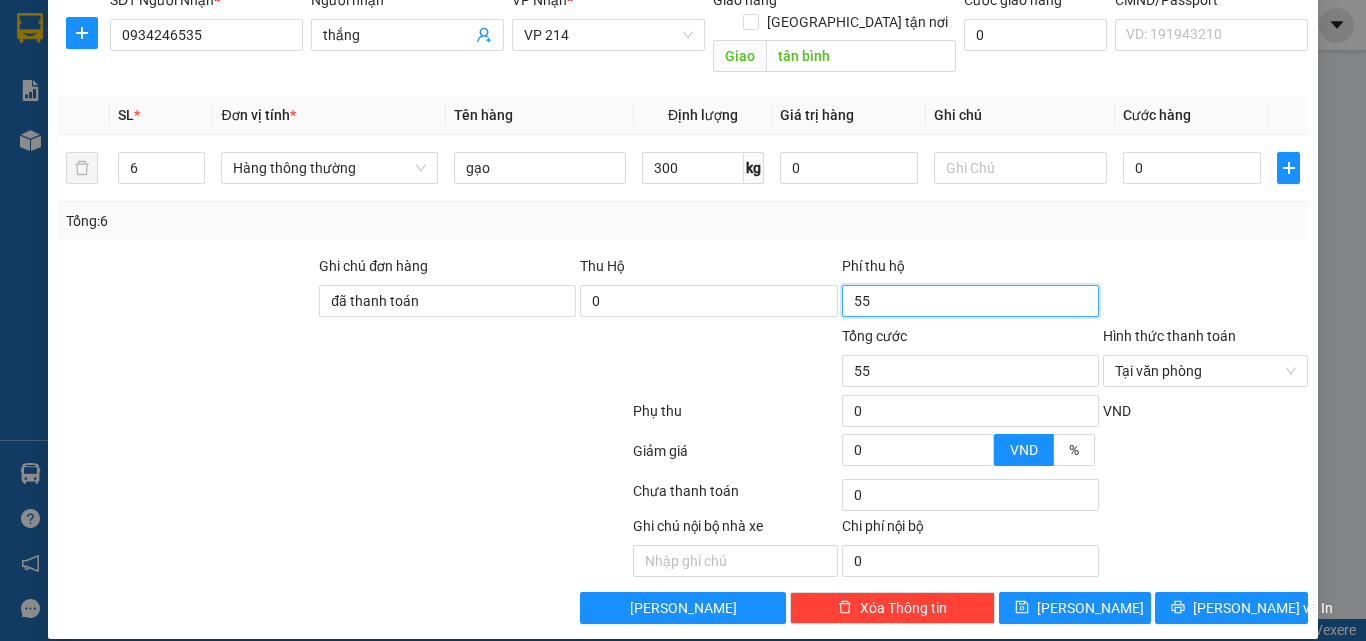 type on "550" 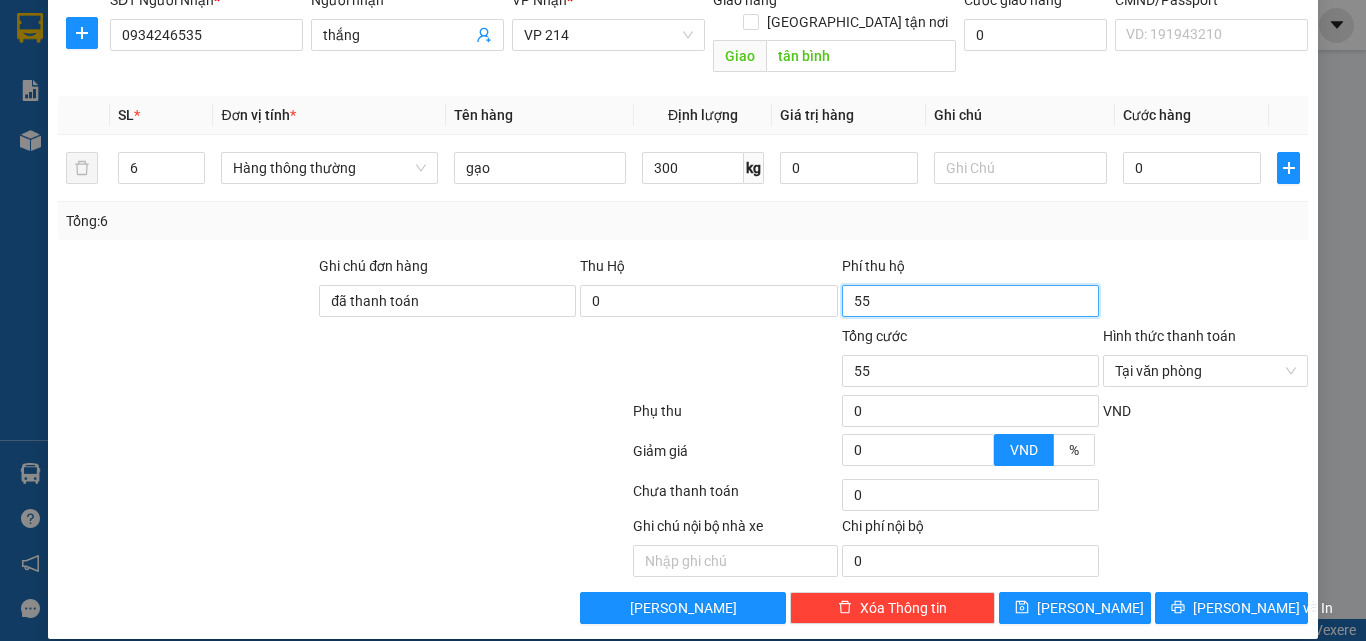 type on "550" 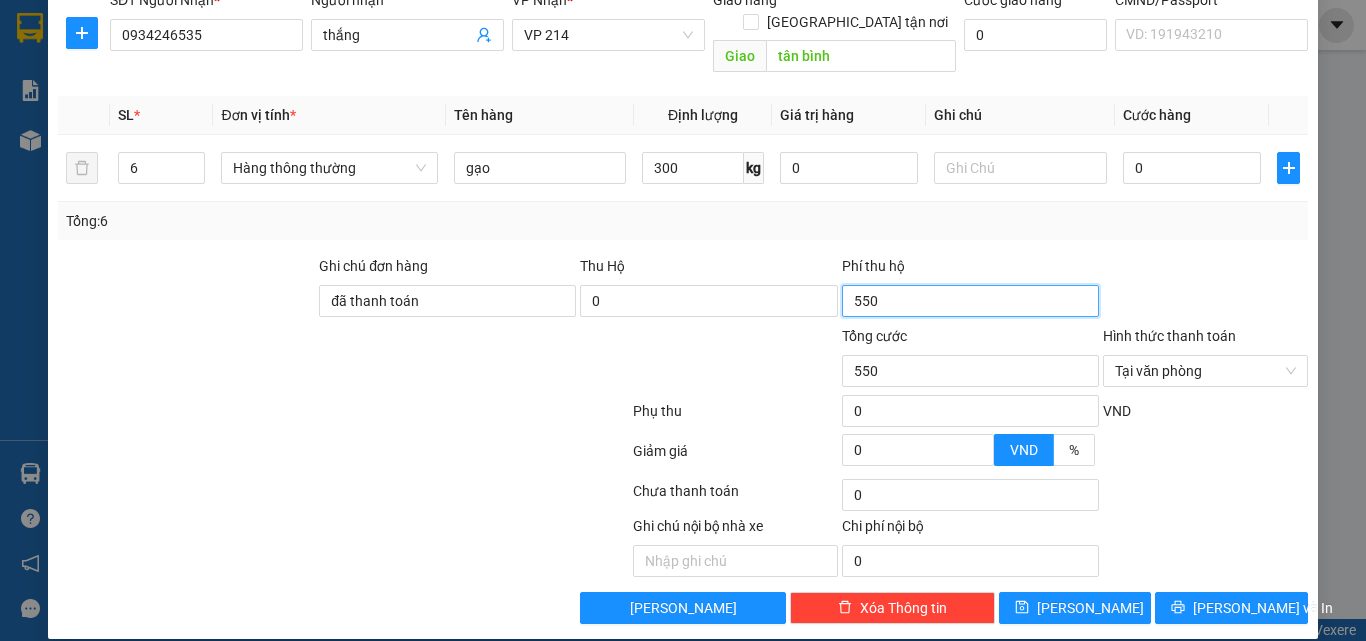 type on "5.500" 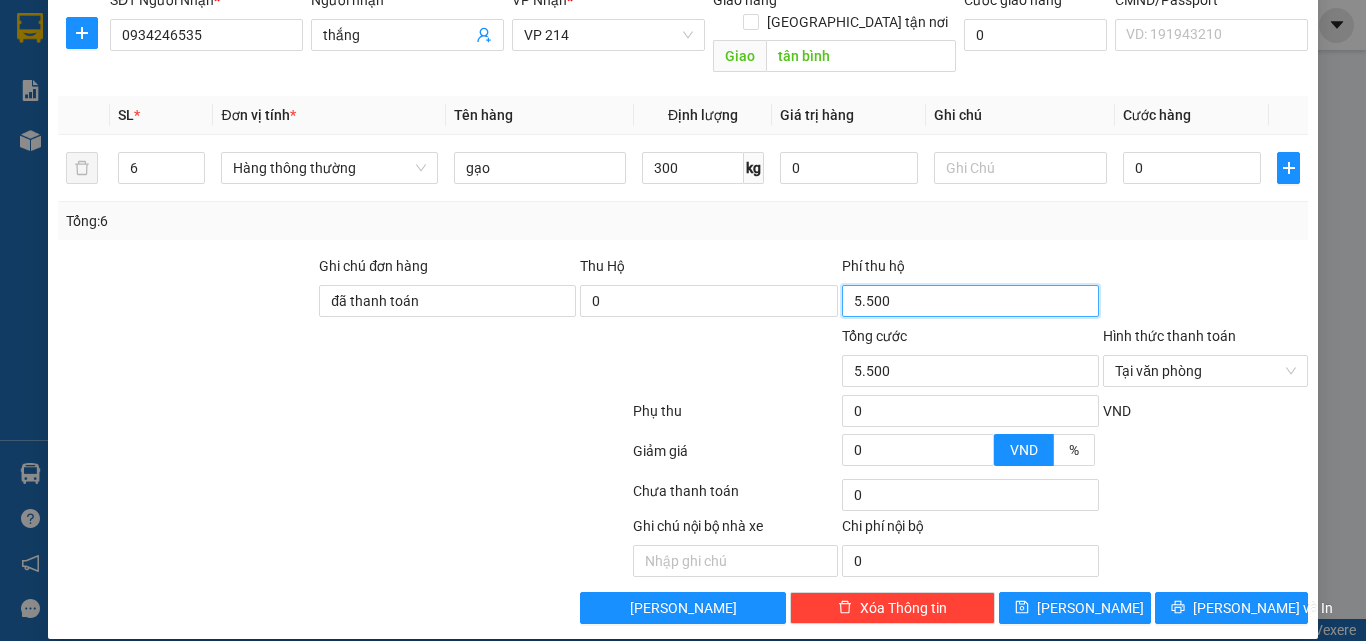 type on "55.000" 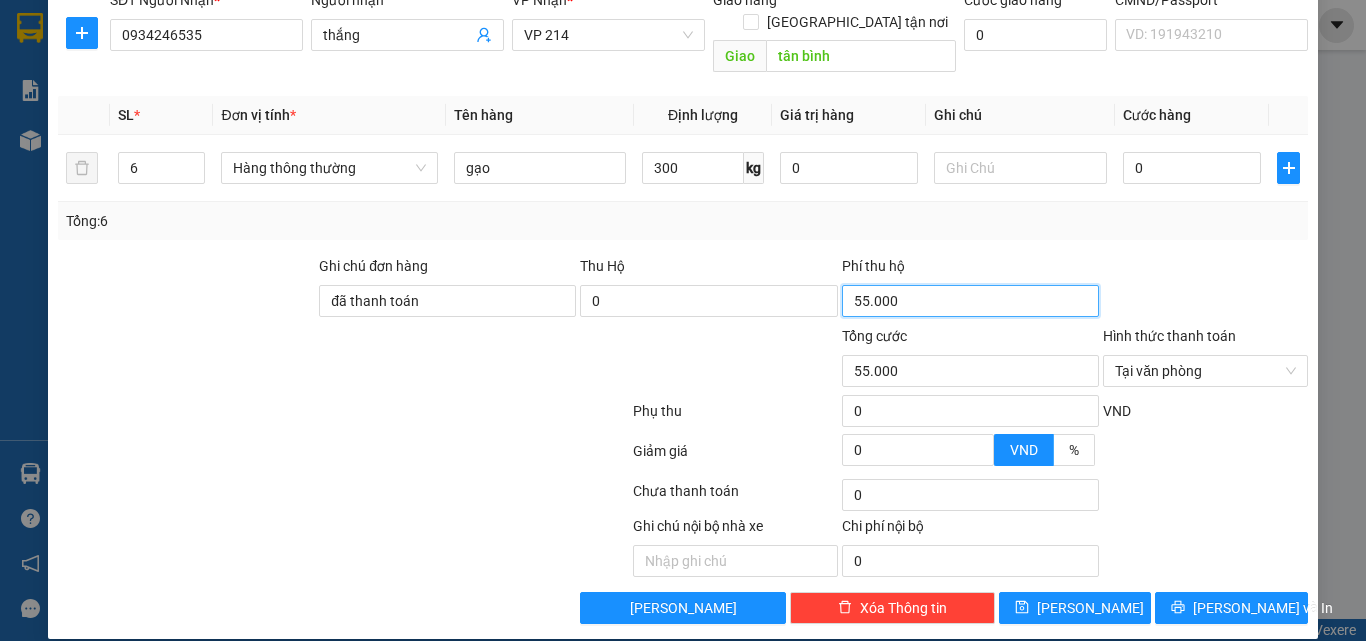 type on "550.000" 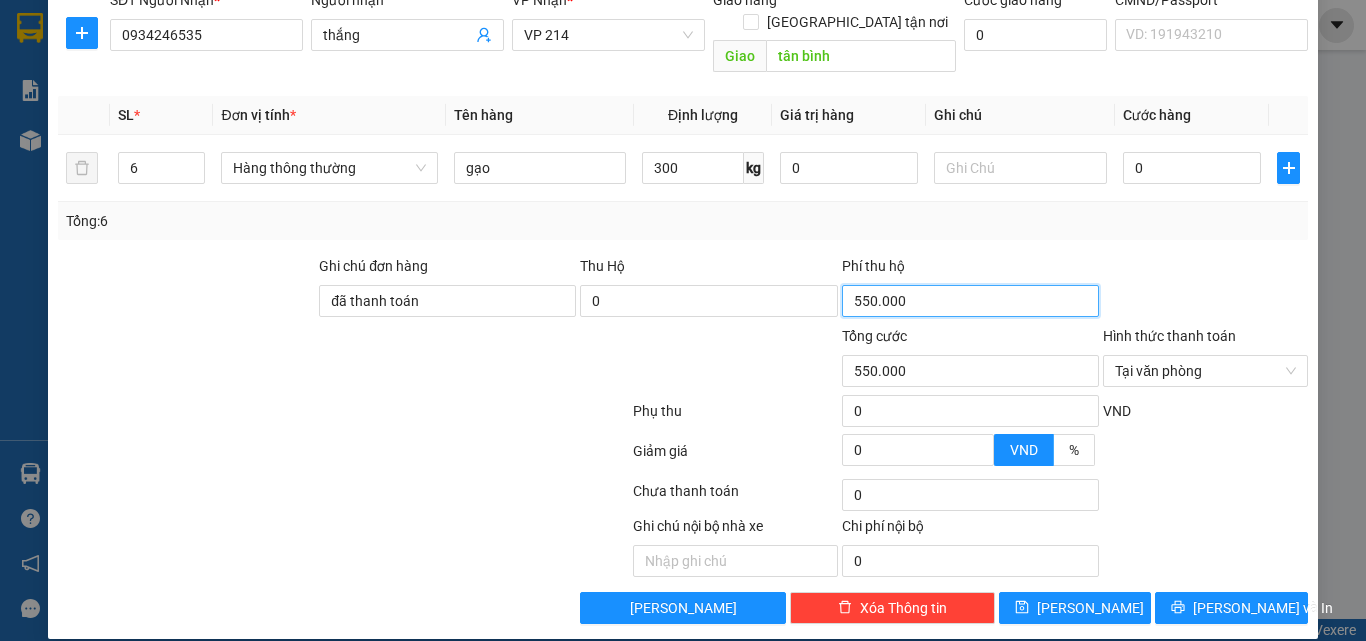 type on "55.000" 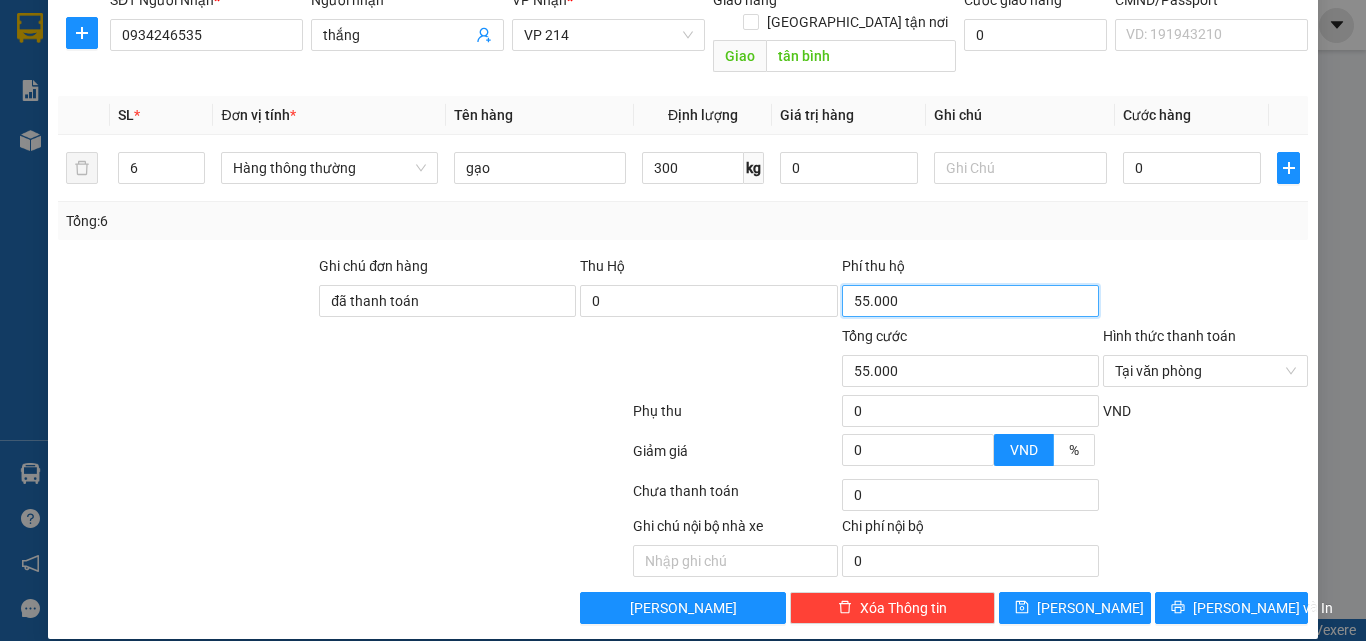 type on "5.500" 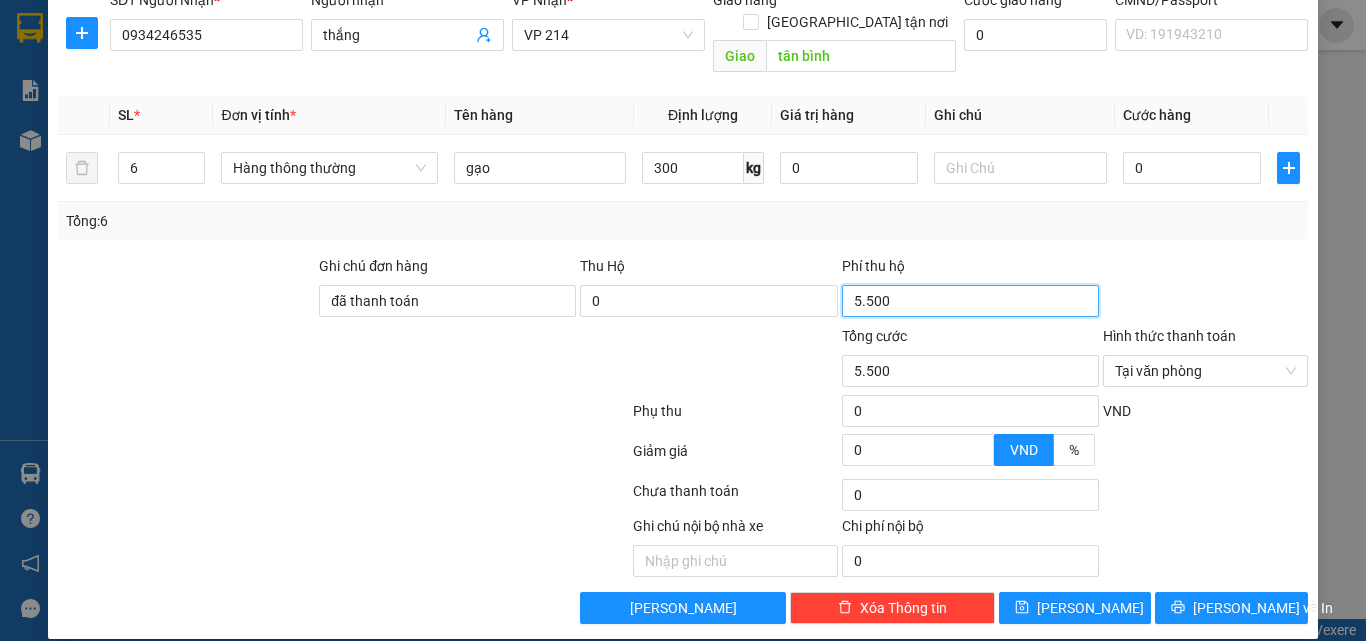 type on "550" 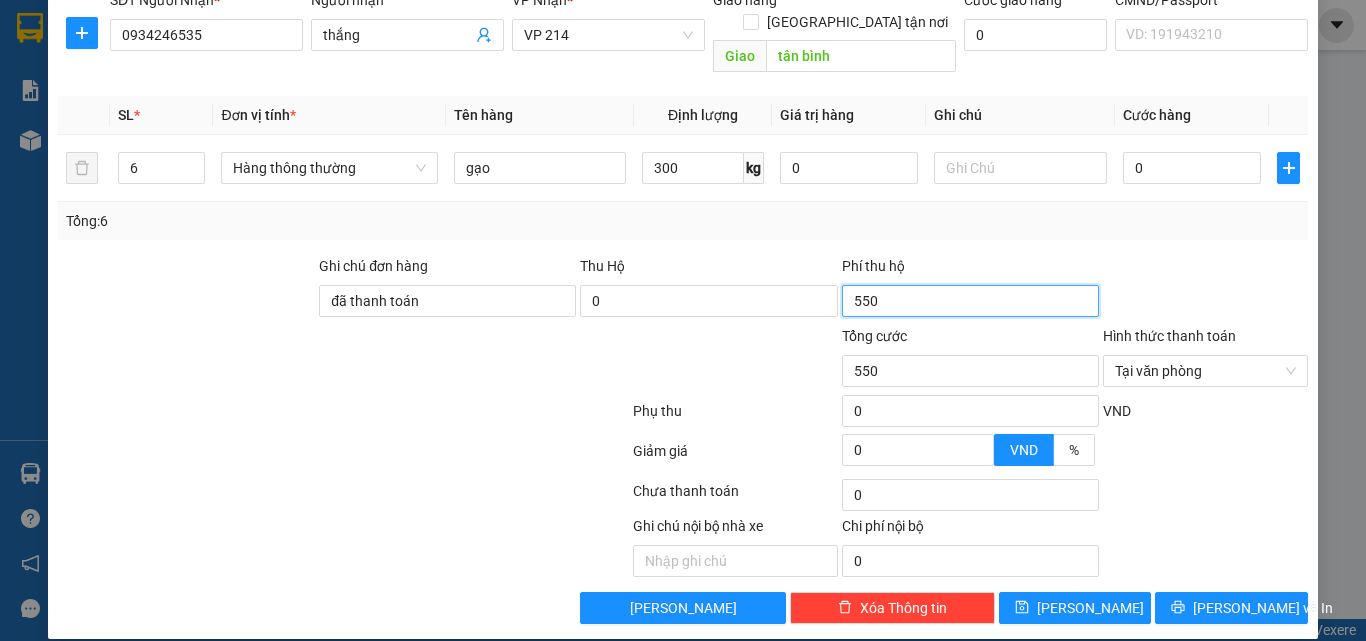 type on "55" 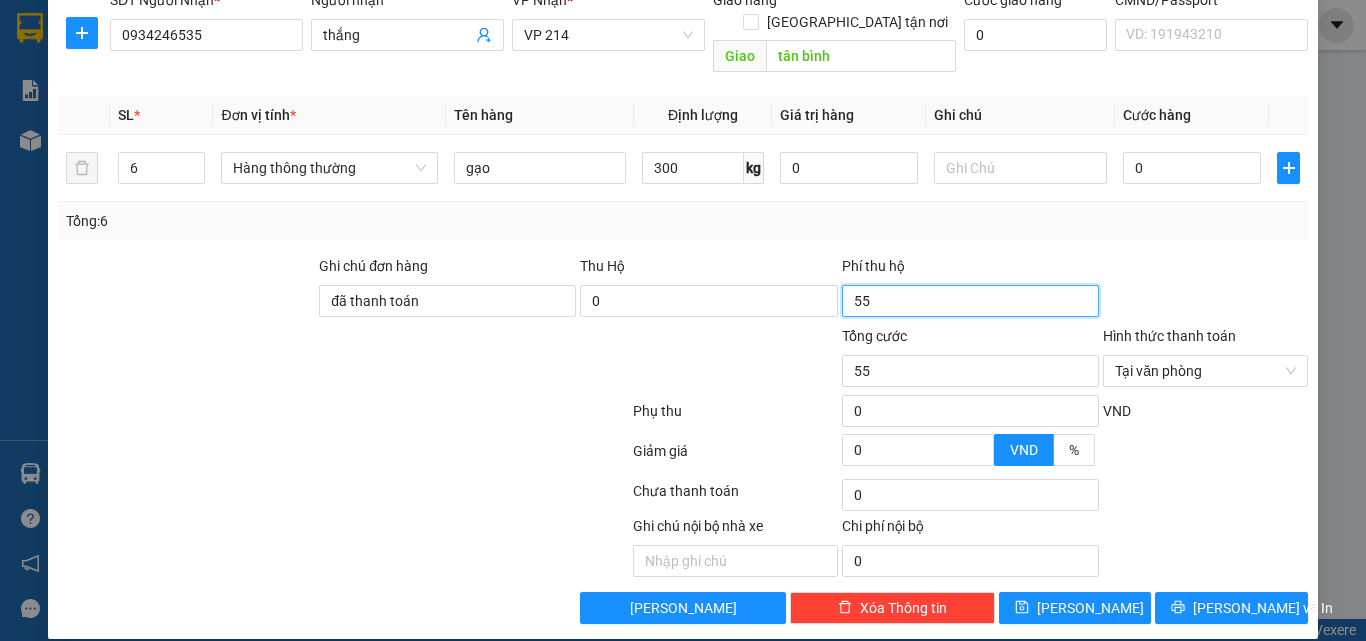 type on "5" 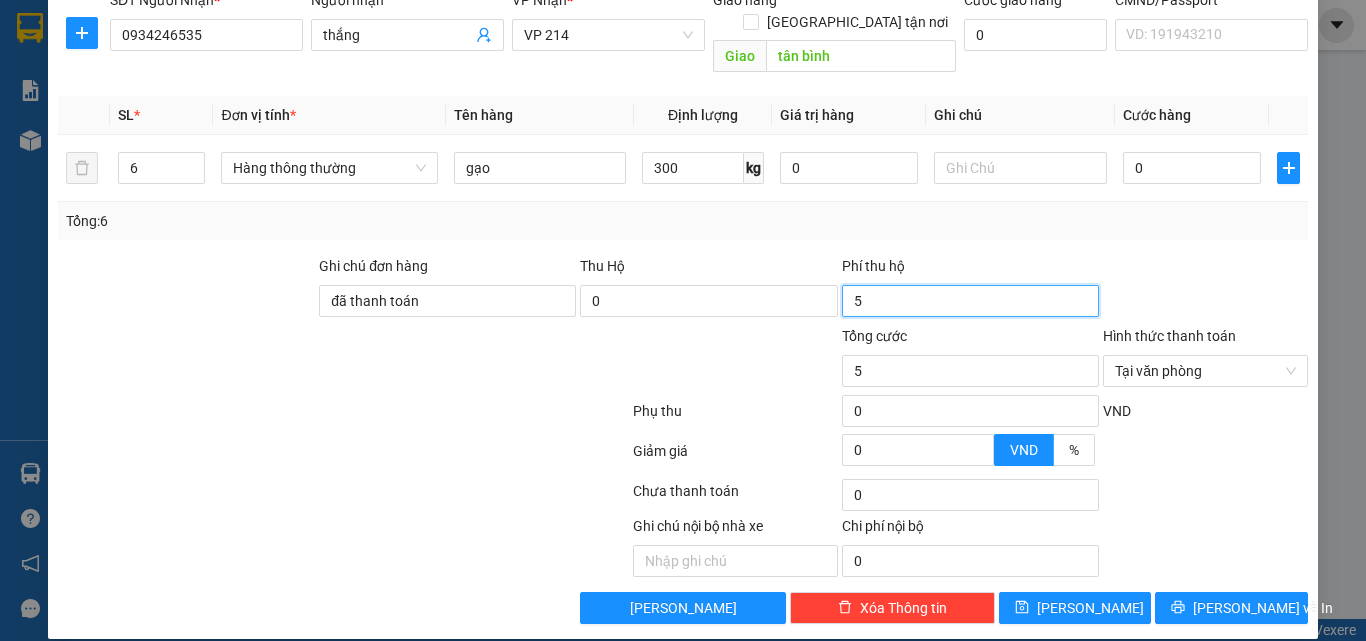 type on "0" 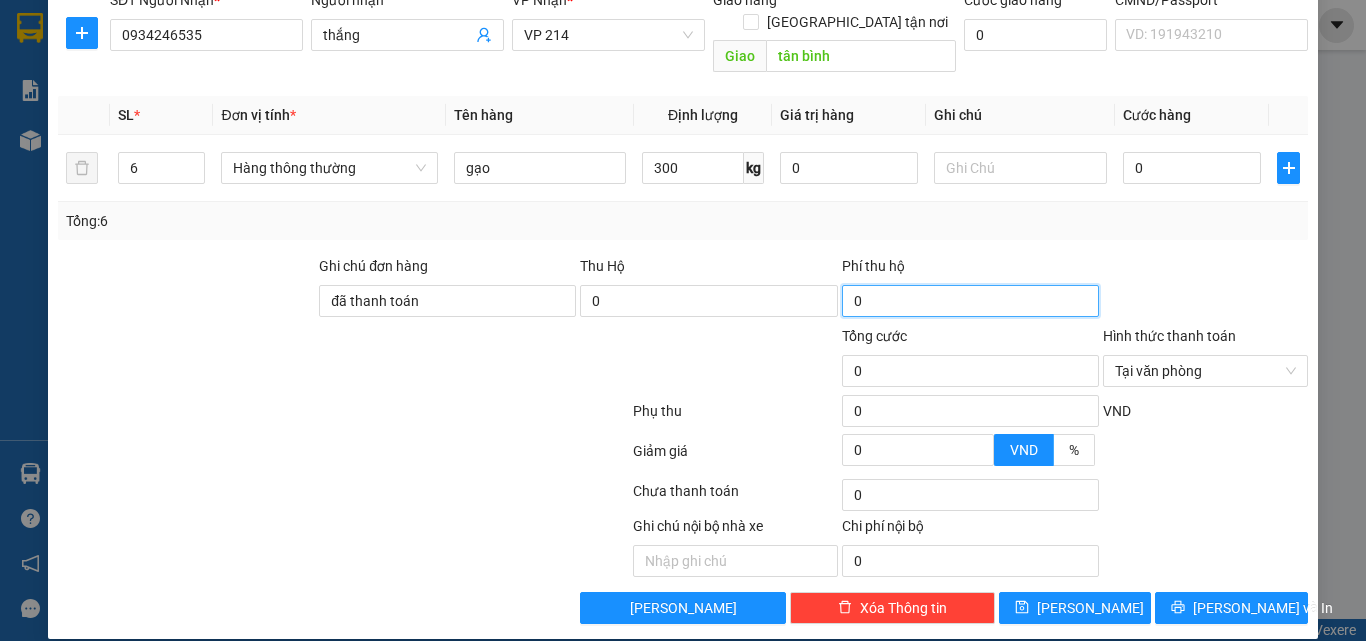 type on "4" 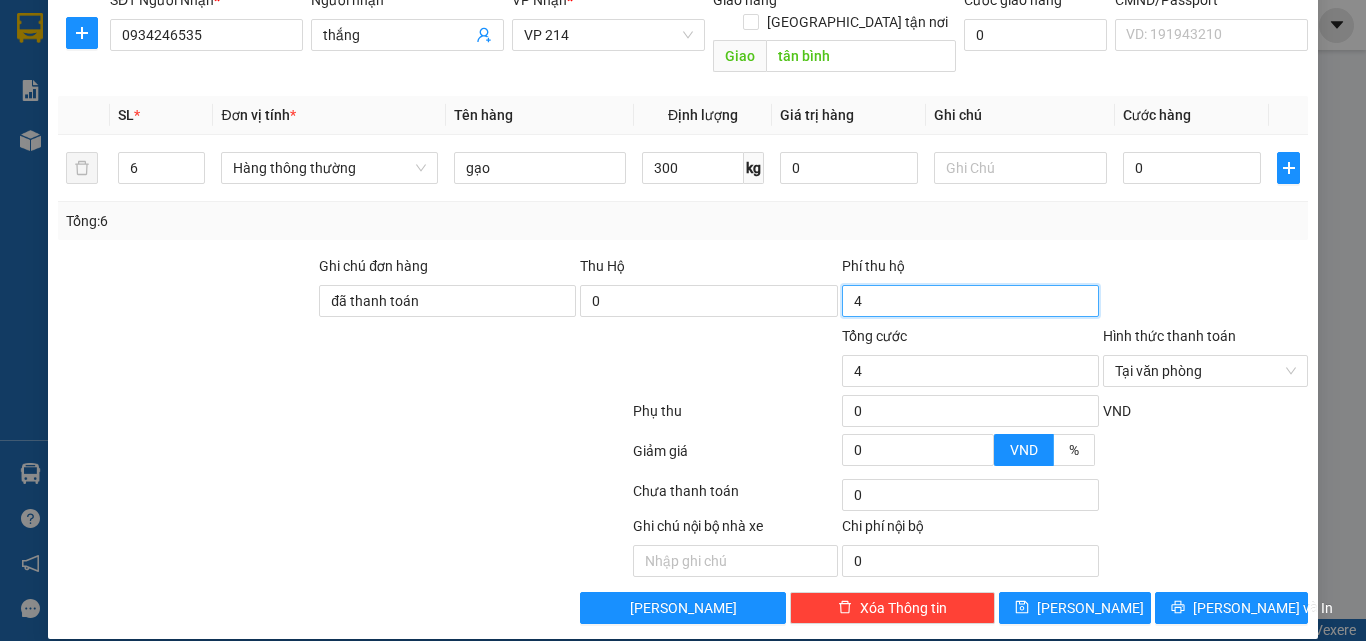 type on "45" 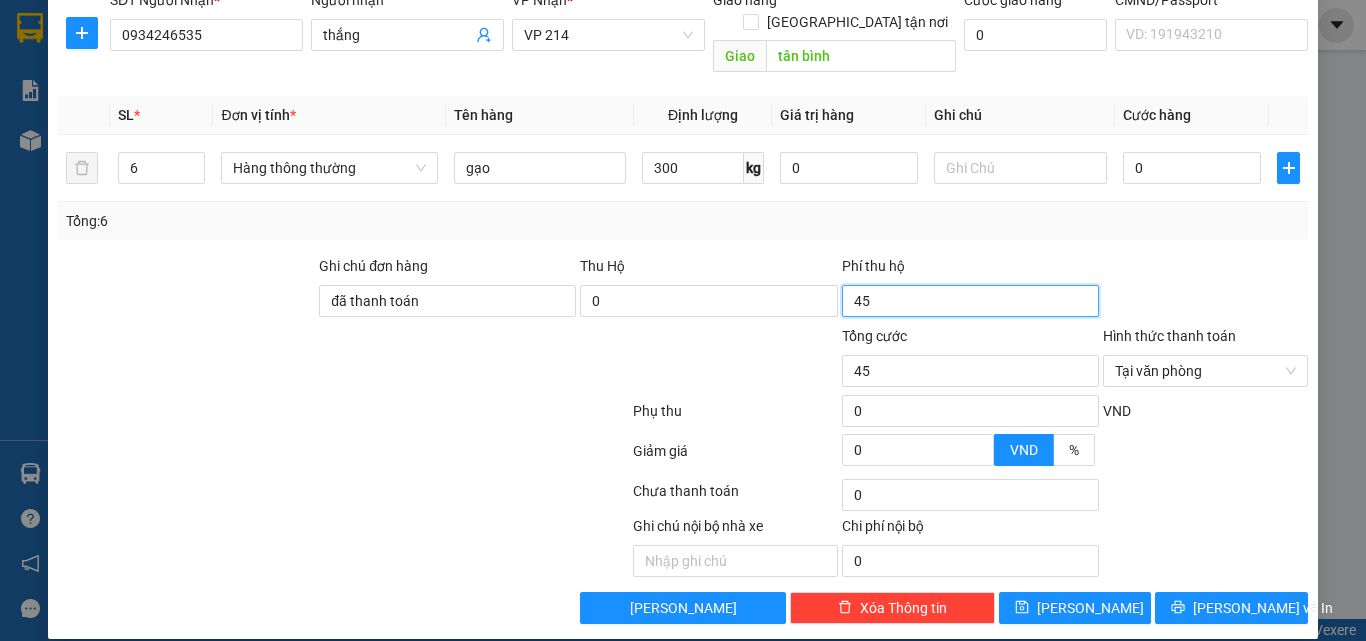 type on "450" 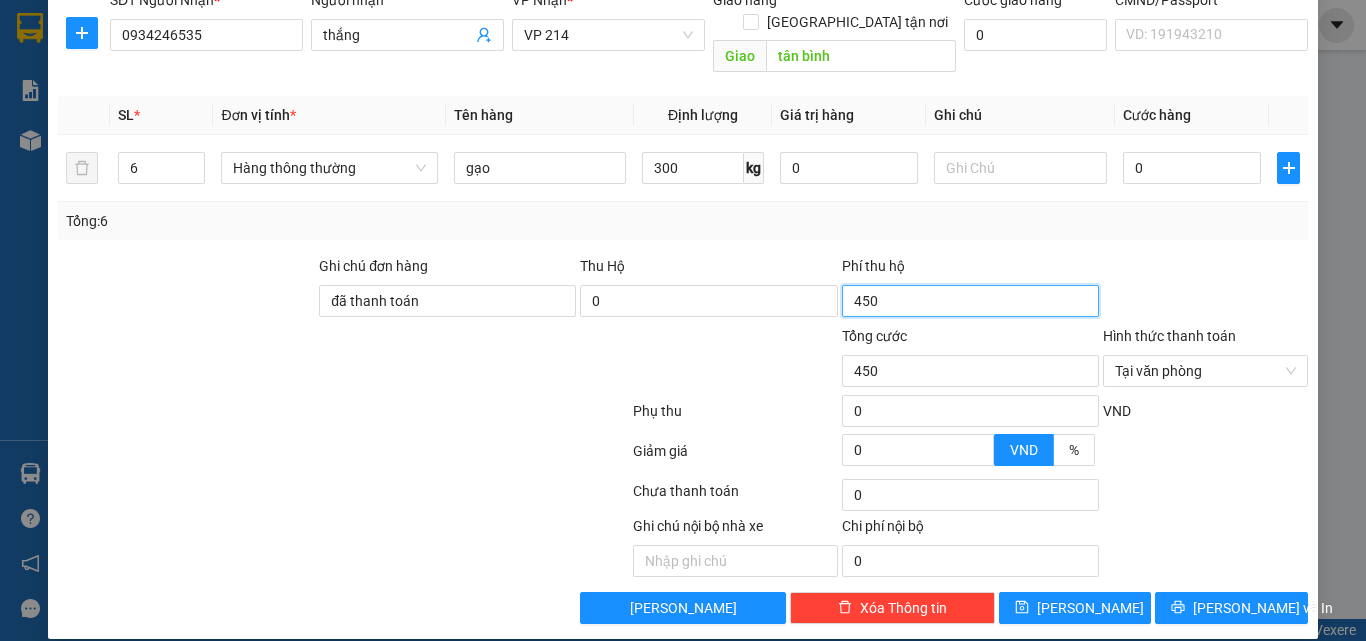 type on "4.500" 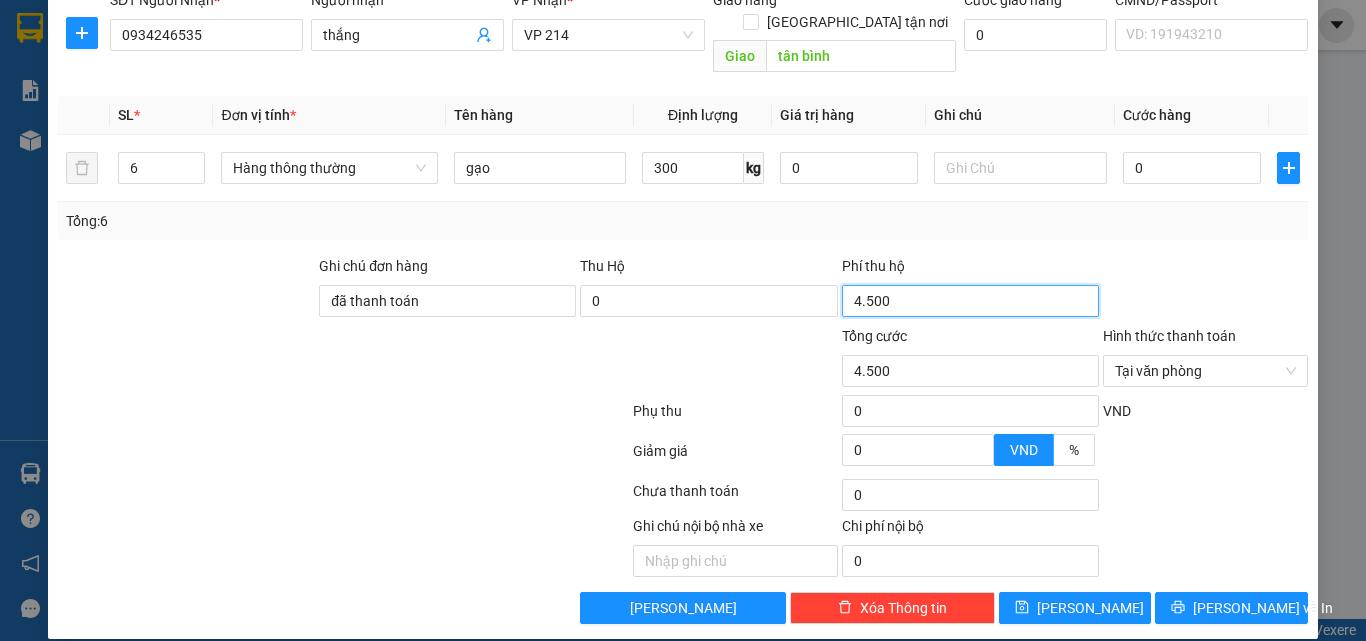 type on "45.000" 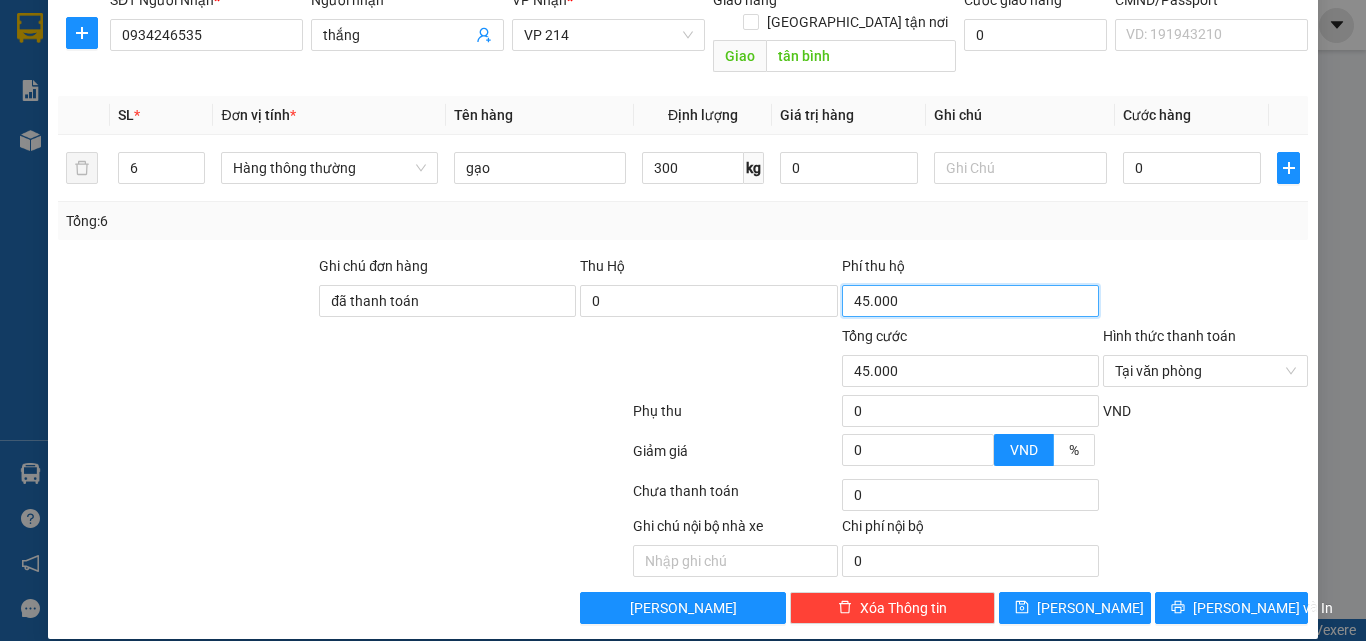 type on "450.000" 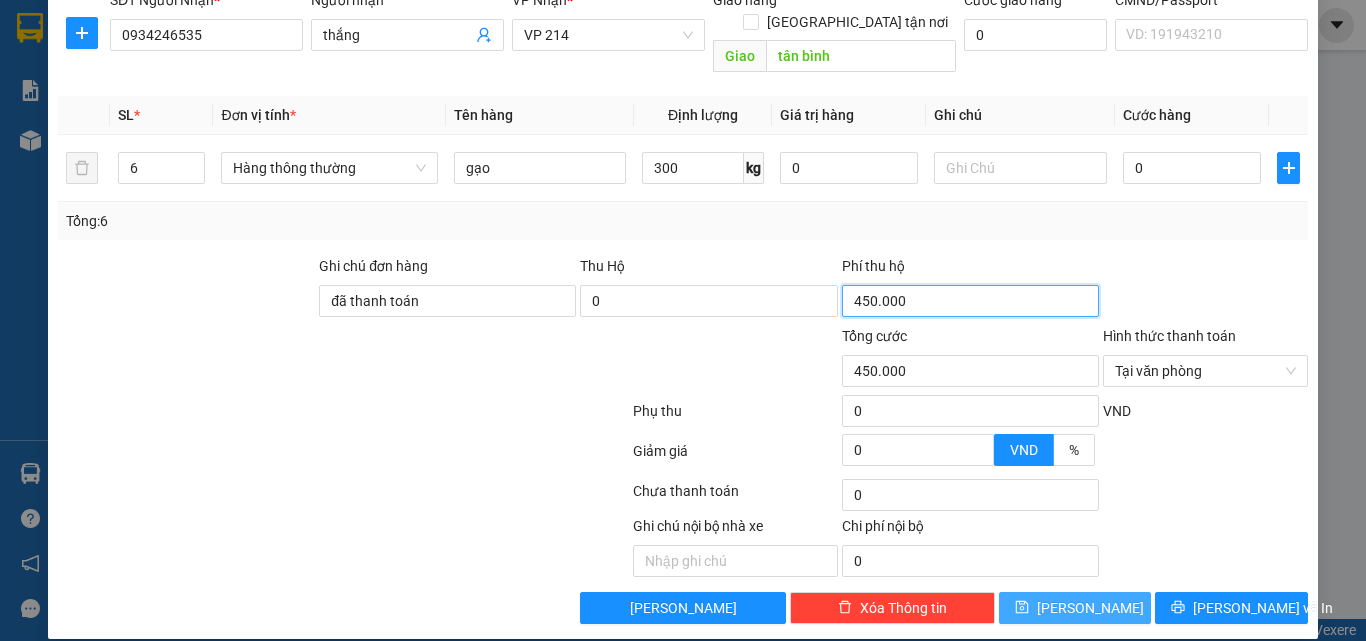 type on "450.000" 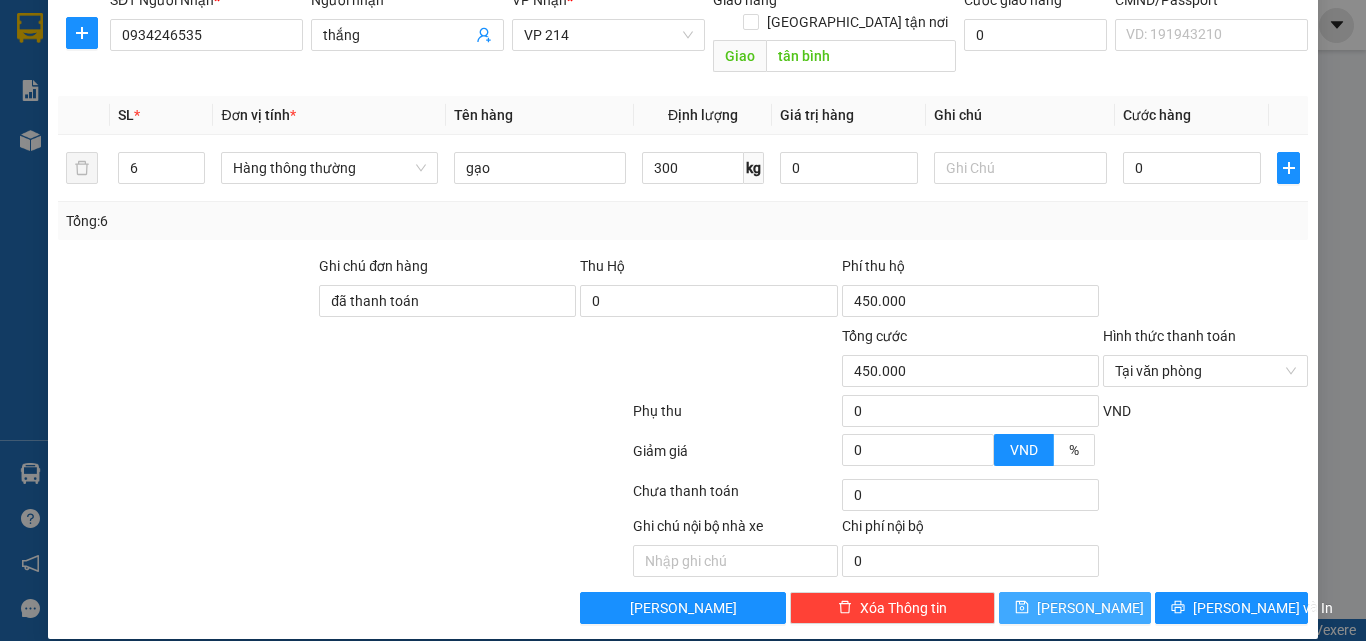 click on "[PERSON_NAME]" at bounding box center (1090, 608) 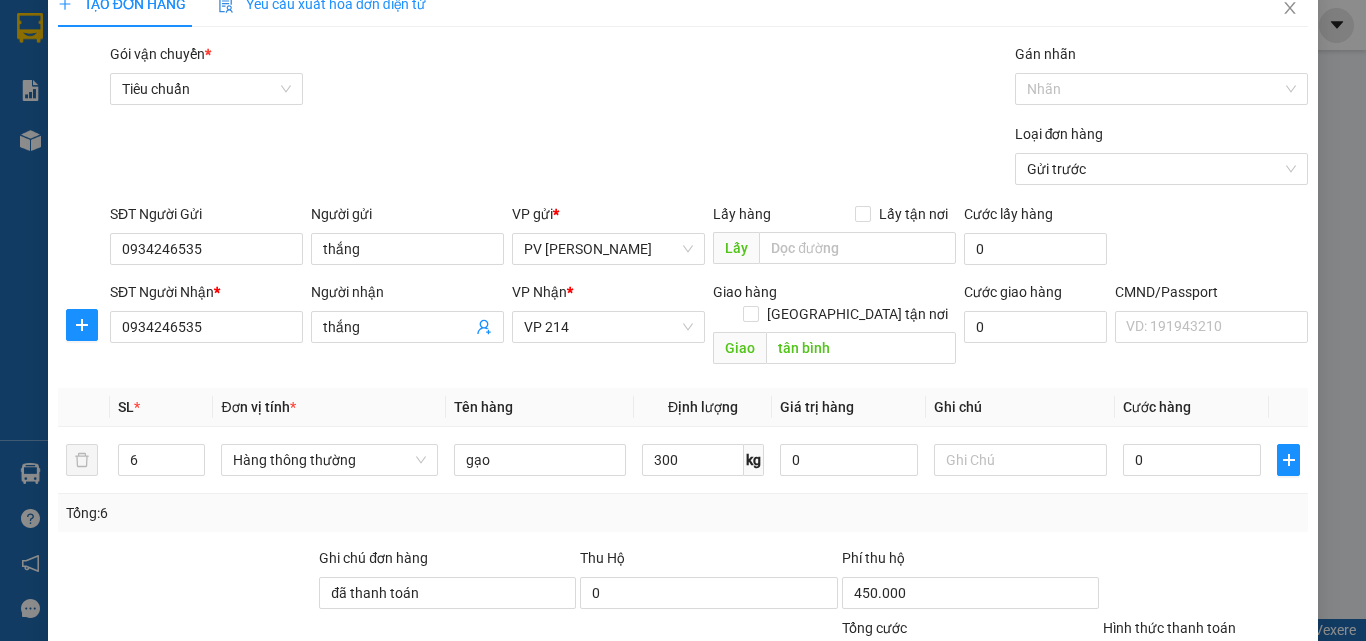 scroll, scrollTop: 21, scrollLeft: 0, axis: vertical 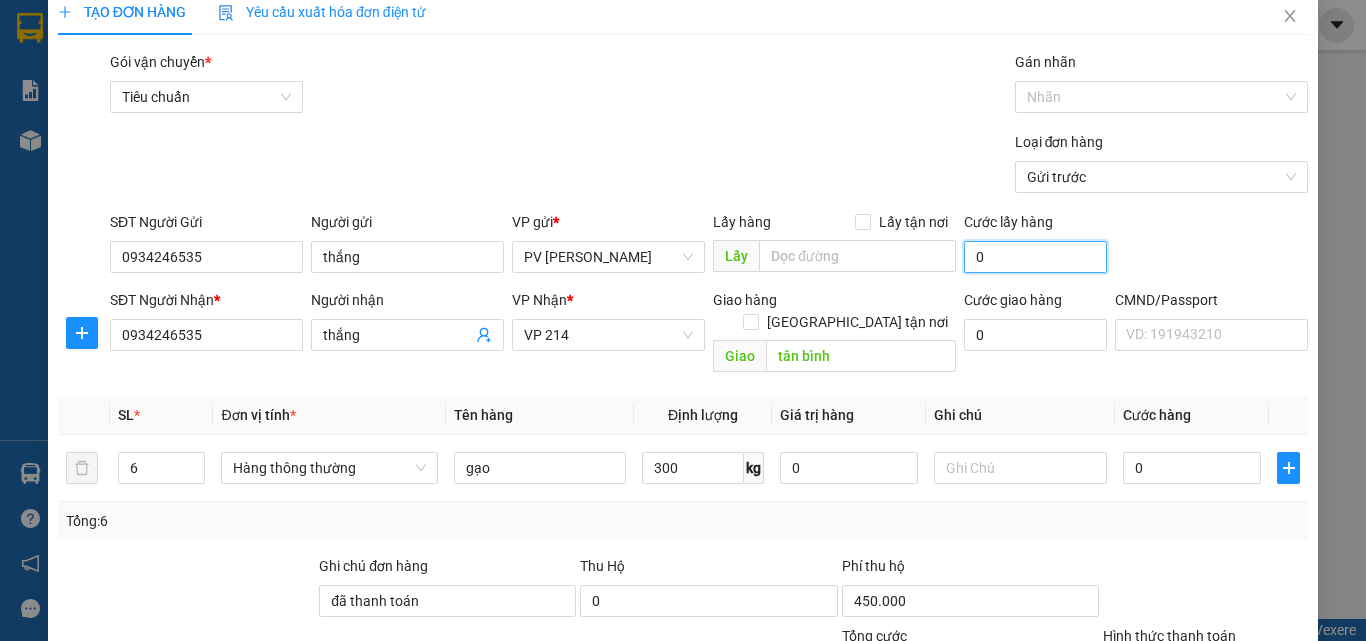 click on "0" at bounding box center (1035, 257) 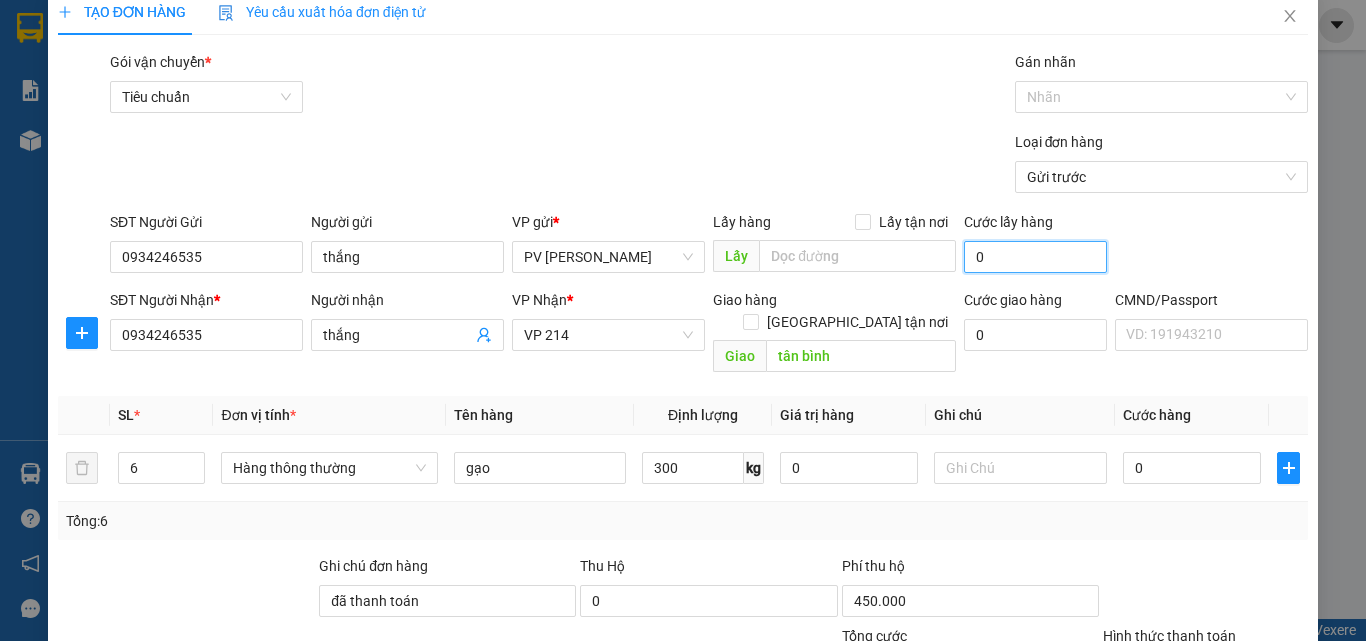 type on "4" 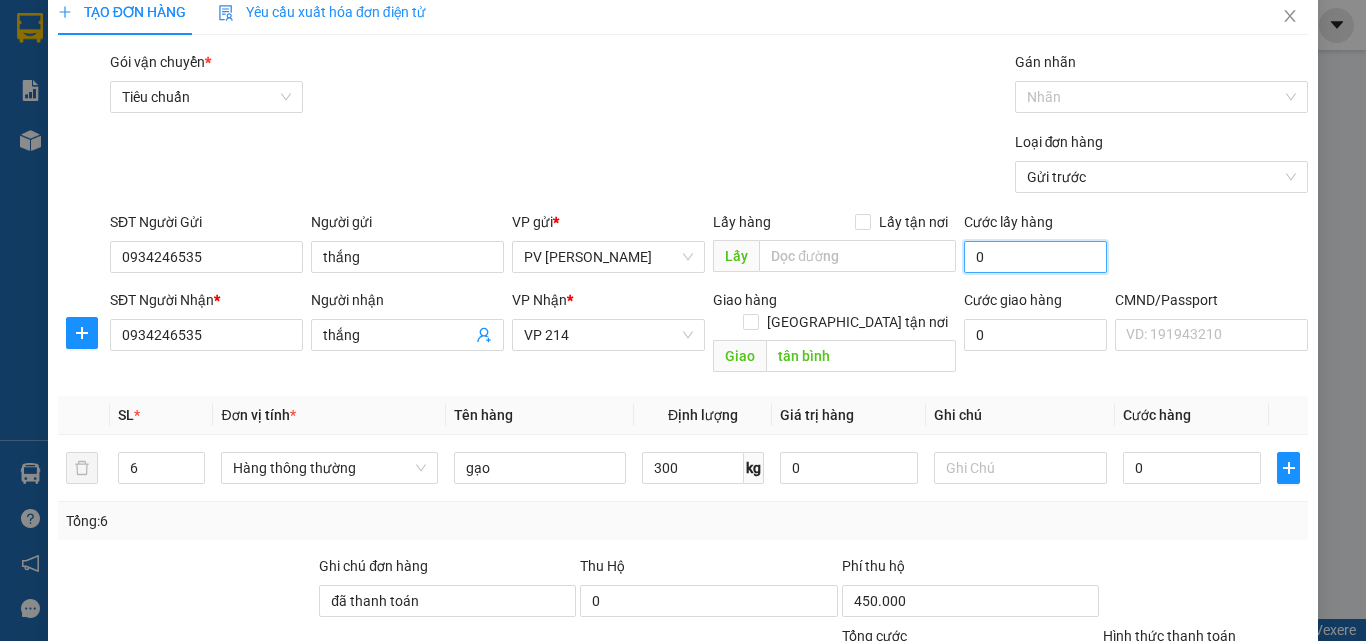 type on "450.004" 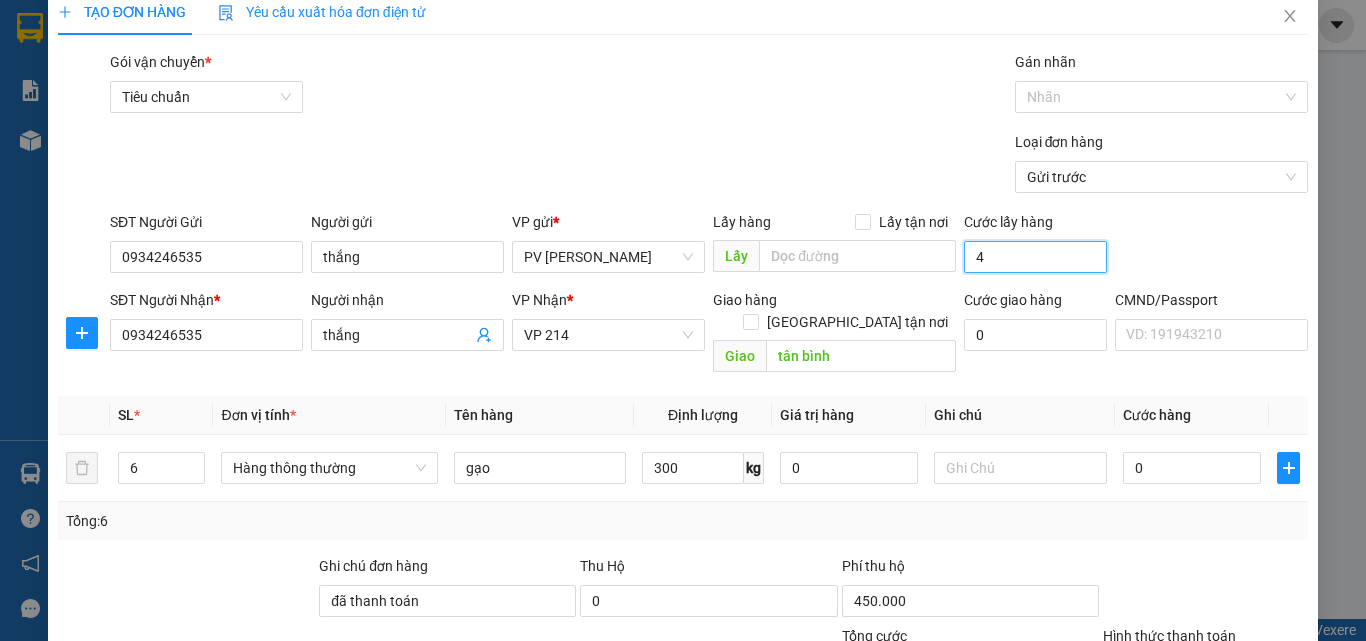 type on "45" 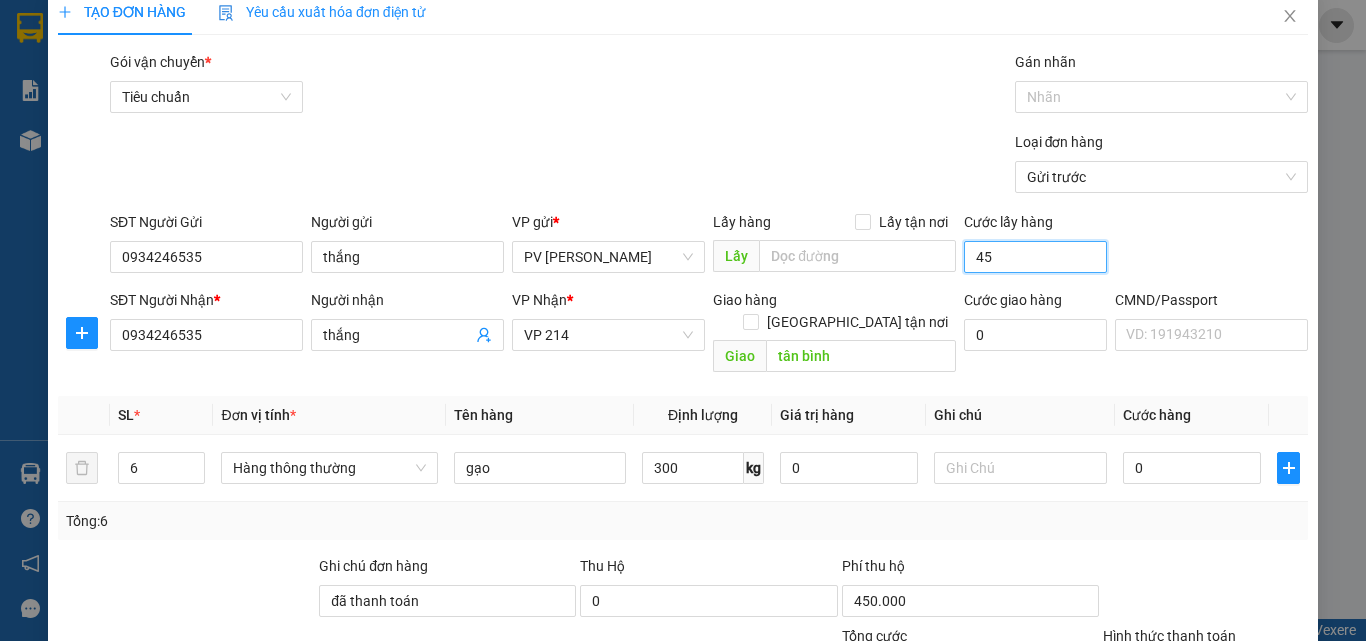 type on "450" 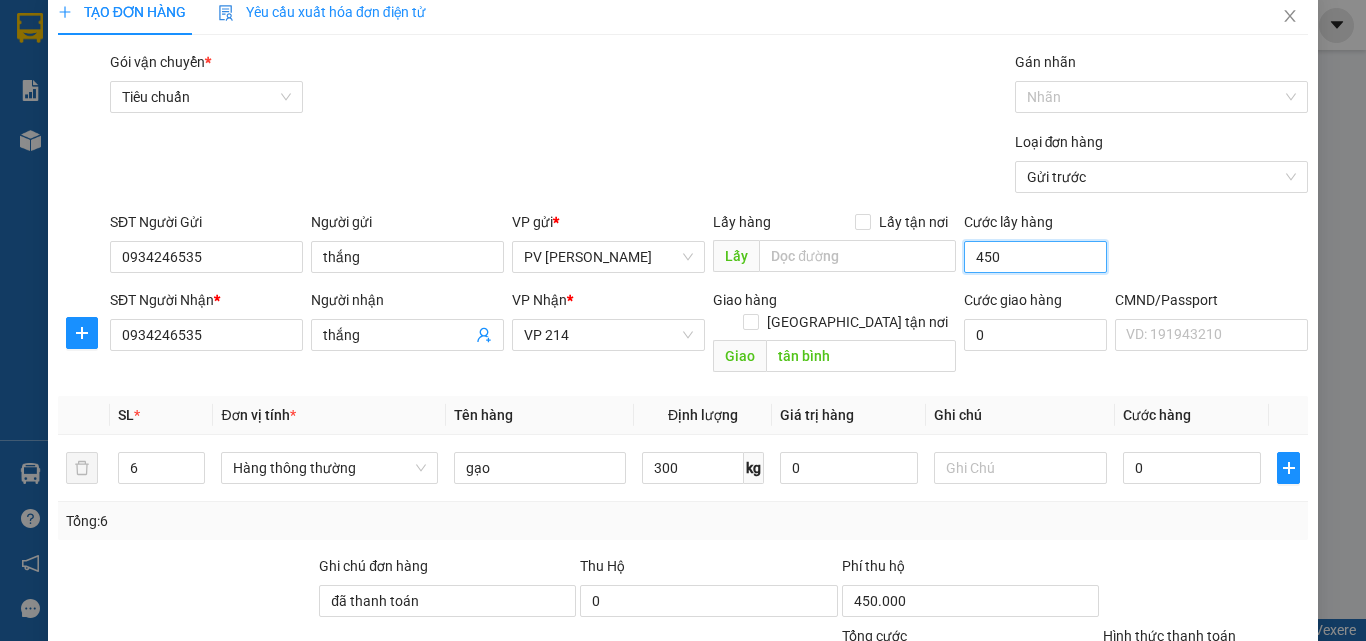 type on "4.500" 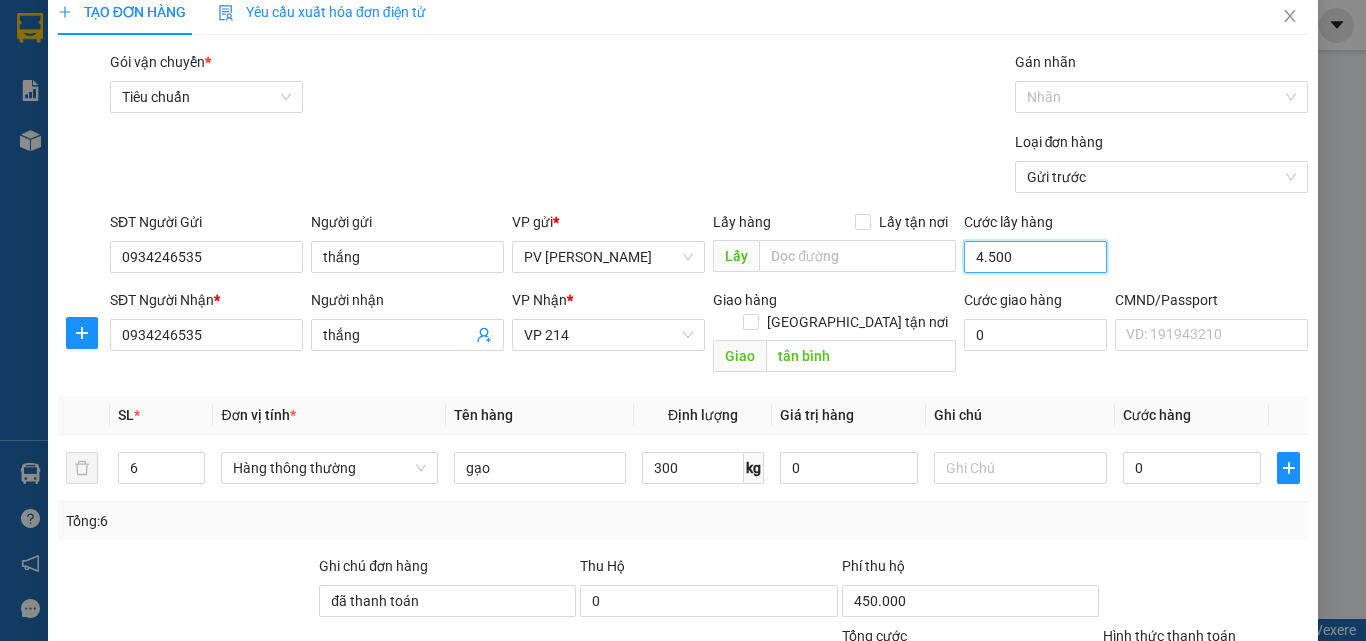 type on "45.000" 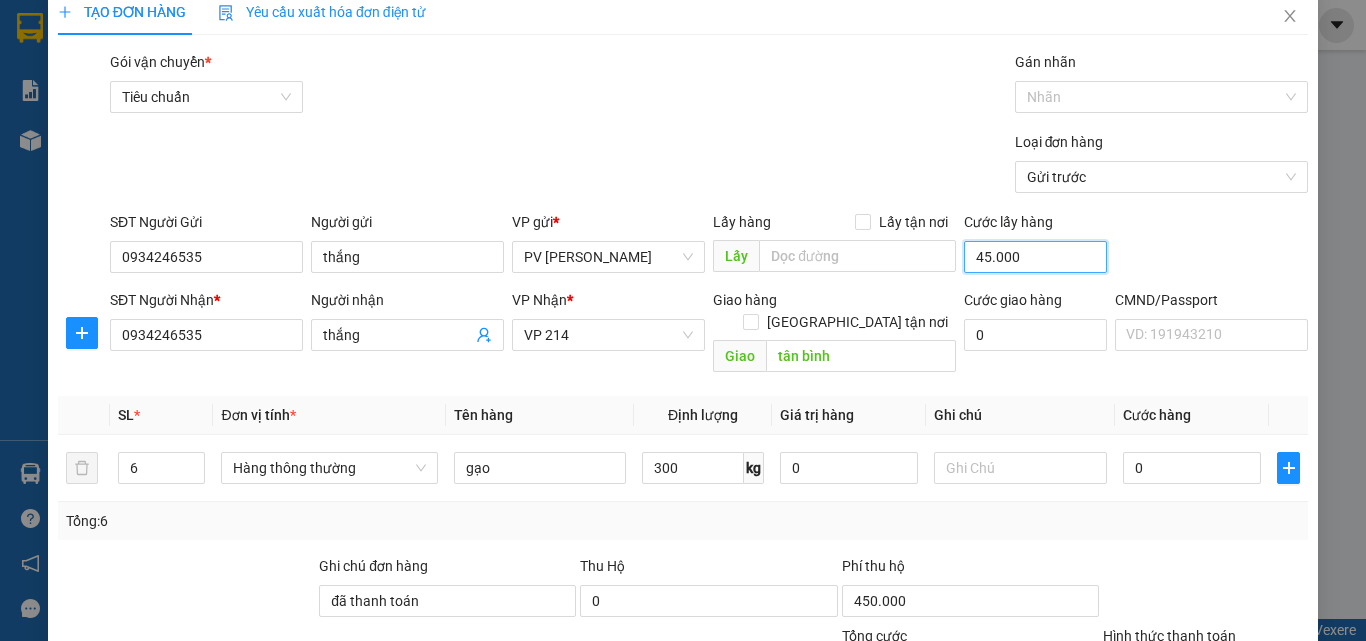 type on "450.000" 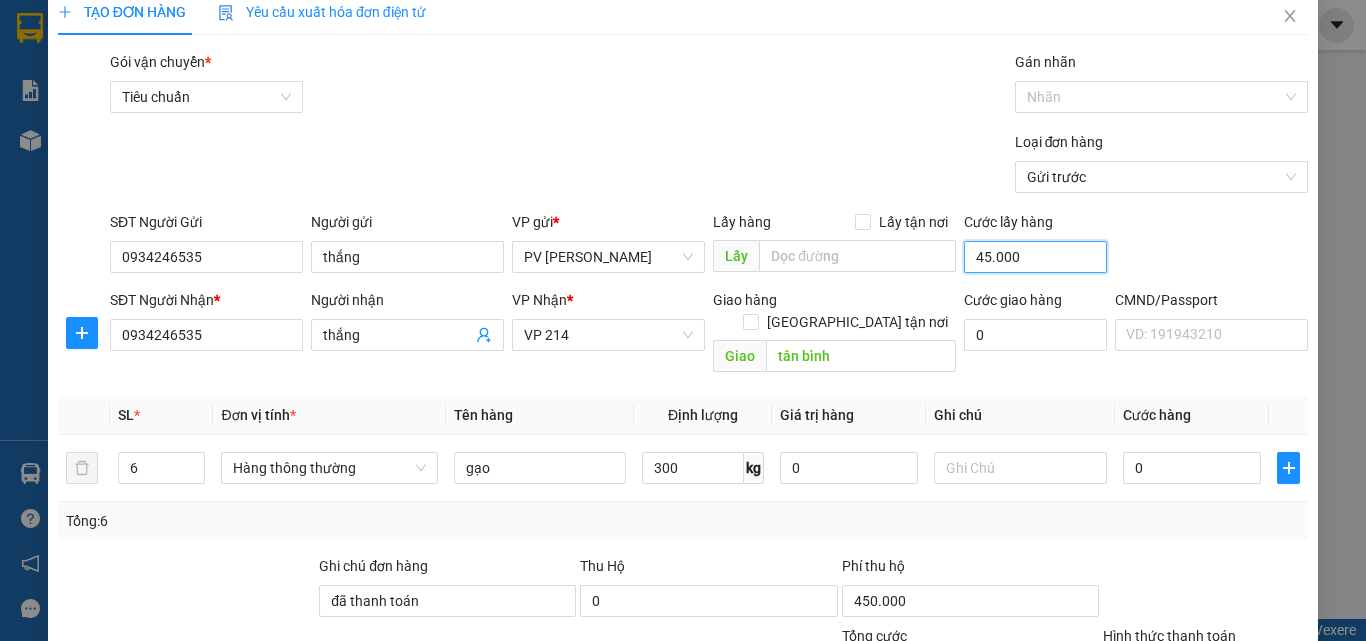 type on "900.000" 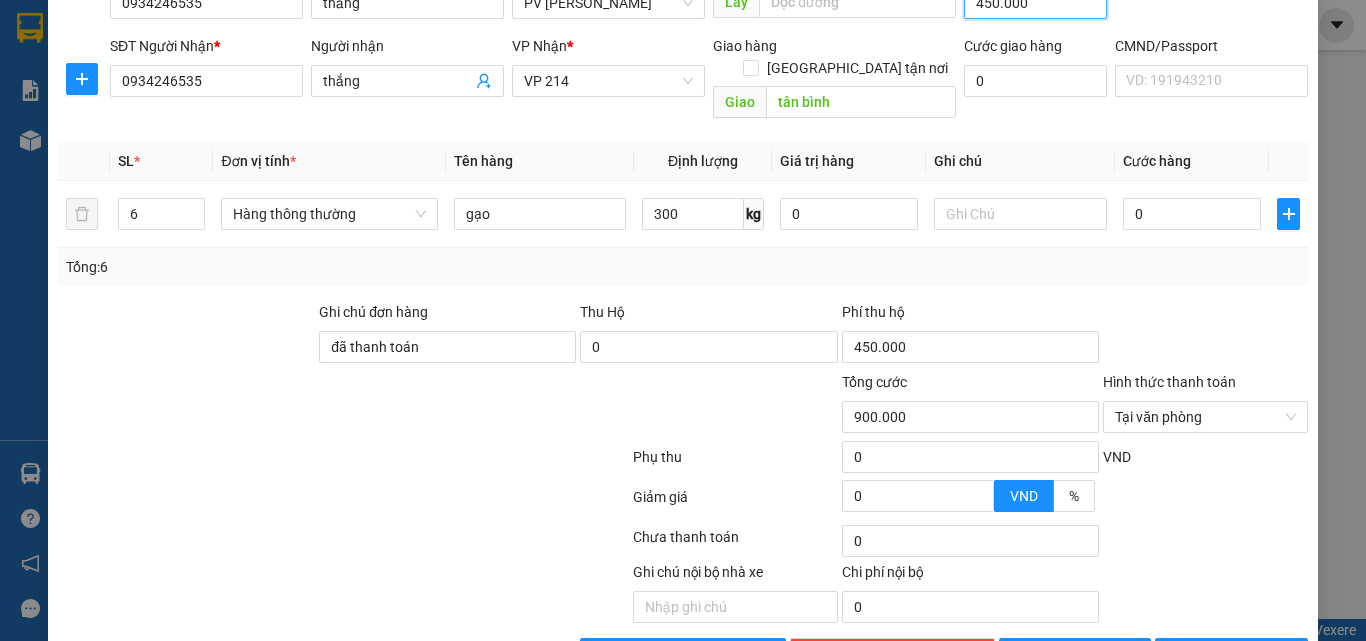scroll, scrollTop: 321, scrollLeft: 0, axis: vertical 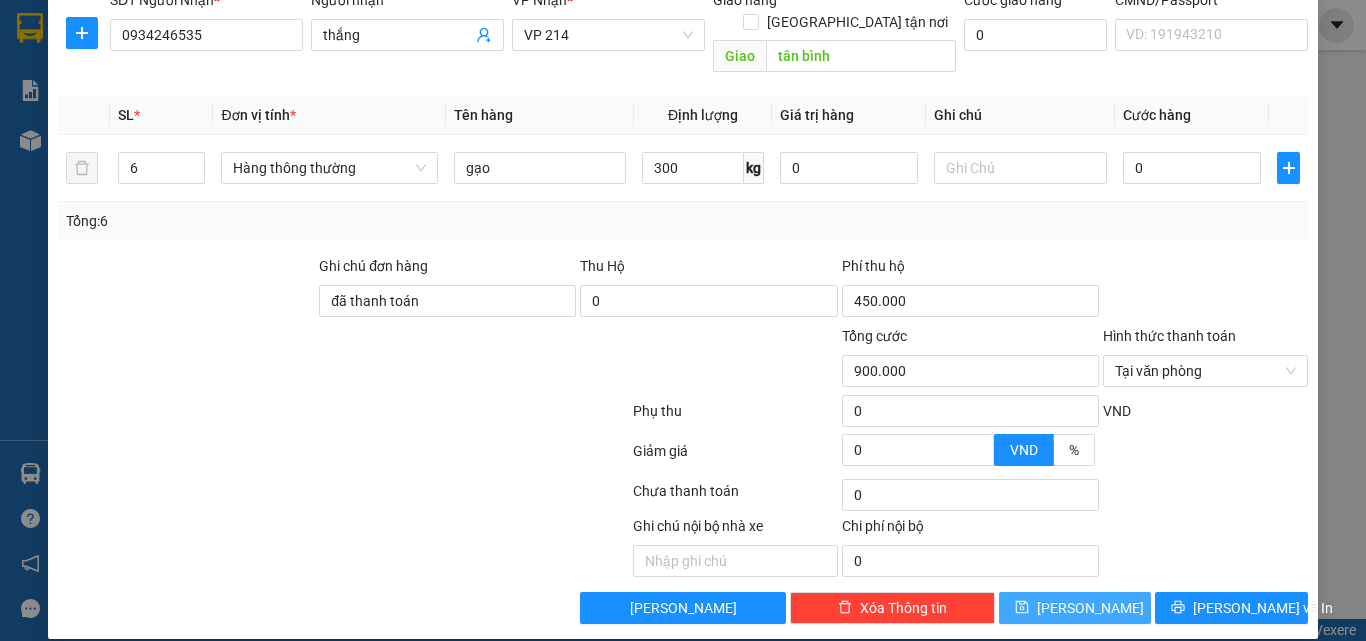 type on "450.000" 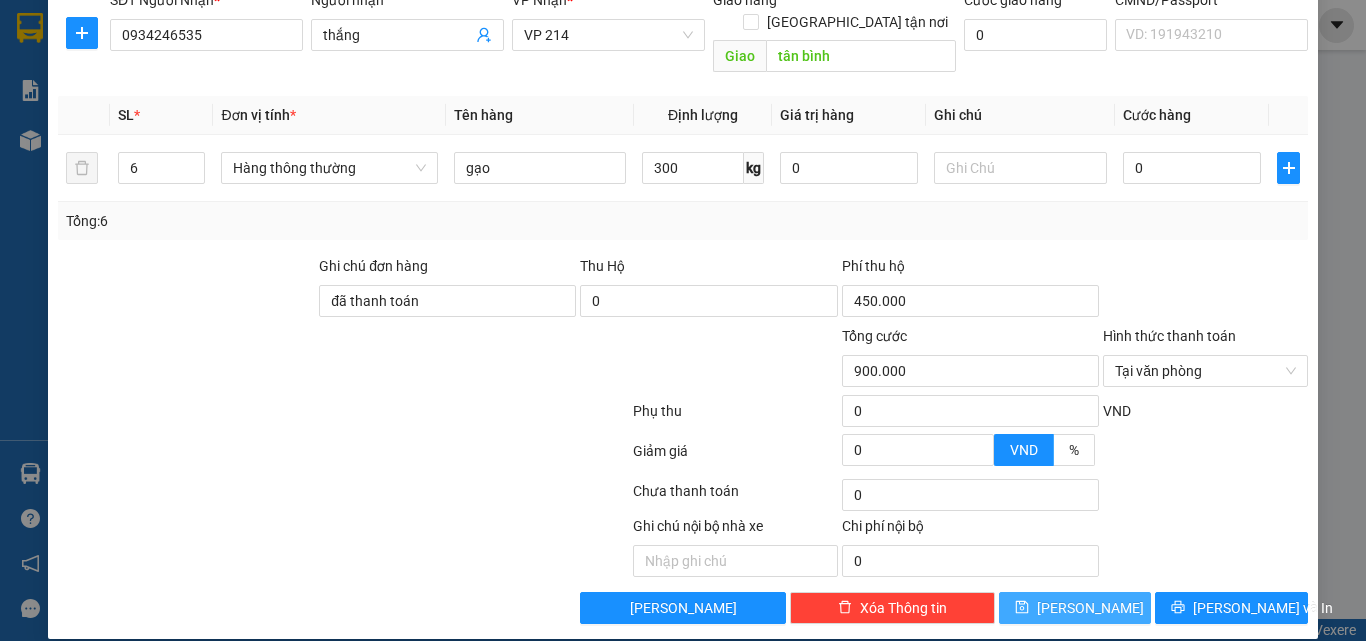 click on "[PERSON_NAME]" at bounding box center (1090, 608) 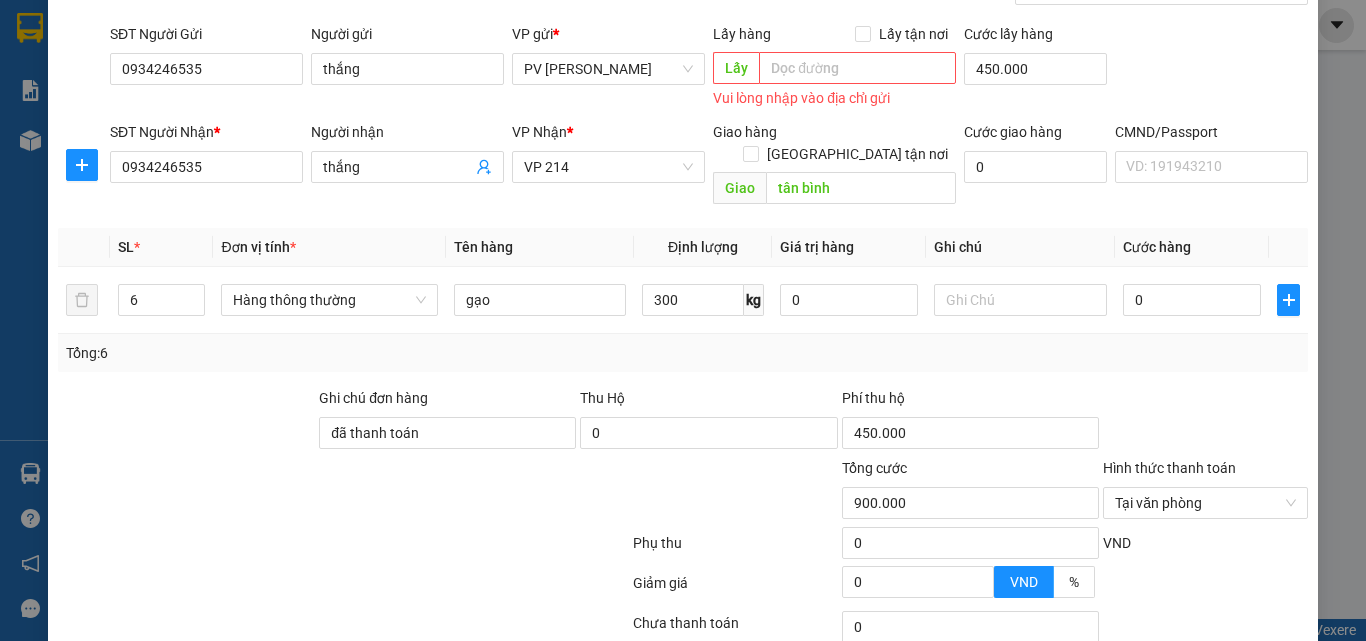 scroll, scrollTop: 141, scrollLeft: 0, axis: vertical 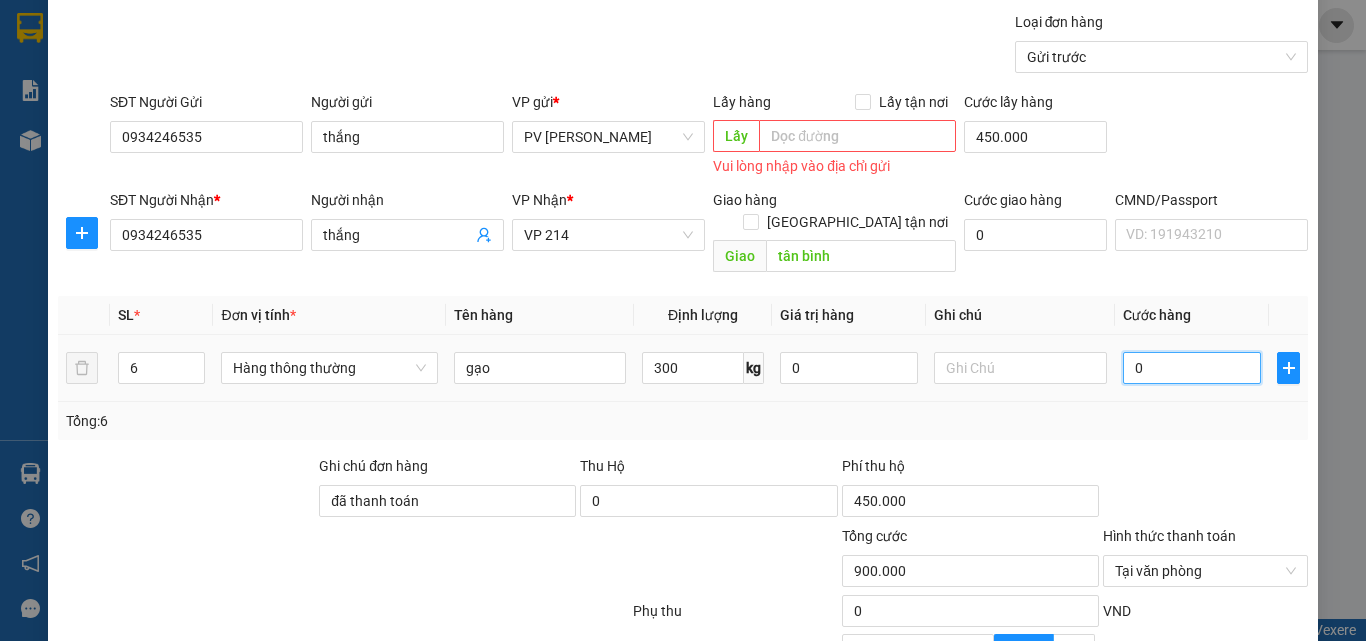 click on "0" at bounding box center [1192, 368] 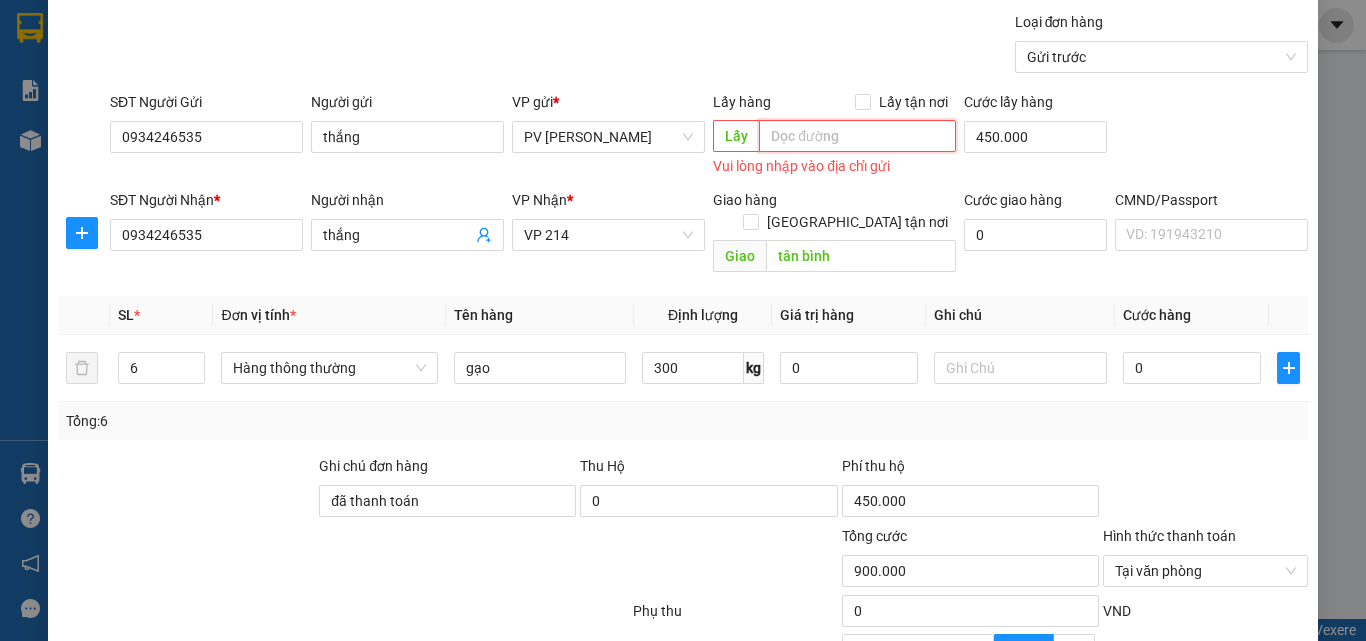 click at bounding box center (857, 136) 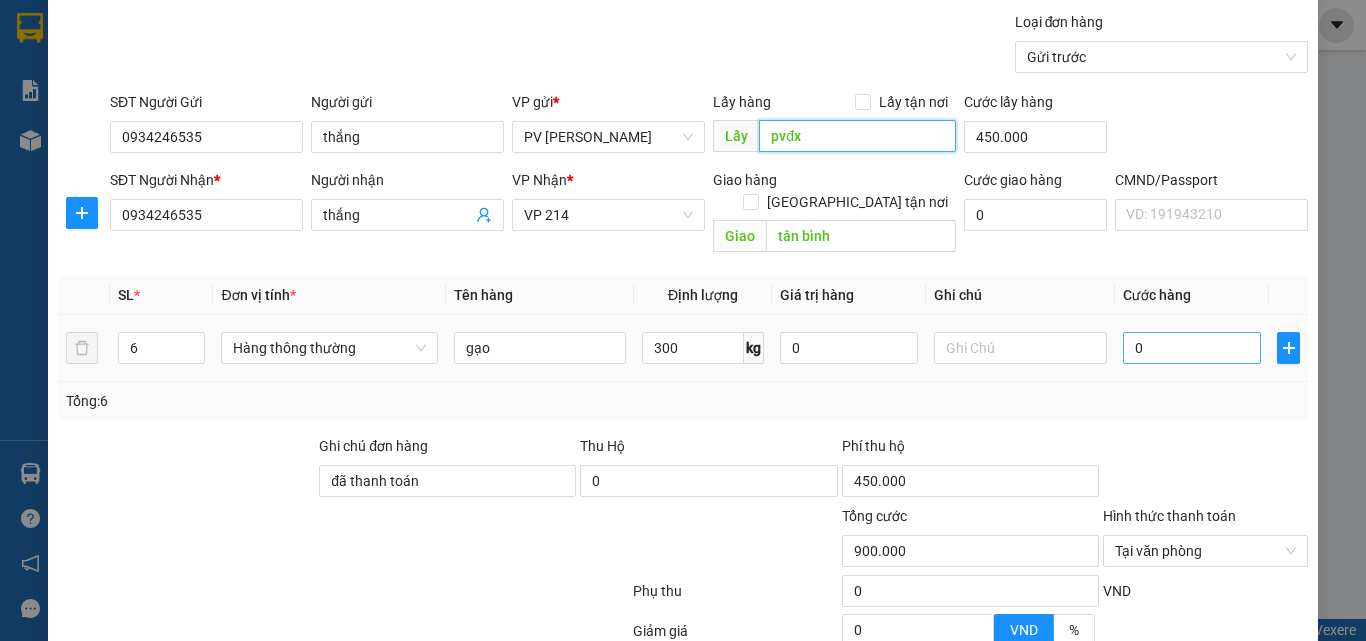 type on "pvđx" 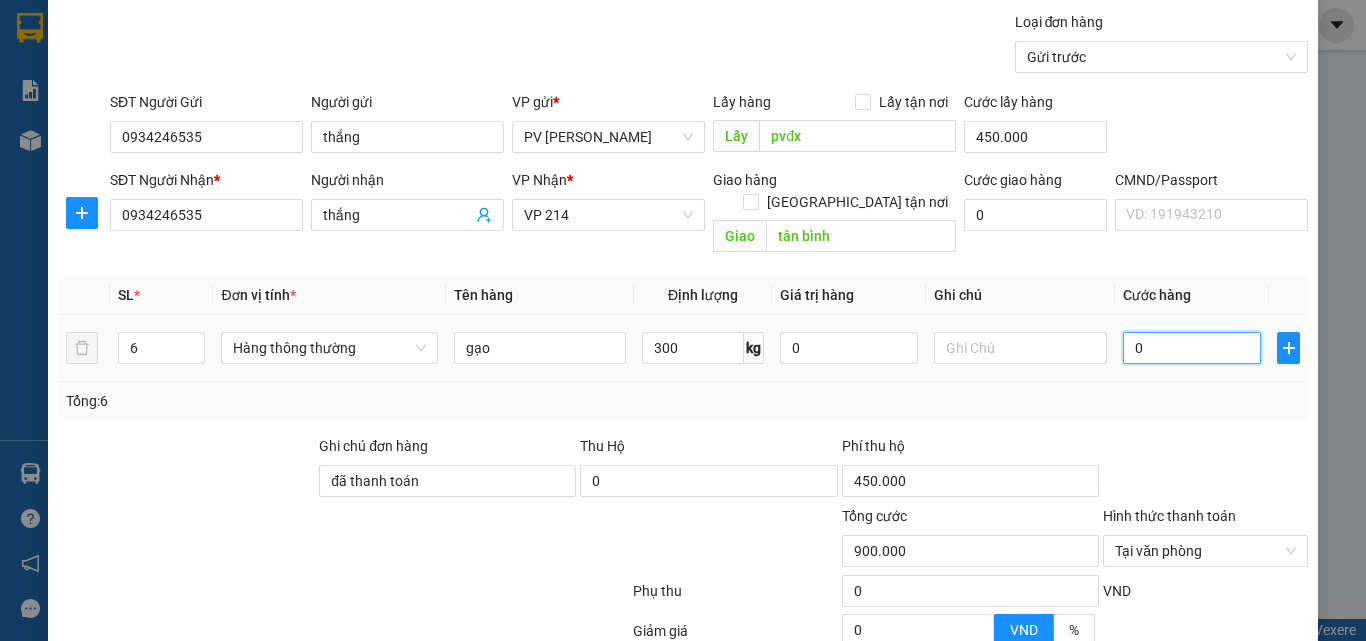 click on "0" at bounding box center [1192, 348] 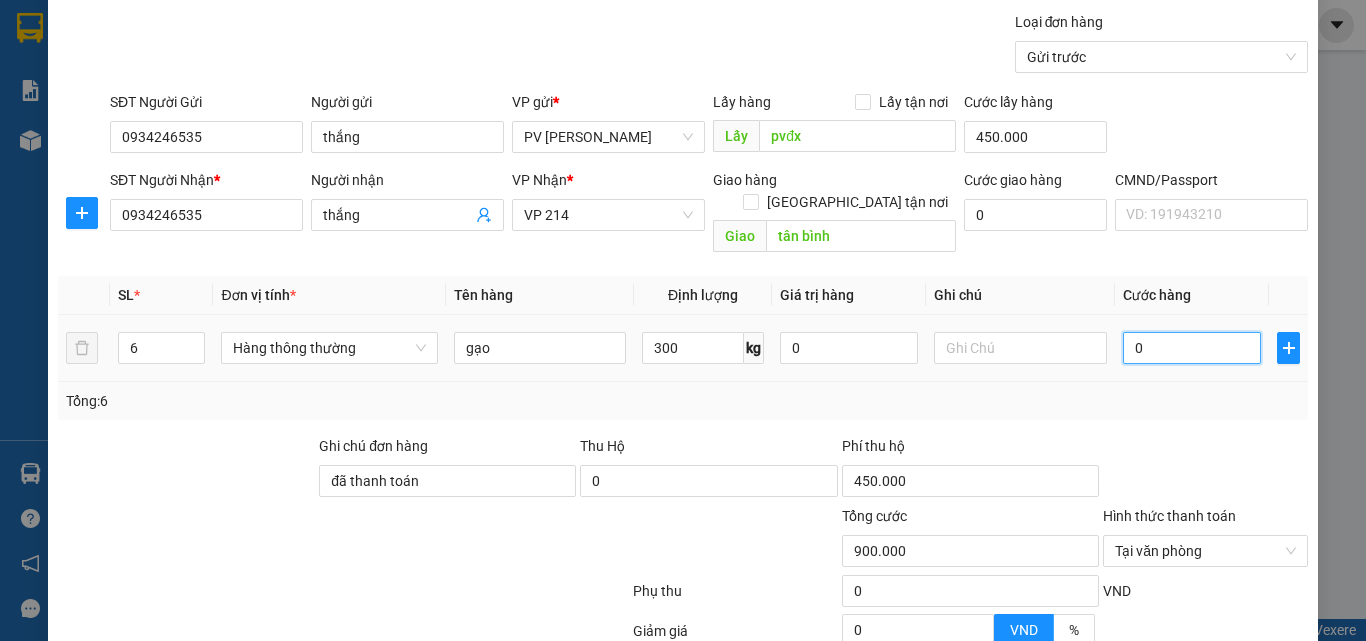 type on "4" 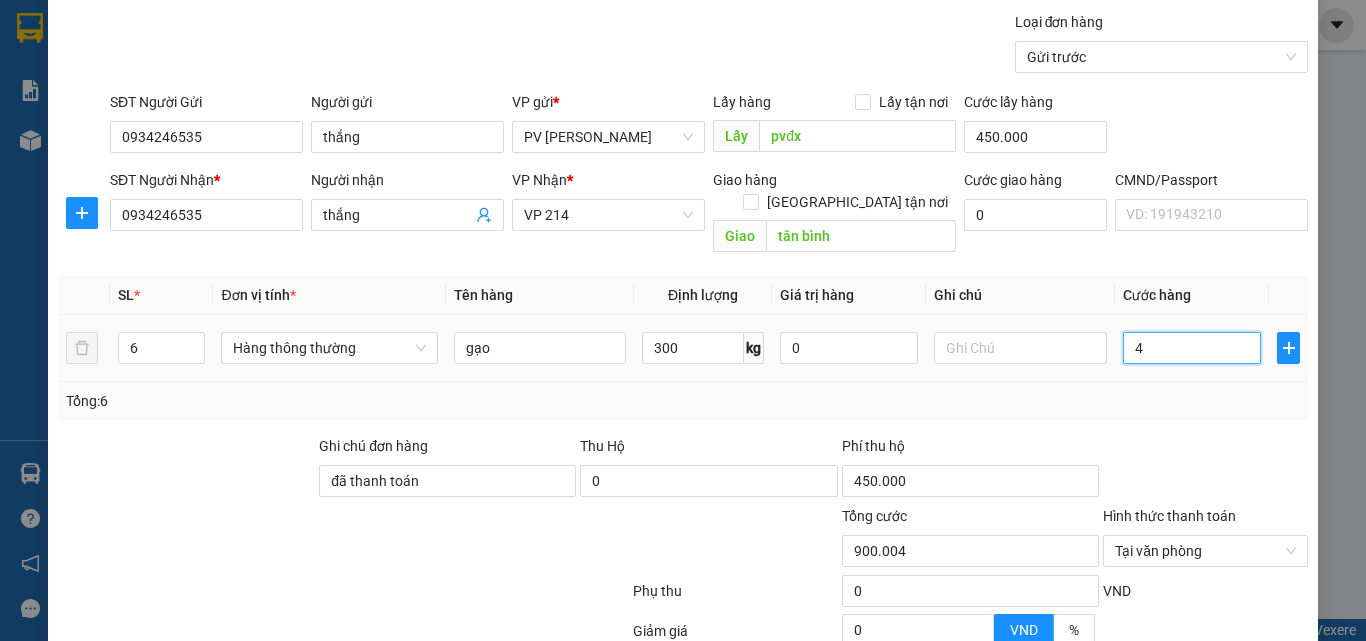 type on "45" 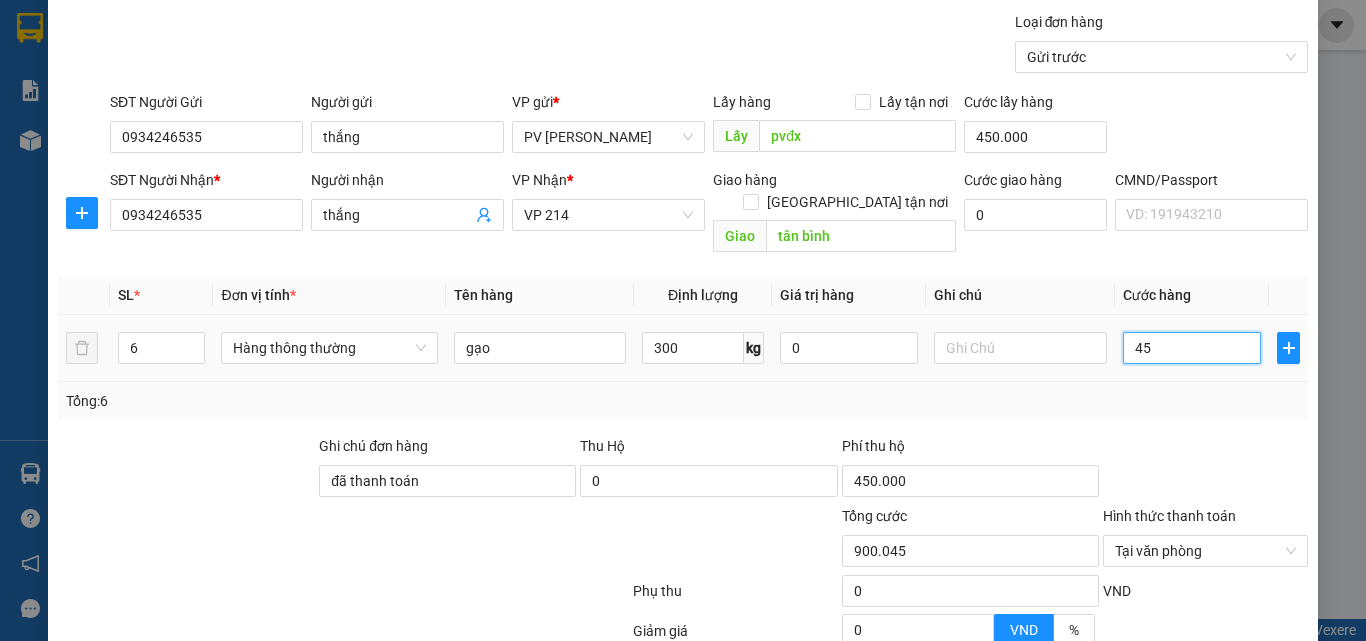 type on "450" 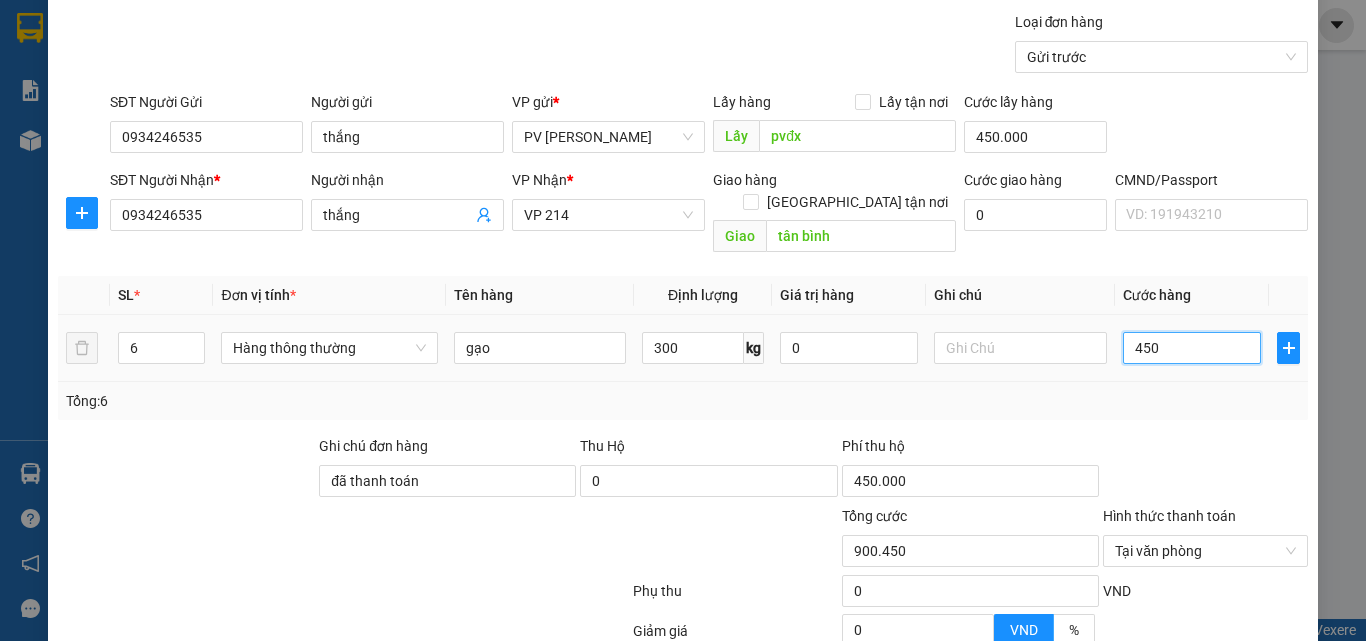 type on "4.500" 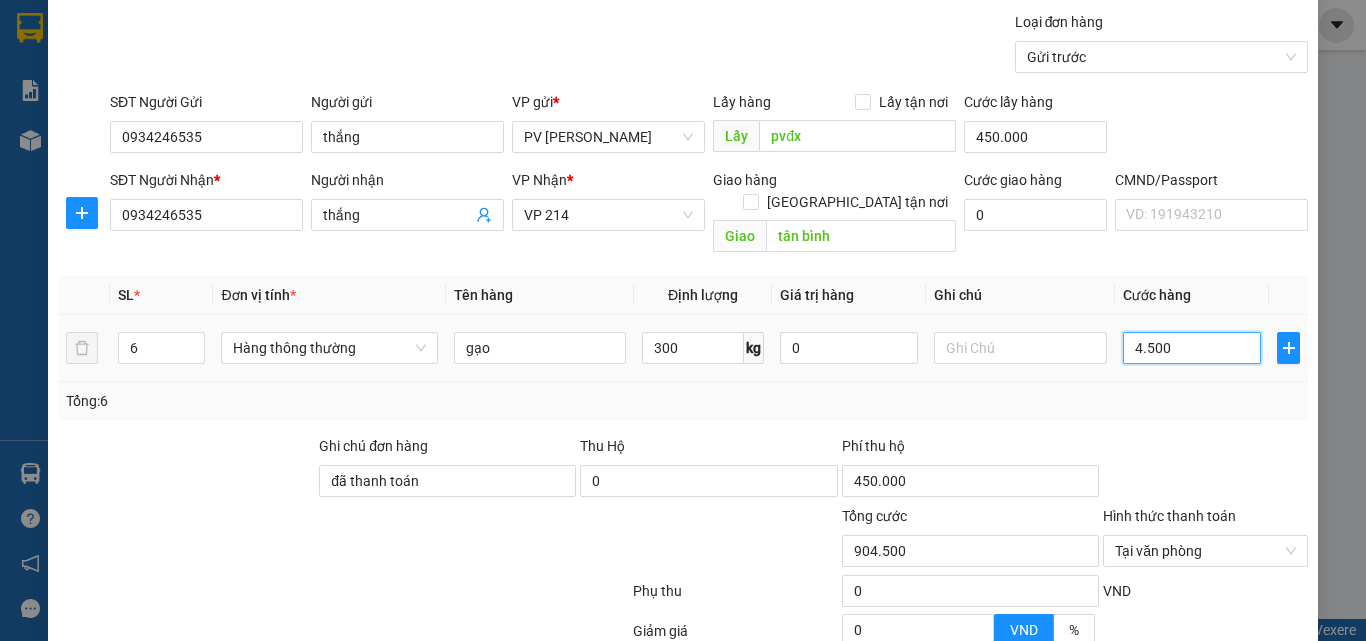 type on "45.000" 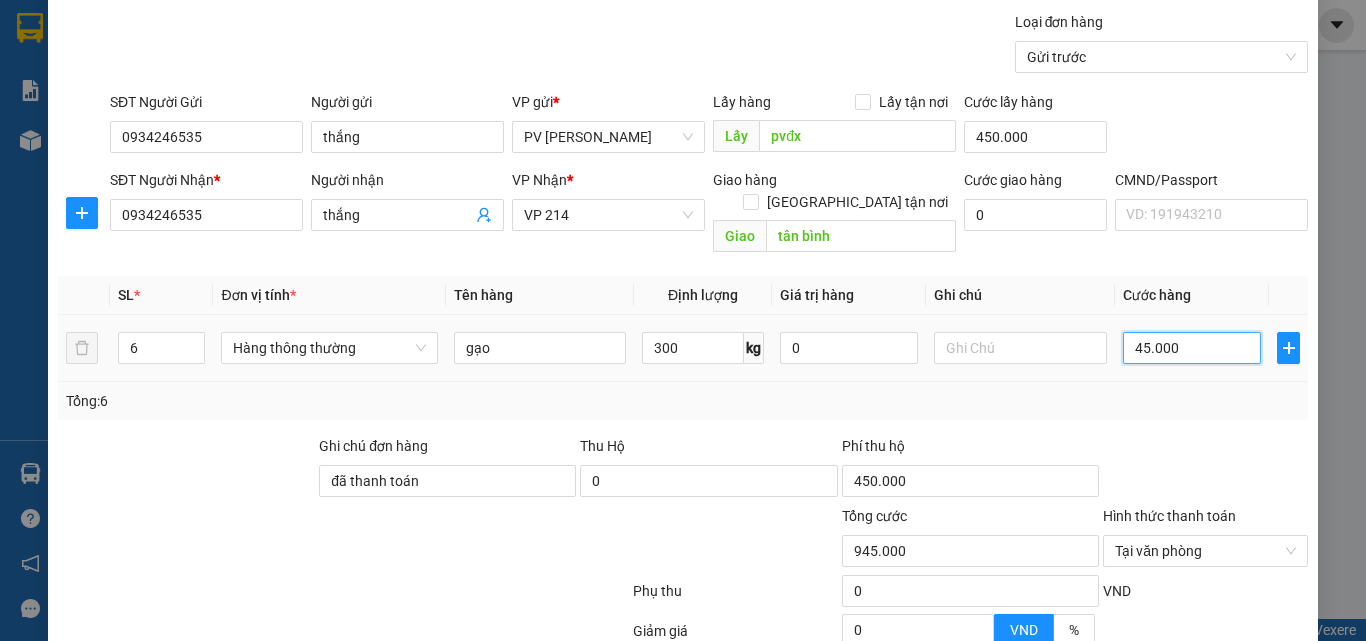 type on "450.000" 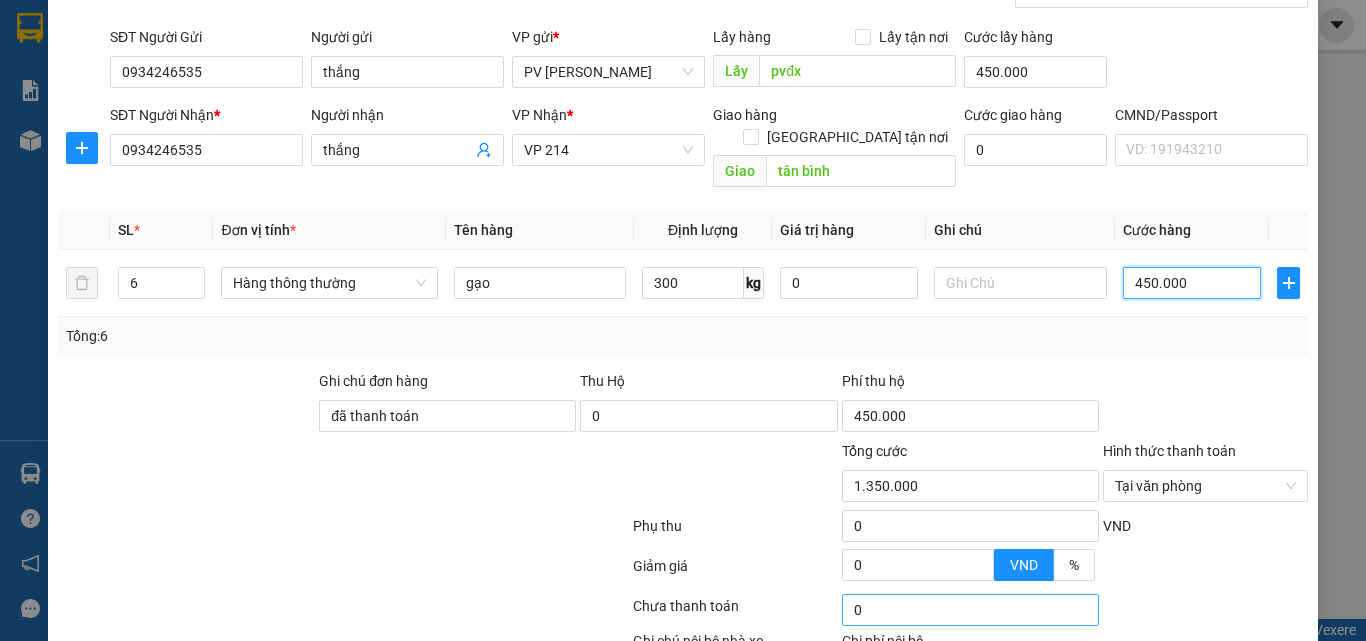 scroll, scrollTop: 321, scrollLeft: 0, axis: vertical 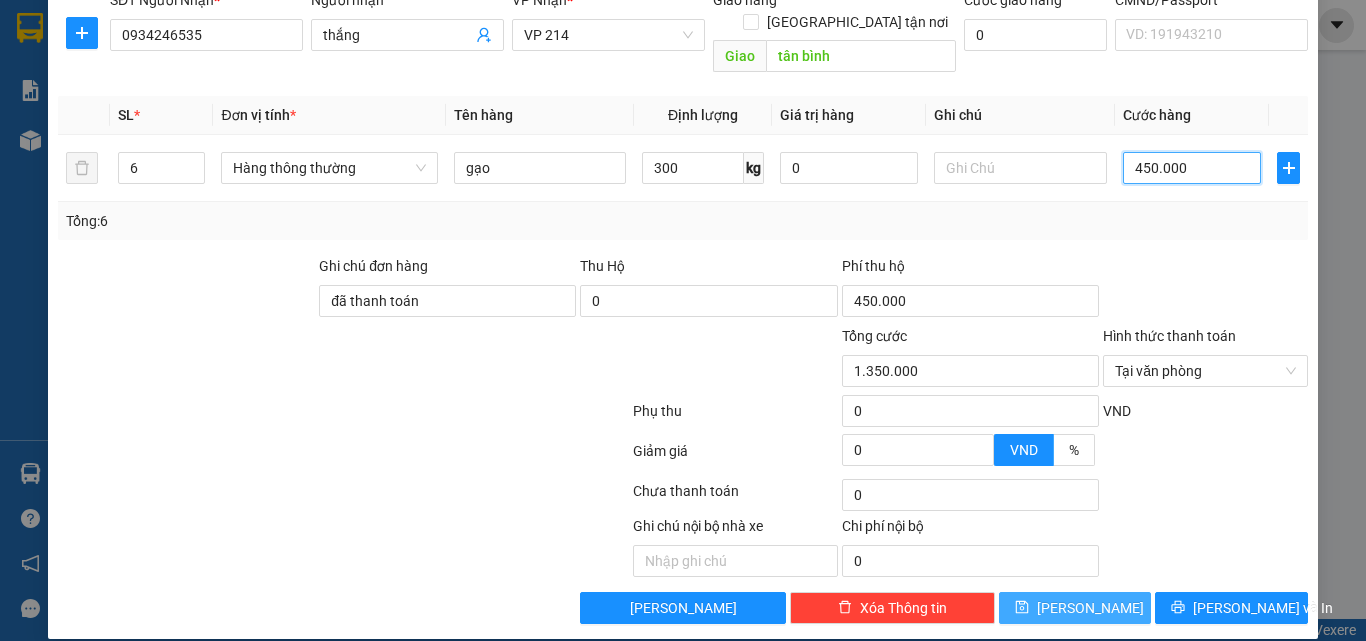 type on "450.000" 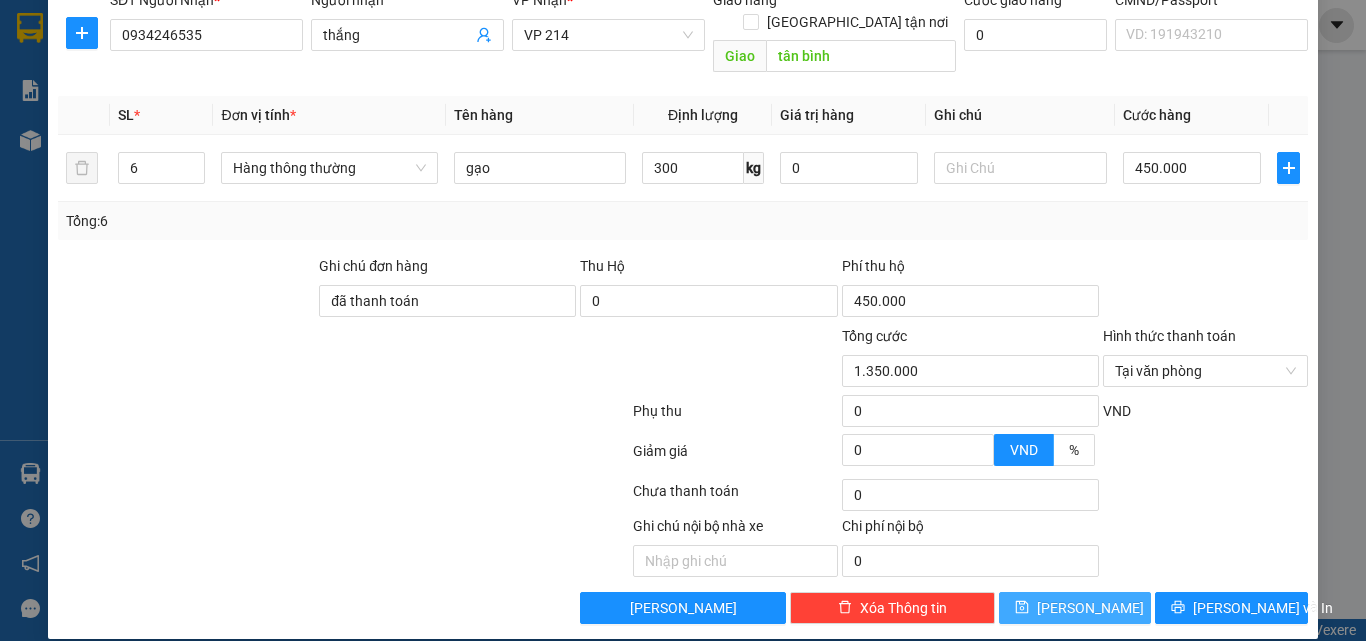 click on "[PERSON_NAME]" at bounding box center [1075, 608] 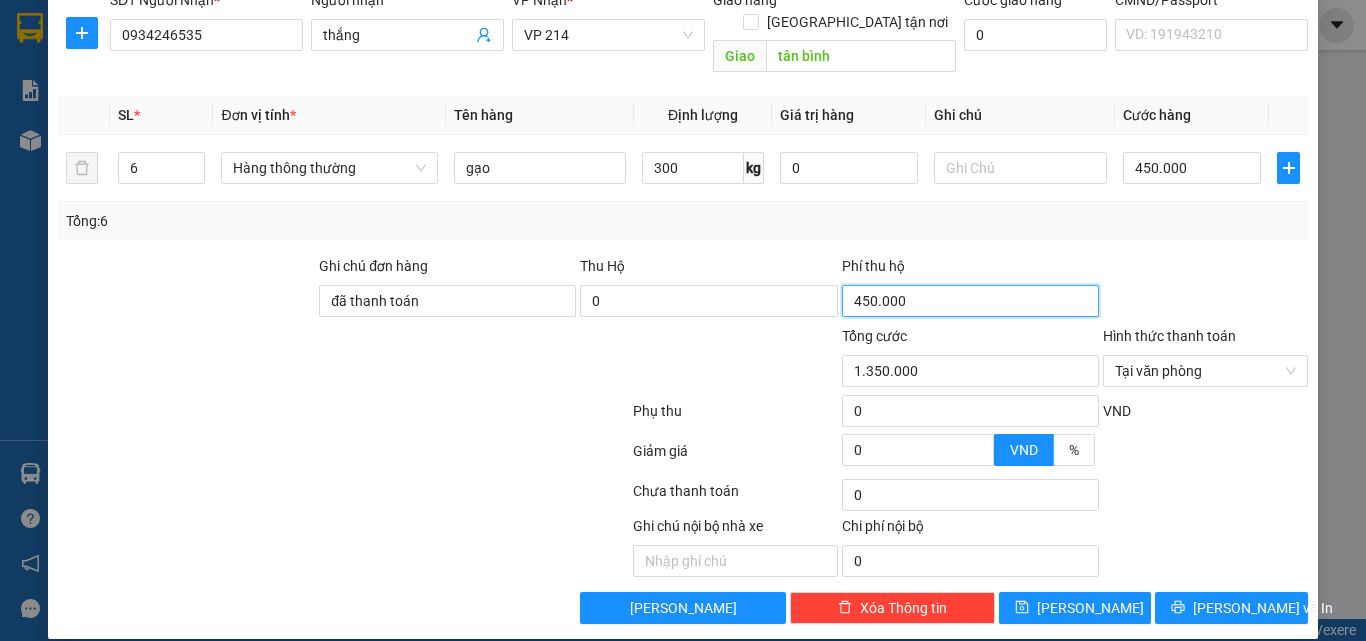 click on "450.000" at bounding box center (970, 301) 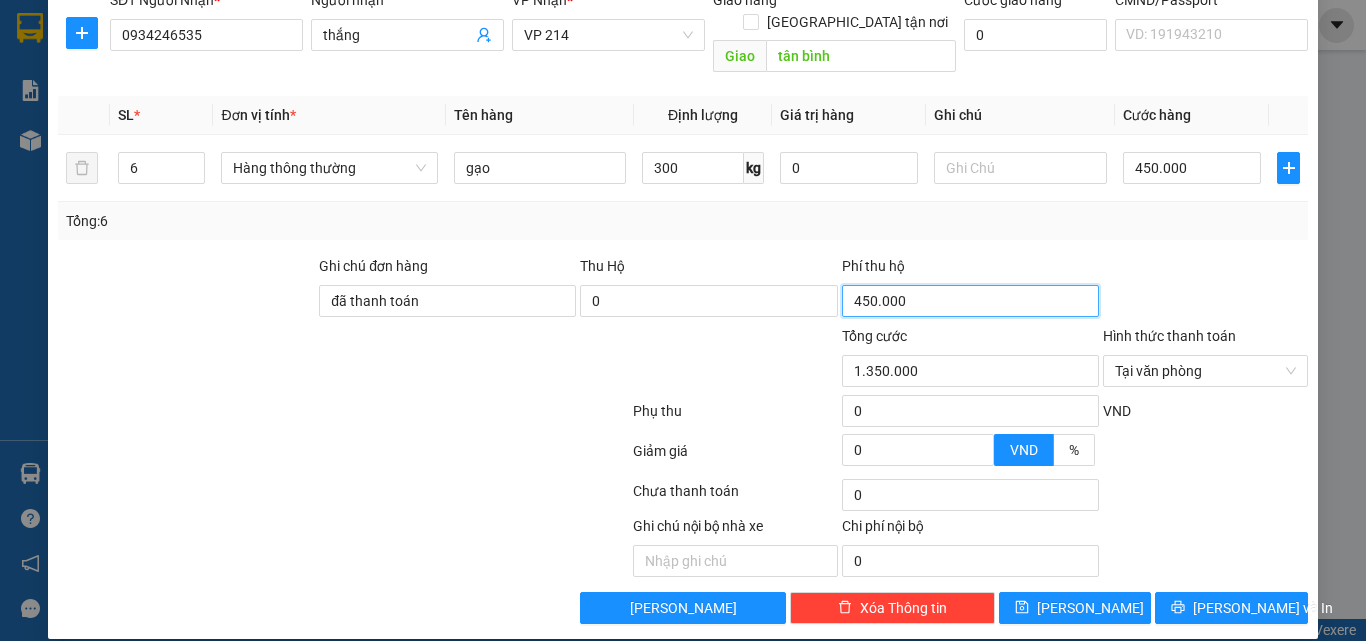 type on "0" 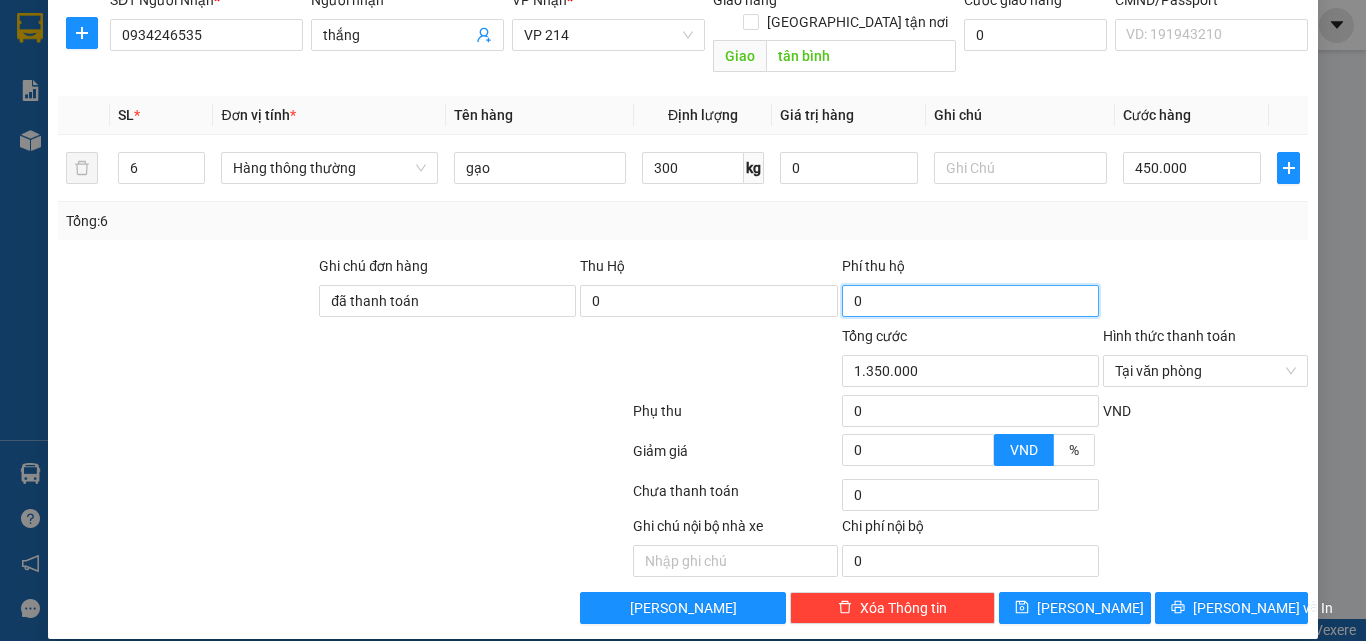 type on "900.000" 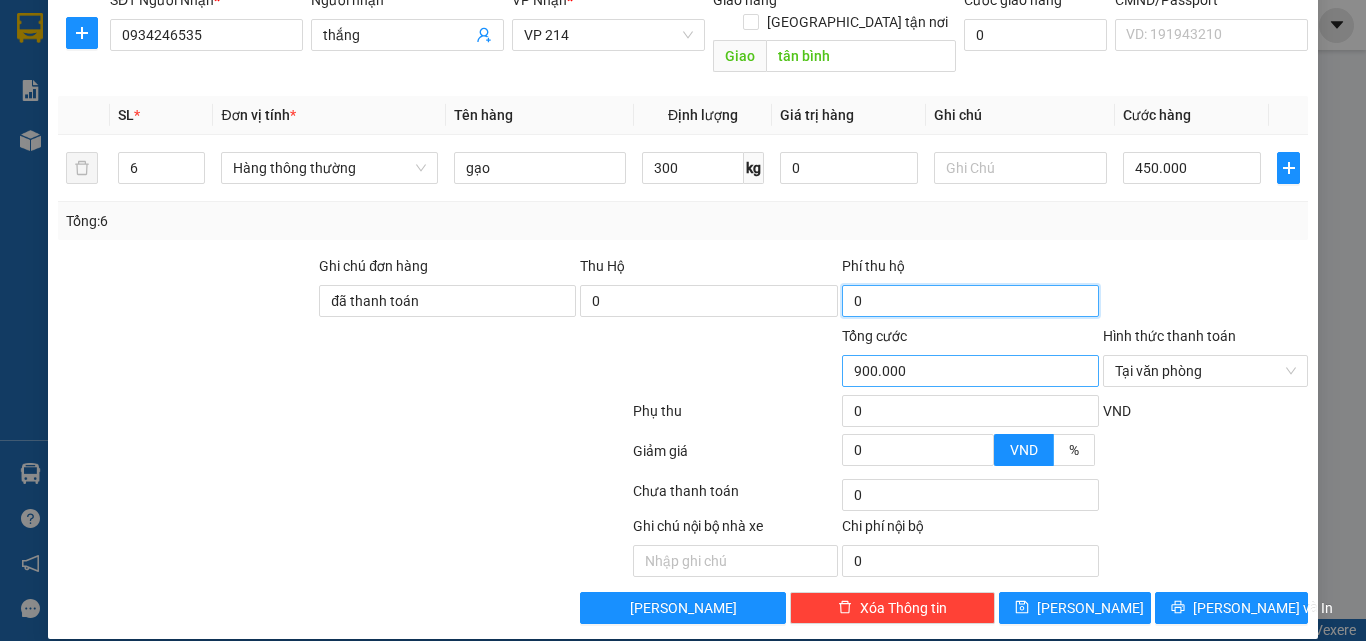 type on "0" 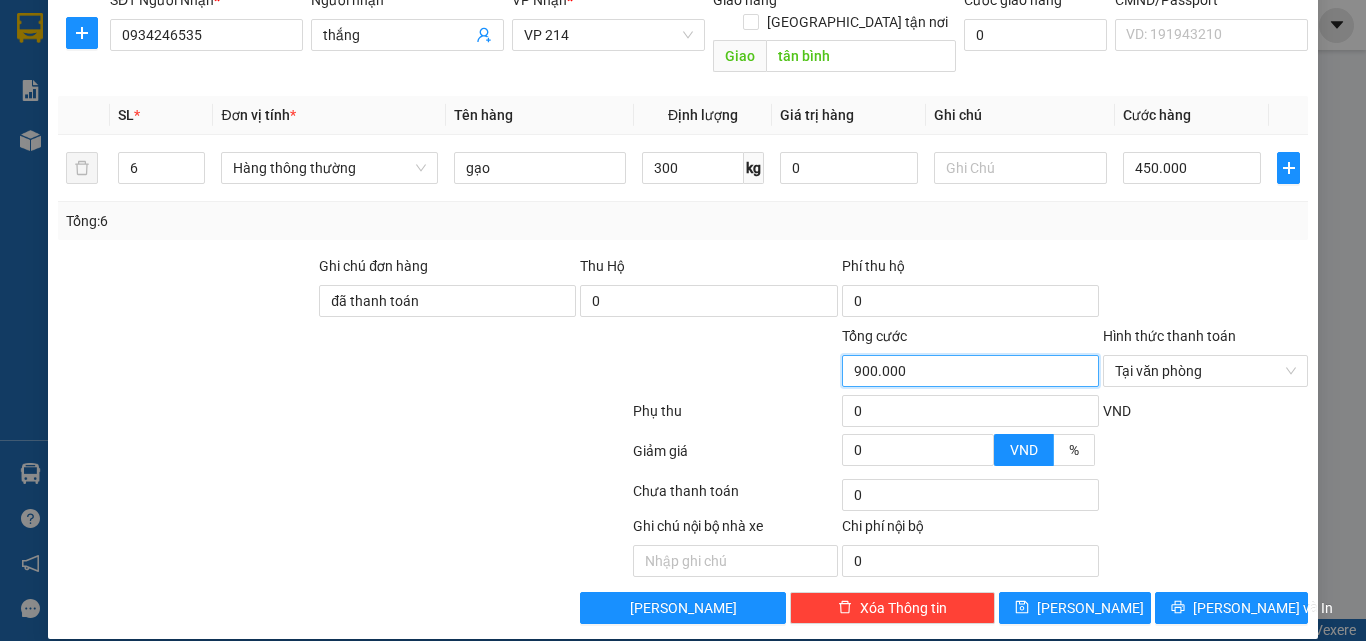 click on "900.000" at bounding box center [970, 371] 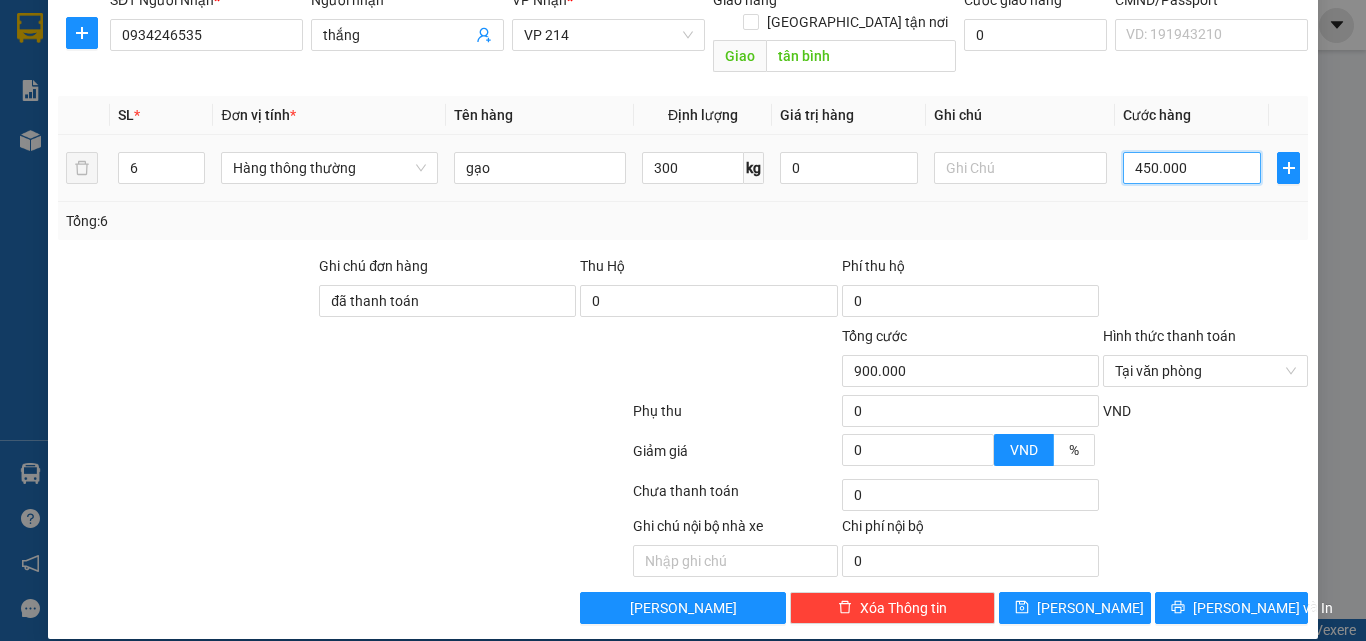 click on "450.000" at bounding box center [1192, 168] 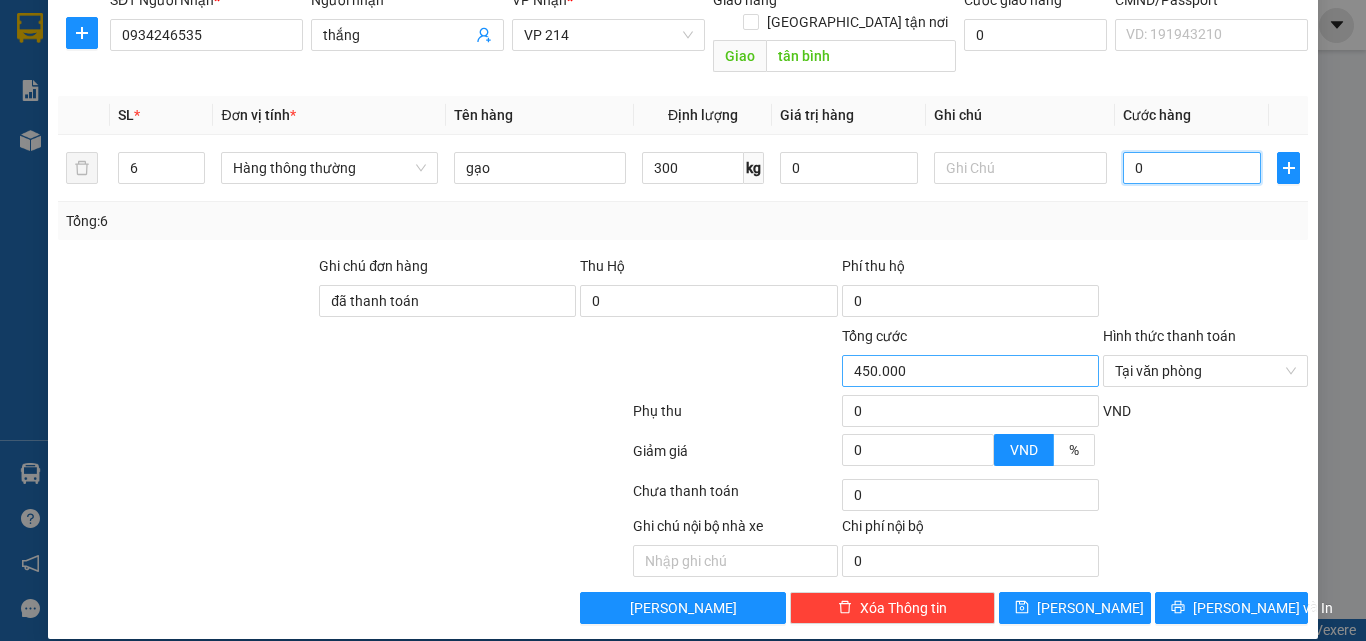 type on "0" 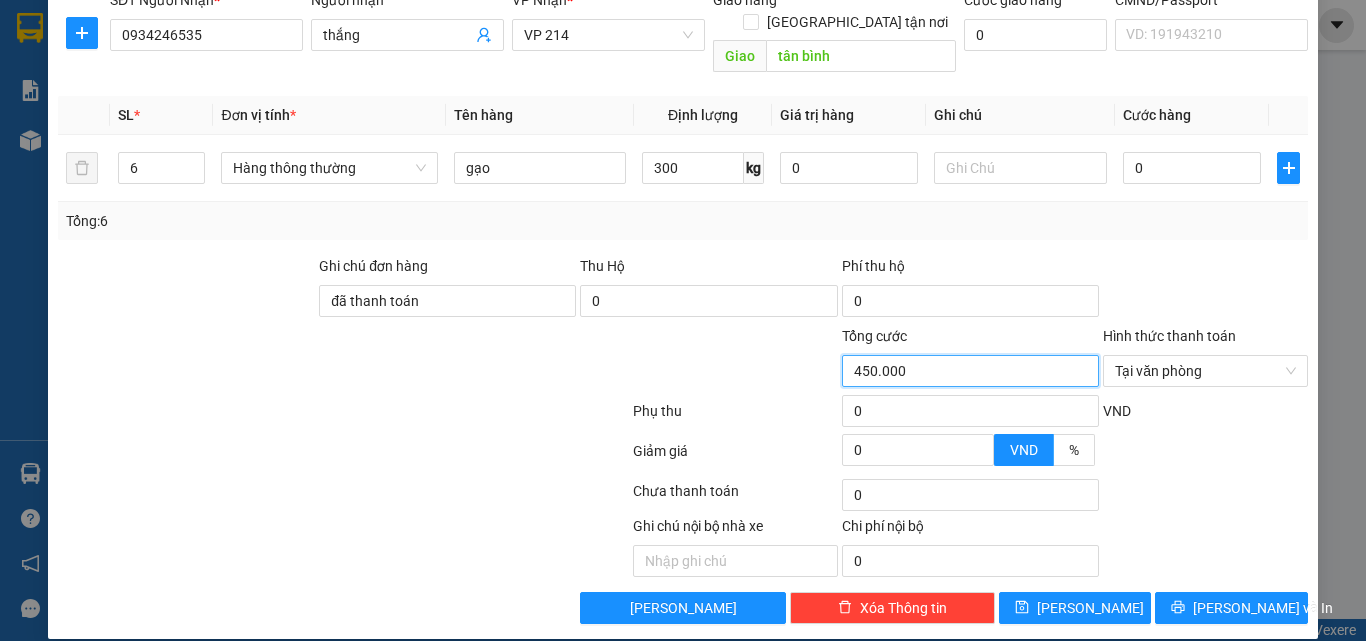 click on "450.000" at bounding box center [970, 371] 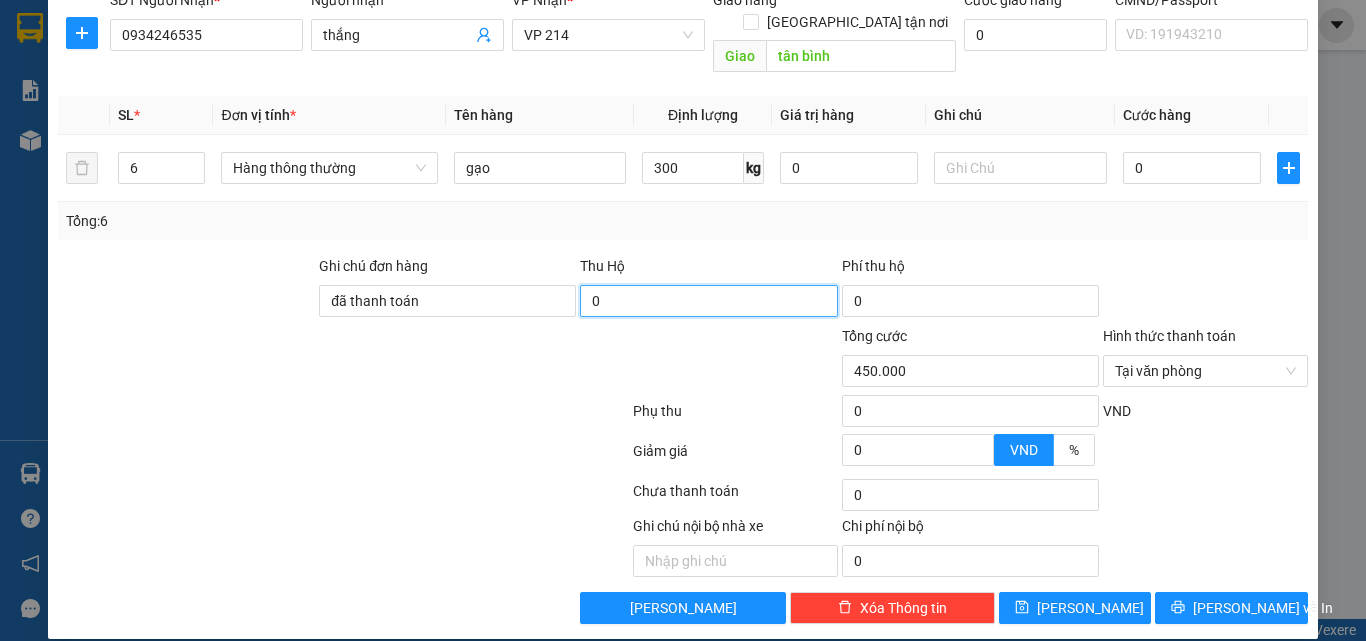 click on "0" at bounding box center [708, 301] 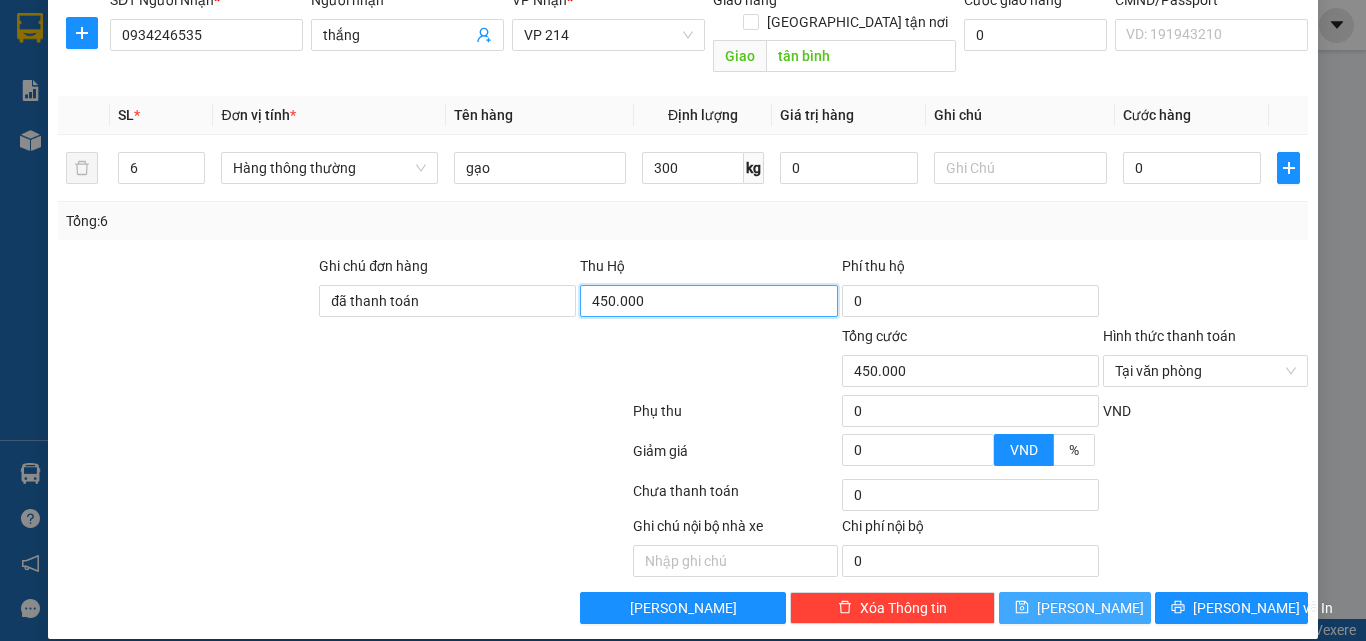 type on "450.000" 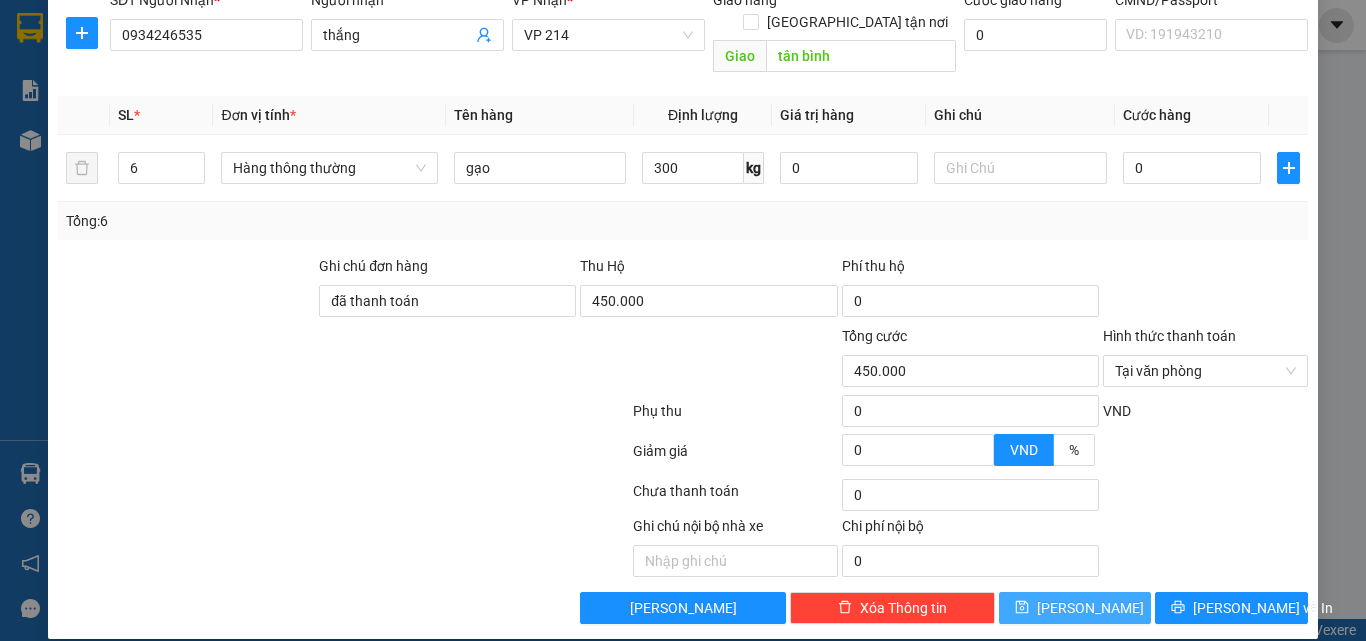 type on "20.000" 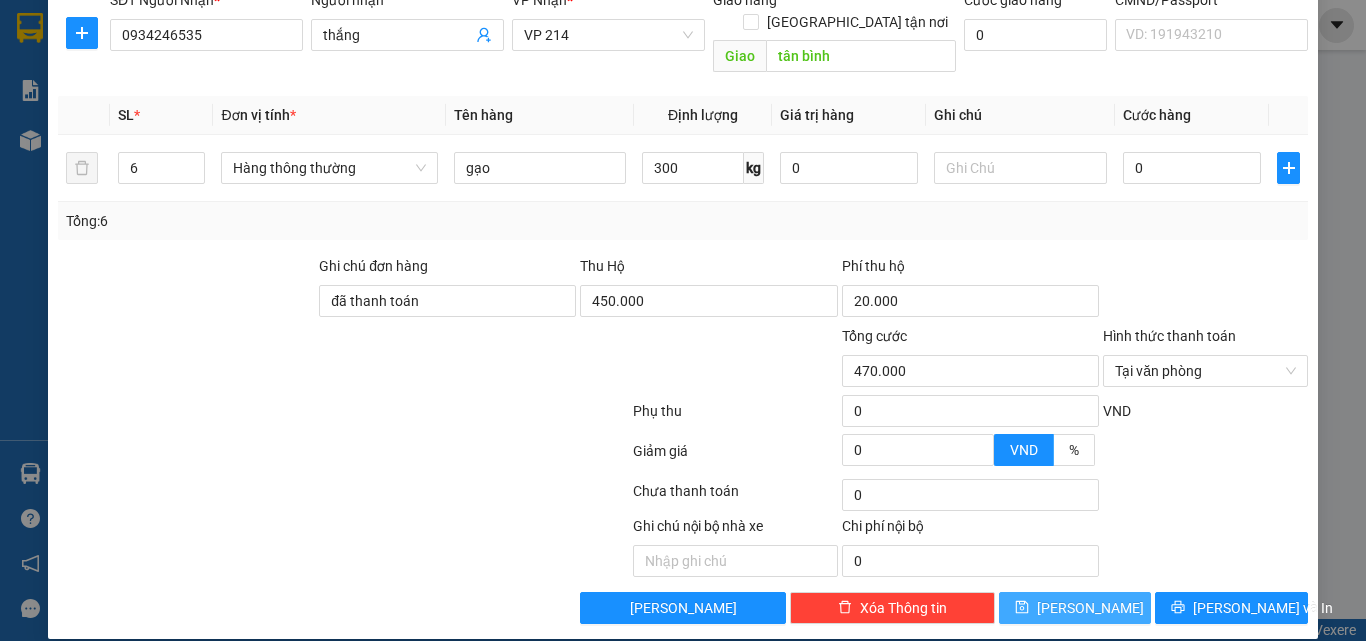 click on "[PERSON_NAME]" at bounding box center [1090, 608] 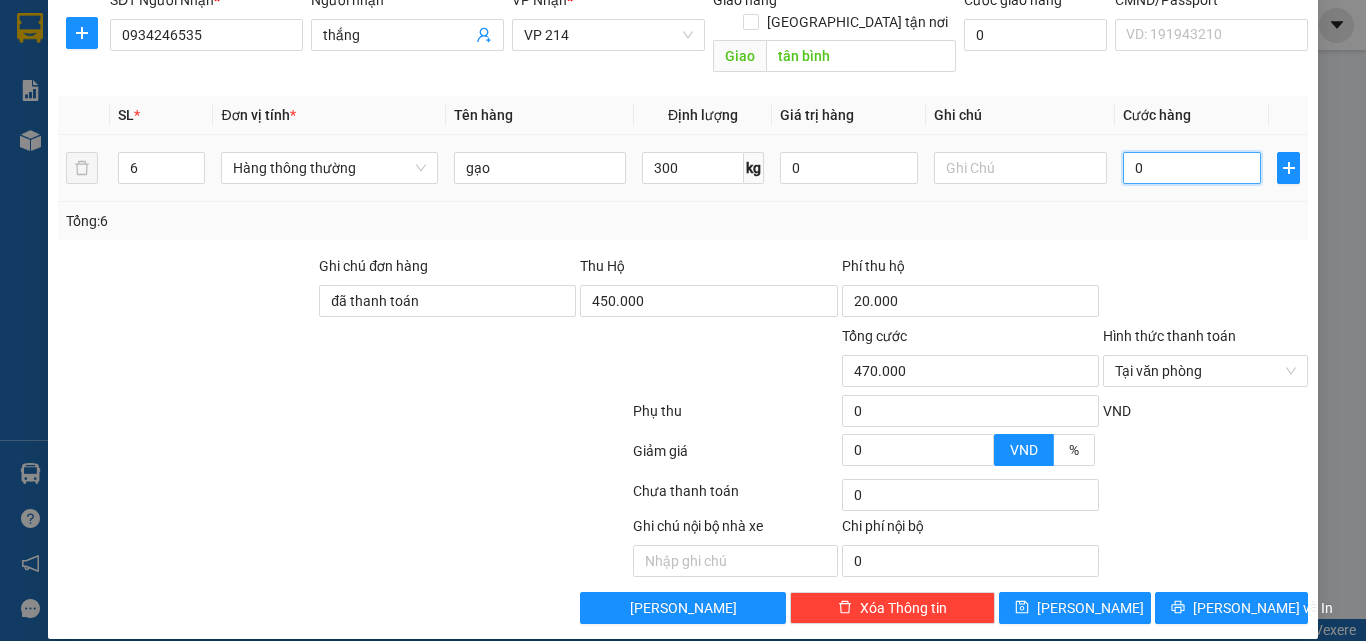 click on "0" at bounding box center (1192, 168) 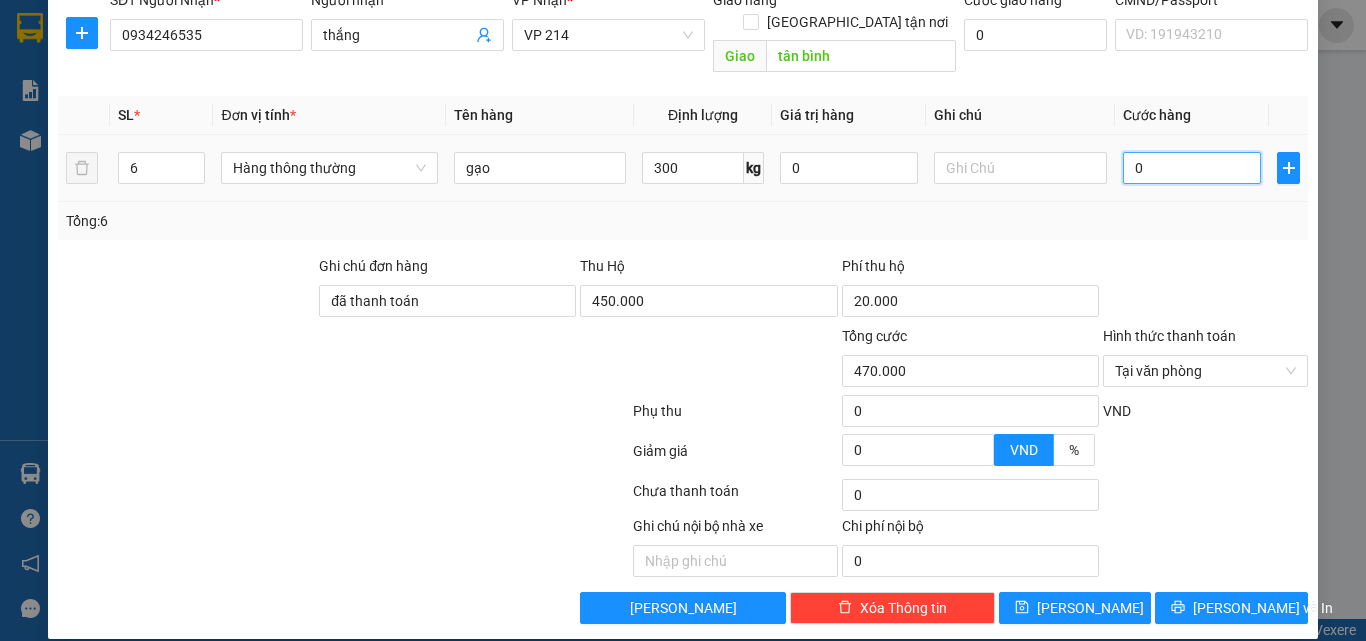 type on "4" 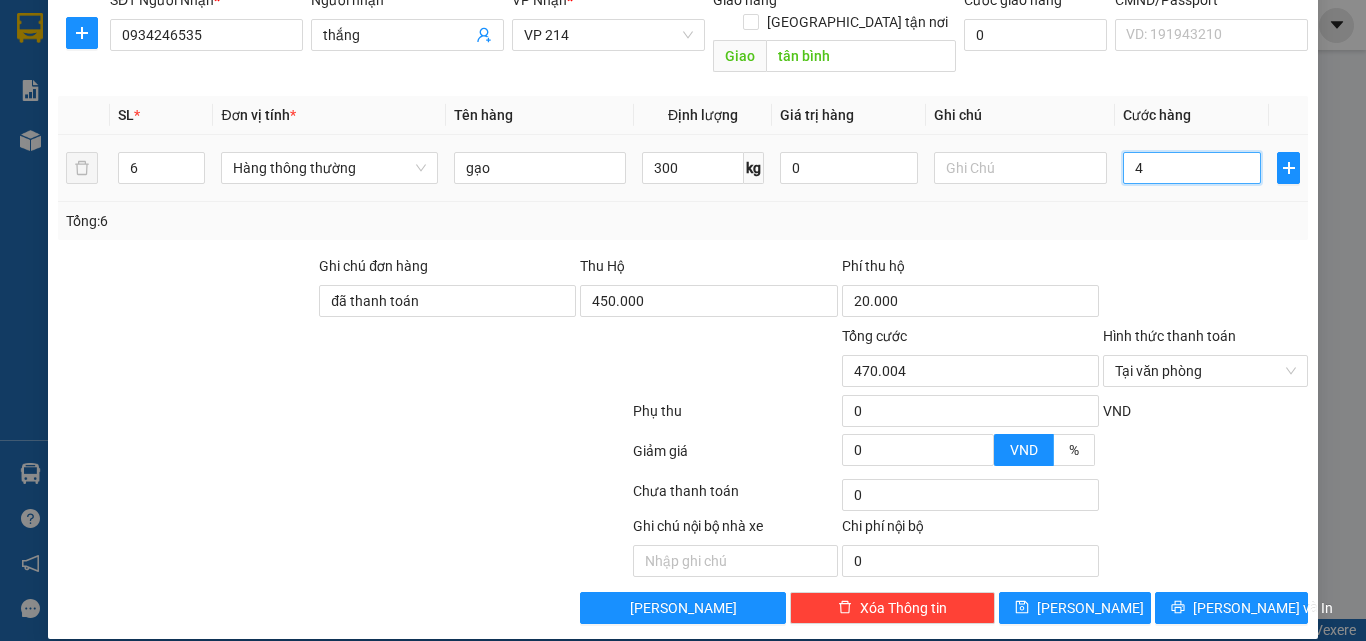 type on "45" 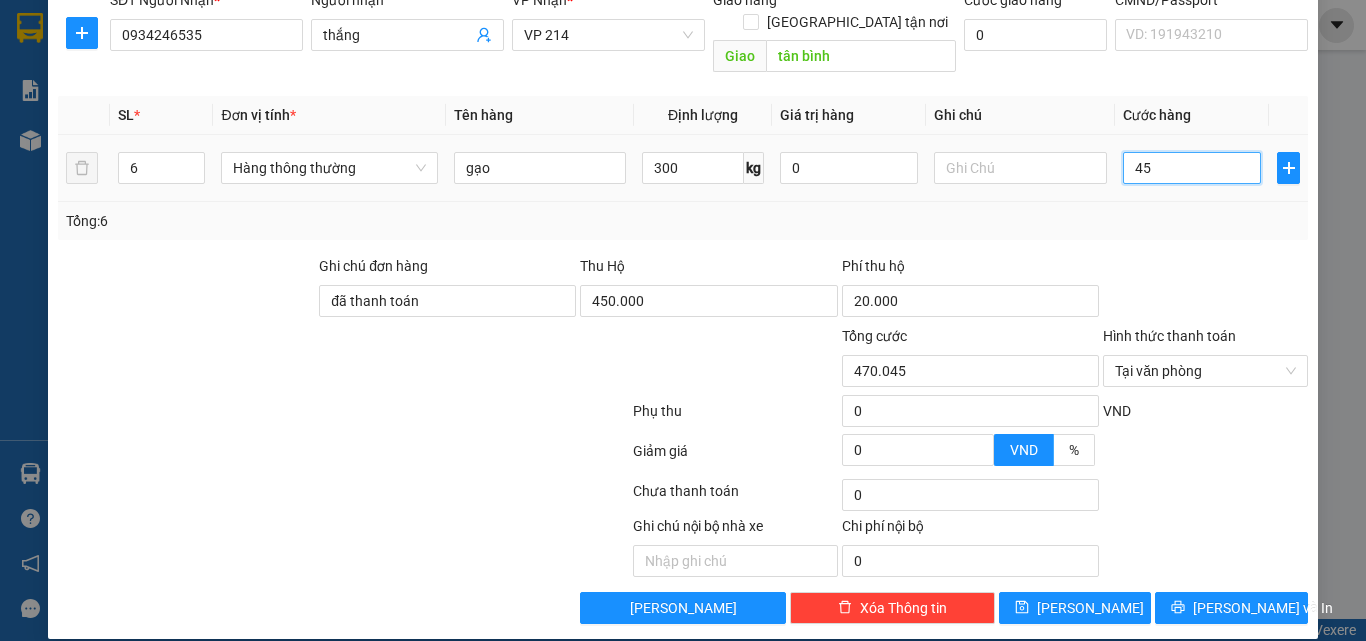 type on "450" 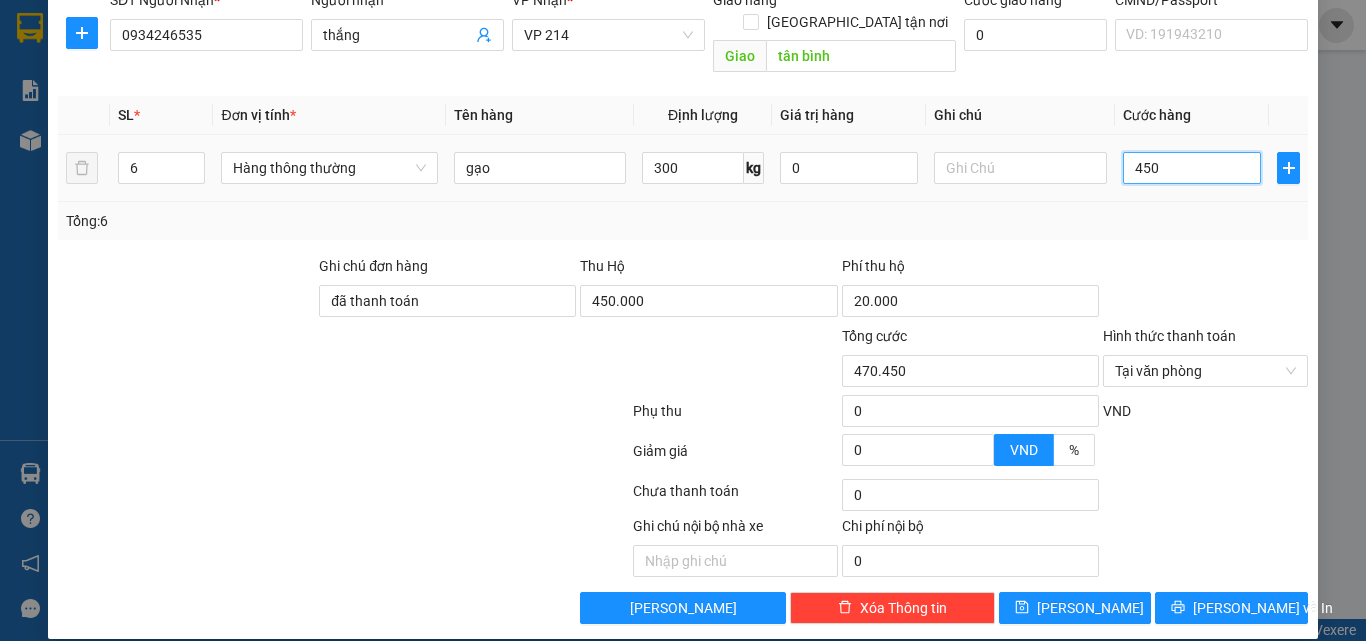 type on "4.500" 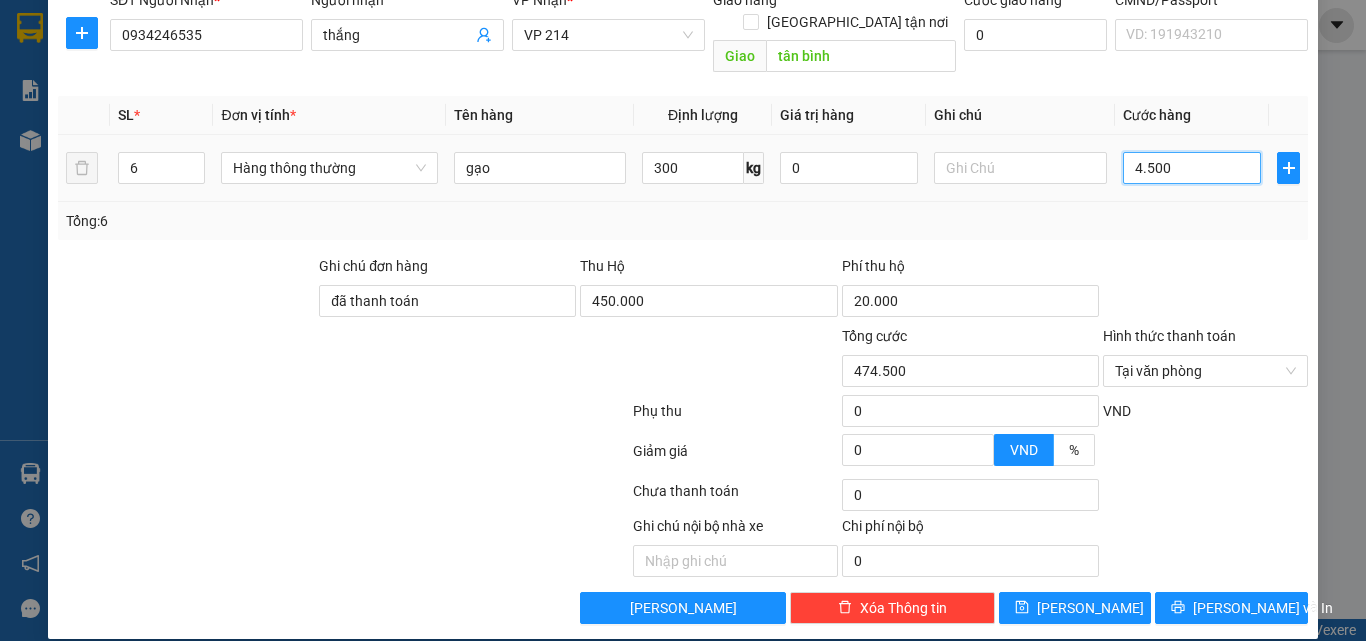 type on "45.000" 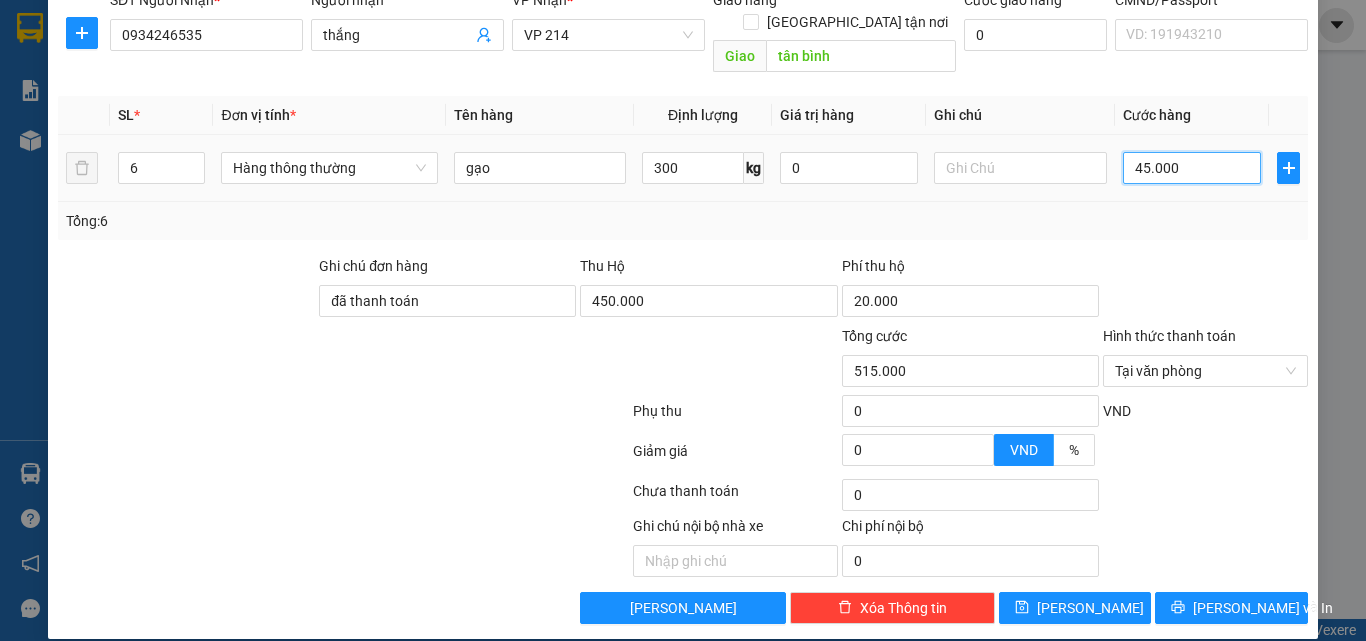type on "450.000" 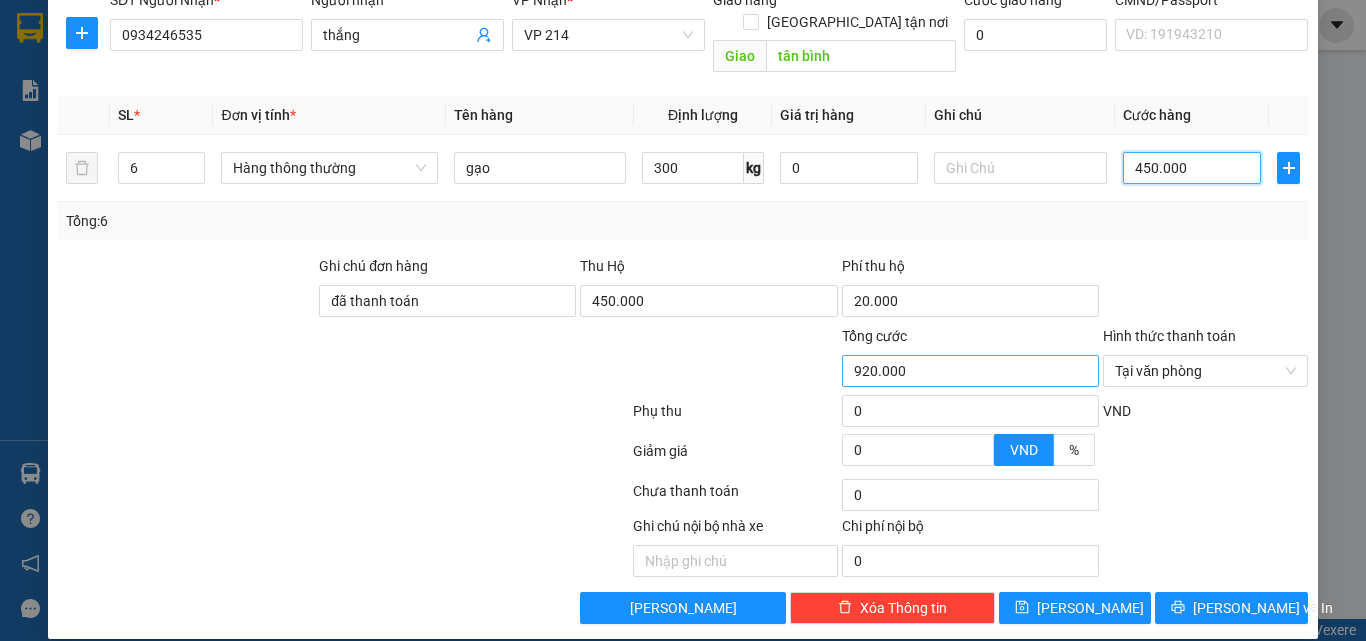type on "450.000" 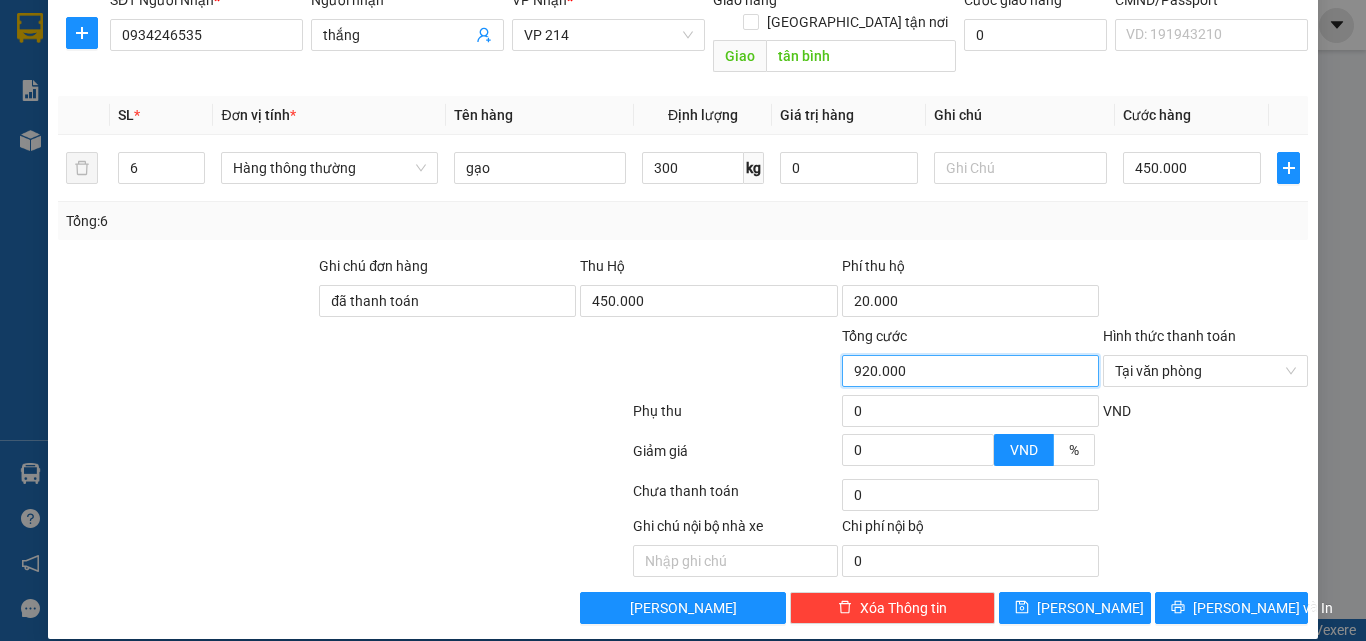 click on "920.000" at bounding box center (970, 371) 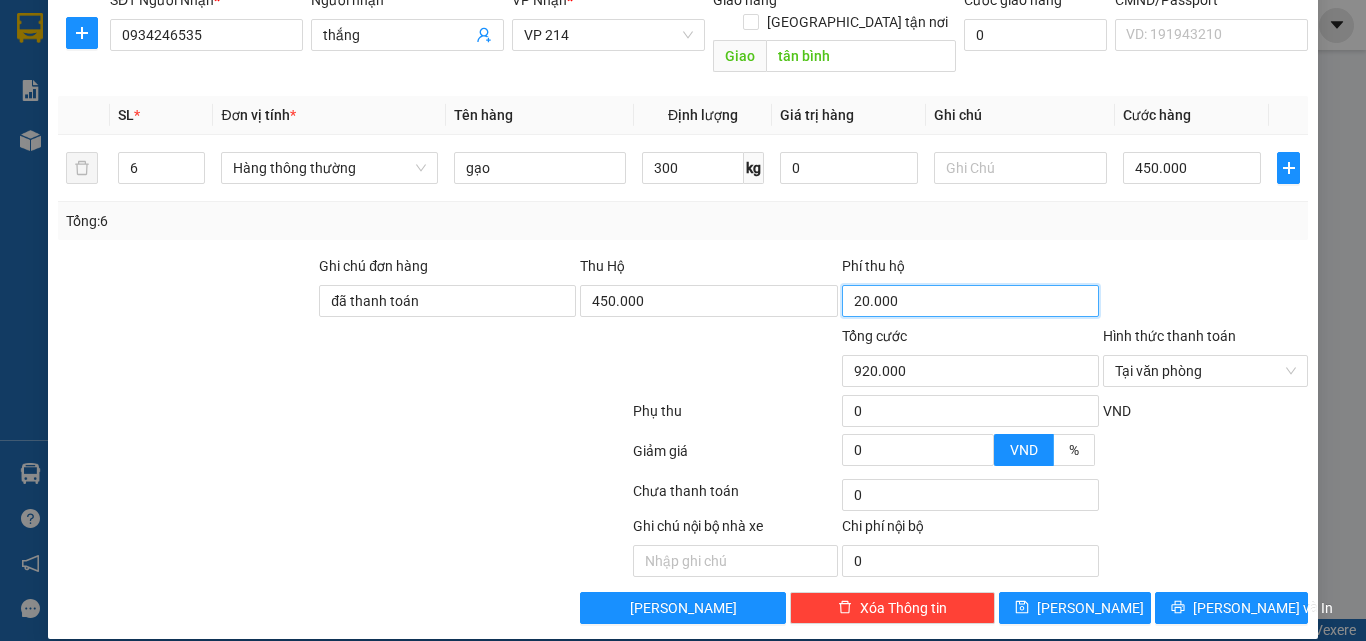 click on "20.000" at bounding box center [970, 301] 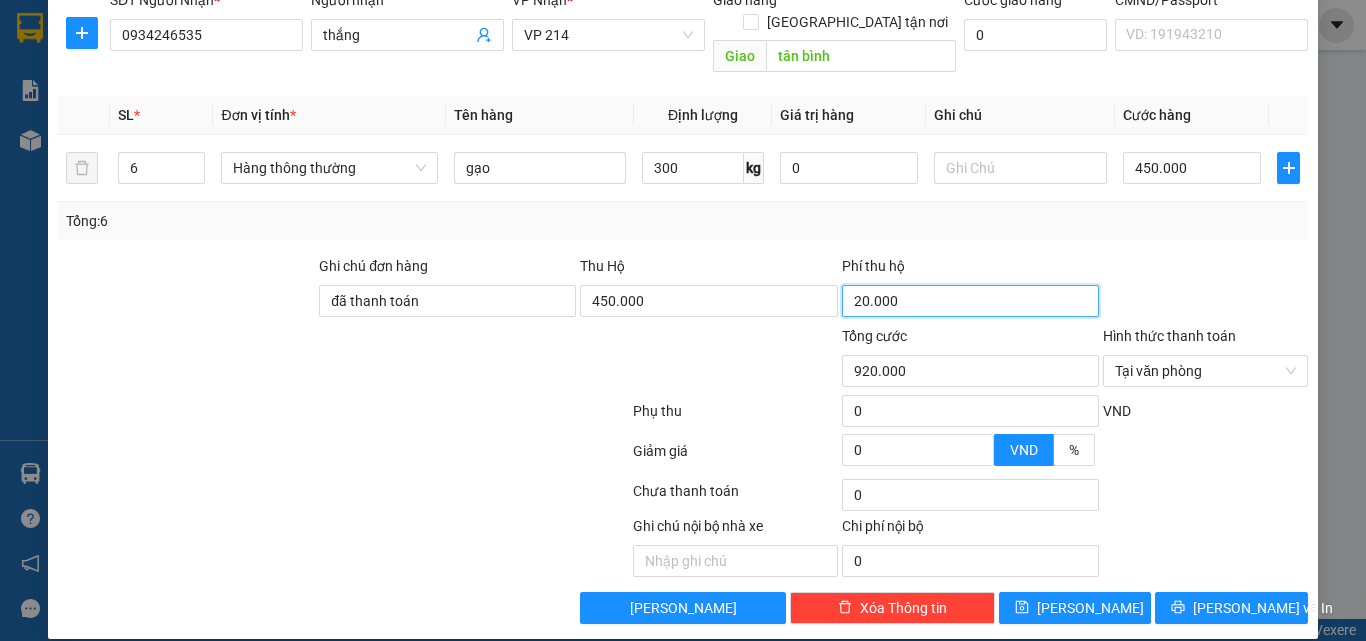 type on "0" 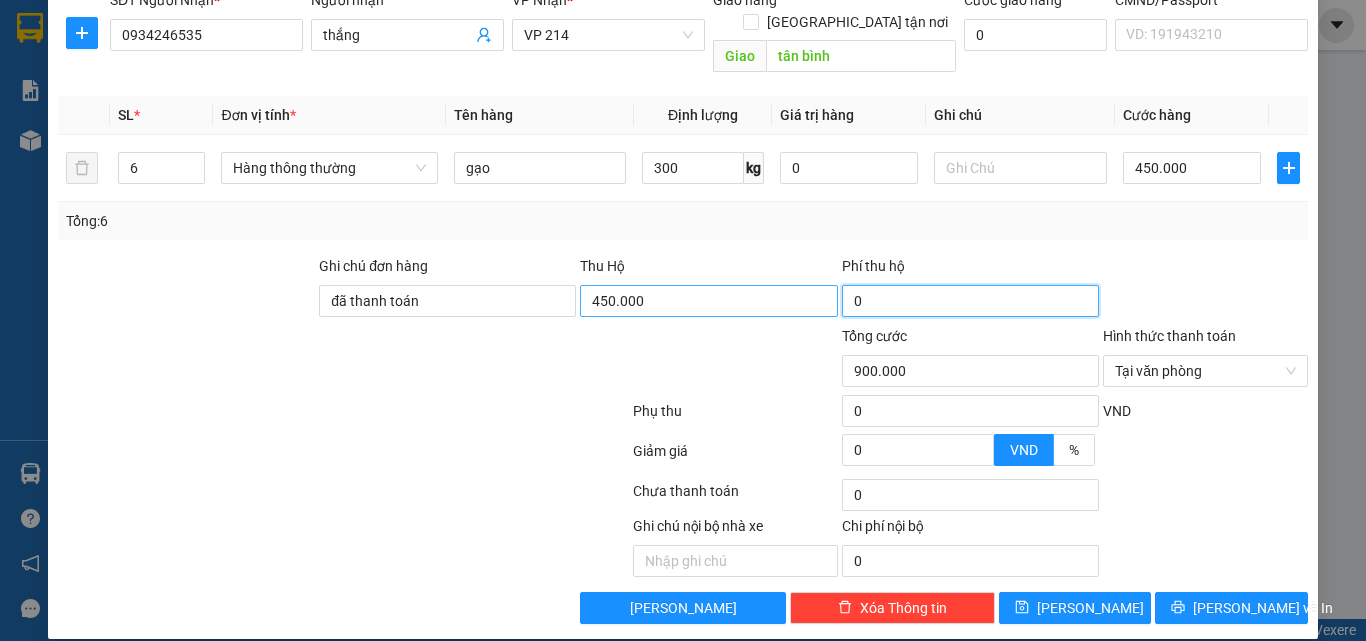 type on "0" 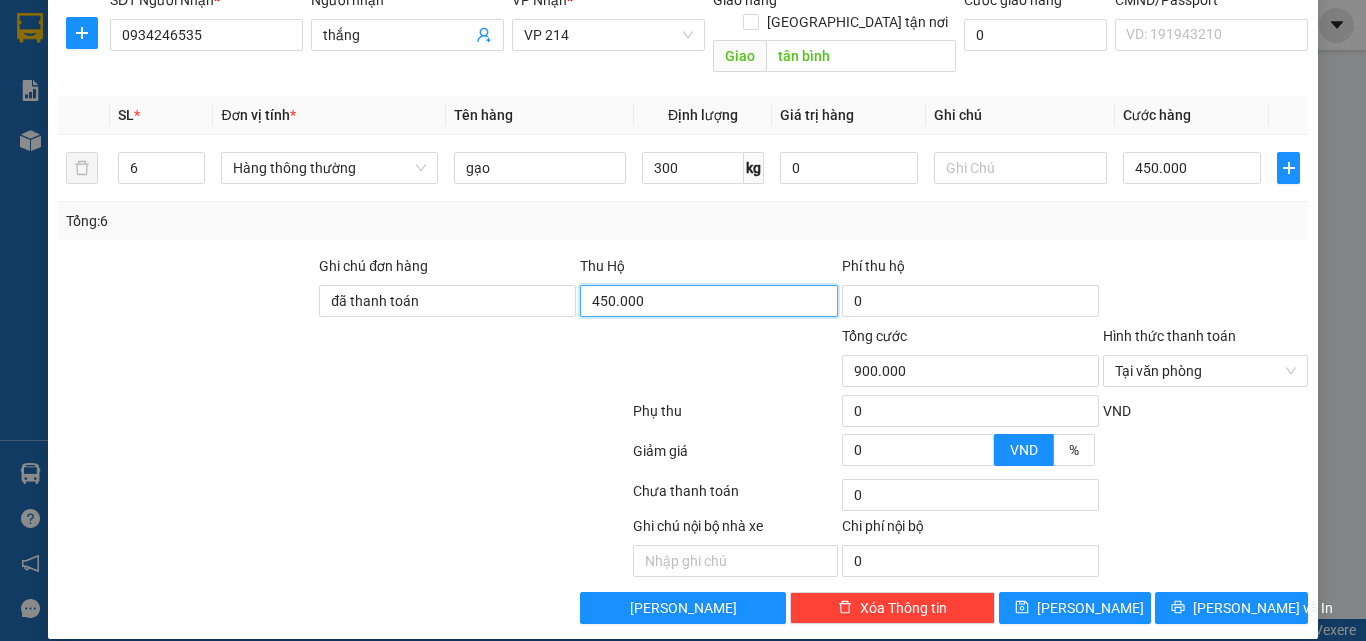 click on "450.000" at bounding box center [708, 301] 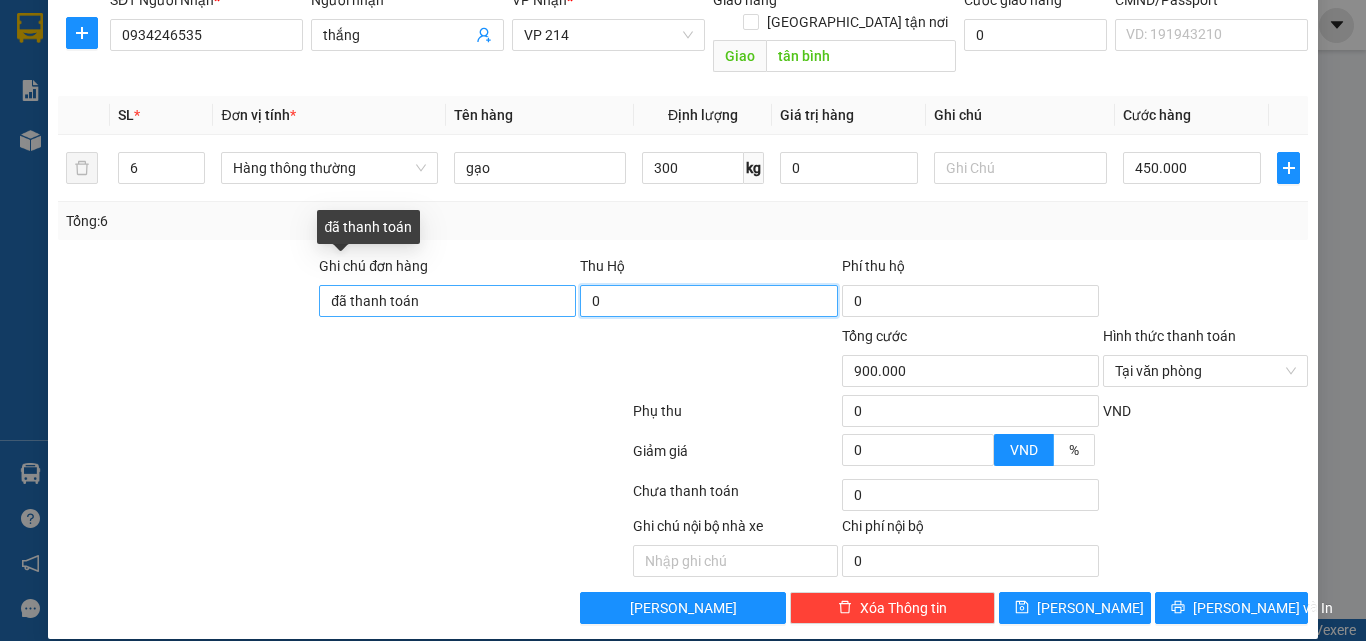 type on "0" 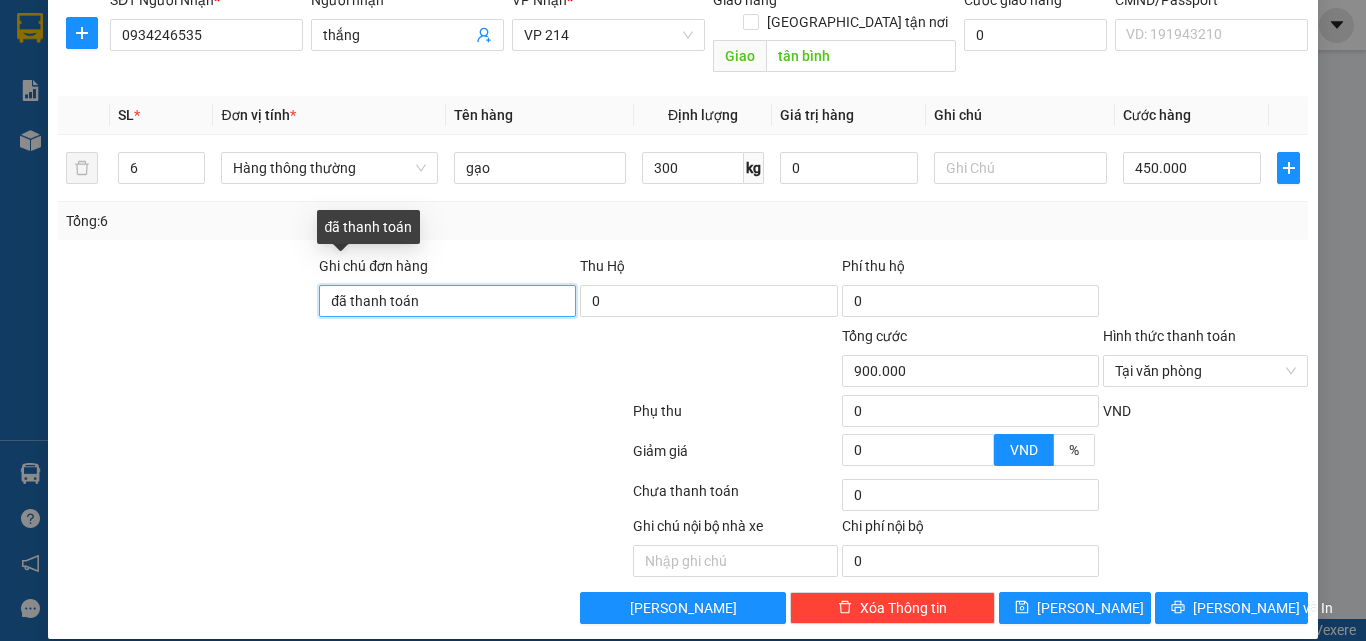 click on "đã thanh toán" at bounding box center (447, 301) 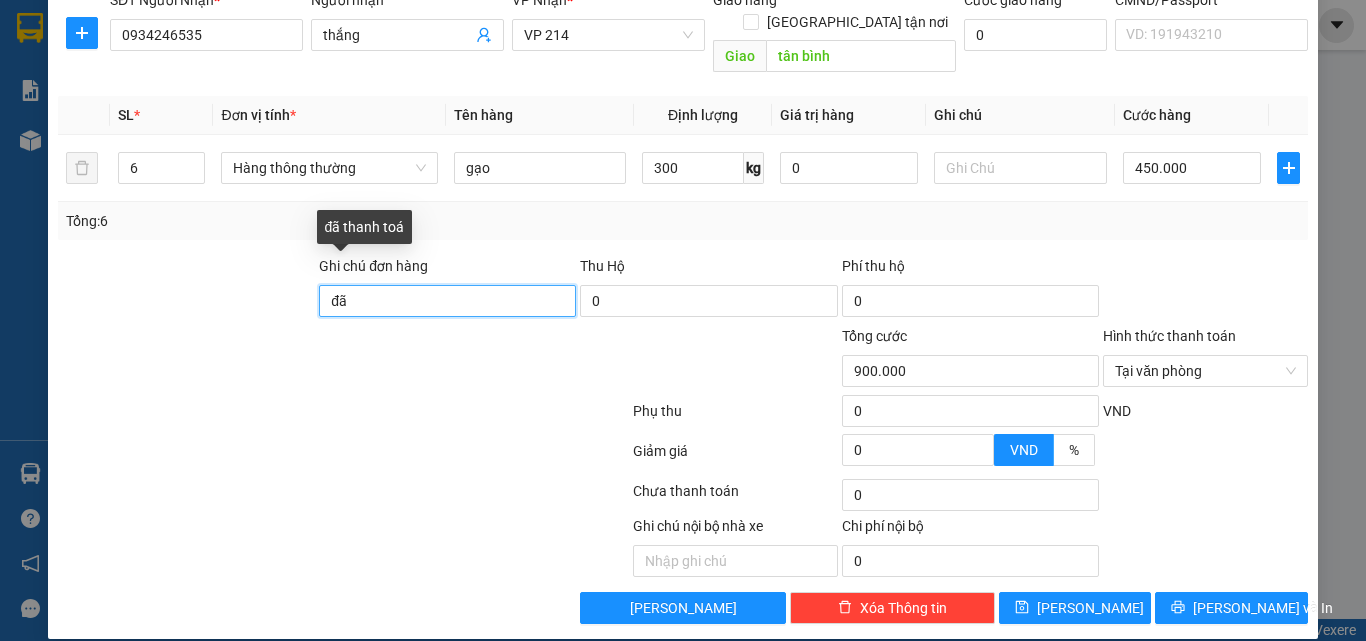 type on "đ" 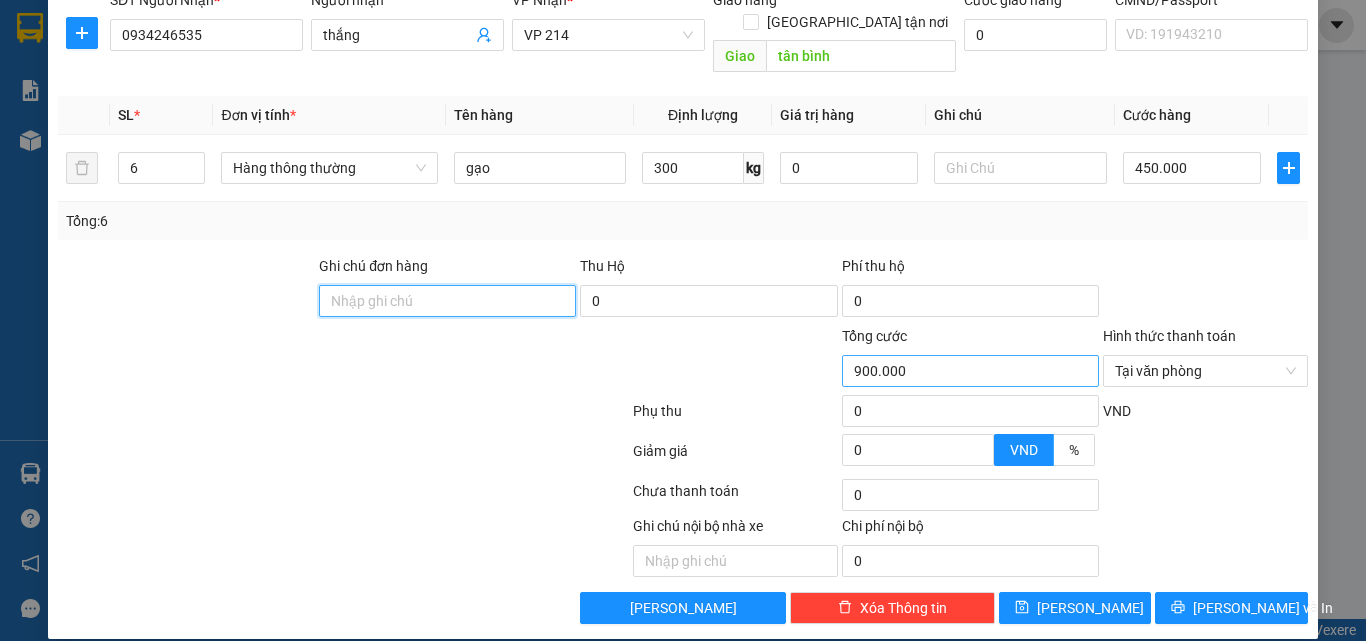 type 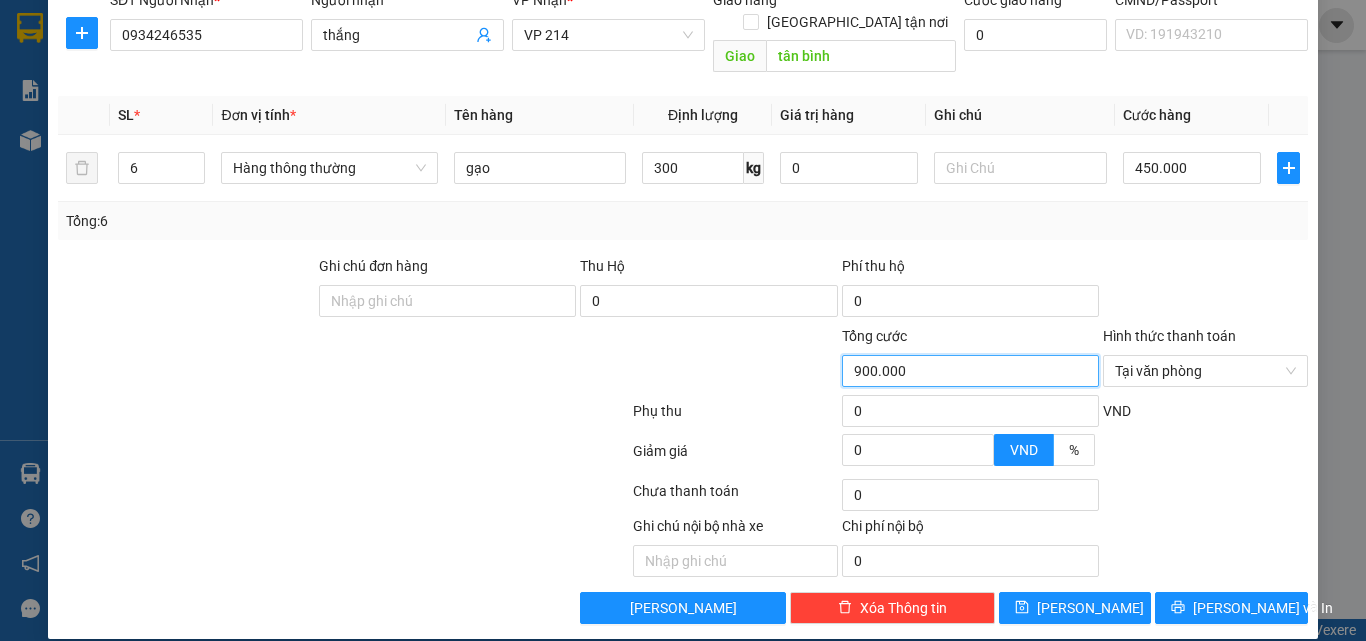 click on "900.000" at bounding box center [970, 371] 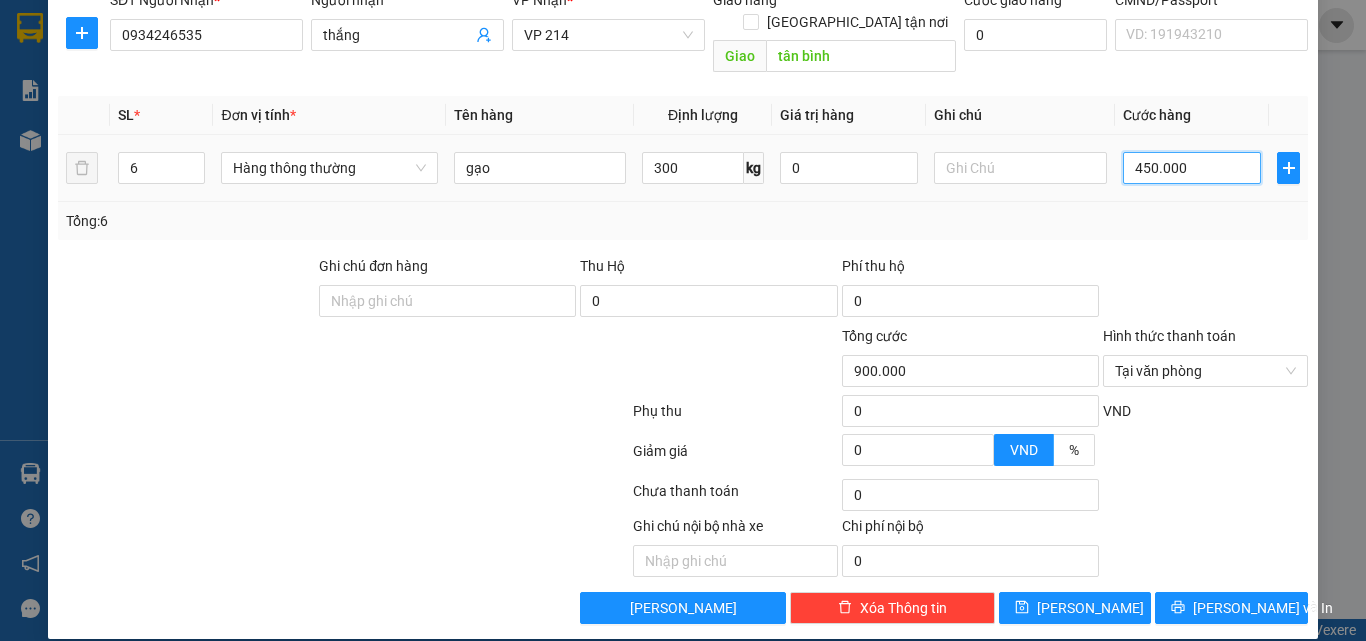 click on "450.000" at bounding box center [1192, 168] 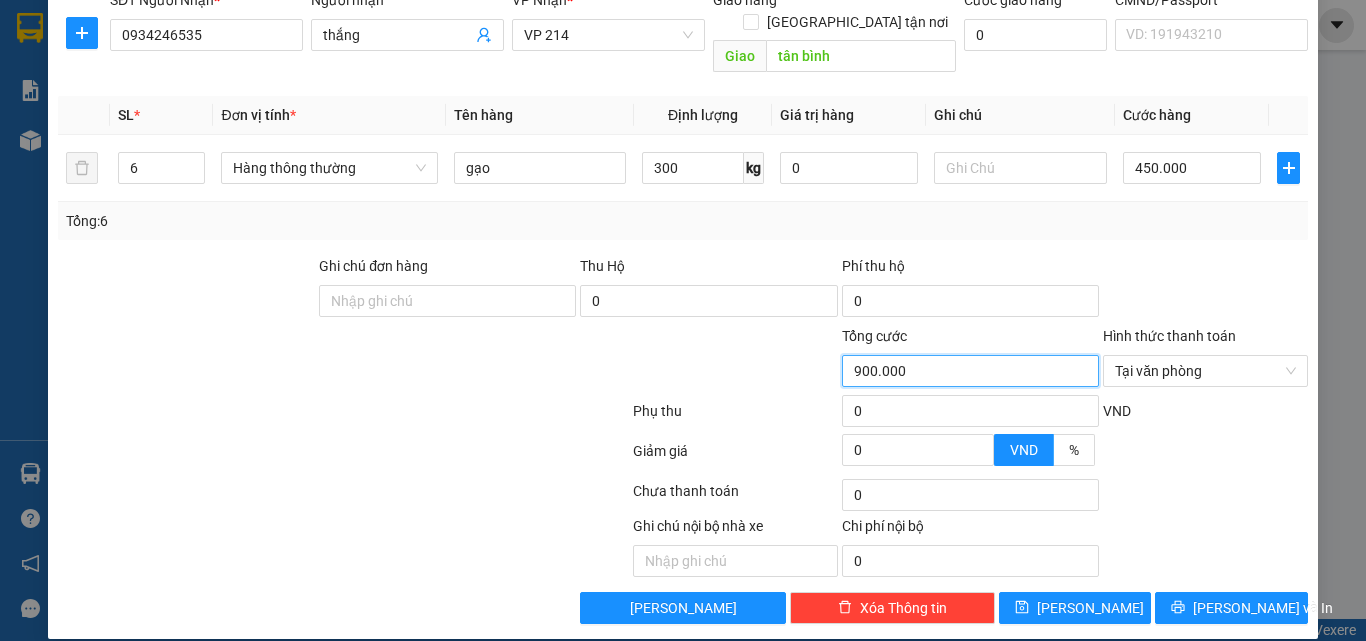 drag, startPoint x: 1034, startPoint y: 353, endPoint x: 1089, endPoint y: 353, distance: 55 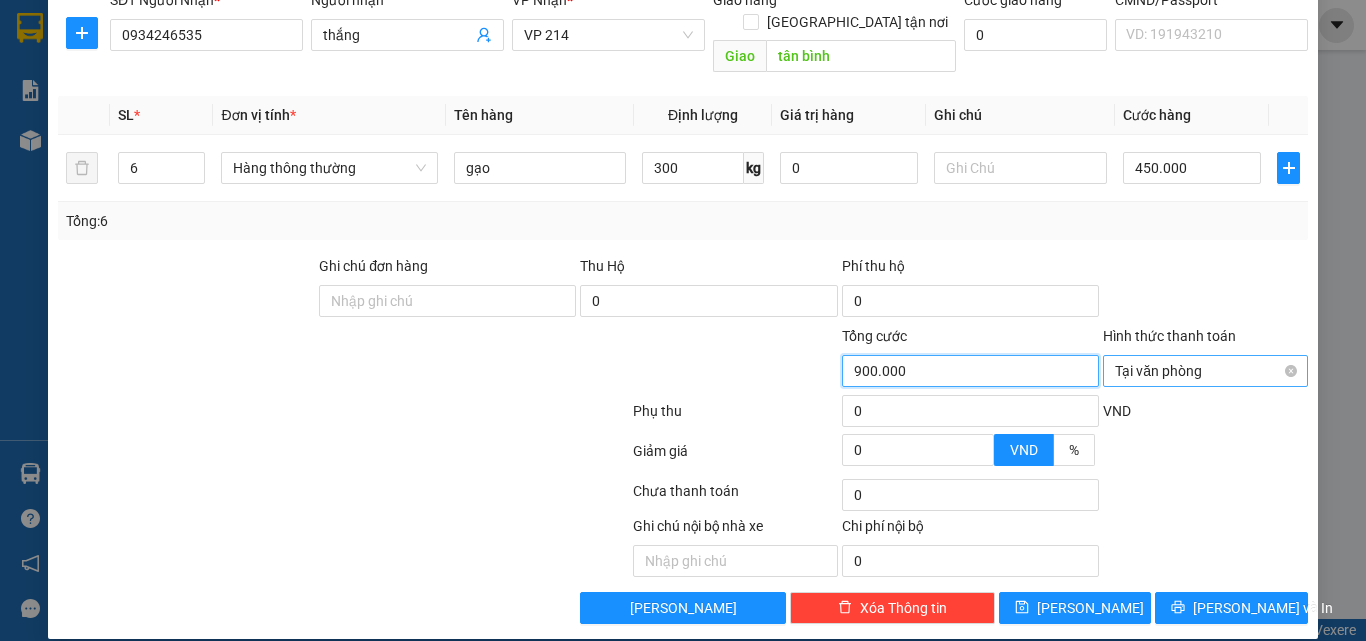 click on "Tại văn phòng" at bounding box center (1205, 371) 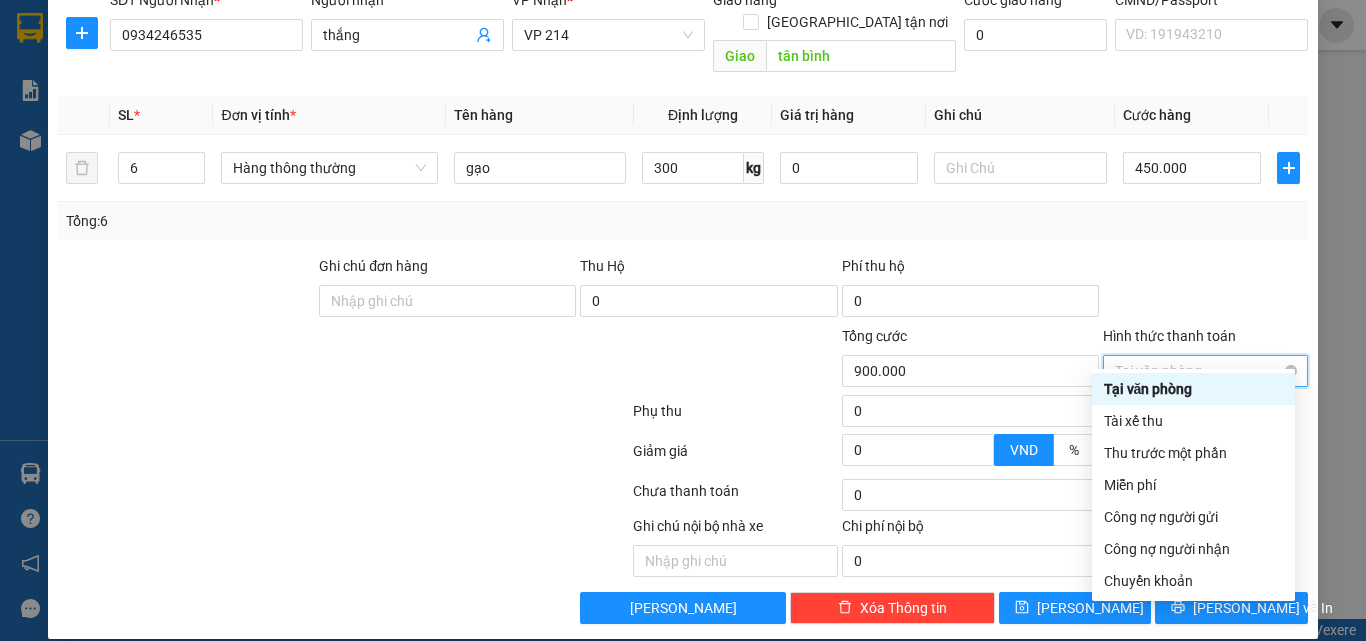 click on "Tại văn phòng" at bounding box center [1205, 371] 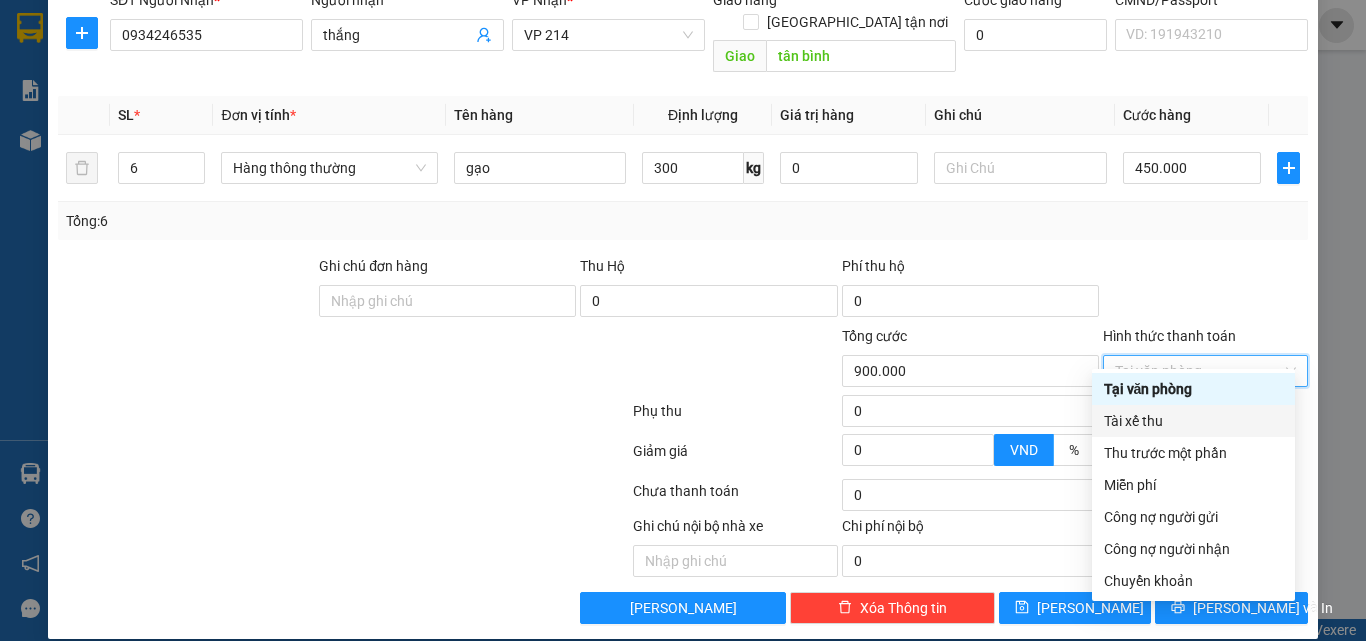 drag, startPoint x: 1131, startPoint y: 420, endPoint x: 1152, endPoint y: 387, distance: 39.115215 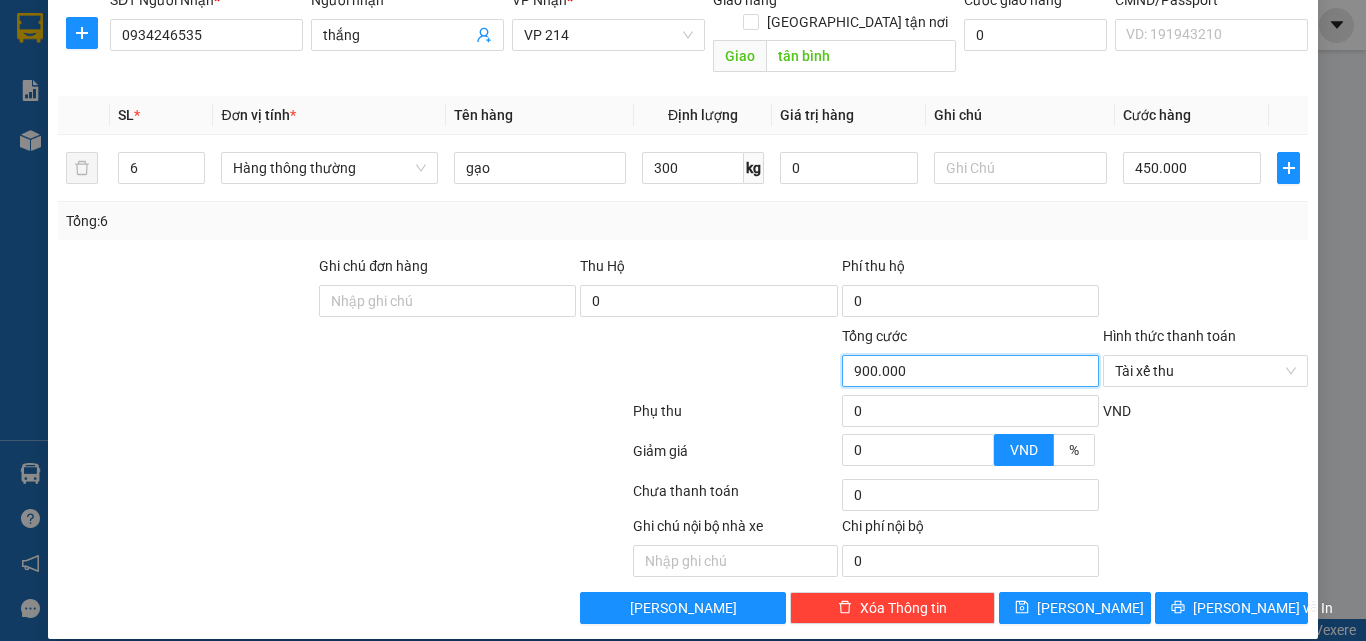 drag, startPoint x: 914, startPoint y: 343, endPoint x: 920, endPoint y: 330, distance: 14.3178215 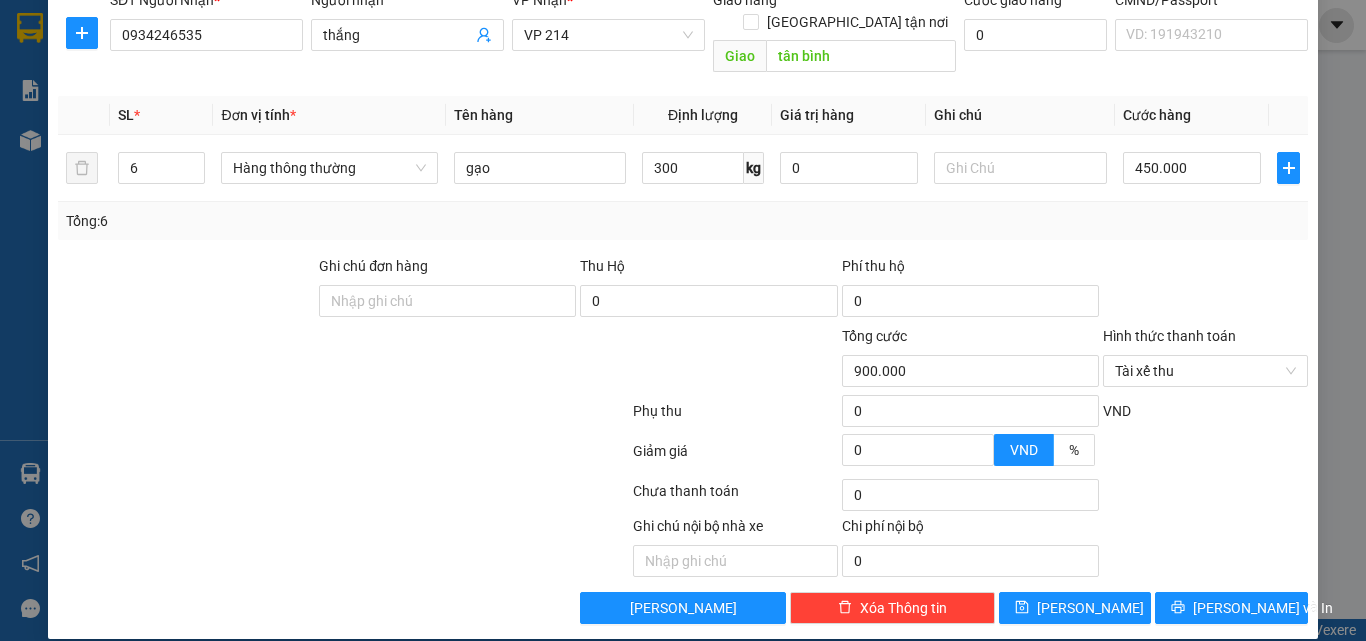 click on "Tổng cước" at bounding box center (970, 340) 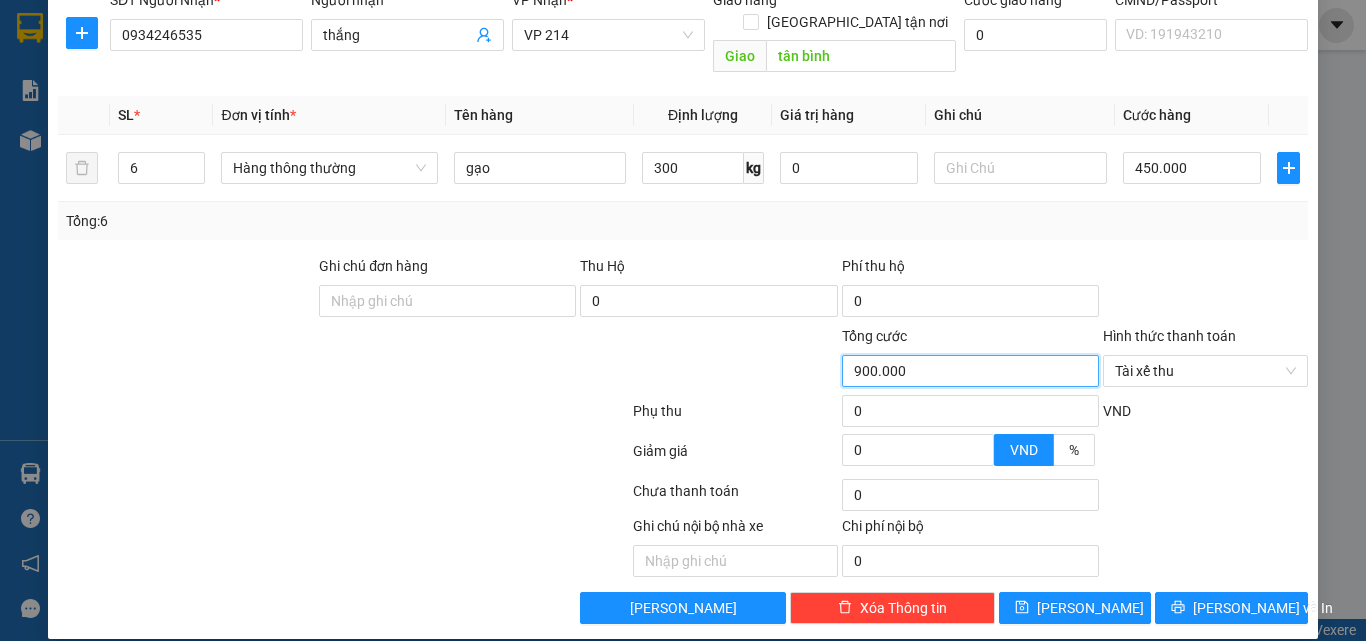 click on "900.000" at bounding box center (970, 371) 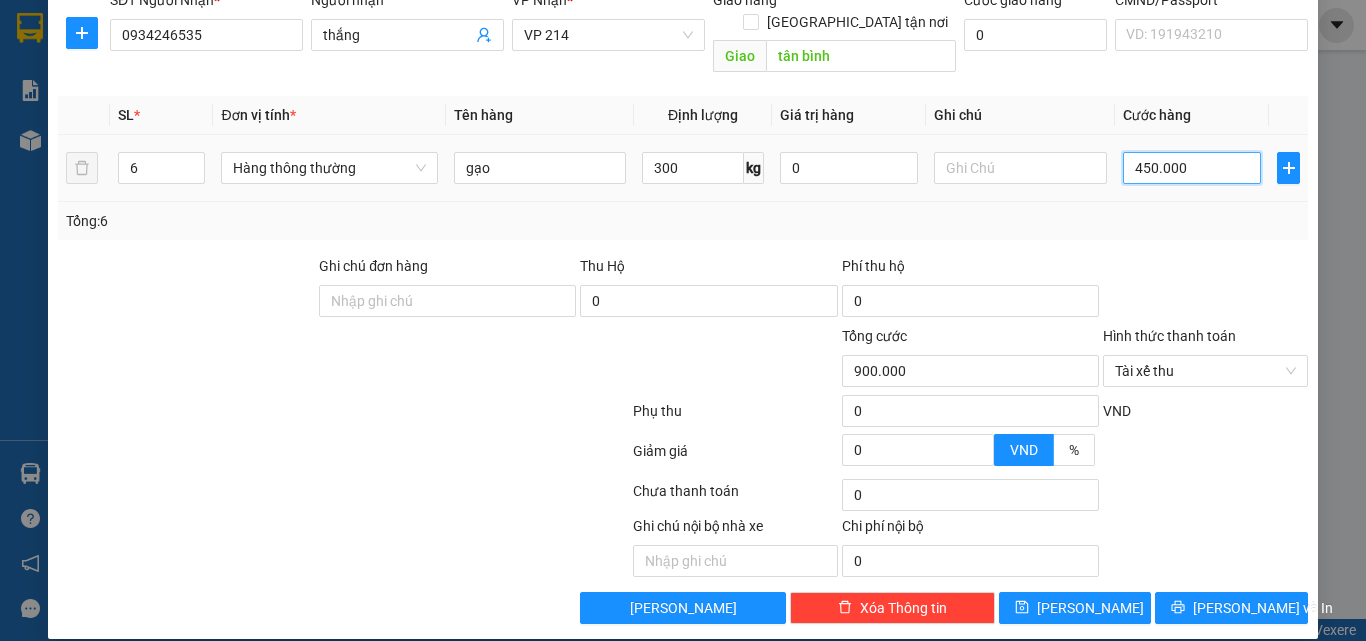 click on "450.000" at bounding box center (1192, 168) 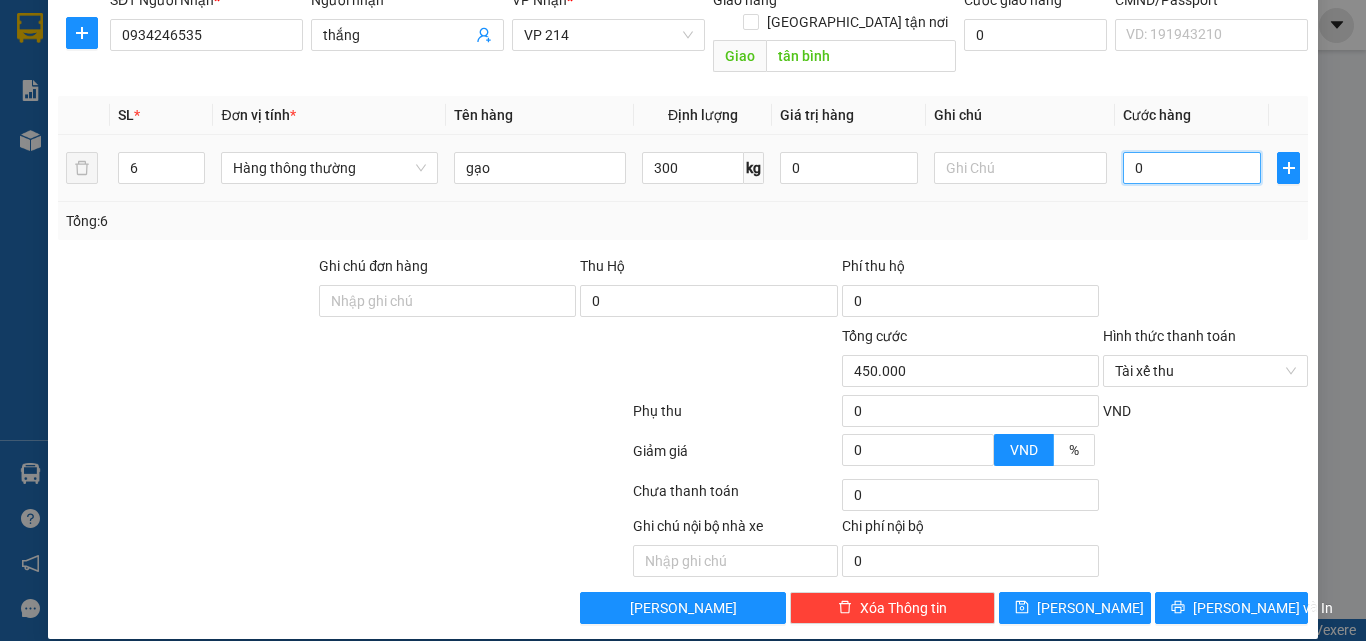 click on "0" at bounding box center (1192, 168) 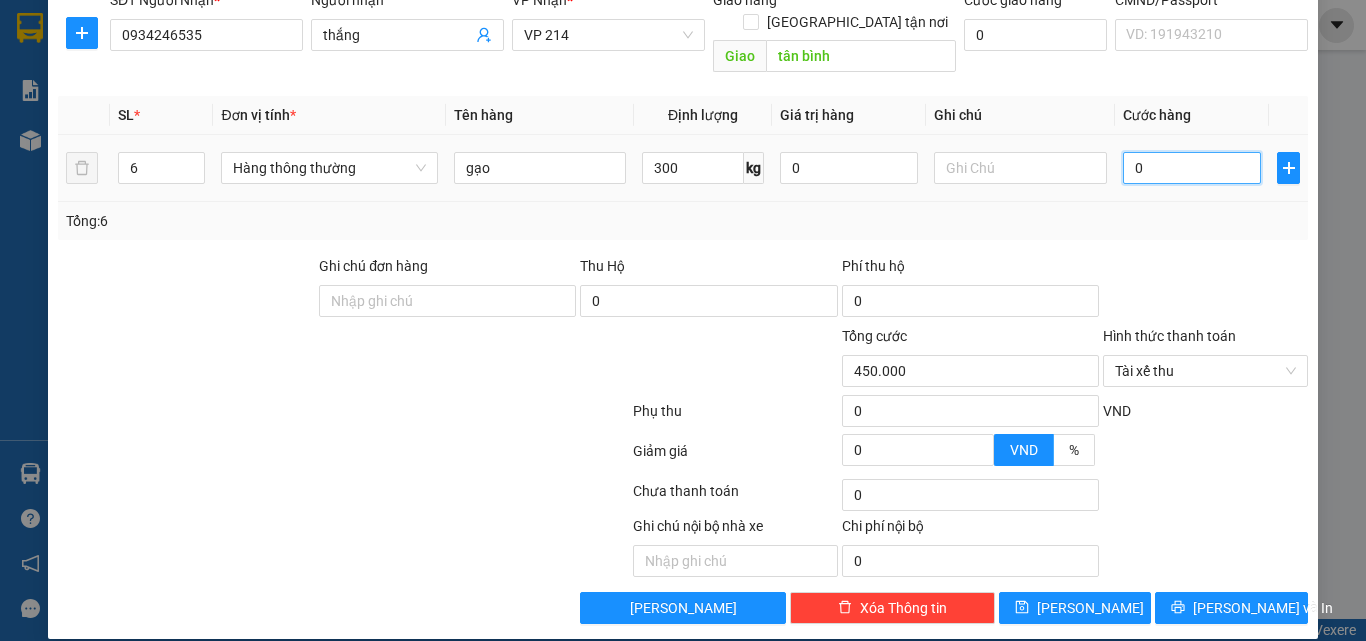 type on "04" 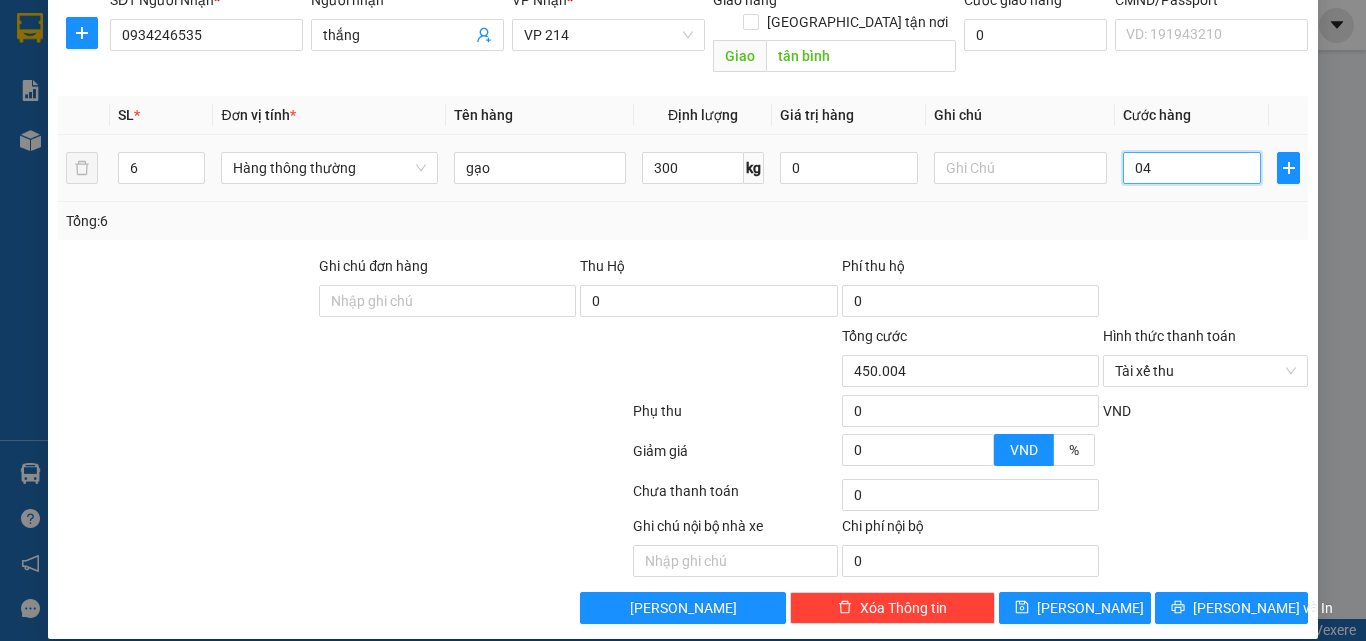 type on "0" 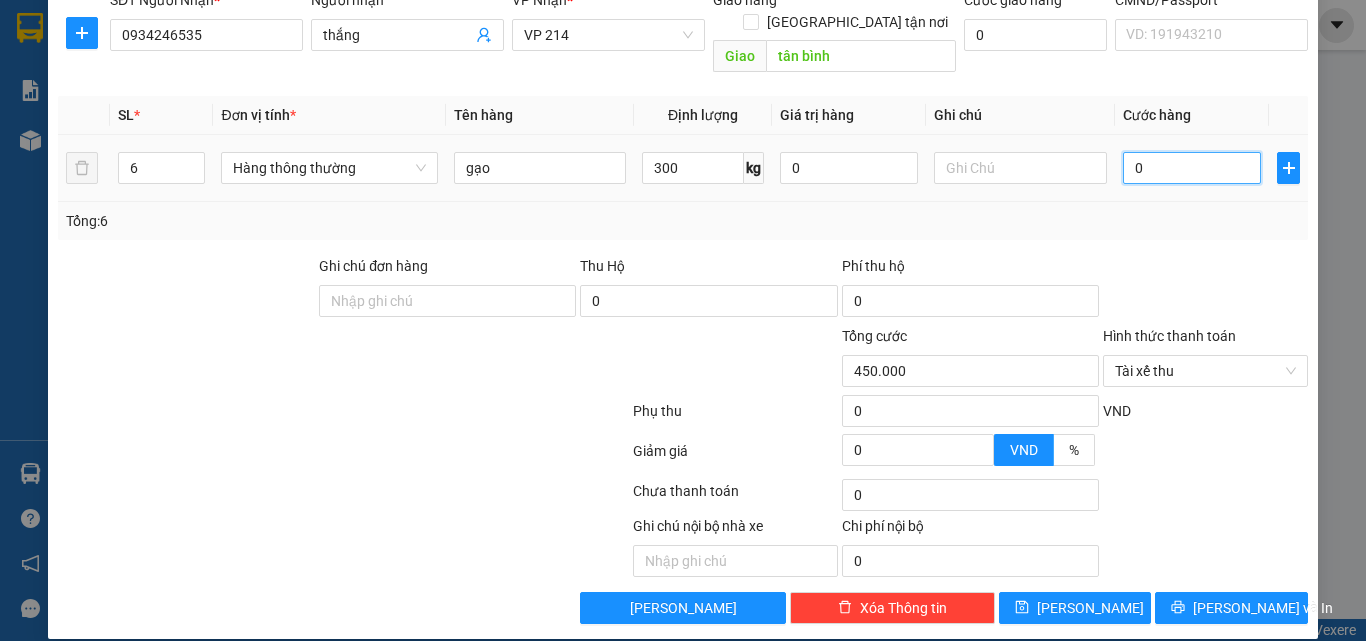 click on "0" at bounding box center (1192, 168) 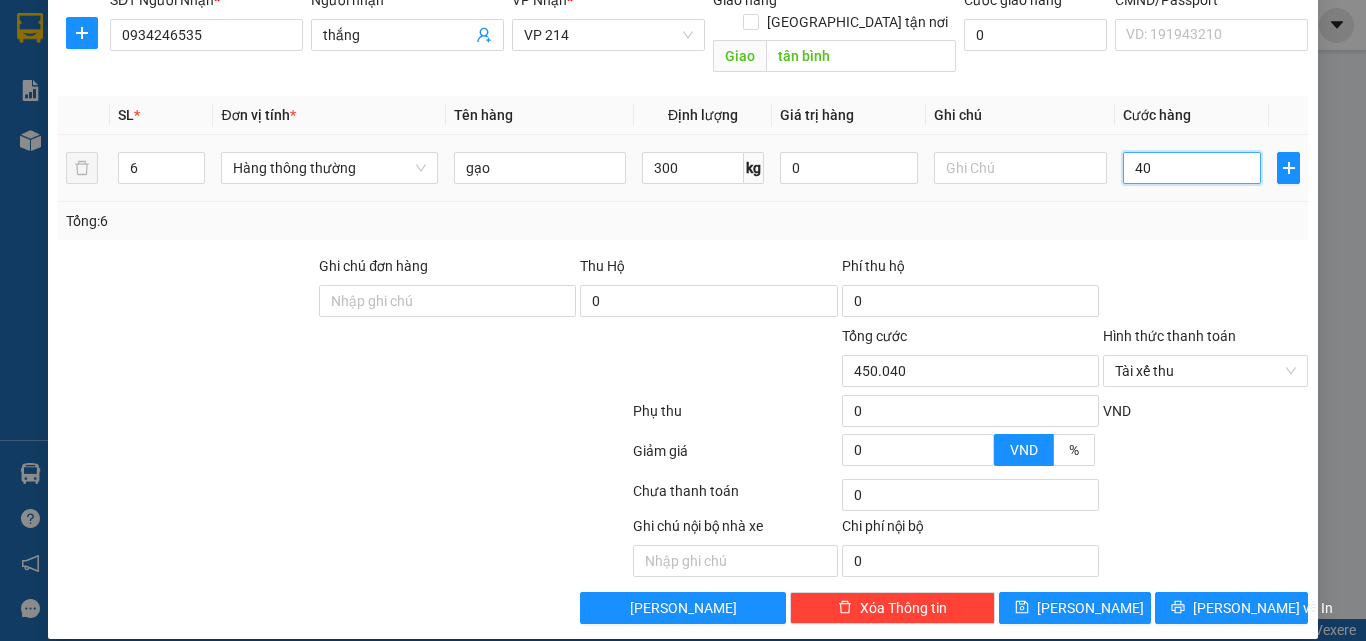 type on "450" 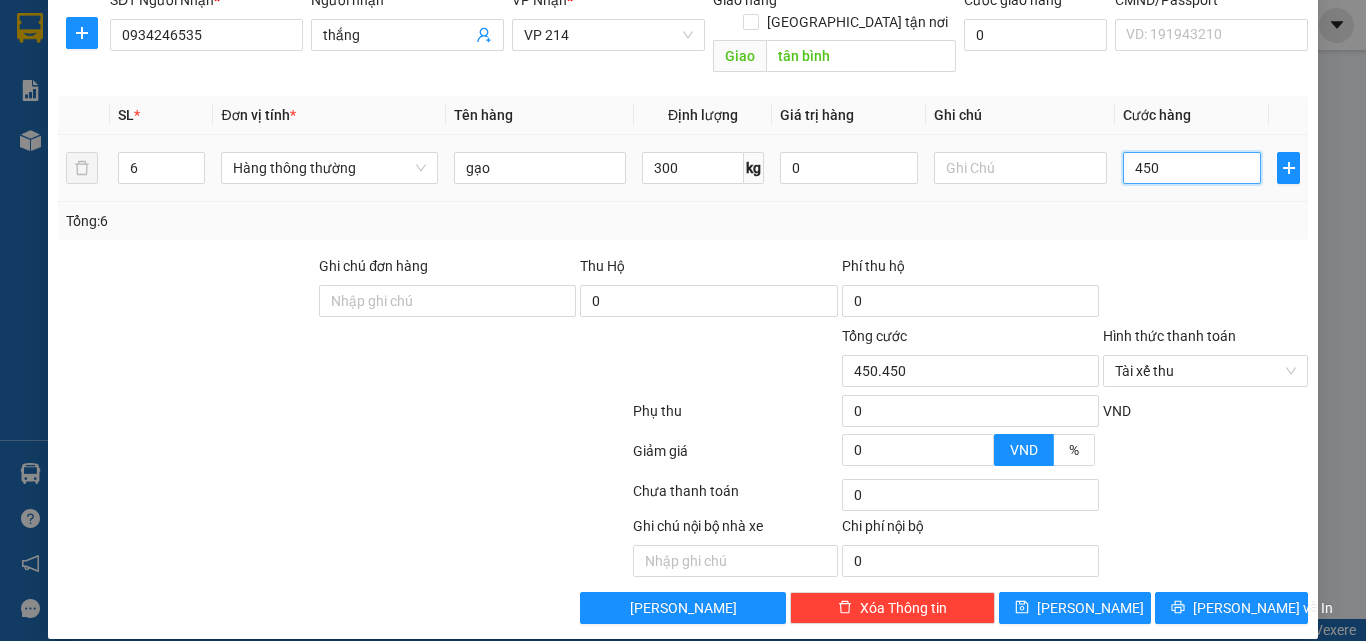 click on "450" at bounding box center [1192, 168] 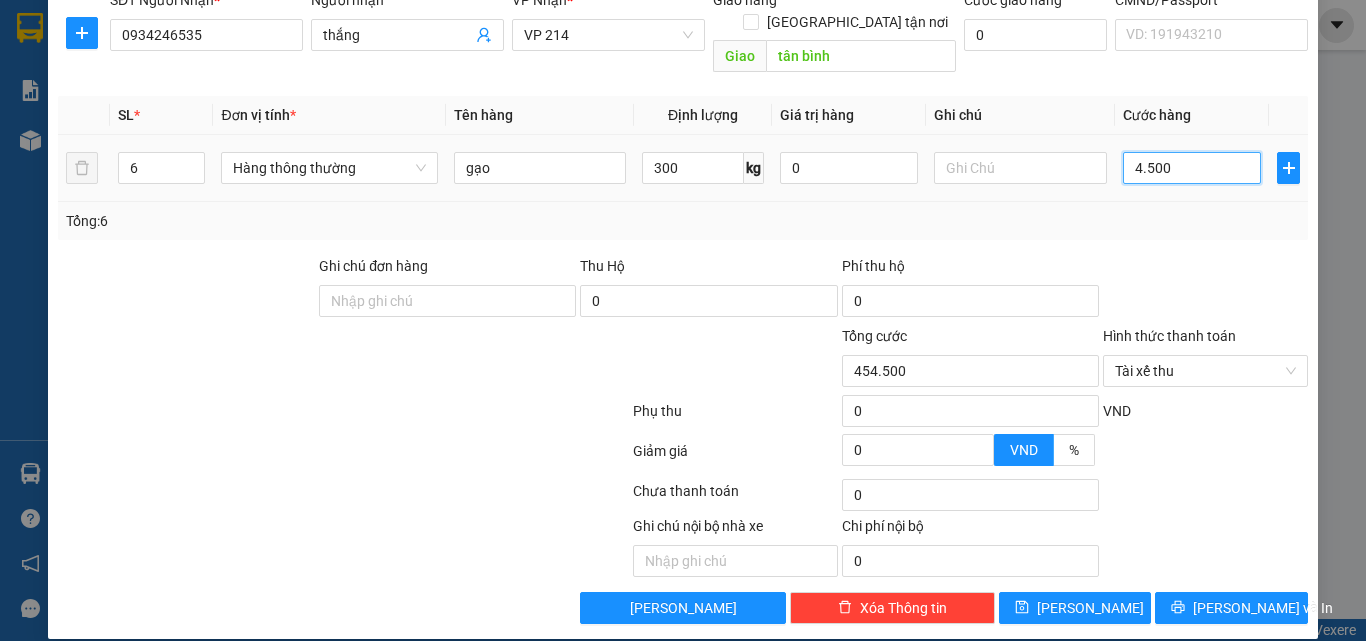 type on "45.000" 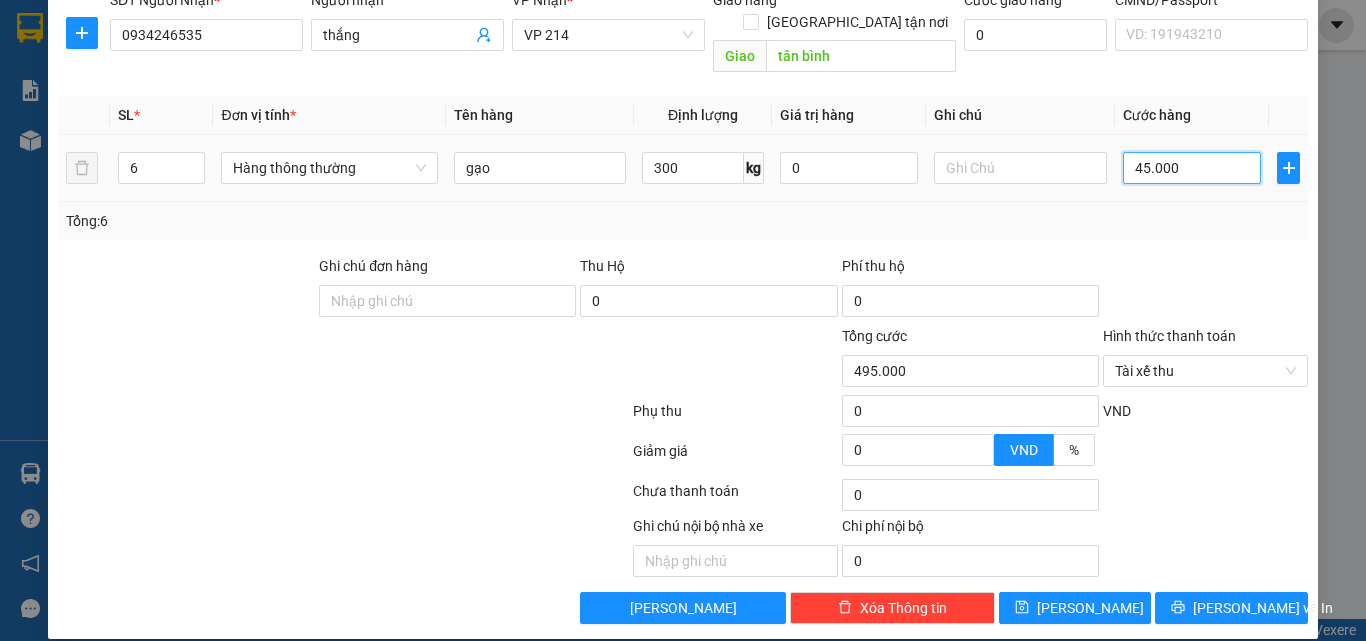 type on "450.000" 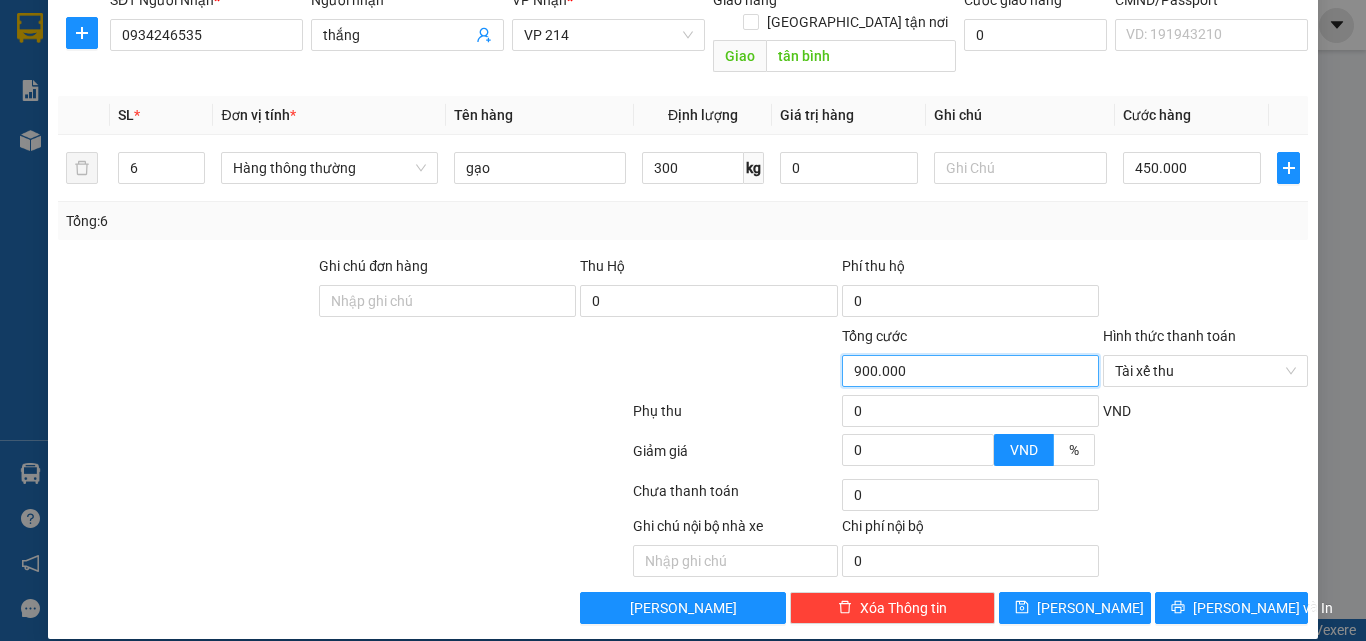 click on "900.000" at bounding box center (970, 371) 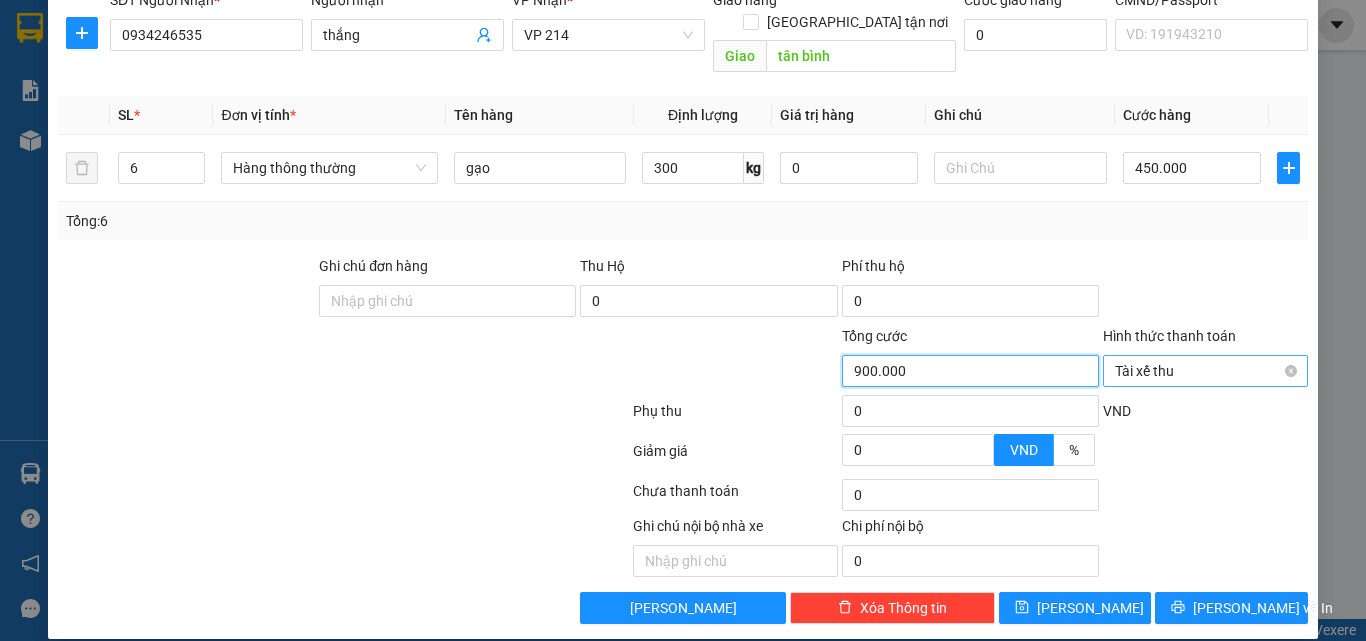 click on "Tài xế thu" at bounding box center [1205, 371] 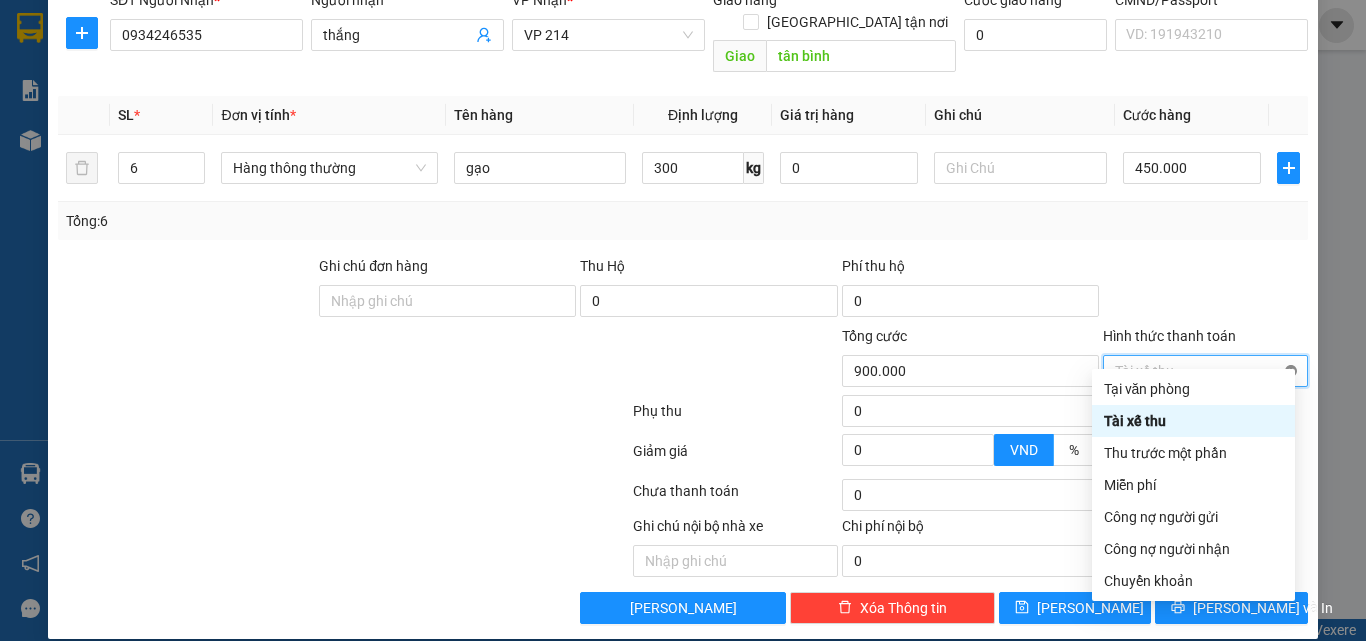 type on "900.000" 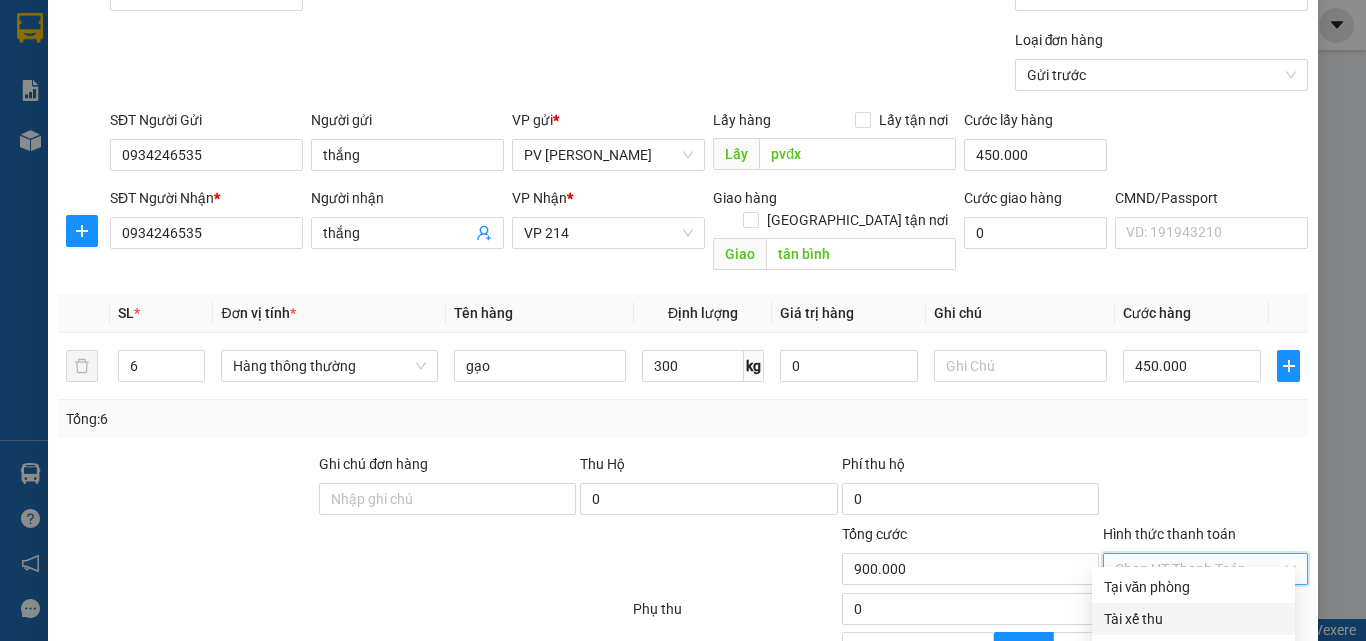 scroll, scrollTop: 121, scrollLeft: 0, axis: vertical 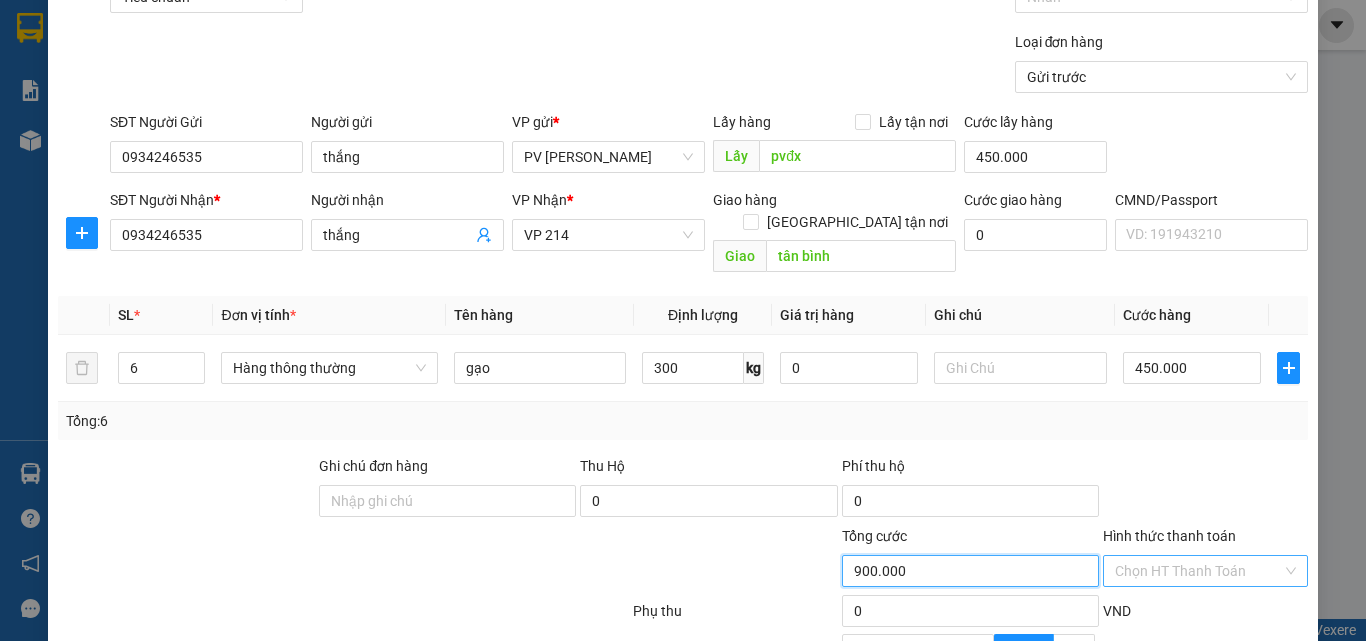 click on "900.000" at bounding box center (970, 571) 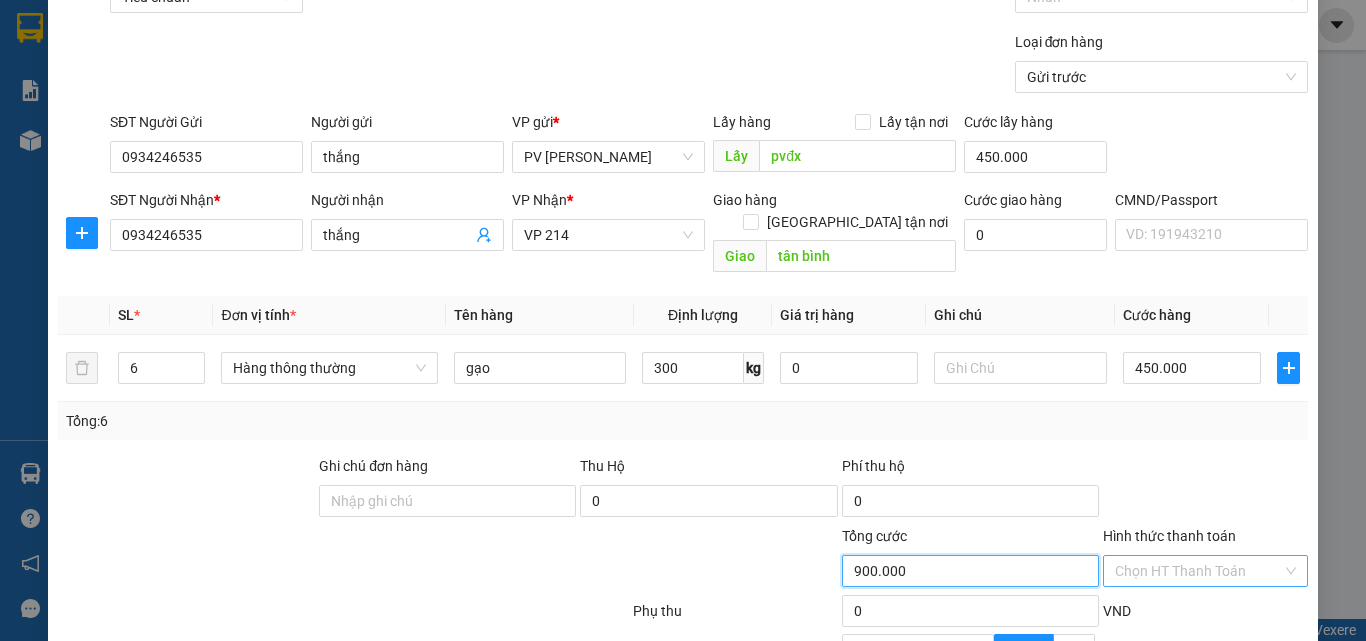 click on "900.000" at bounding box center [970, 571] 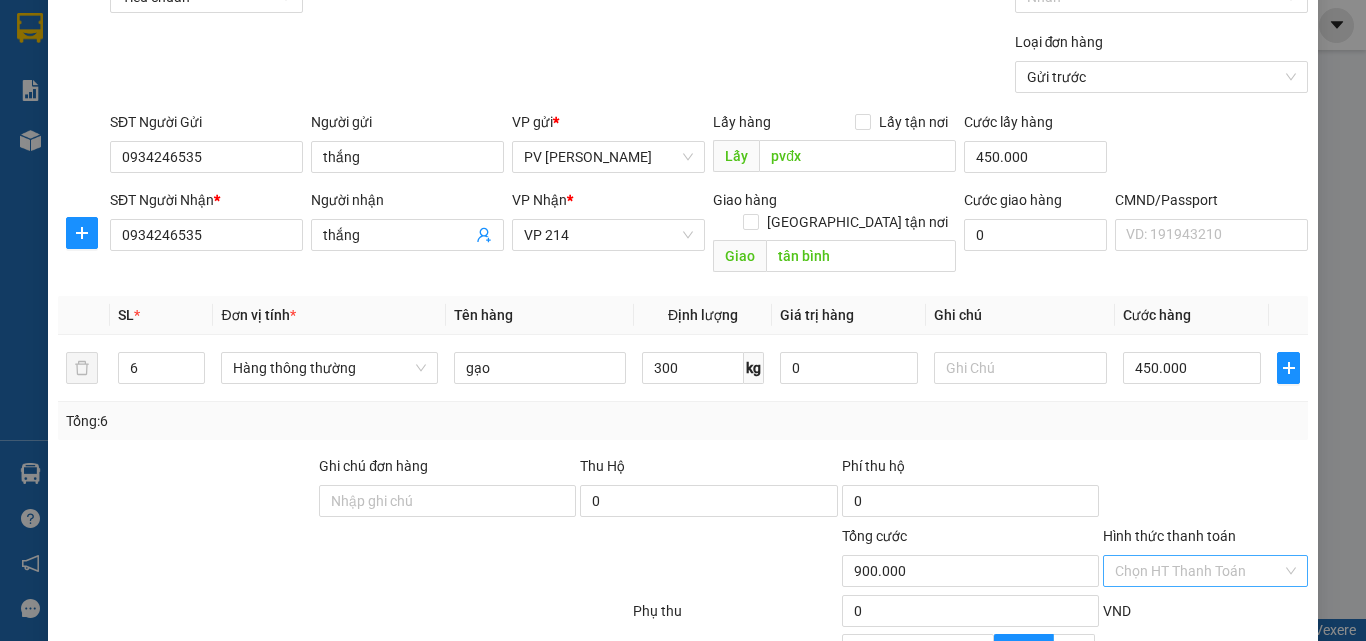 click on "Tổng cước" at bounding box center (970, 540) 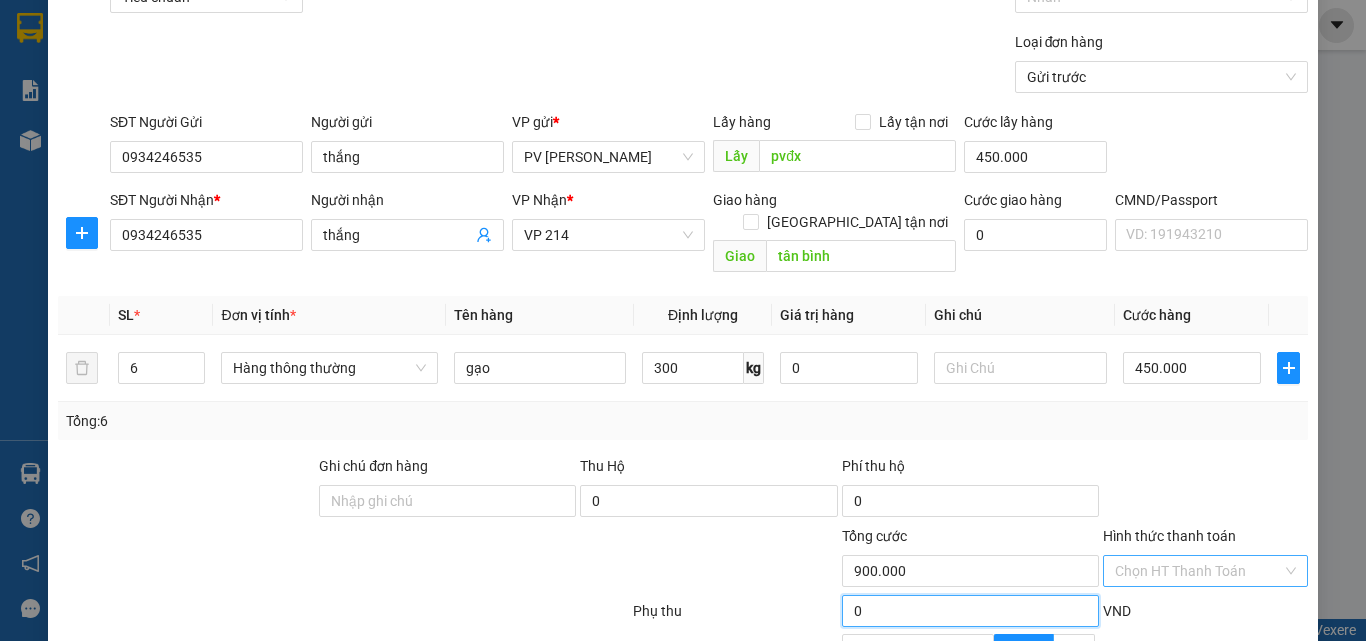 click on "0" at bounding box center [970, 611] 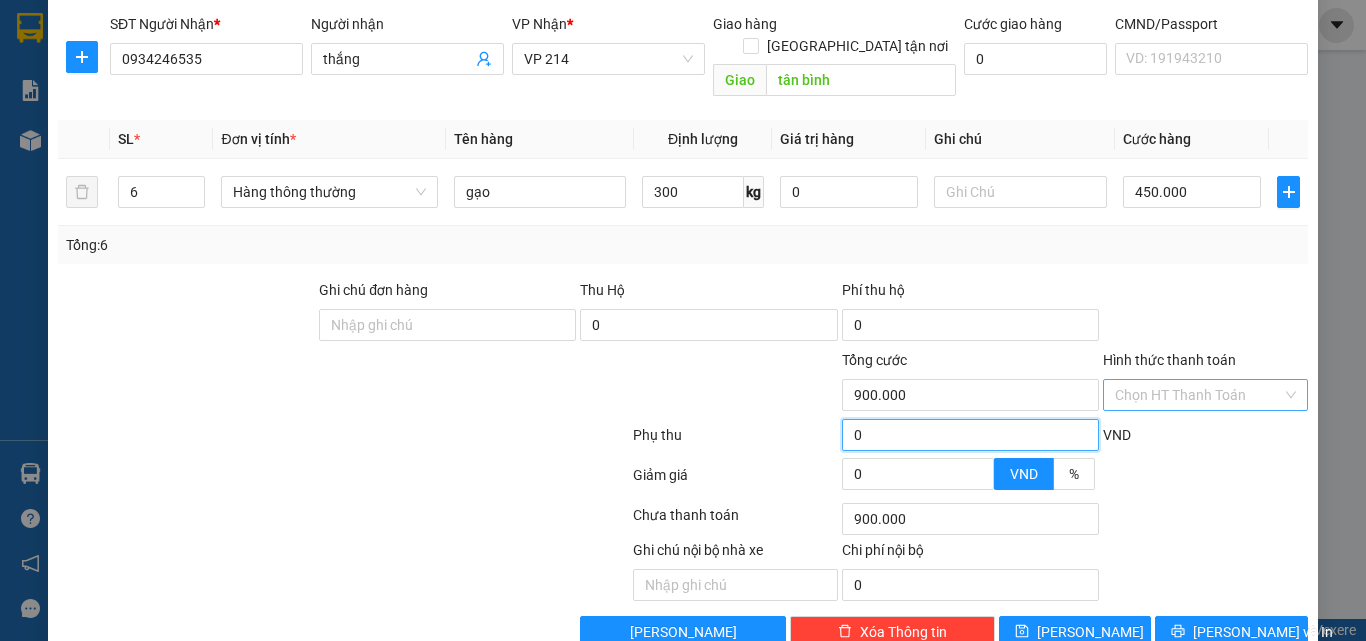 scroll, scrollTop: 321, scrollLeft: 0, axis: vertical 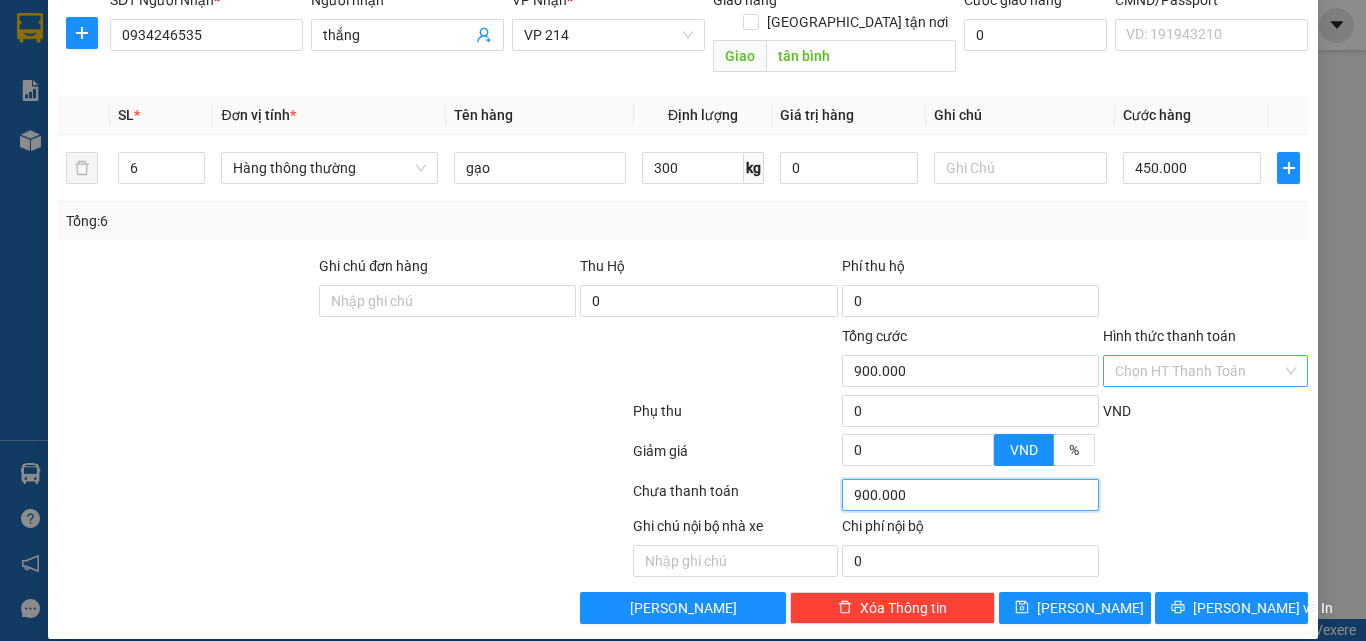 click on "900.000" at bounding box center [970, 495] 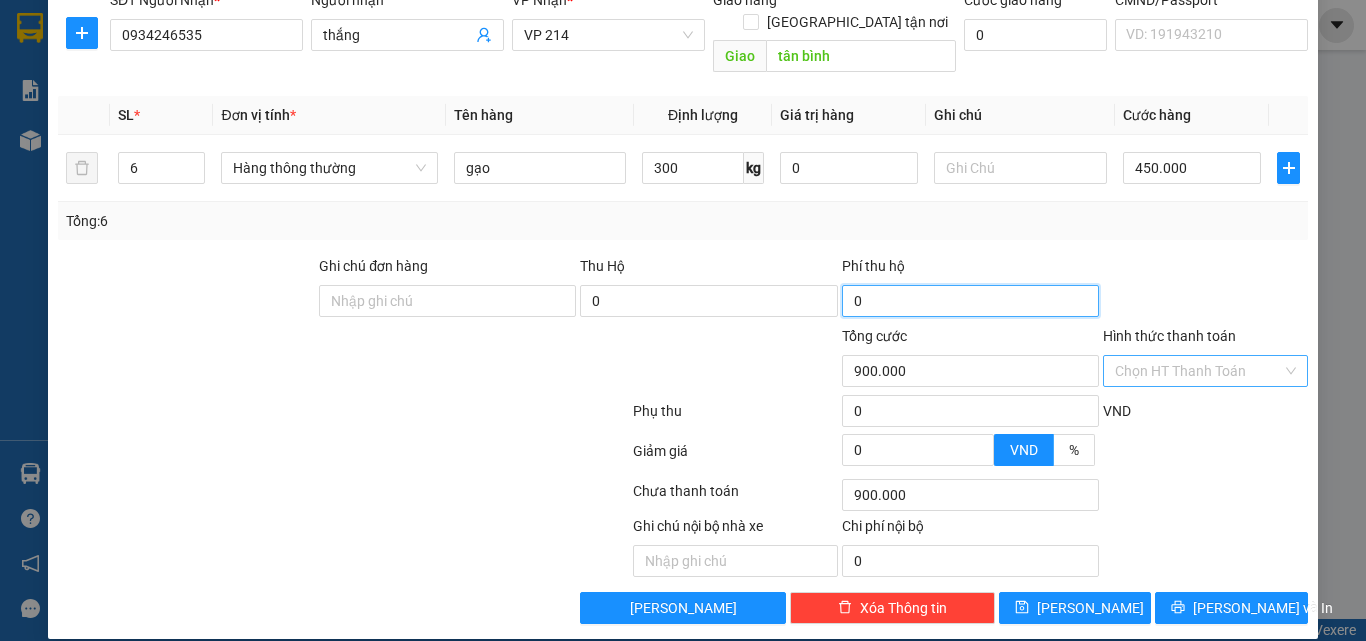 click on "0" at bounding box center (970, 301) 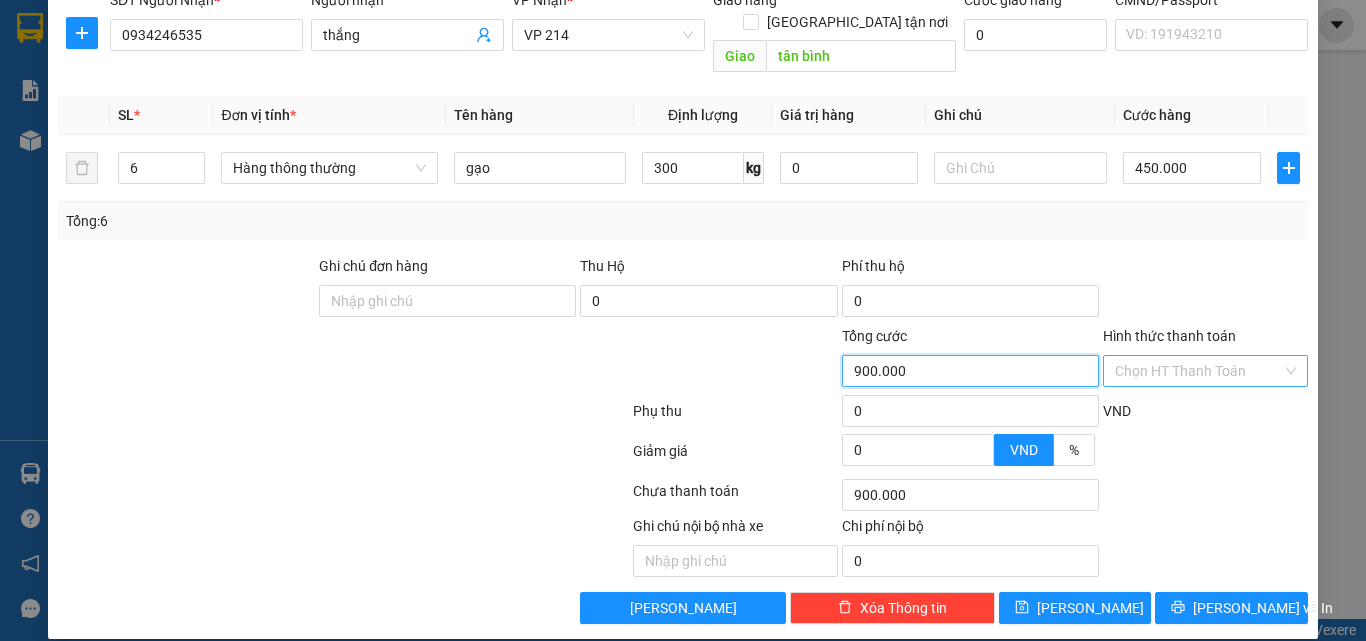 click on "900.000" at bounding box center [970, 371] 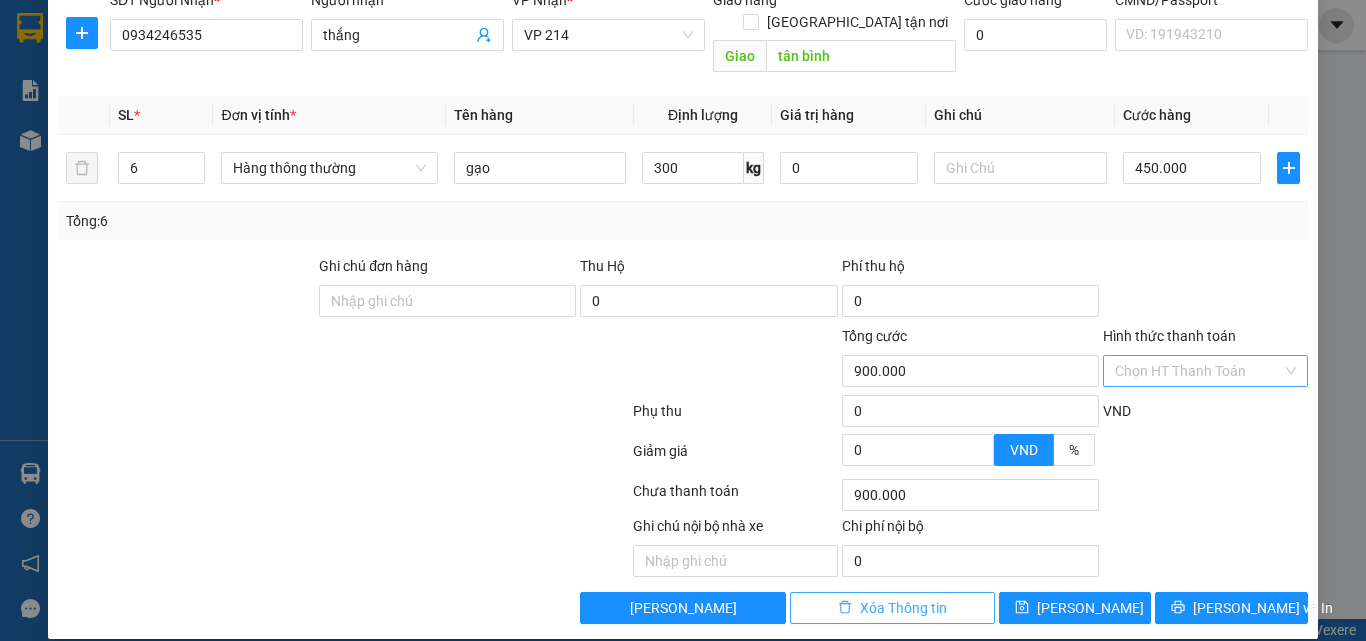 click on "Xóa Thông tin" at bounding box center (903, 608) 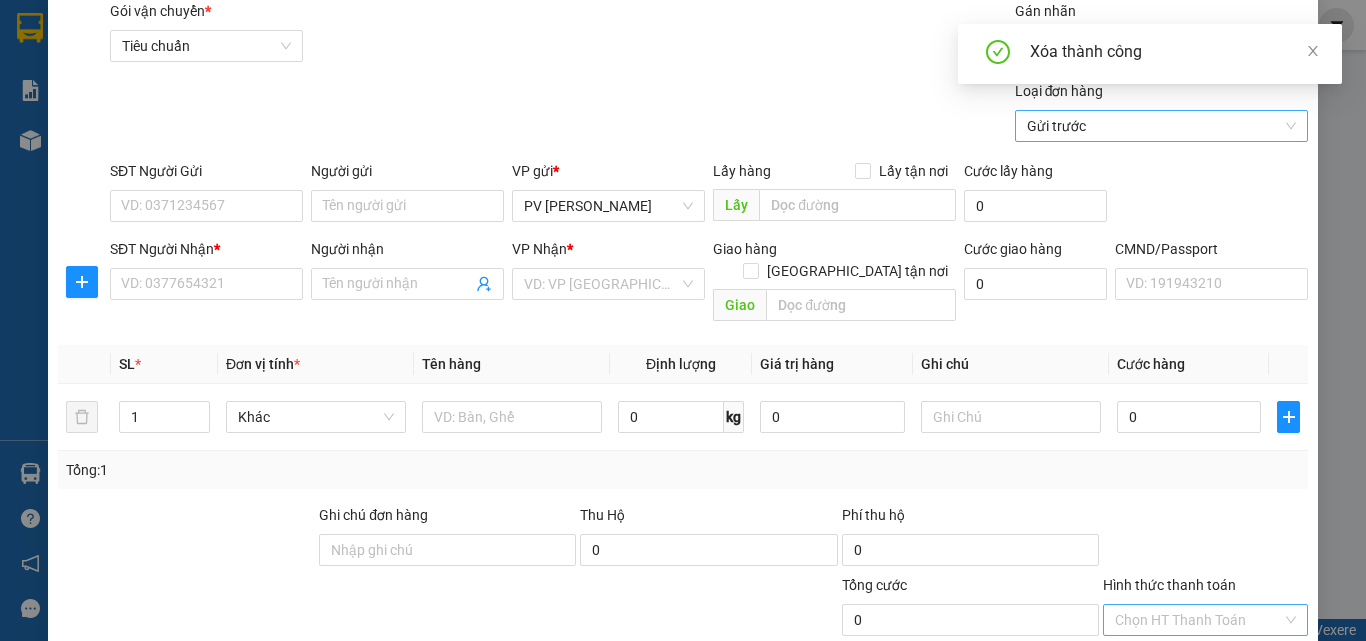 scroll, scrollTop: 21, scrollLeft: 0, axis: vertical 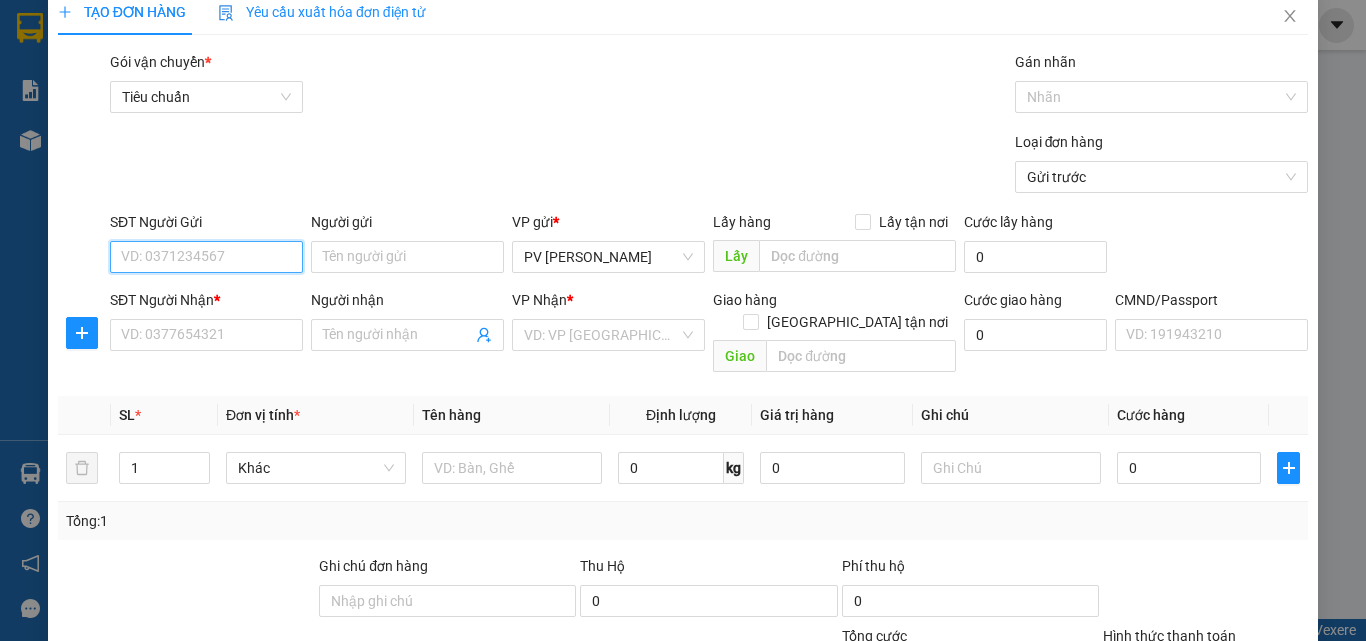 drag, startPoint x: 204, startPoint y: 254, endPoint x: 214, endPoint y: 242, distance: 15.6205 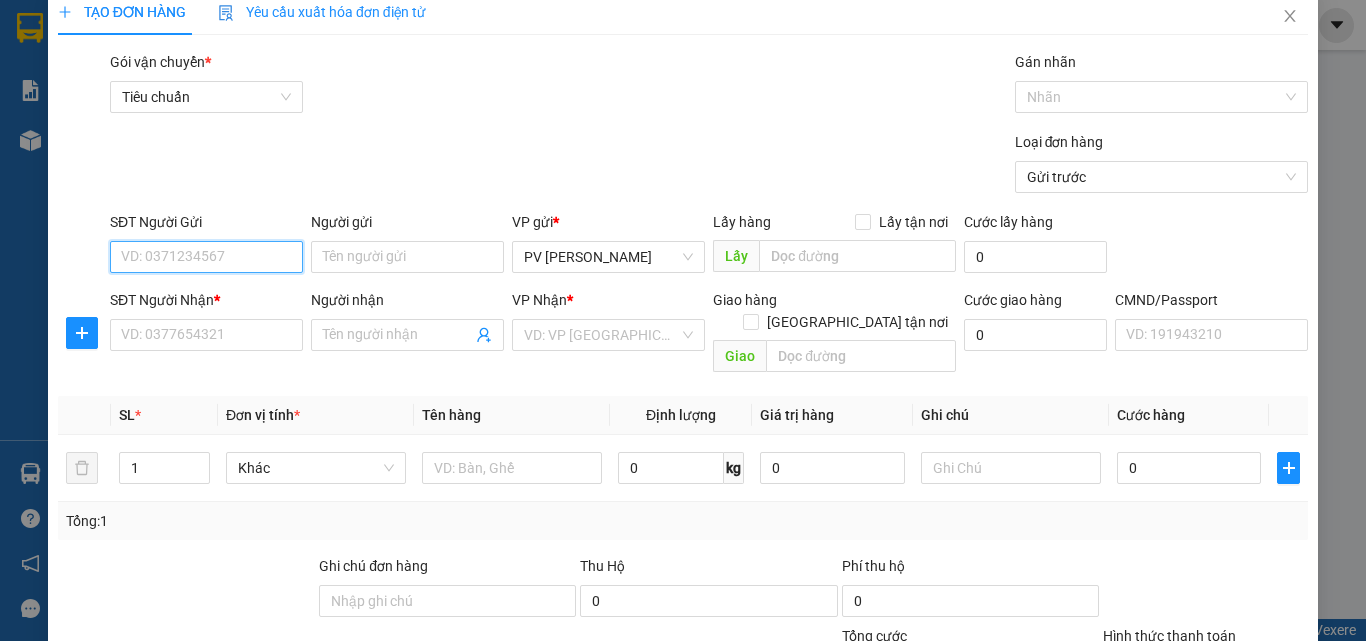click on "SĐT Người Gửi" at bounding box center [206, 257] 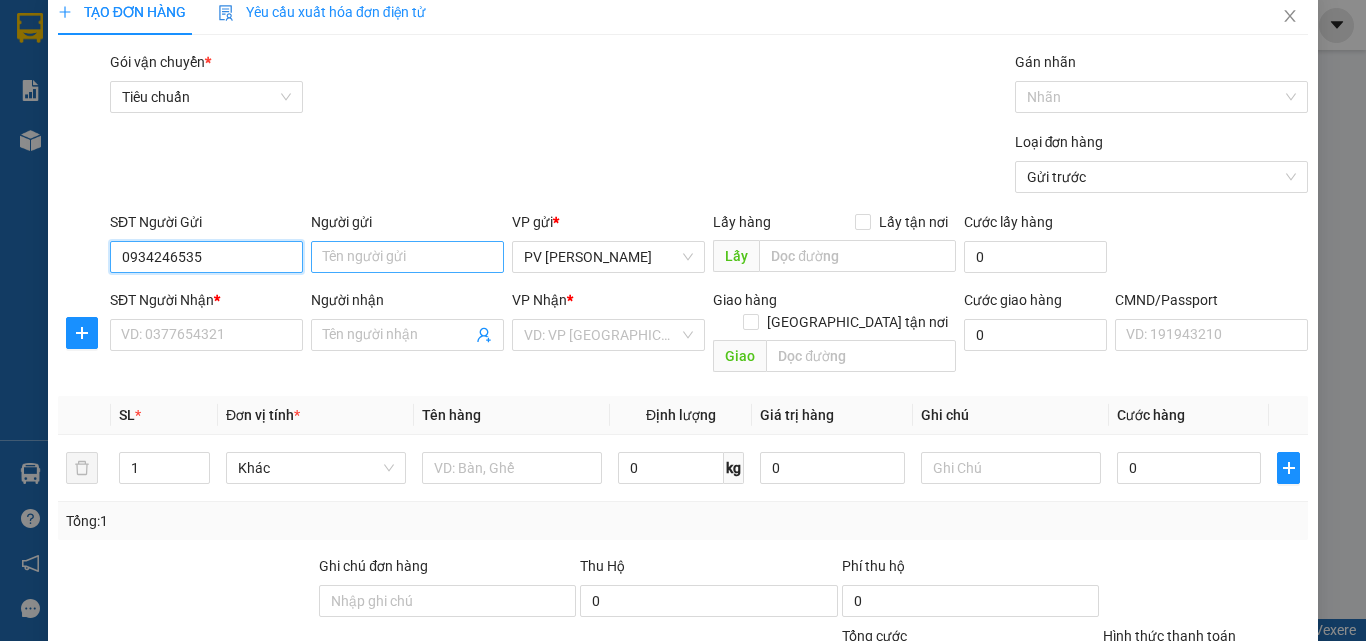 type on "0934246535" 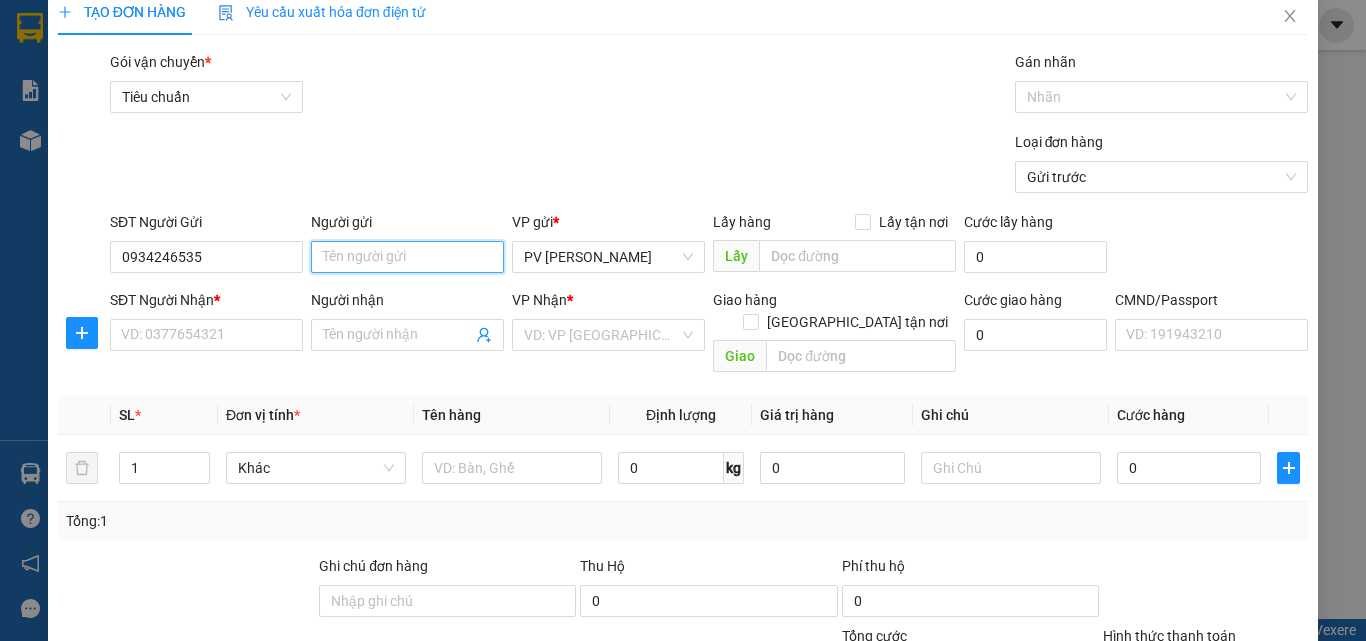 click on "Người gửi" at bounding box center [407, 257] 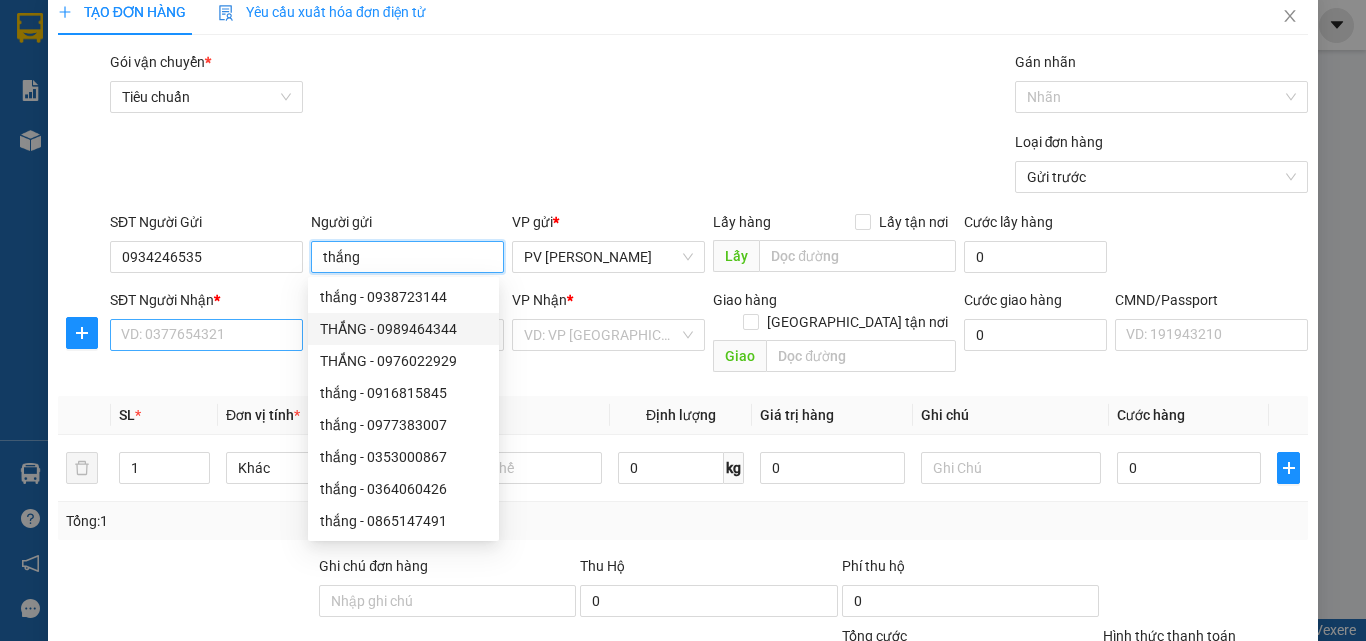 type on "thắng" 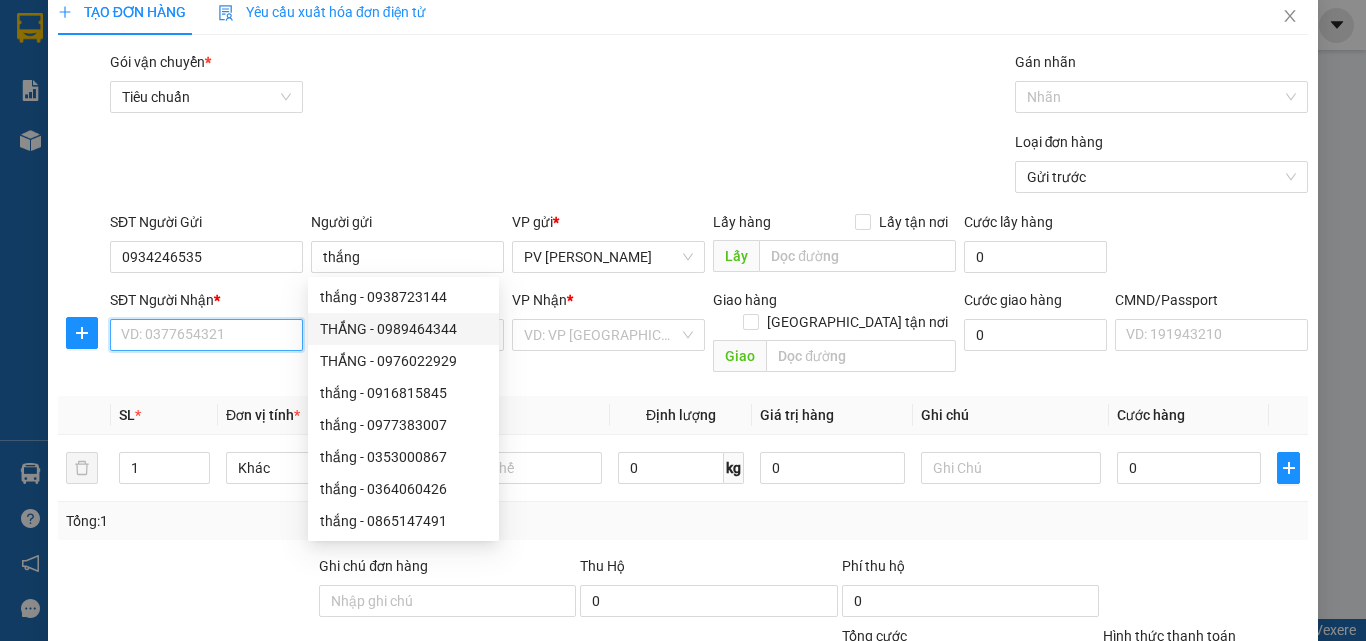 click on "SĐT Người Nhận  *" at bounding box center [206, 335] 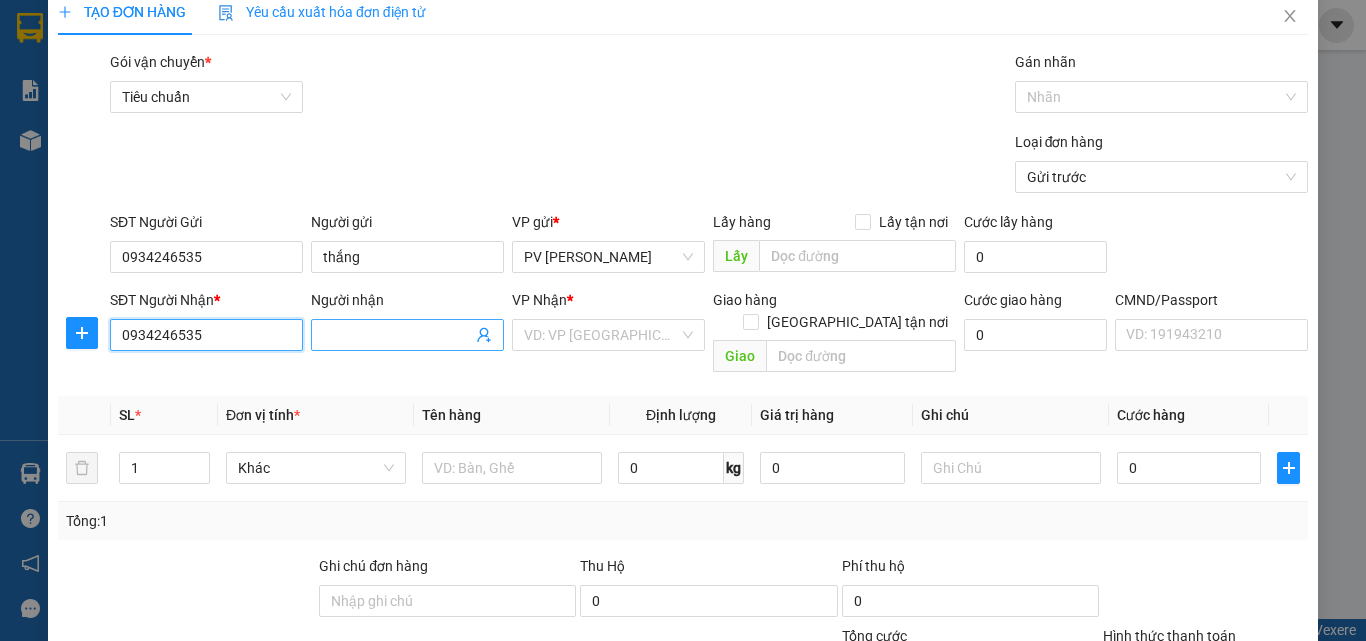 type on "0934246535" 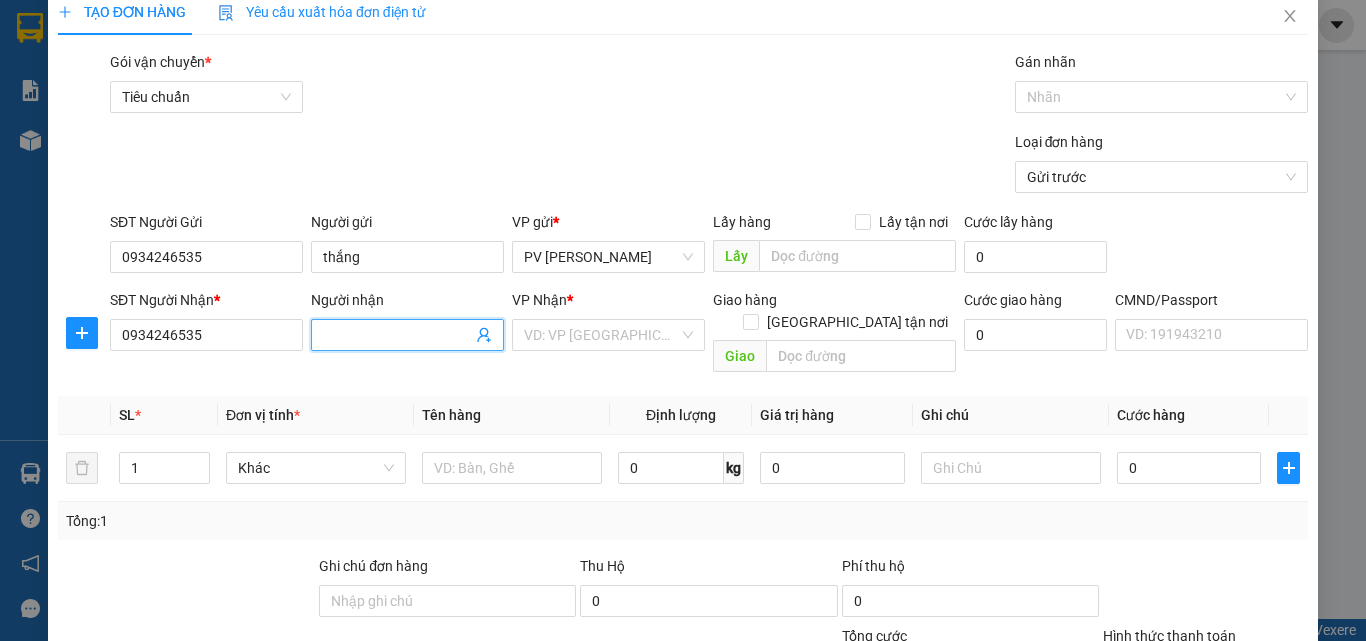 click on "Người nhận" at bounding box center (397, 335) 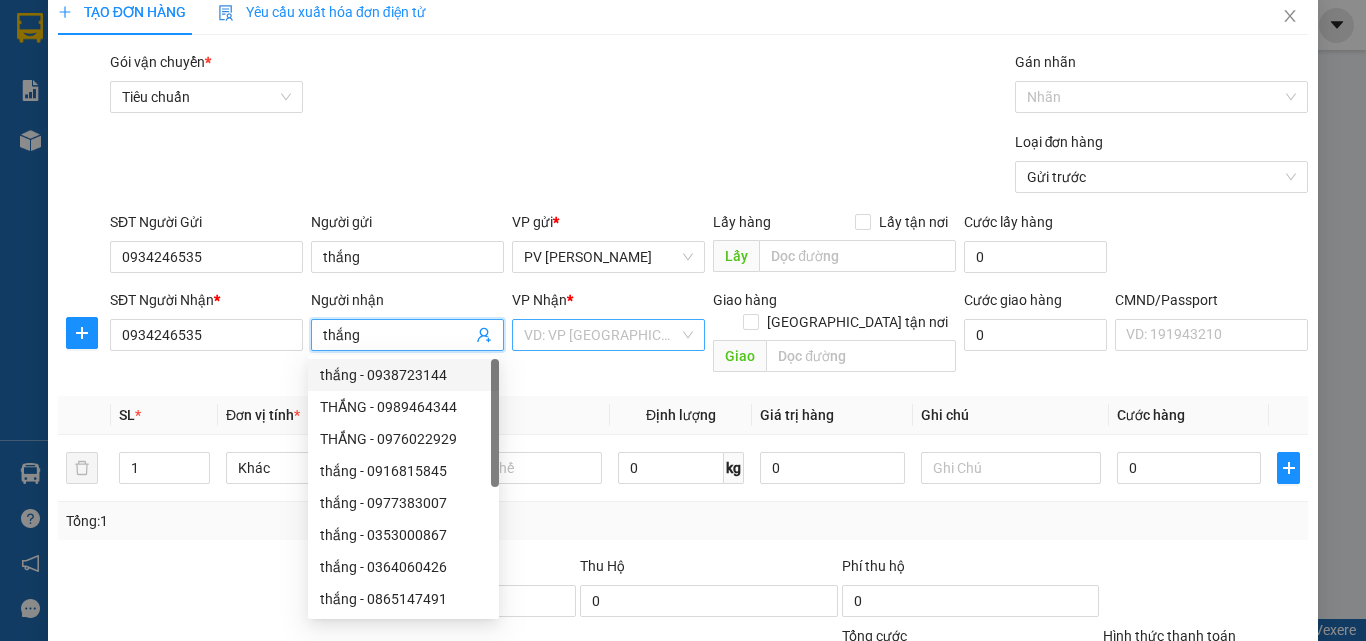 type on "thắng" 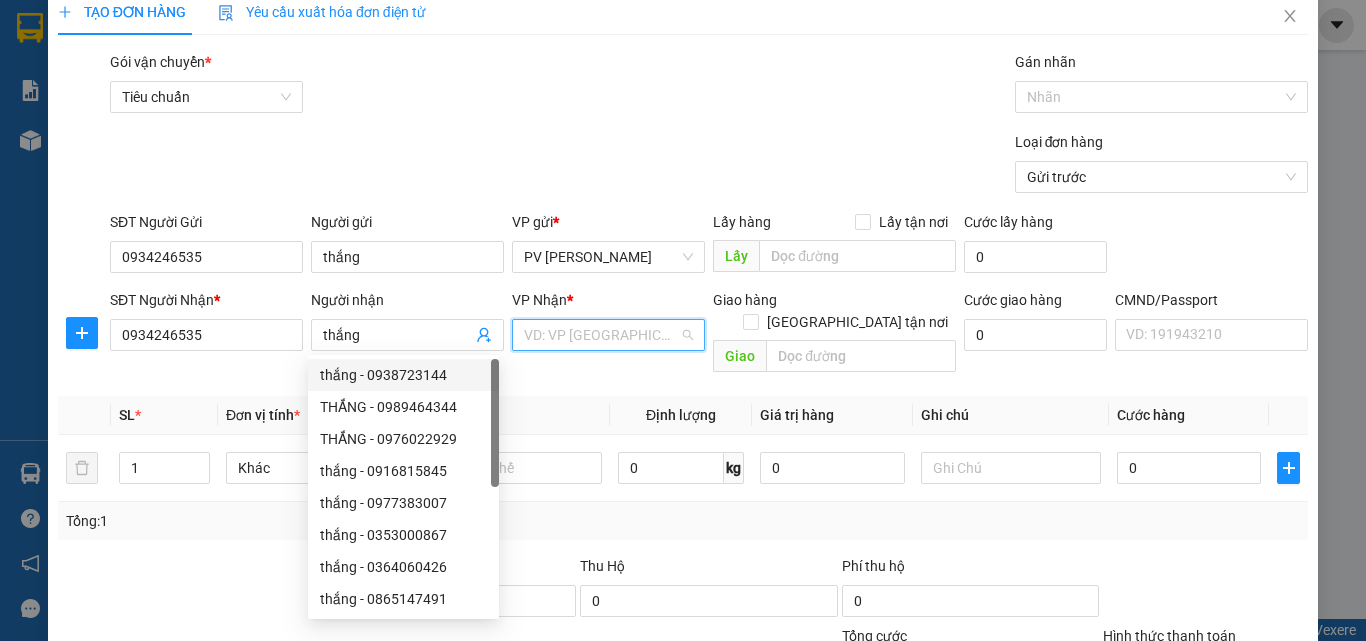 click at bounding box center (601, 335) 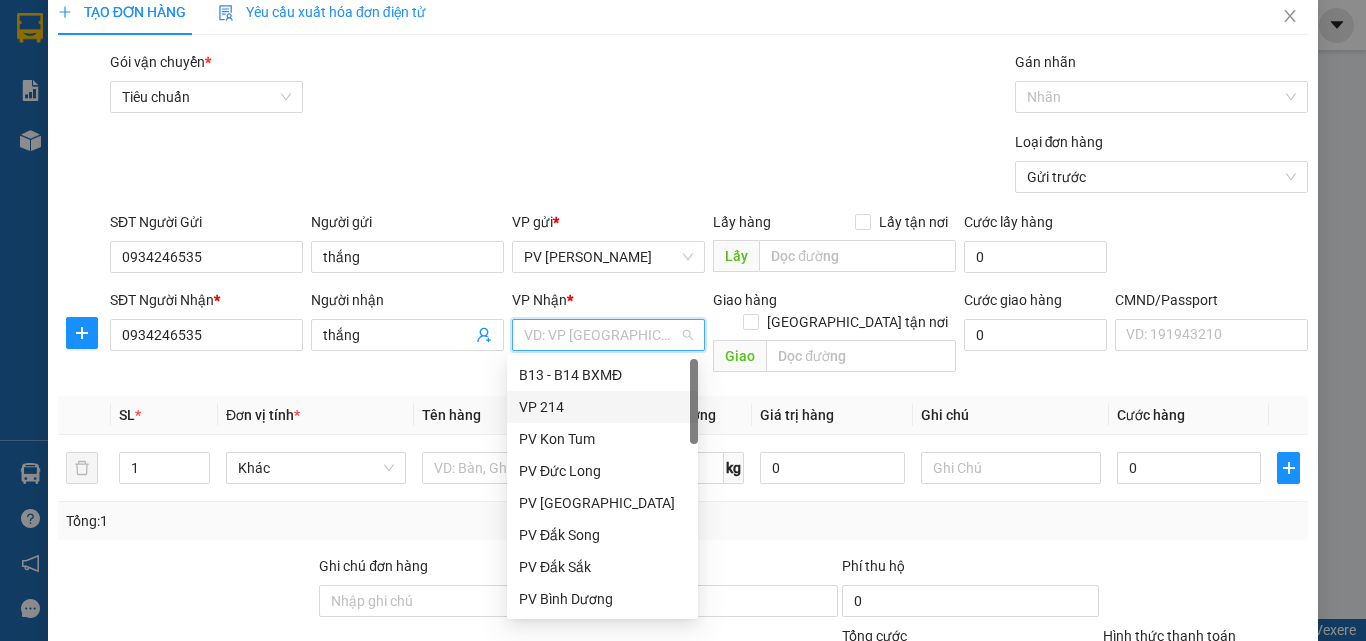 click on "VP 214" at bounding box center (602, 407) 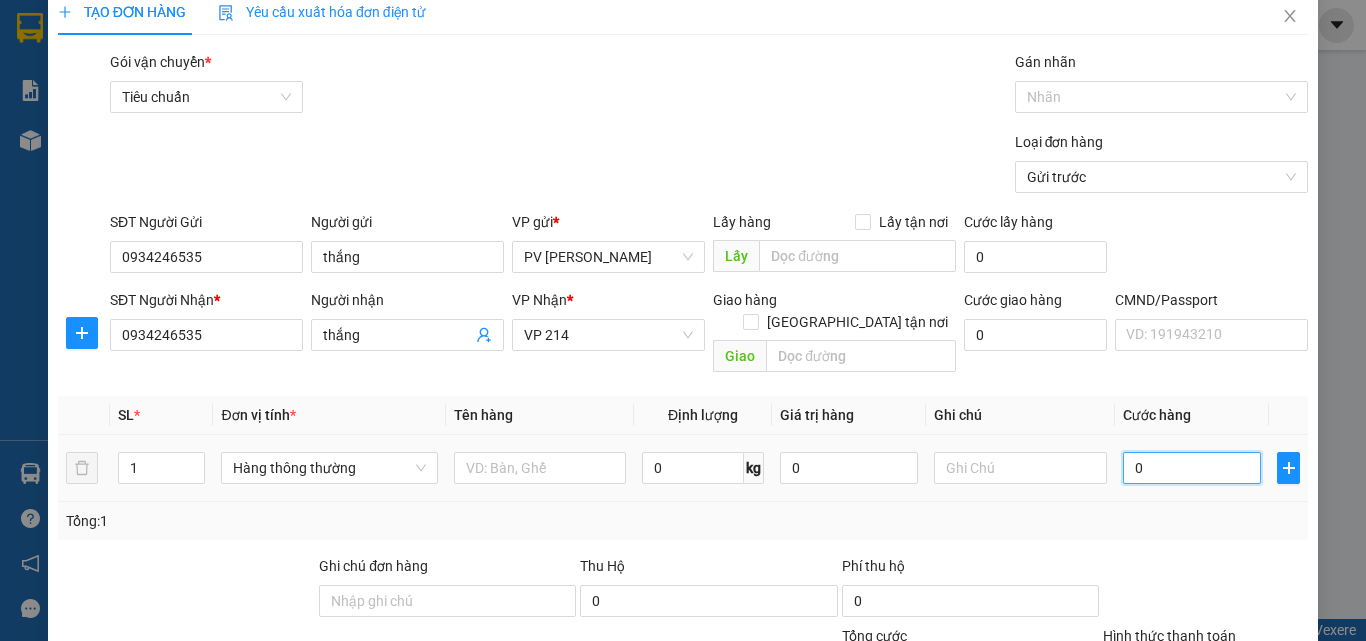 click on "0" at bounding box center (1192, 468) 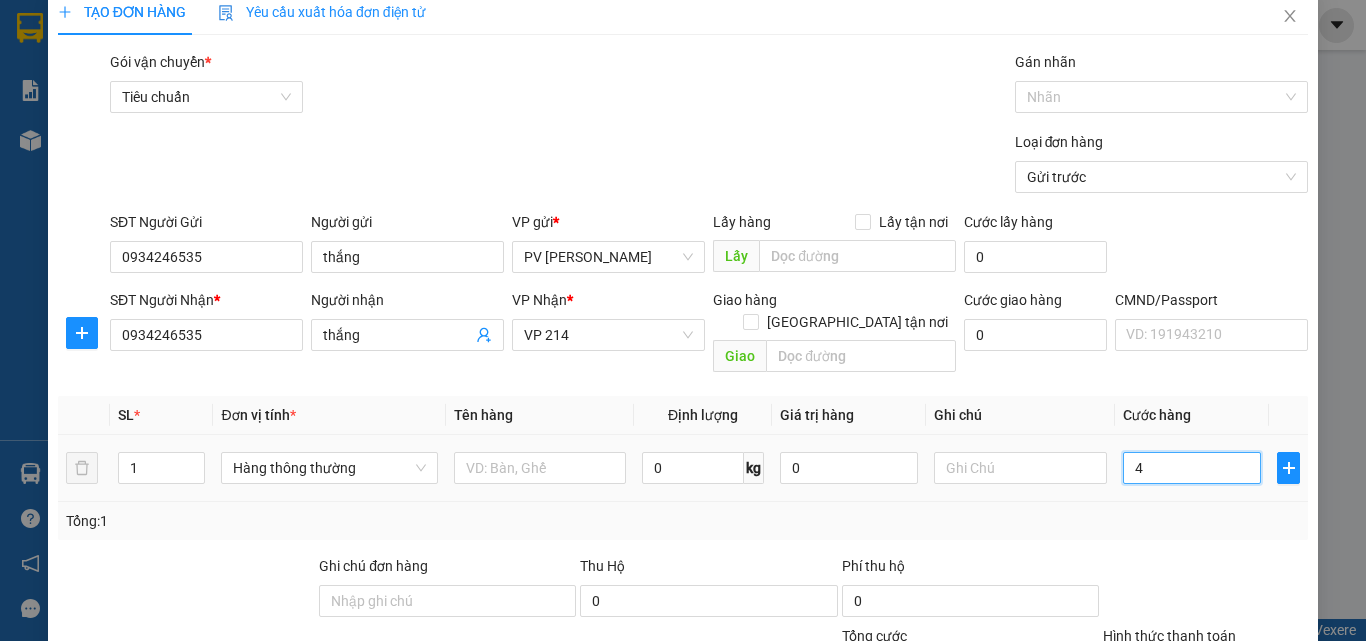 type on "45" 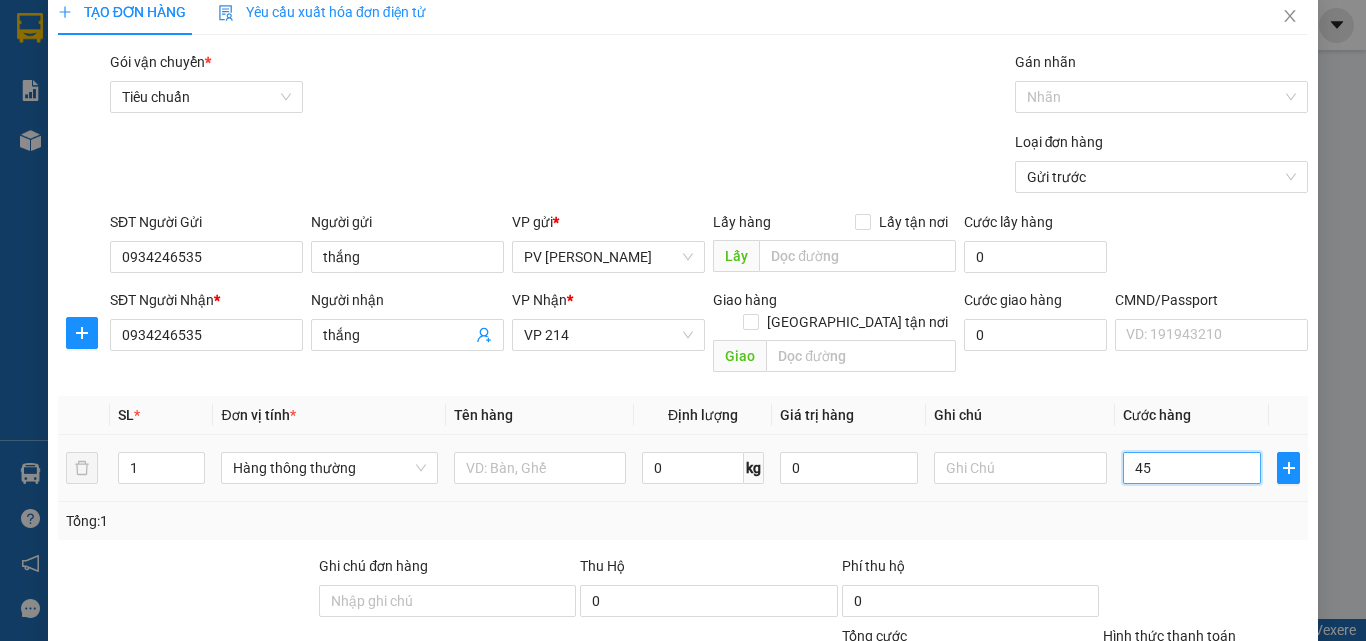 type on "450" 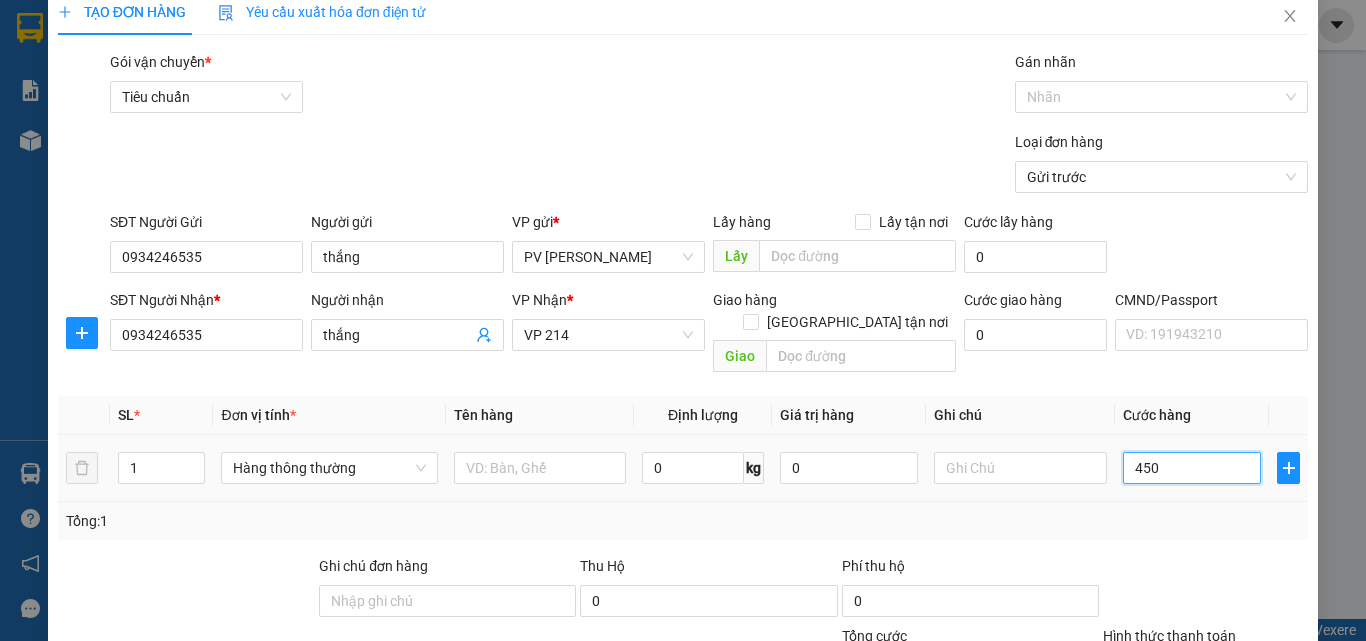 type on "4.500" 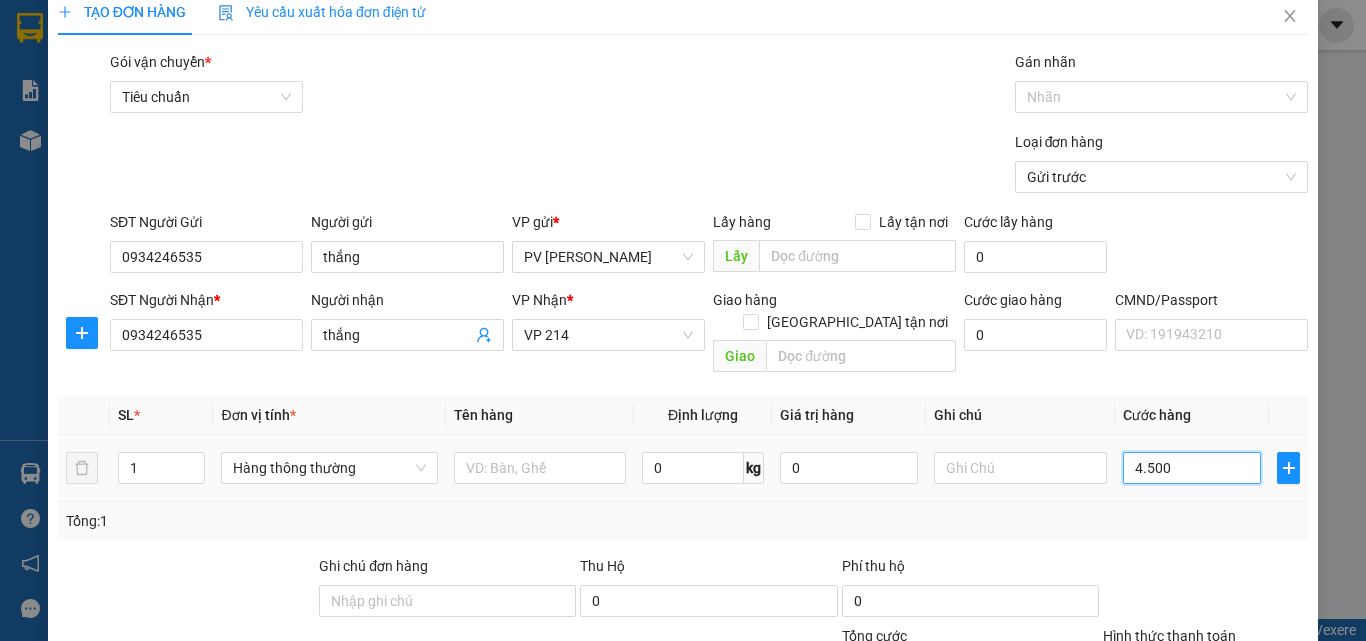 type on "45.000" 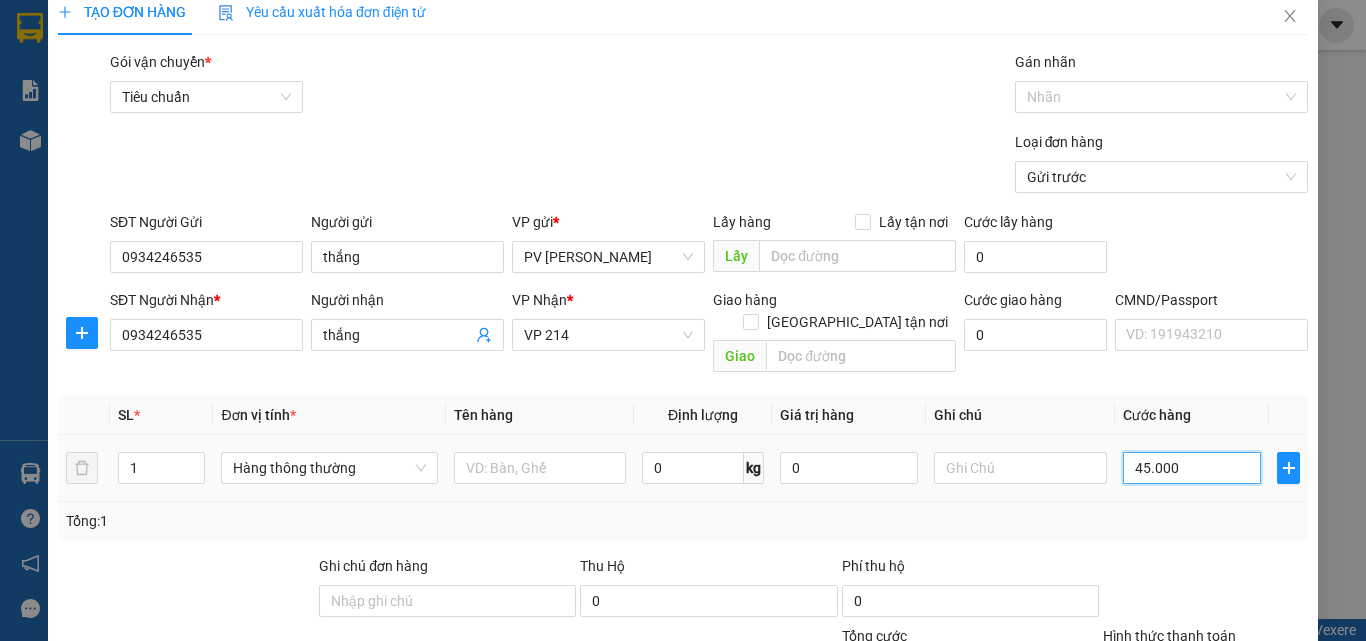 type on "450.000" 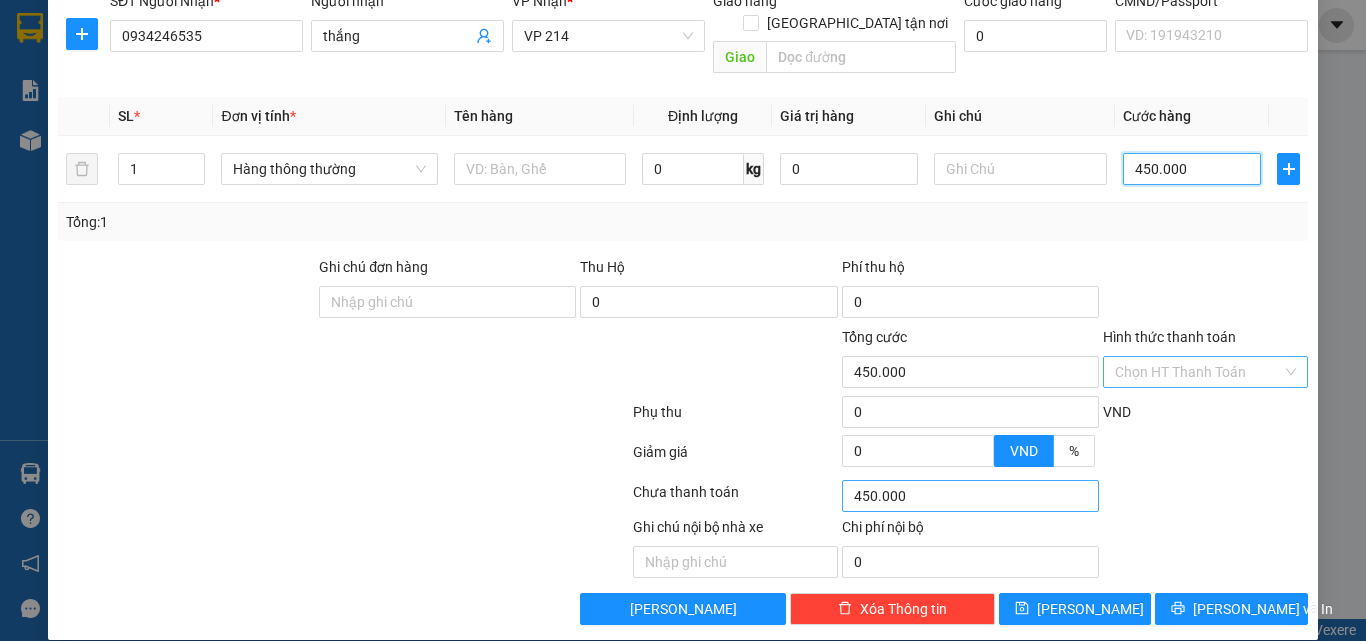 scroll, scrollTop: 321, scrollLeft: 0, axis: vertical 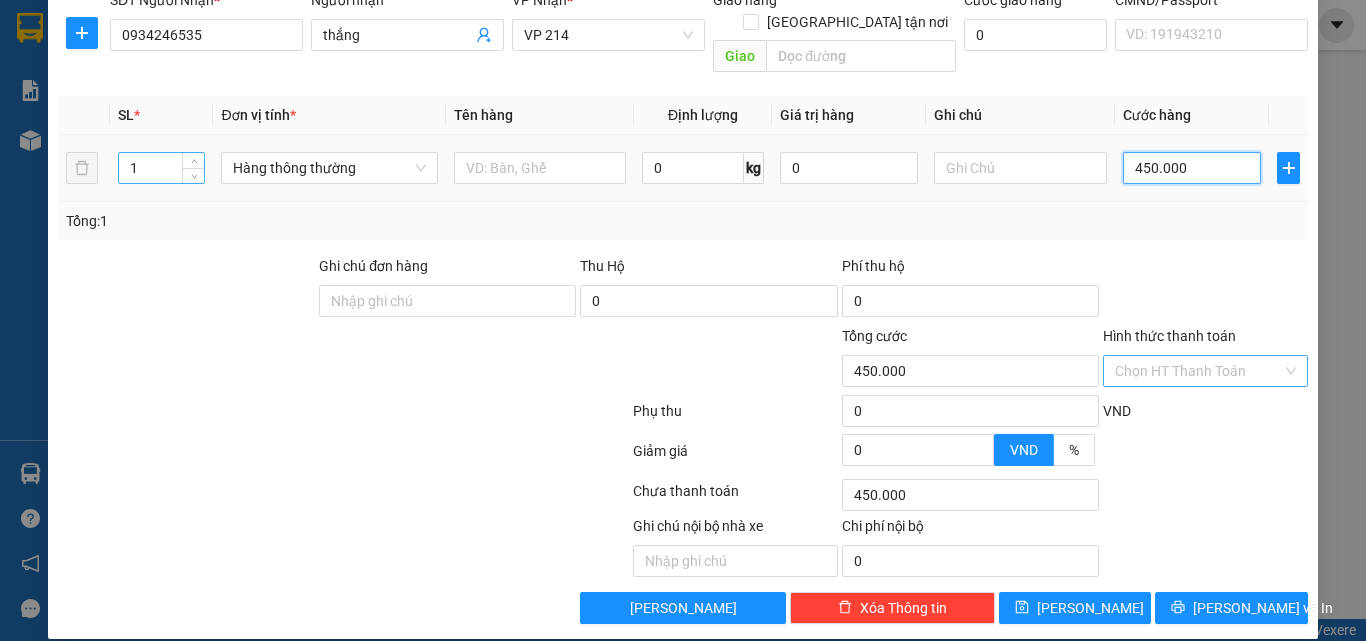 type on "450.000" 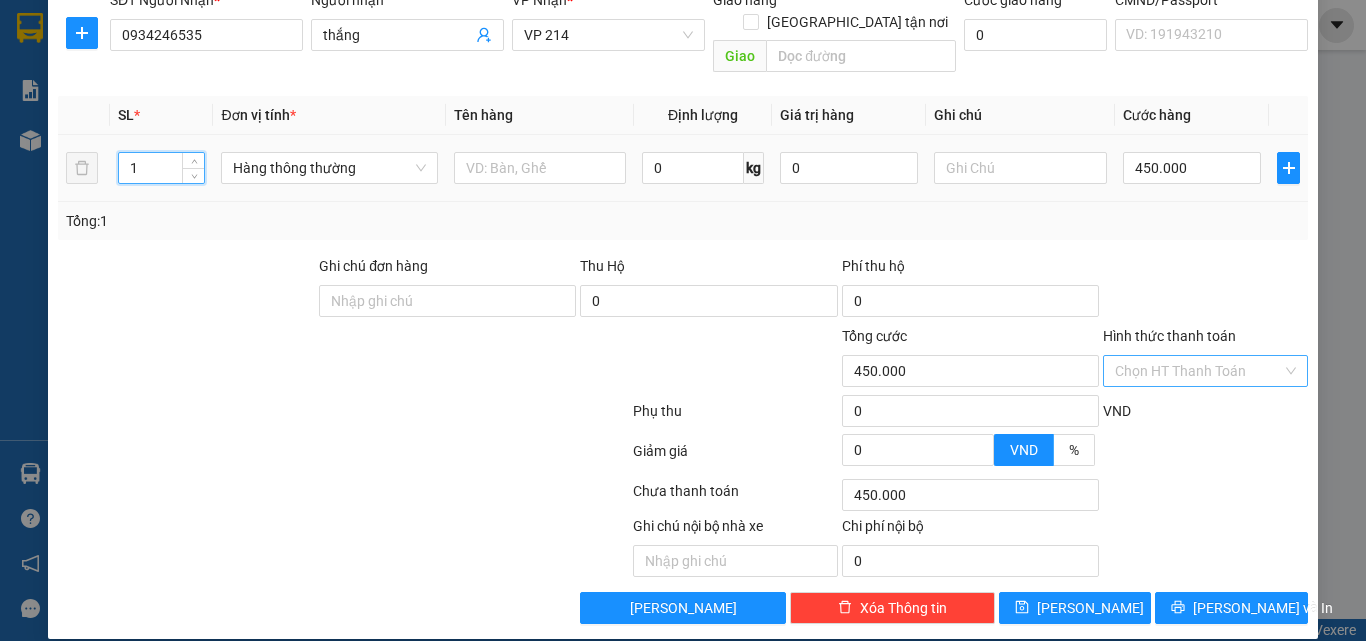 click on "1" at bounding box center (161, 168) 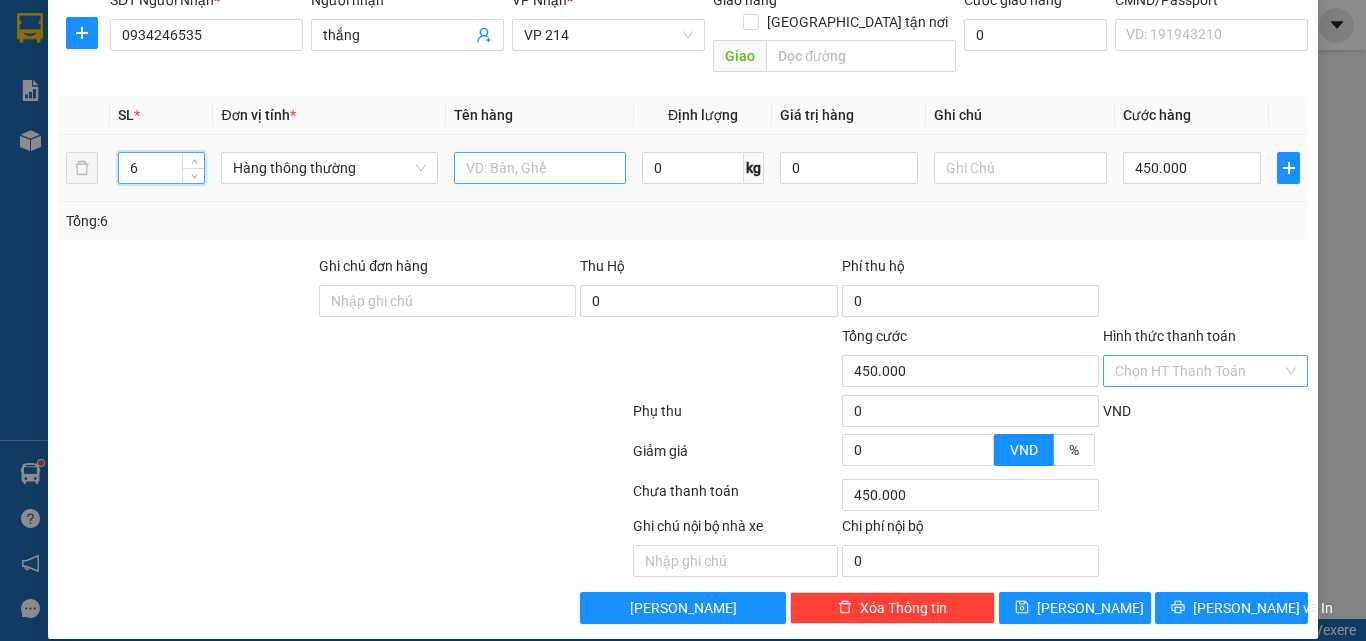 type on "6" 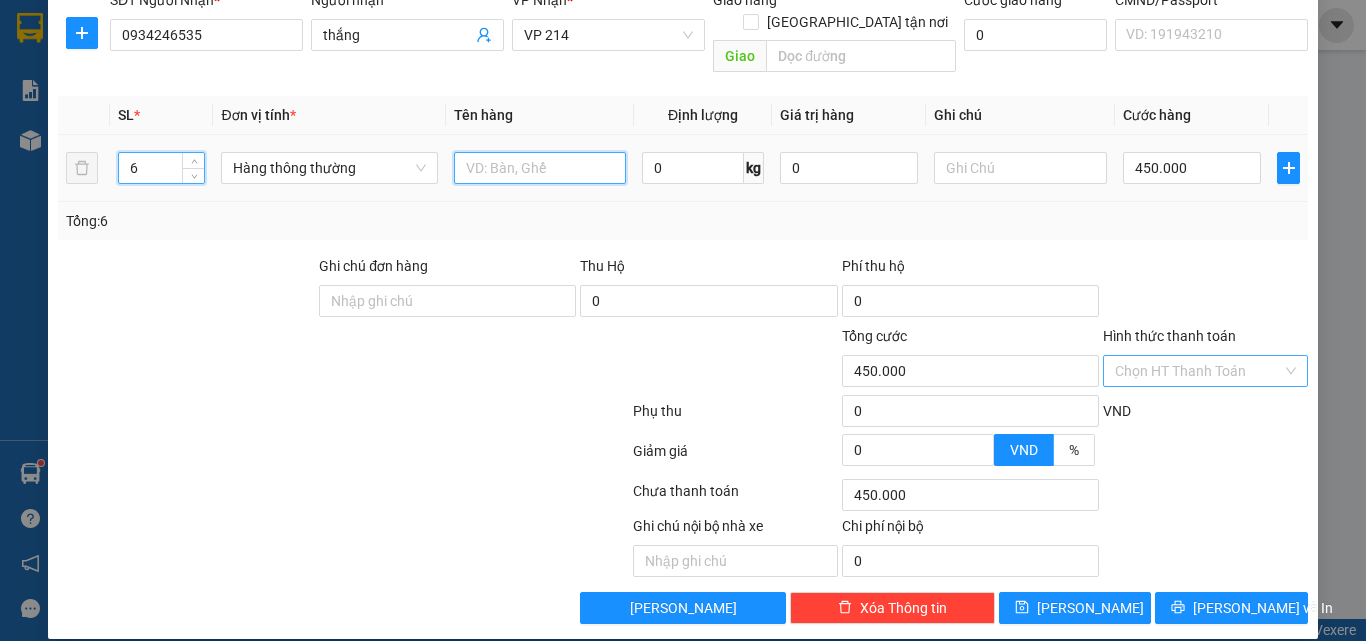 click at bounding box center (540, 168) 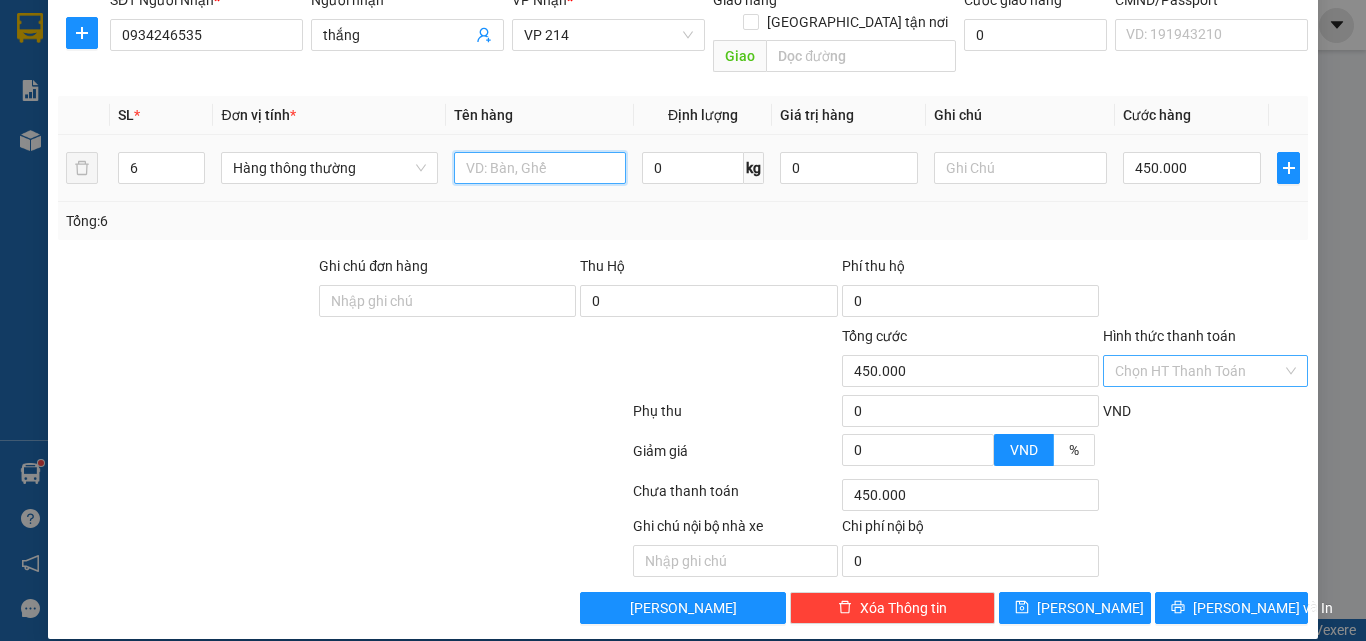 type on "0" 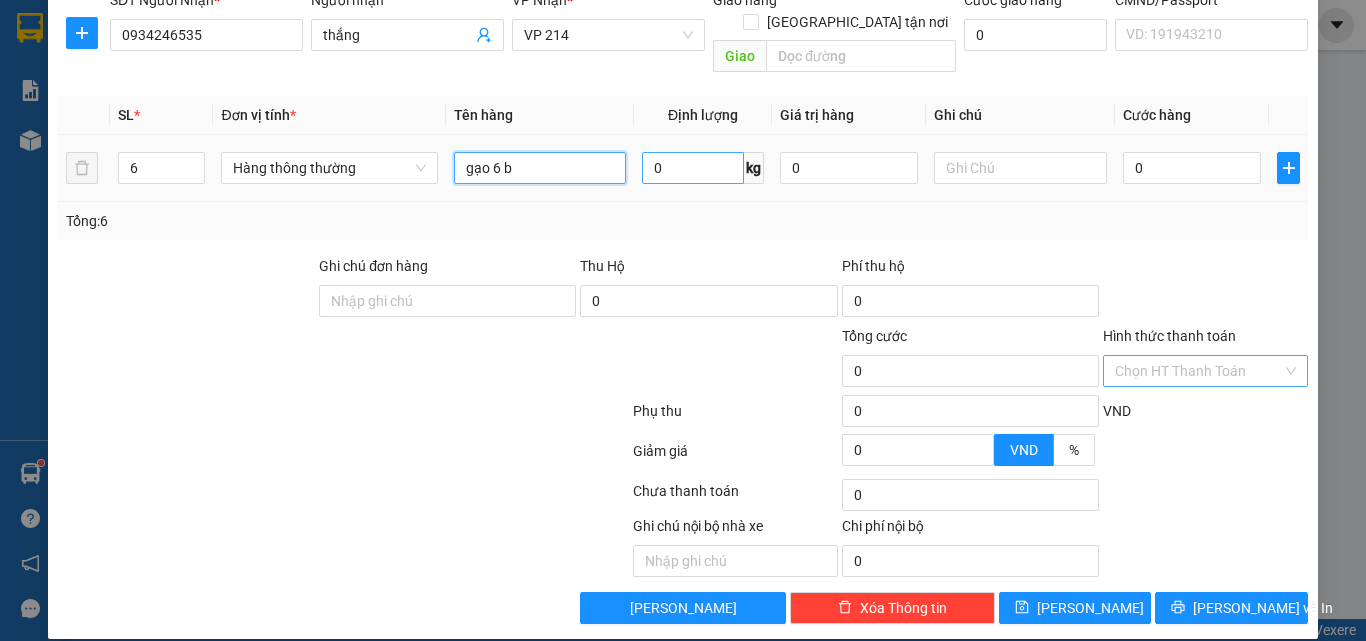 type on "gạo 6 b" 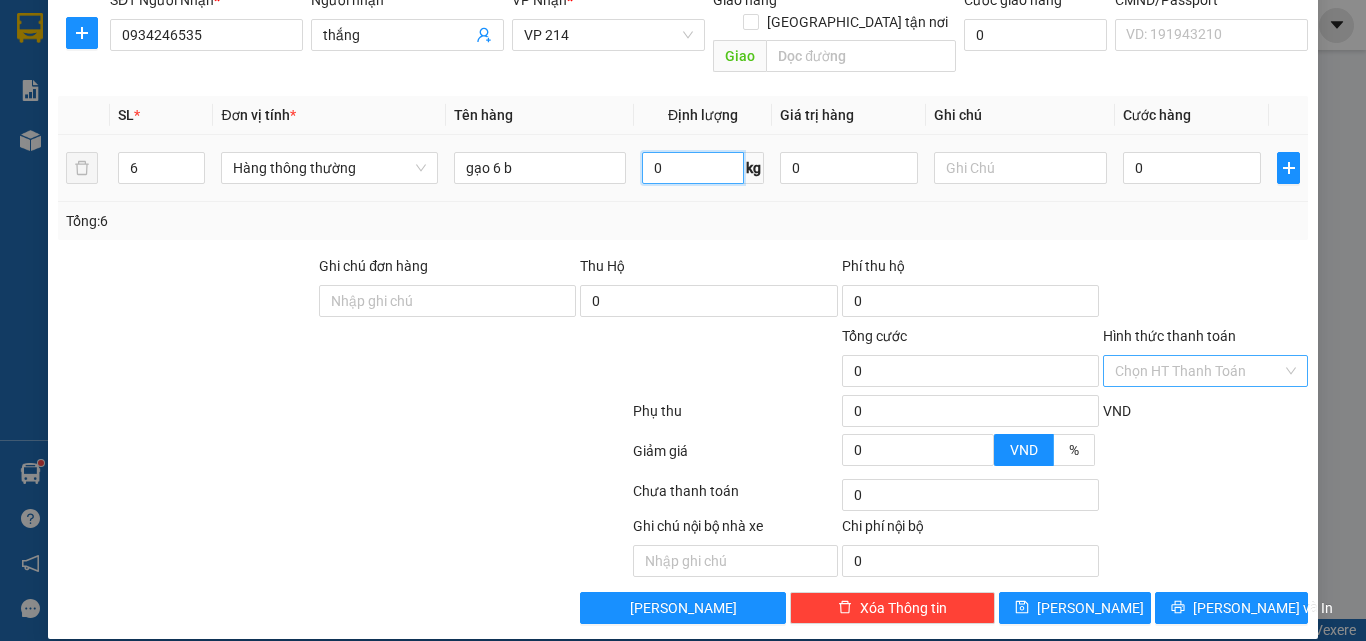 click on "0" at bounding box center [692, 168] 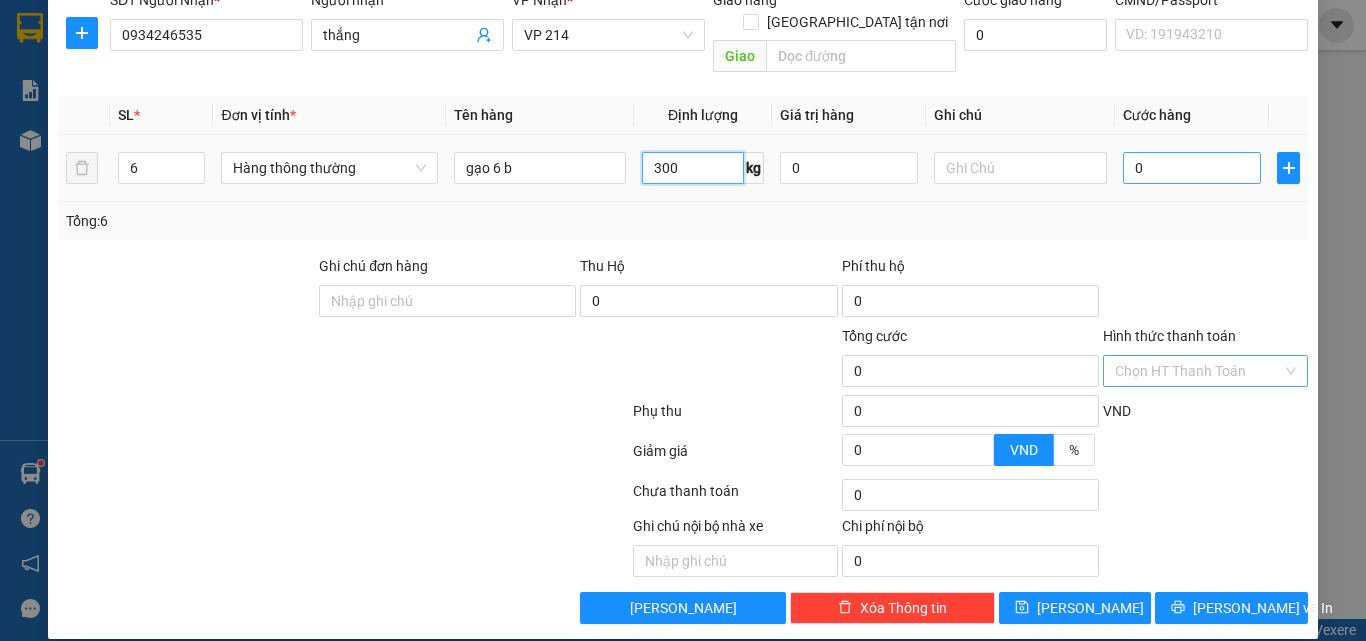 type on "300" 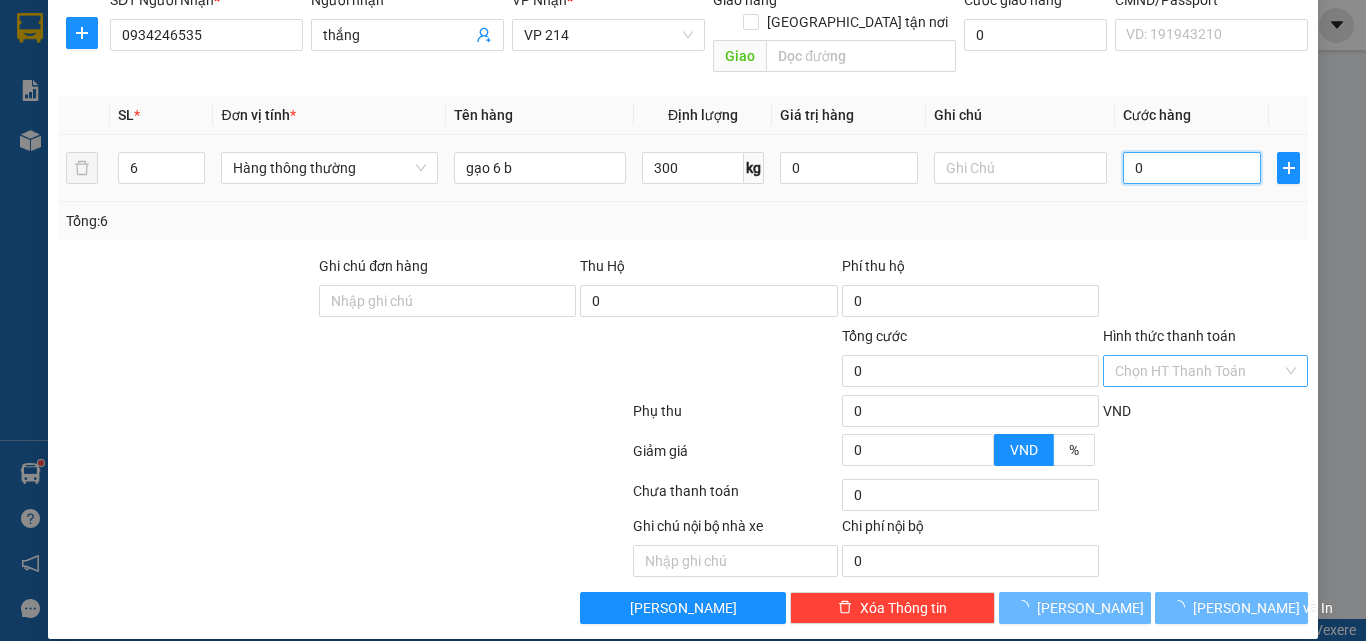 click on "0" at bounding box center [1192, 168] 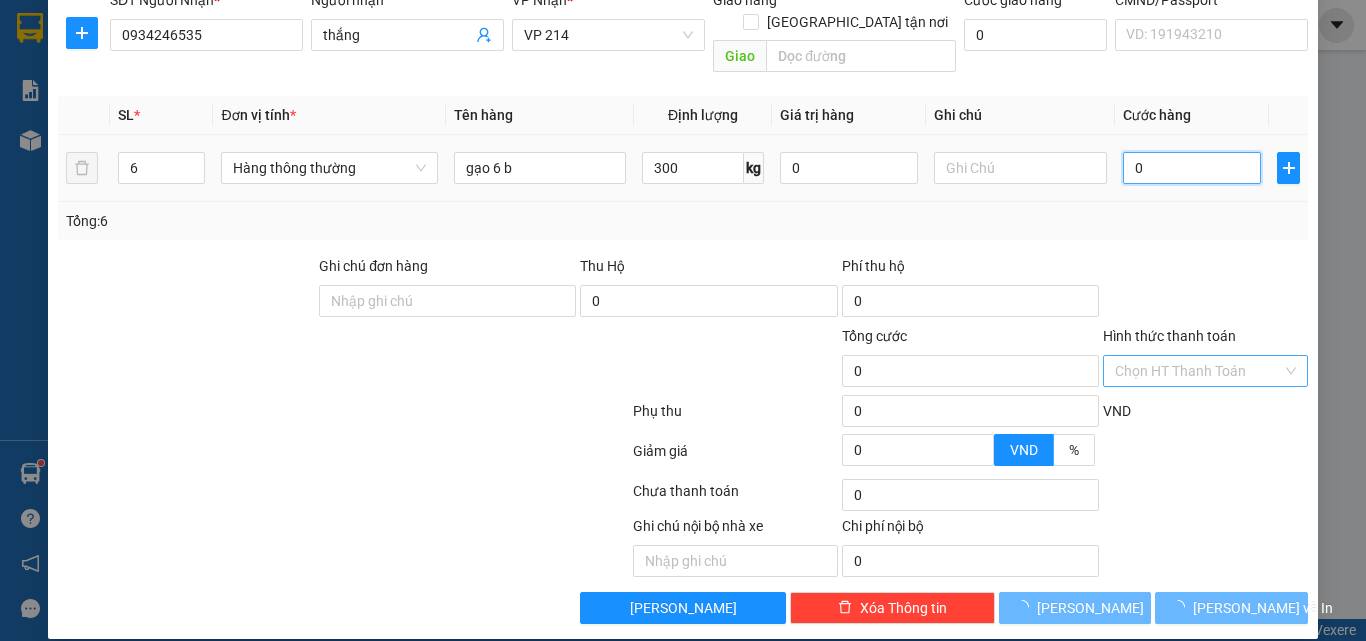 type on "4" 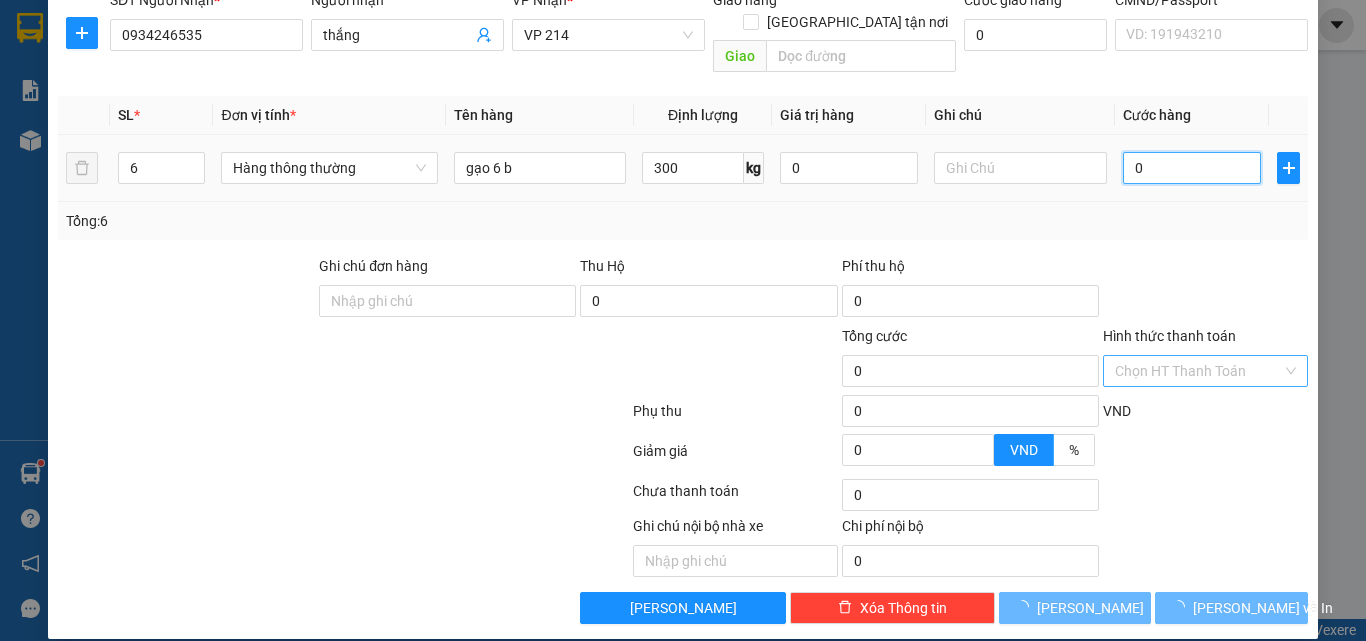 type on "4" 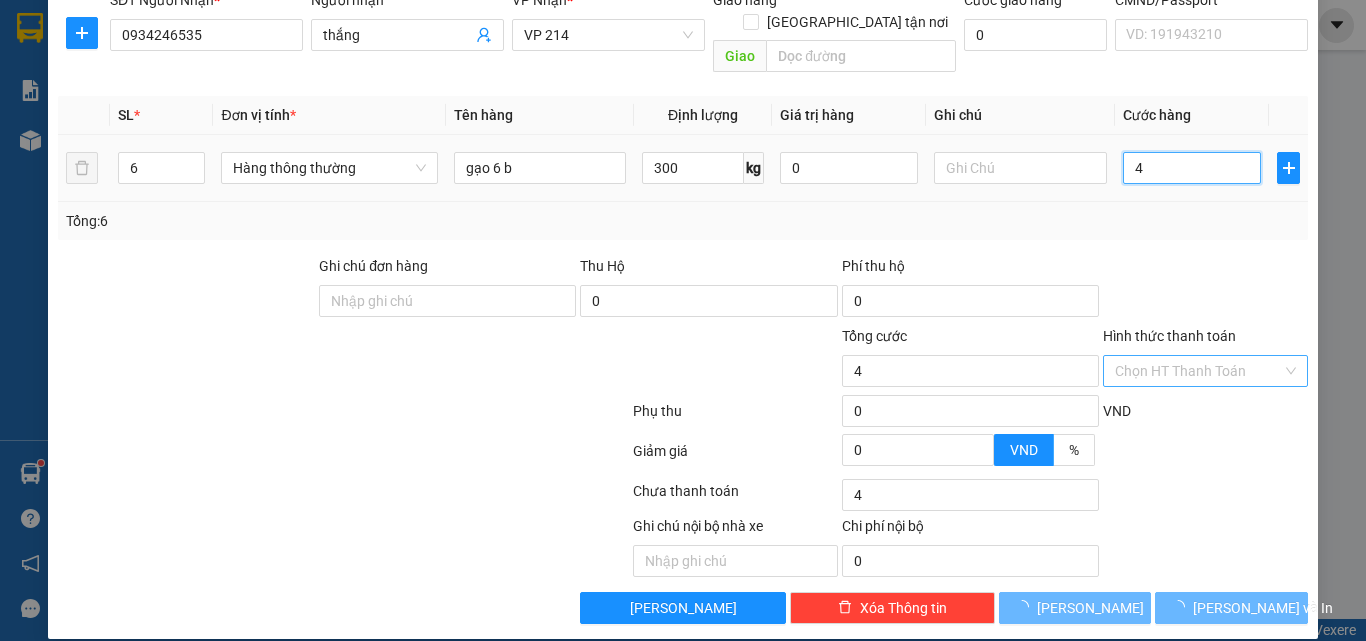 type on "45" 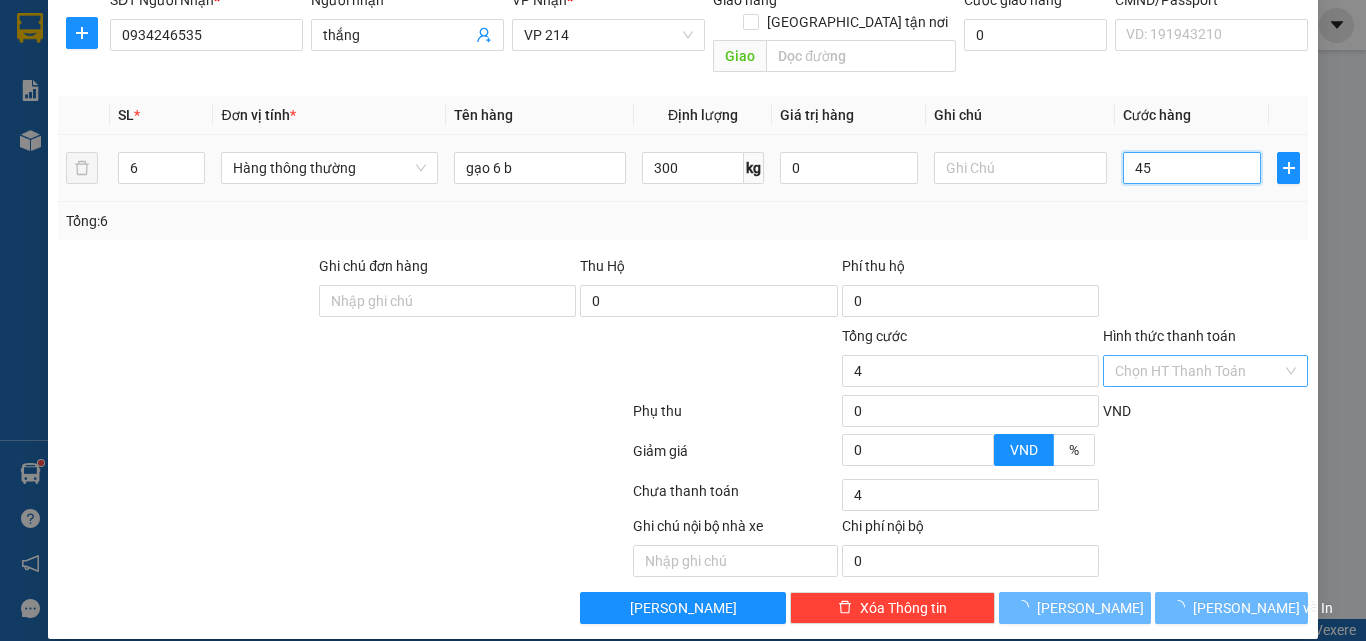 type on "45" 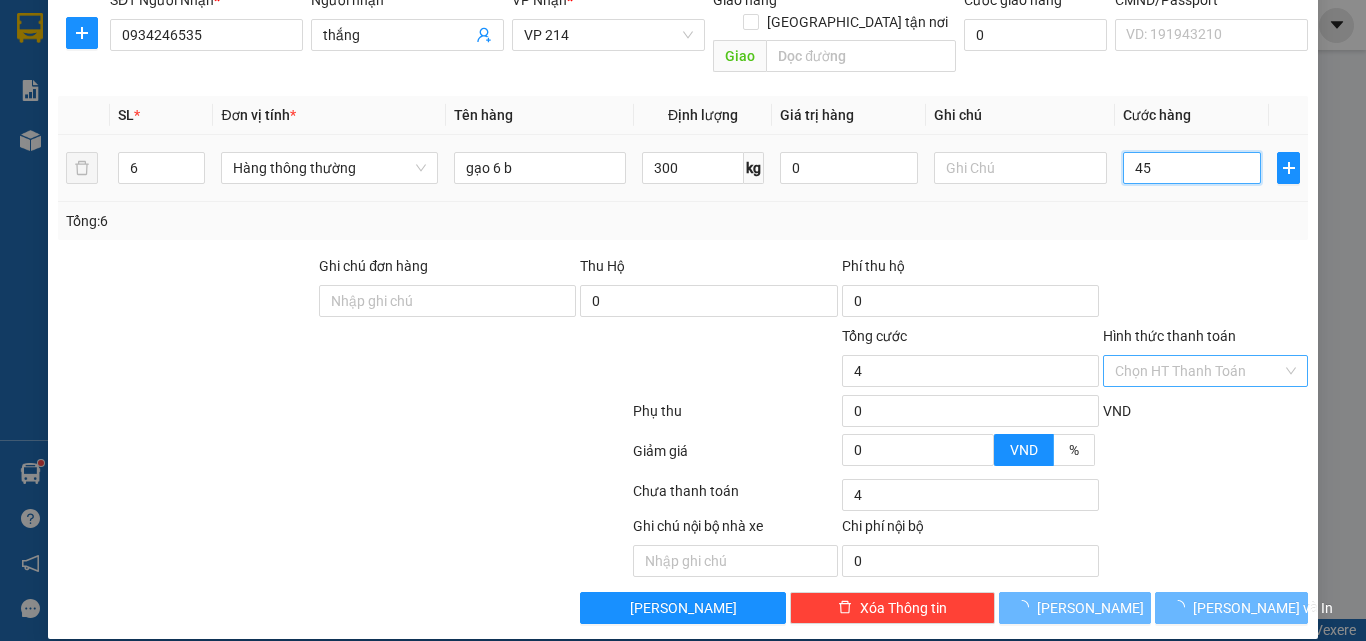 type on "45" 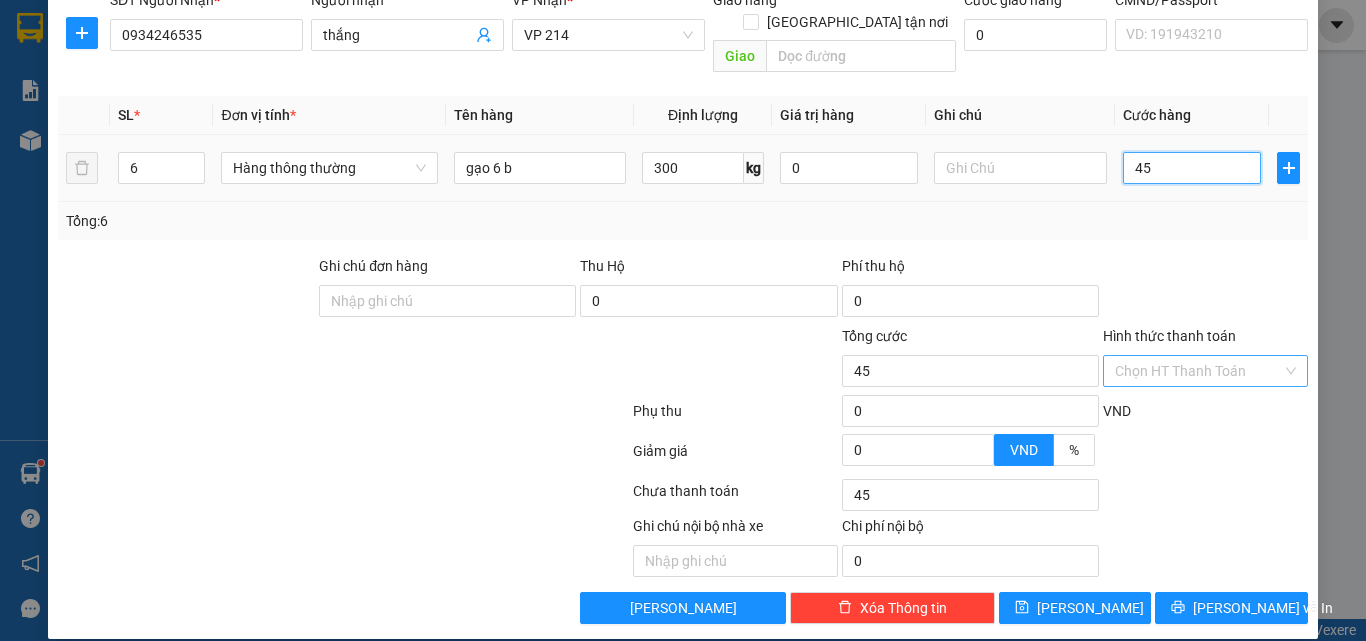 type 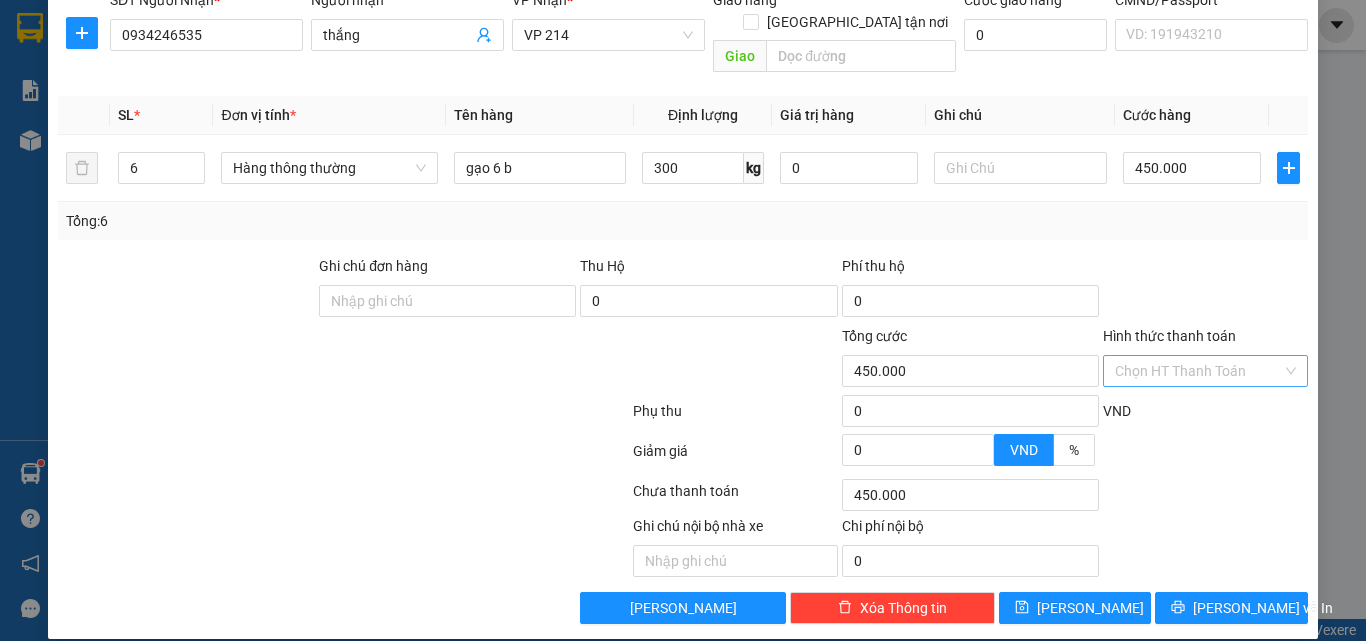 click on "Chưa thanh toán" at bounding box center [735, 497] 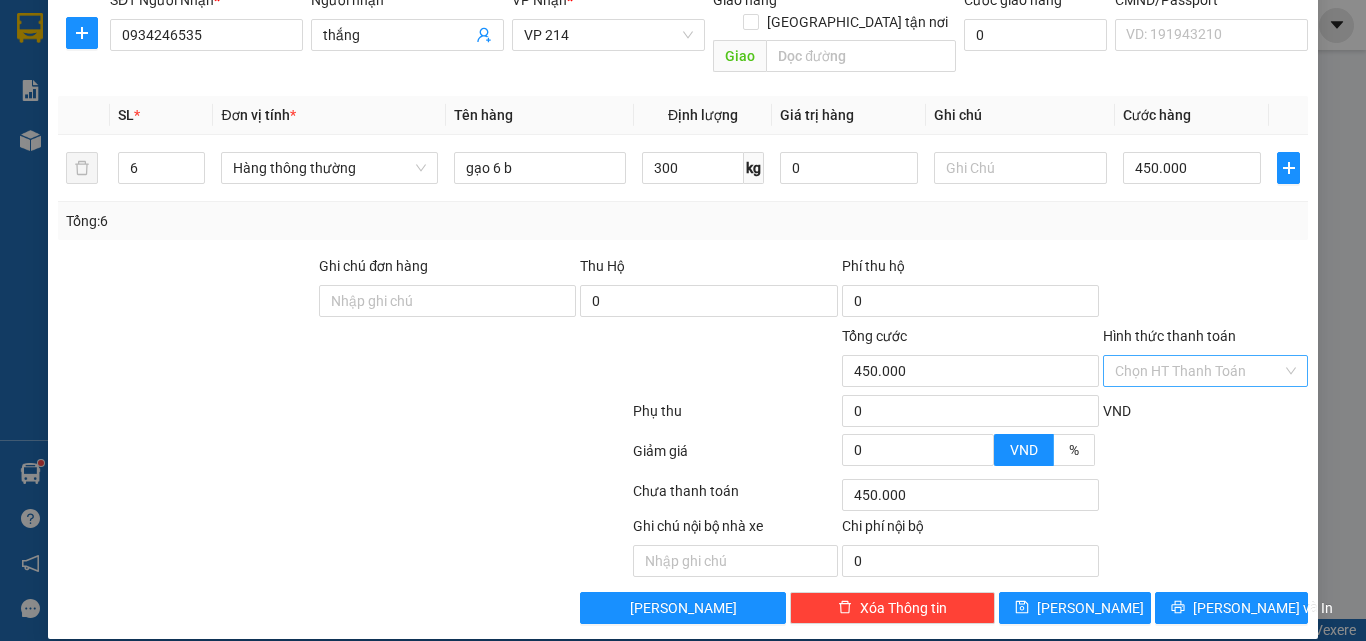 click on "Chưa thanh toán" at bounding box center [735, 497] 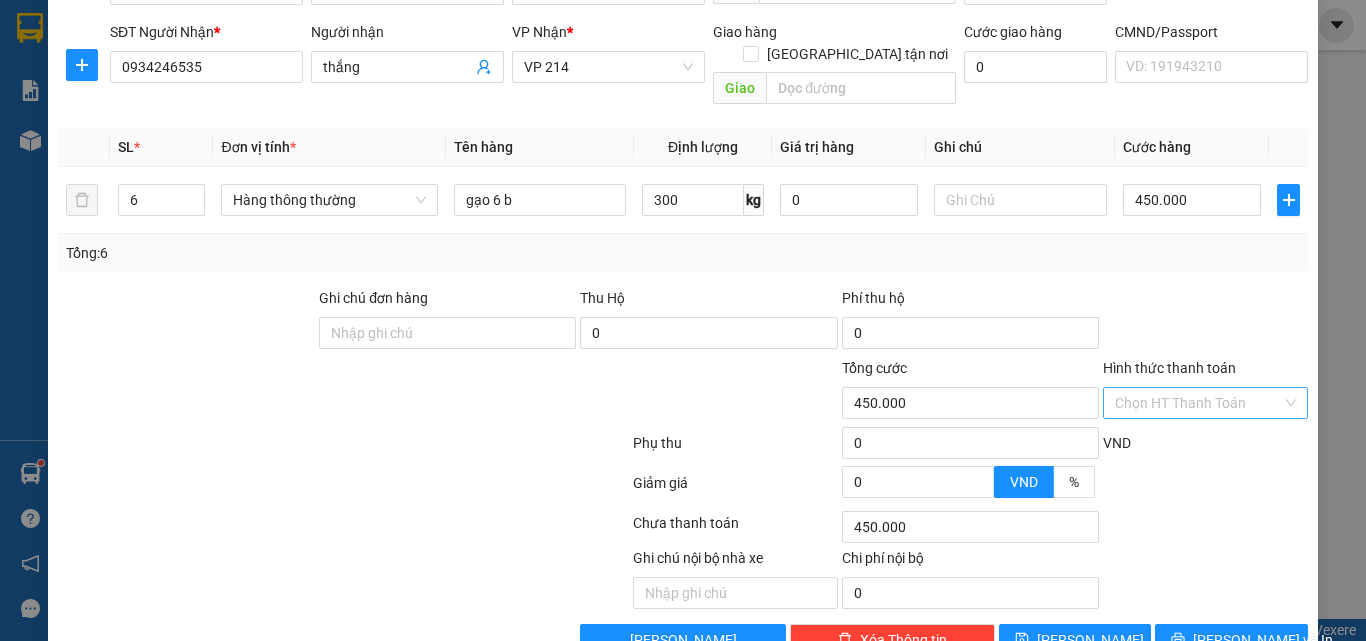 scroll, scrollTop: 321, scrollLeft: 0, axis: vertical 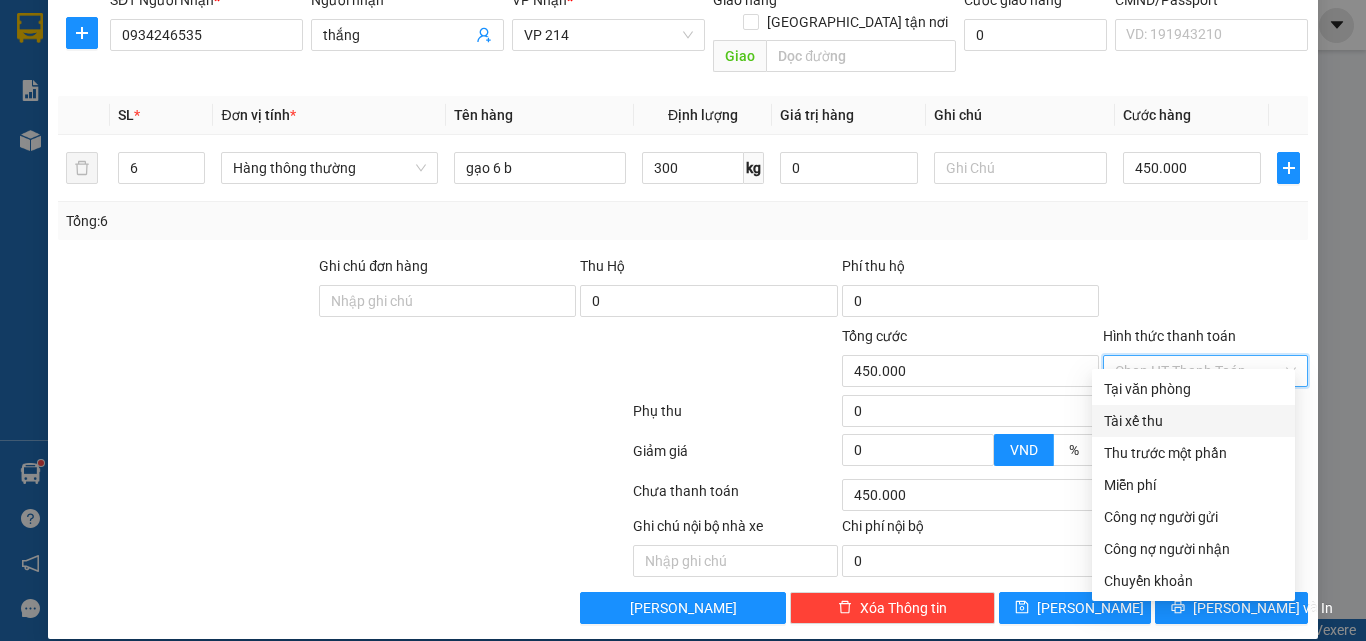 click on "Hình thức thanh toán" at bounding box center [1198, 371] 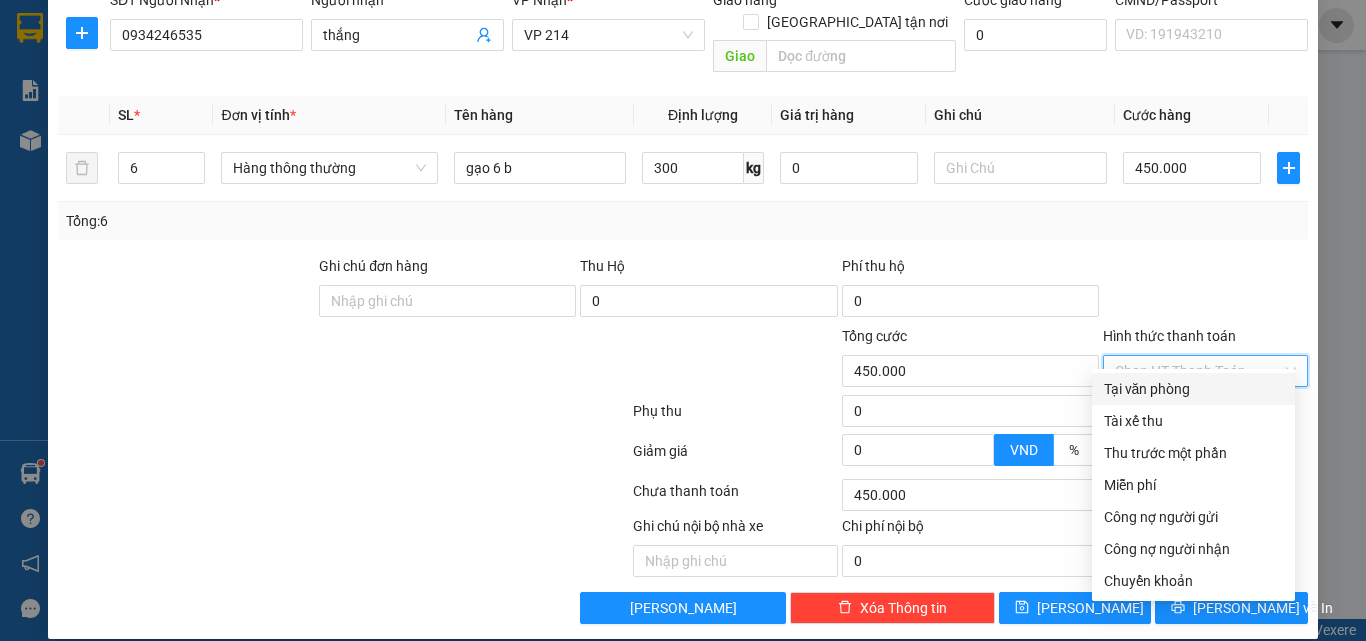 click on "Tại văn phòng" at bounding box center [1193, 389] 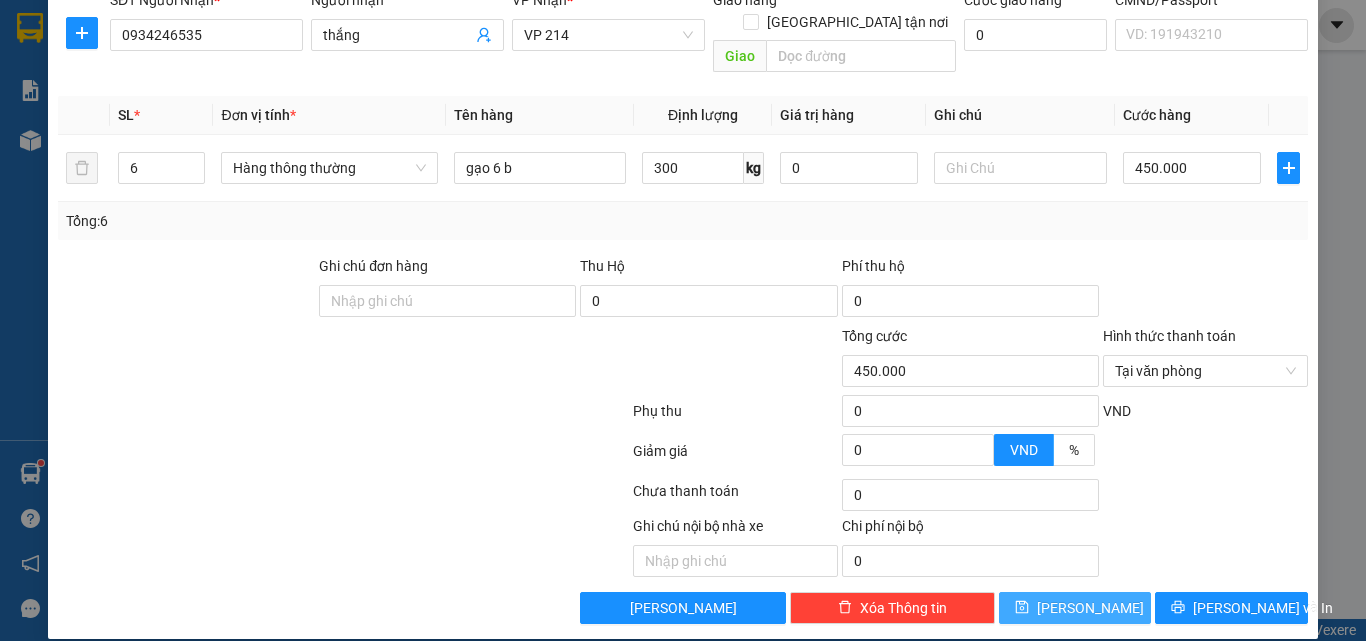 click on "[PERSON_NAME]" at bounding box center [1090, 608] 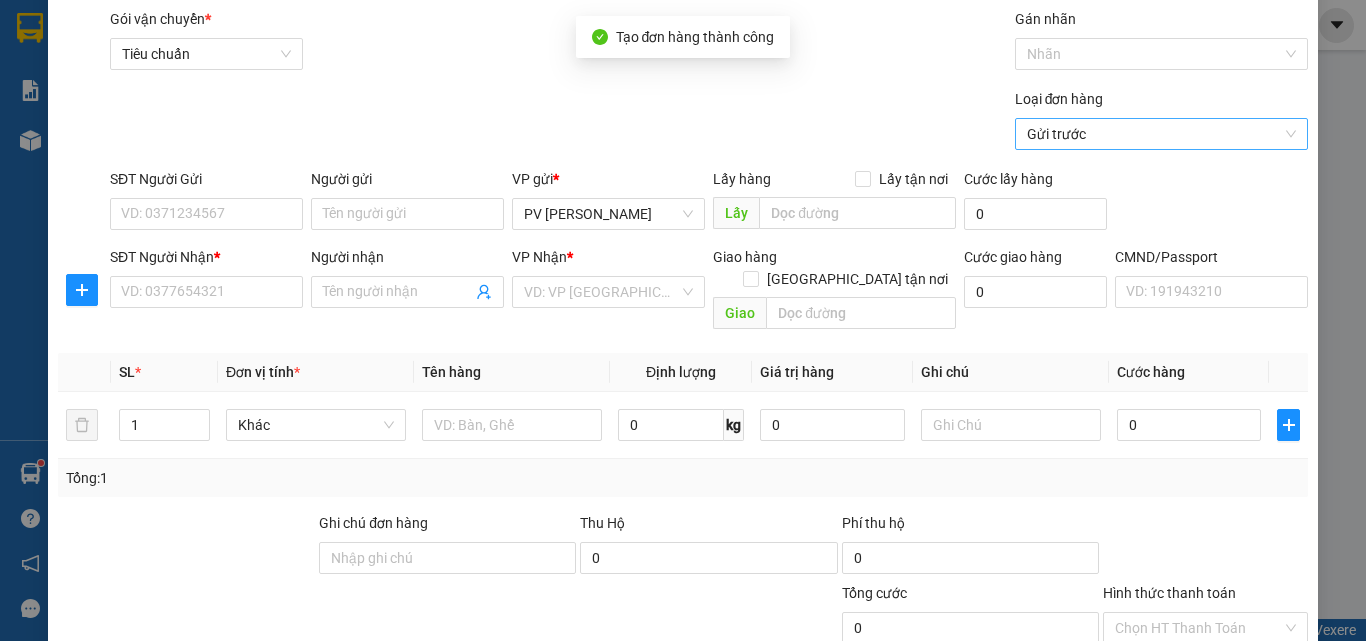 scroll, scrollTop: 21, scrollLeft: 0, axis: vertical 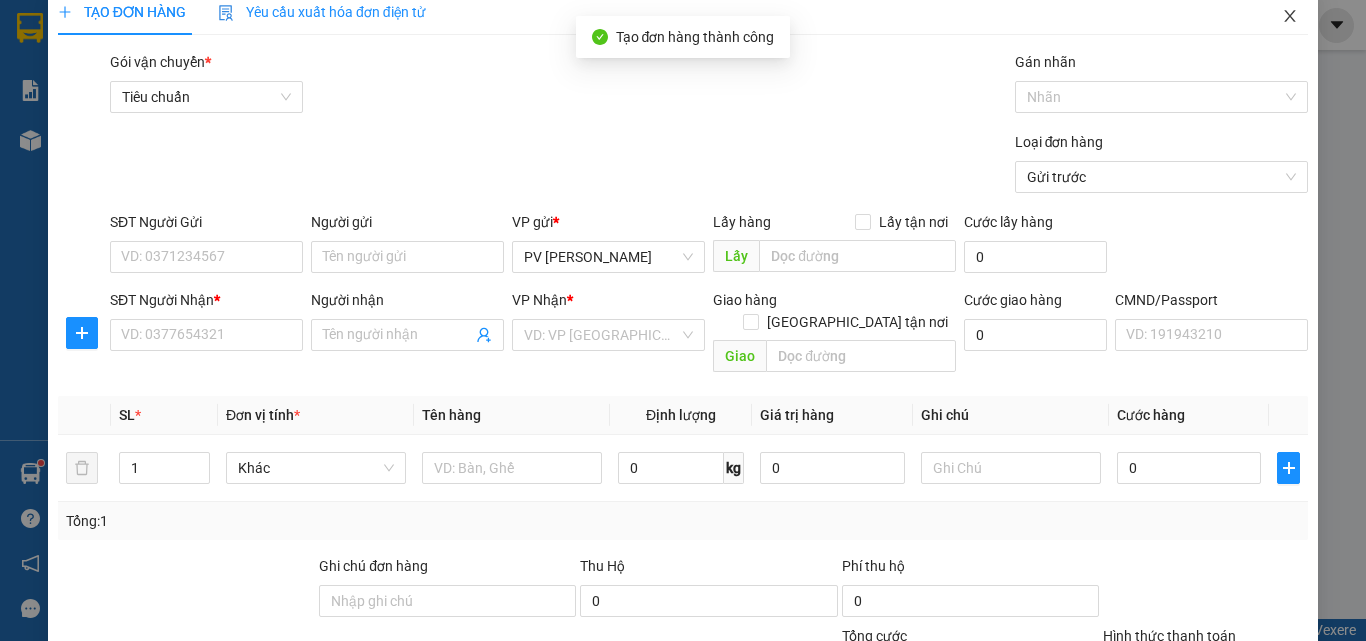 click 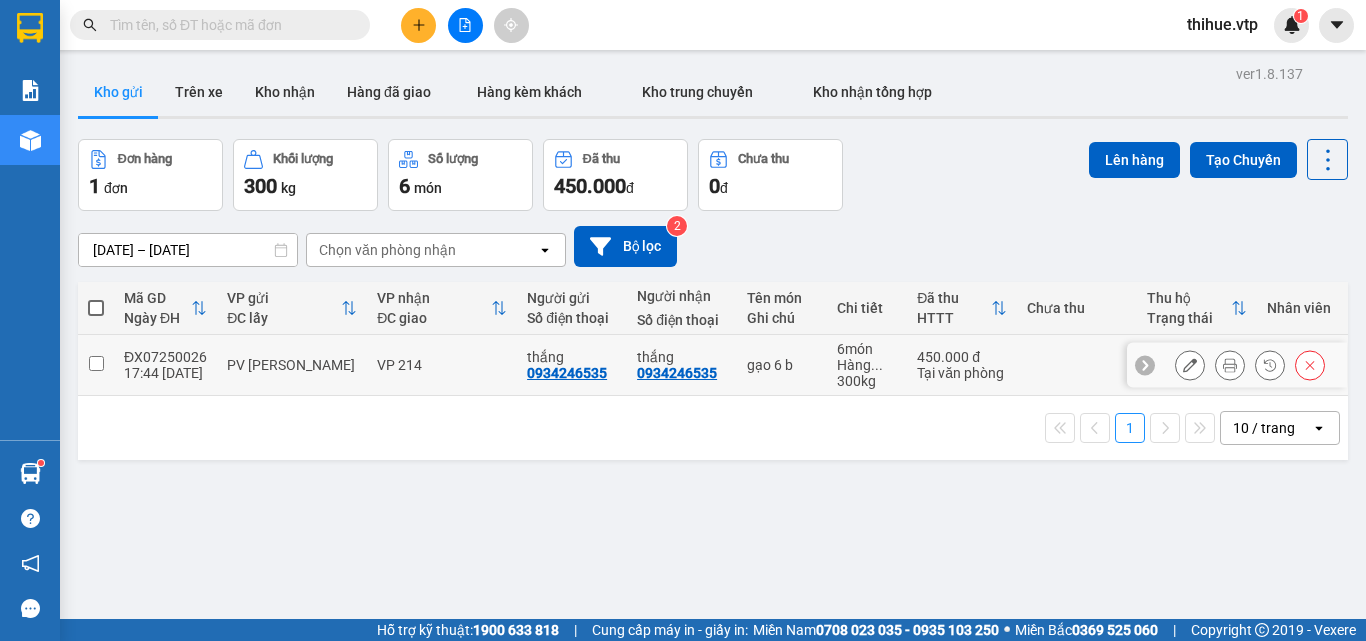 click at bounding box center [96, 363] 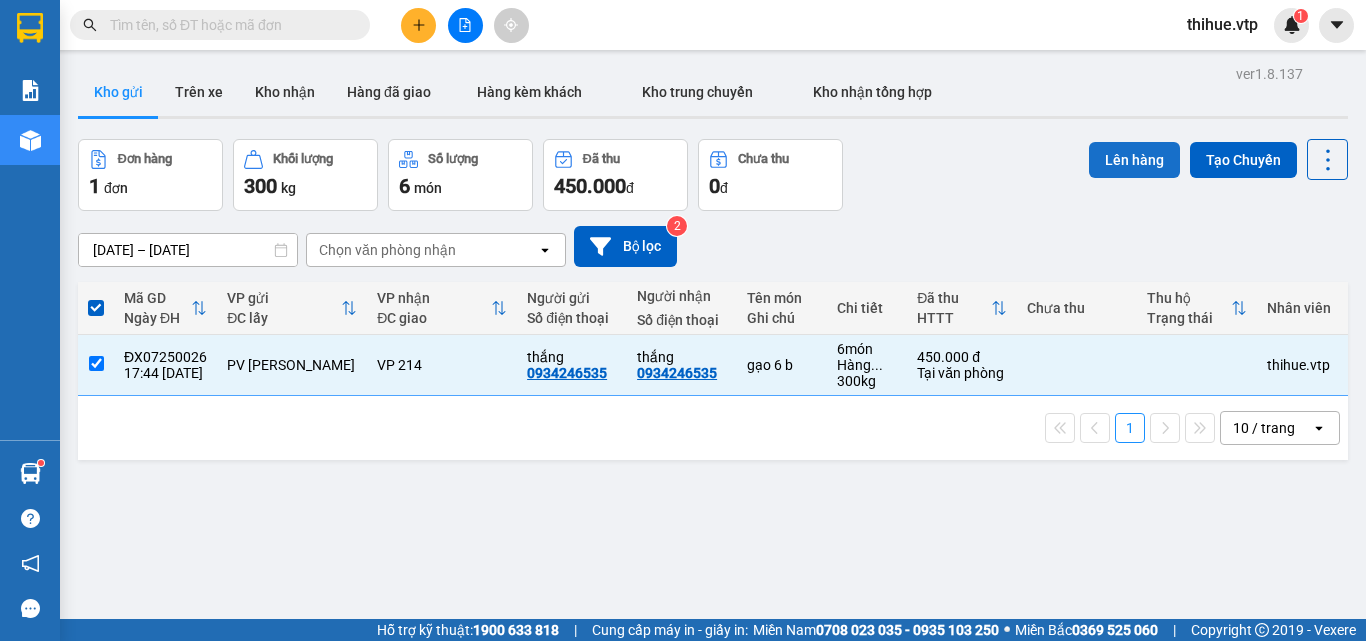 click on "Lên hàng" at bounding box center (1134, 160) 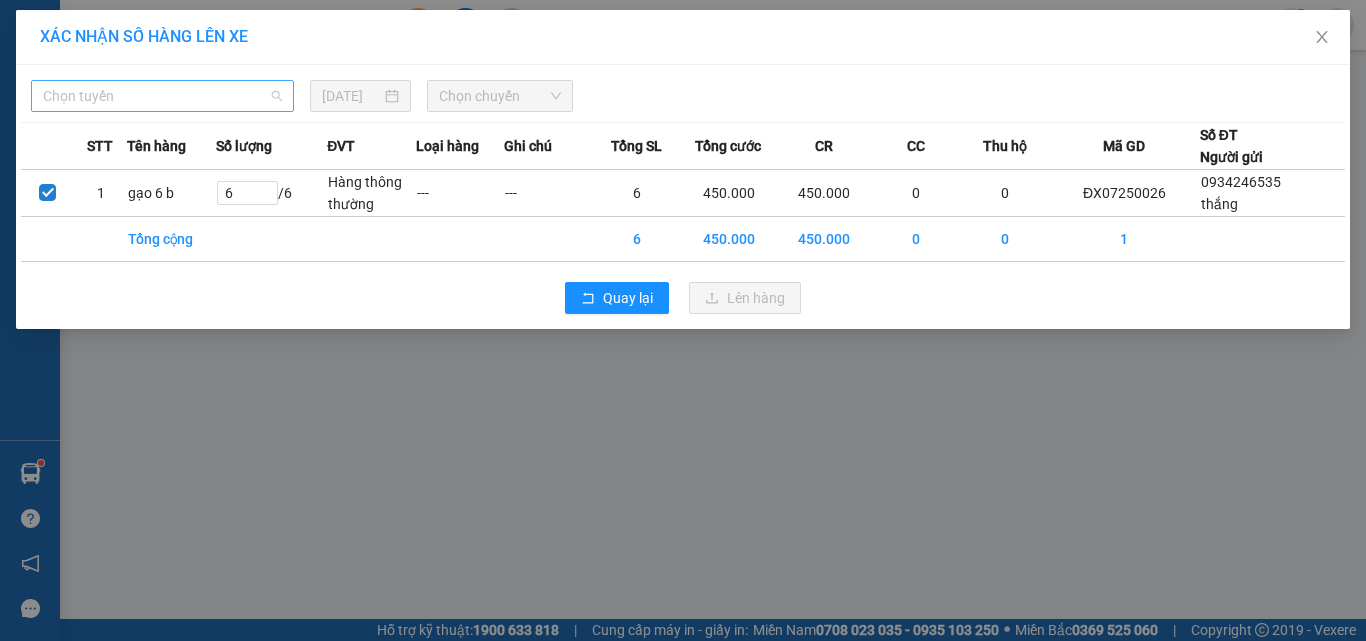 click on "Chọn tuyến" at bounding box center [162, 96] 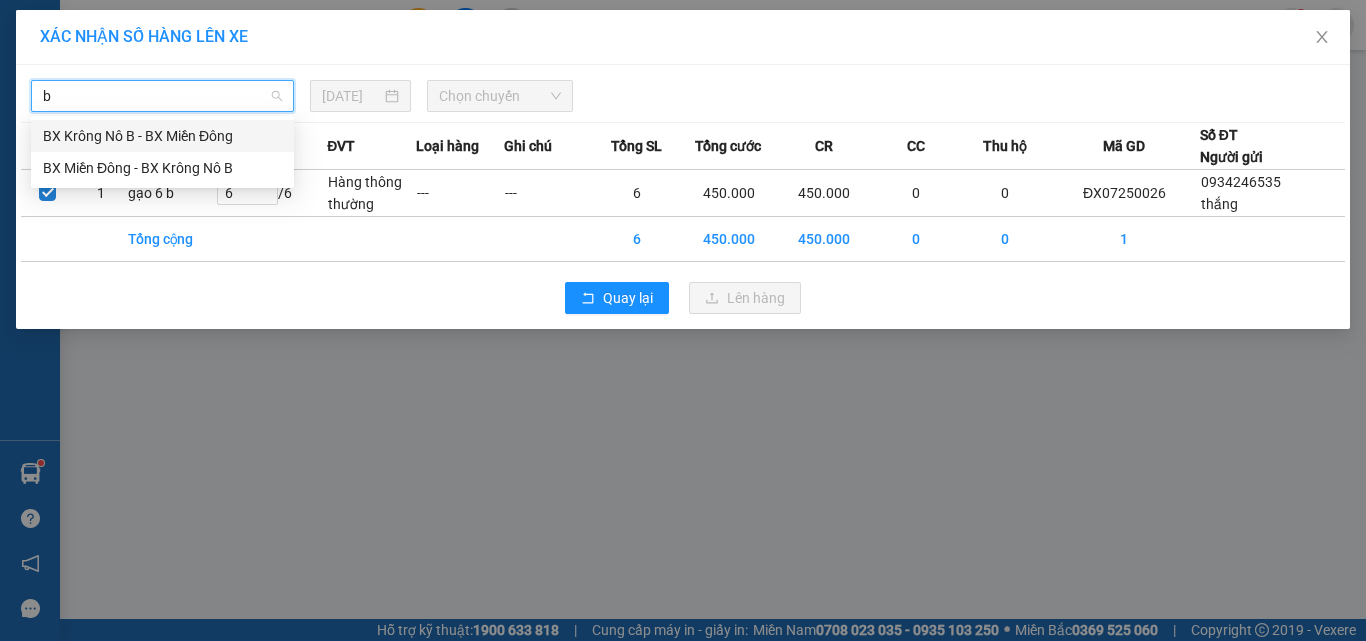 click on "BX Krông Nô B - BX Miền Đông" at bounding box center [162, 136] 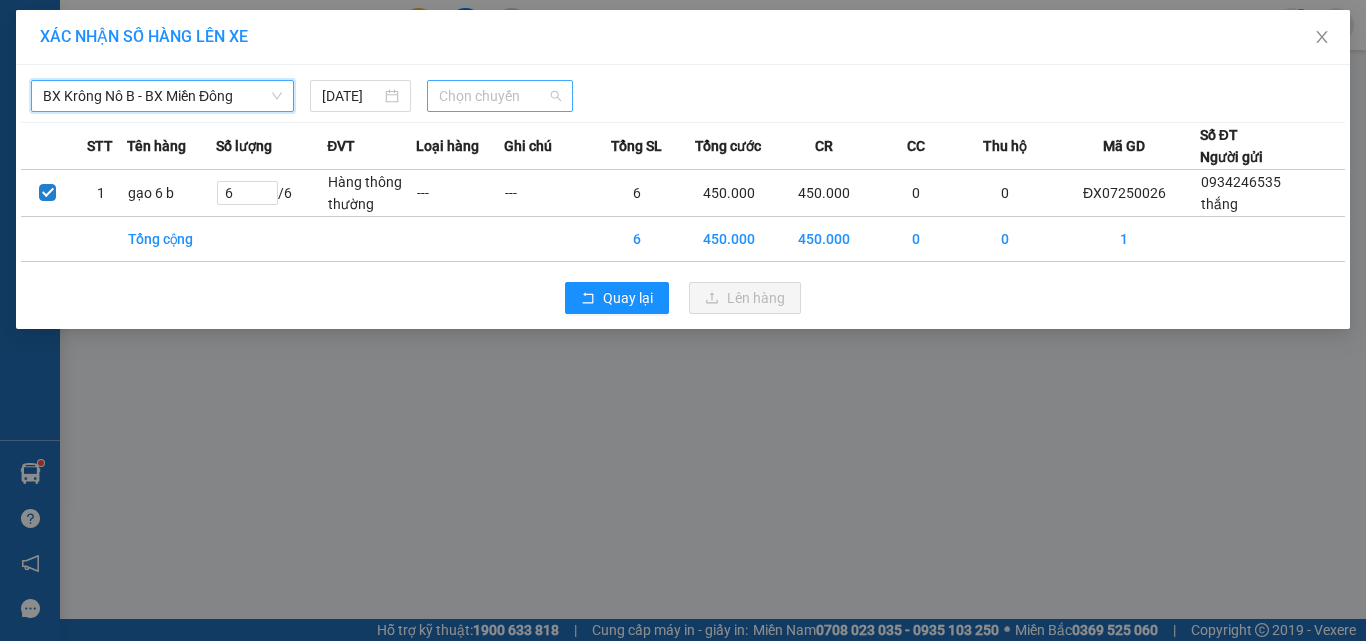 click on "Chọn chuyến" at bounding box center (500, 96) 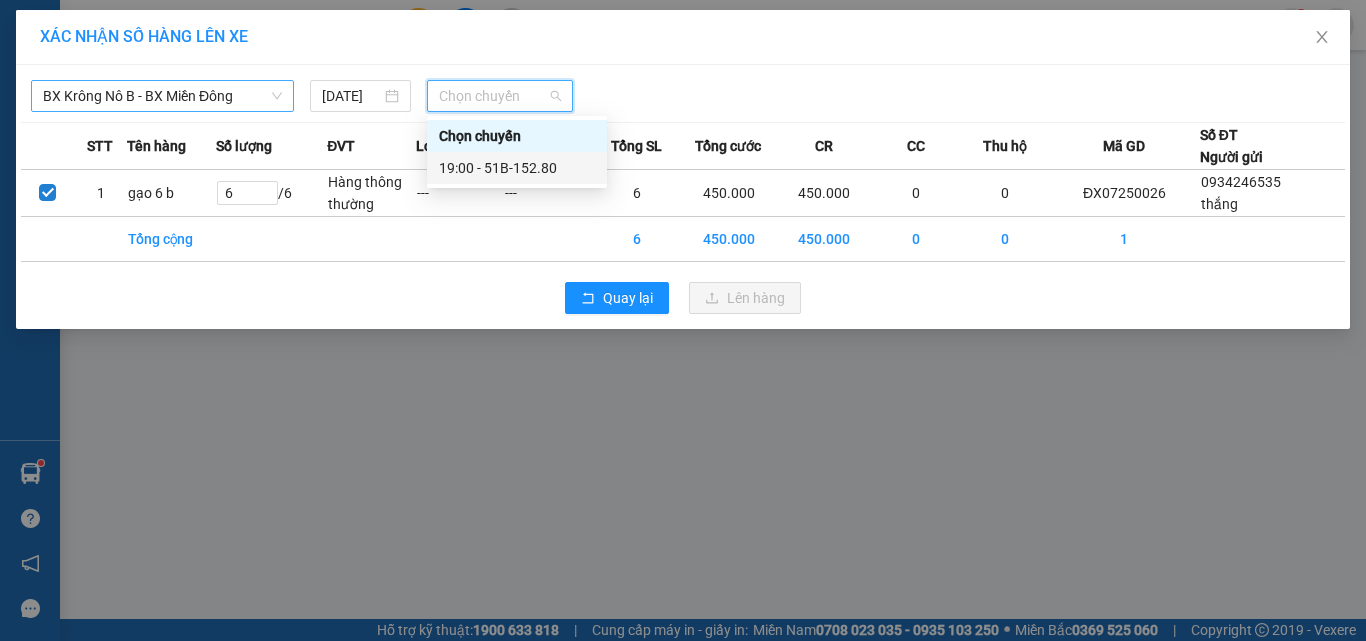 drag, startPoint x: 526, startPoint y: 171, endPoint x: 557, endPoint y: 178, distance: 31.780497 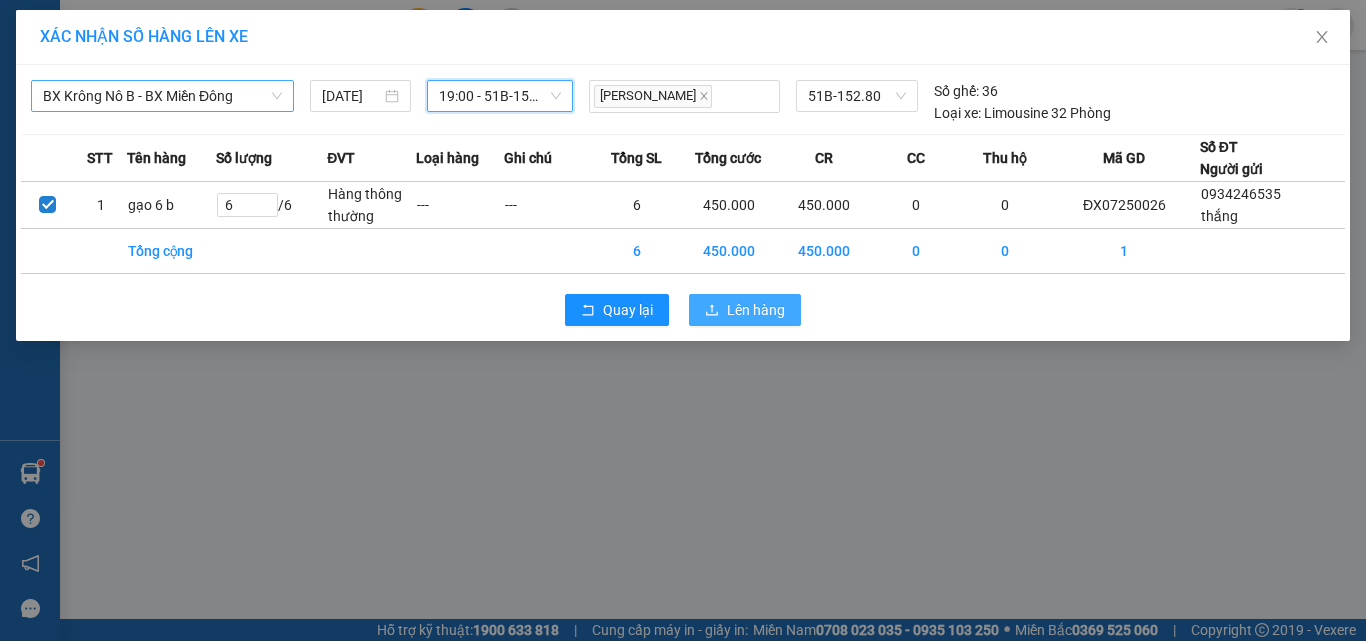 click on "Lên hàng" at bounding box center [756, 310] 